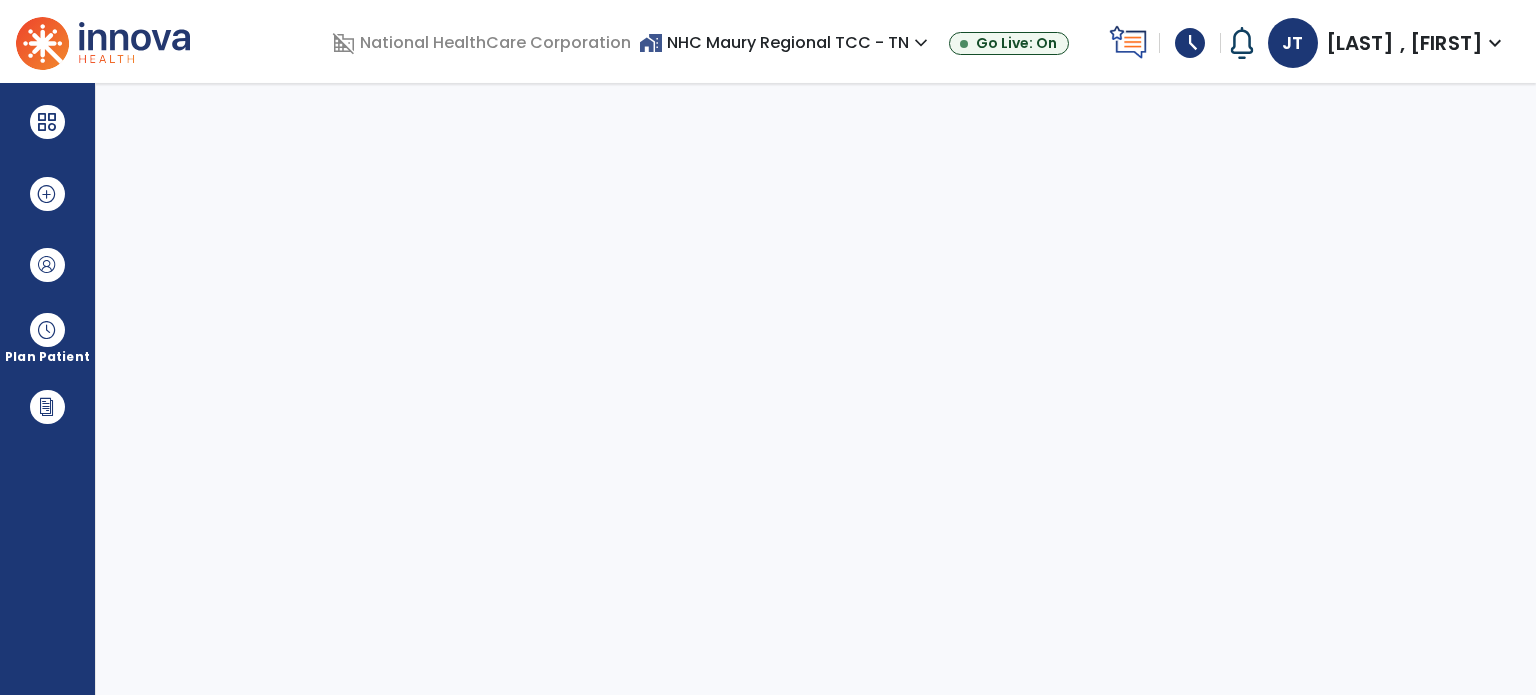 scroll, scrollTop: 0, scrollLeft: 0, axis: both 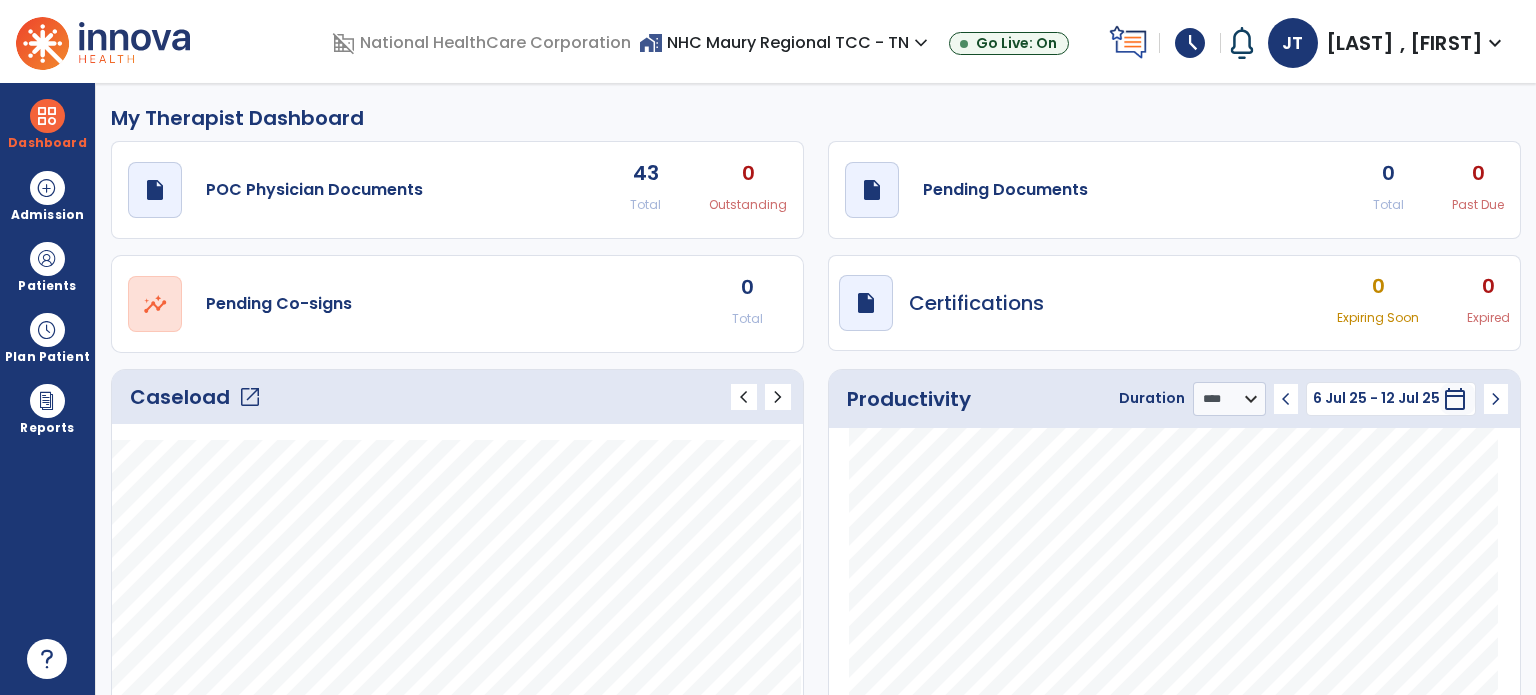 click on "schedule" at bounding box center [1190, 43] 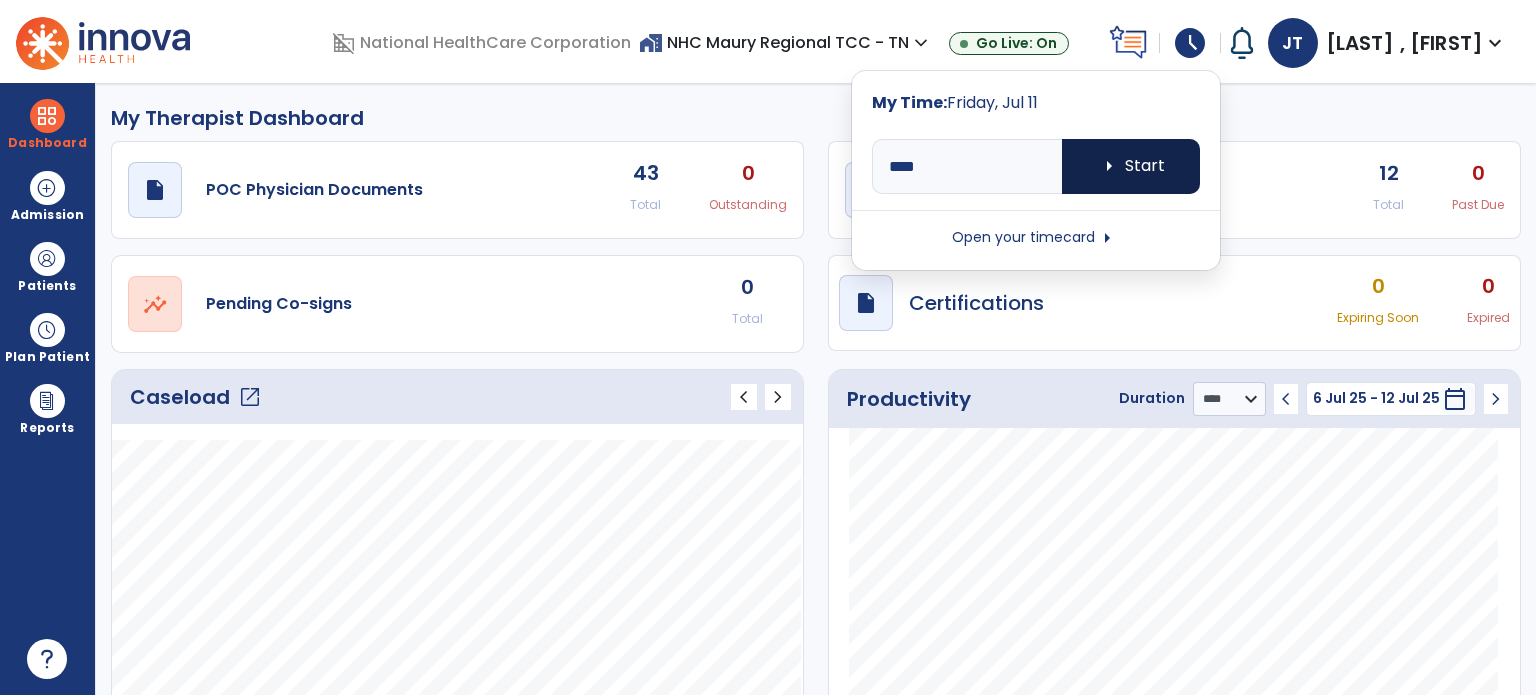 click on "arrow_right  Start" at bounding box center (1131, 166) 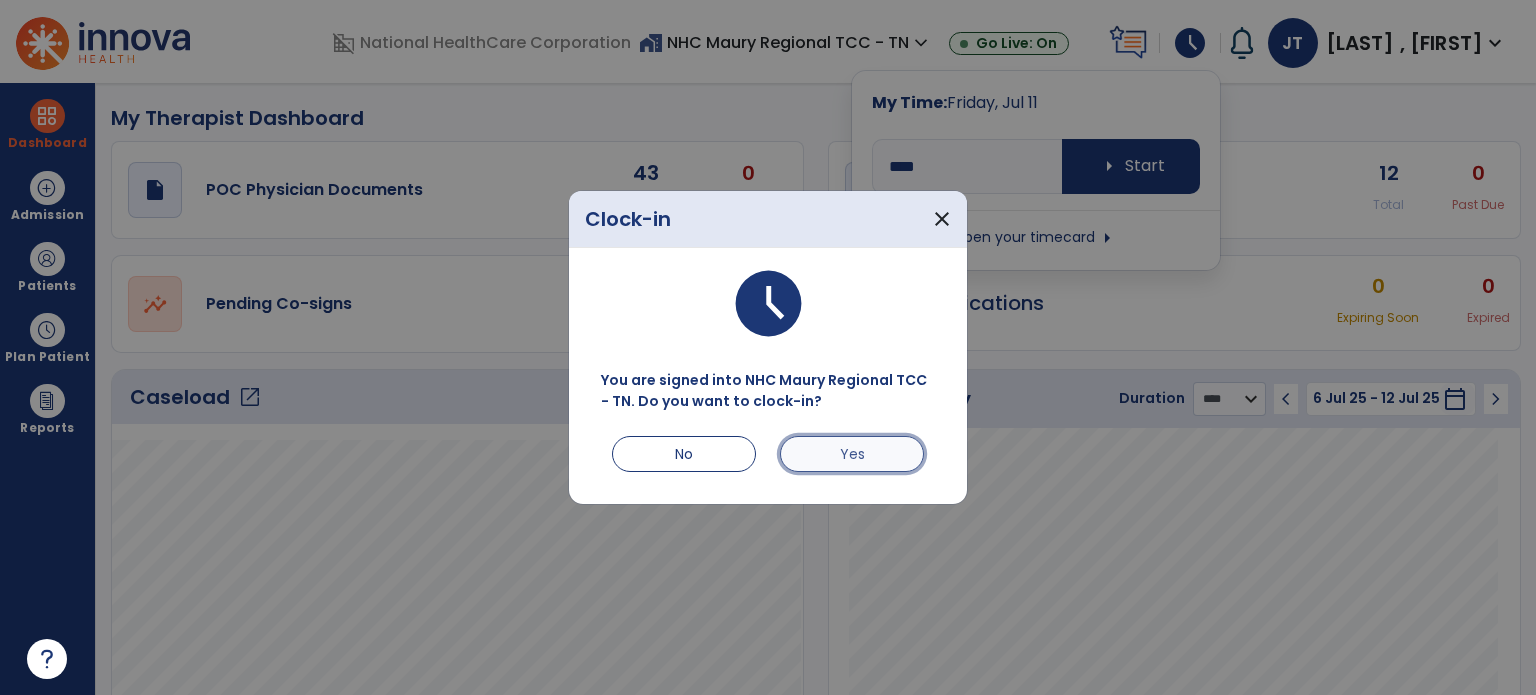 click on "Yes" at bounding box center [852, 454] 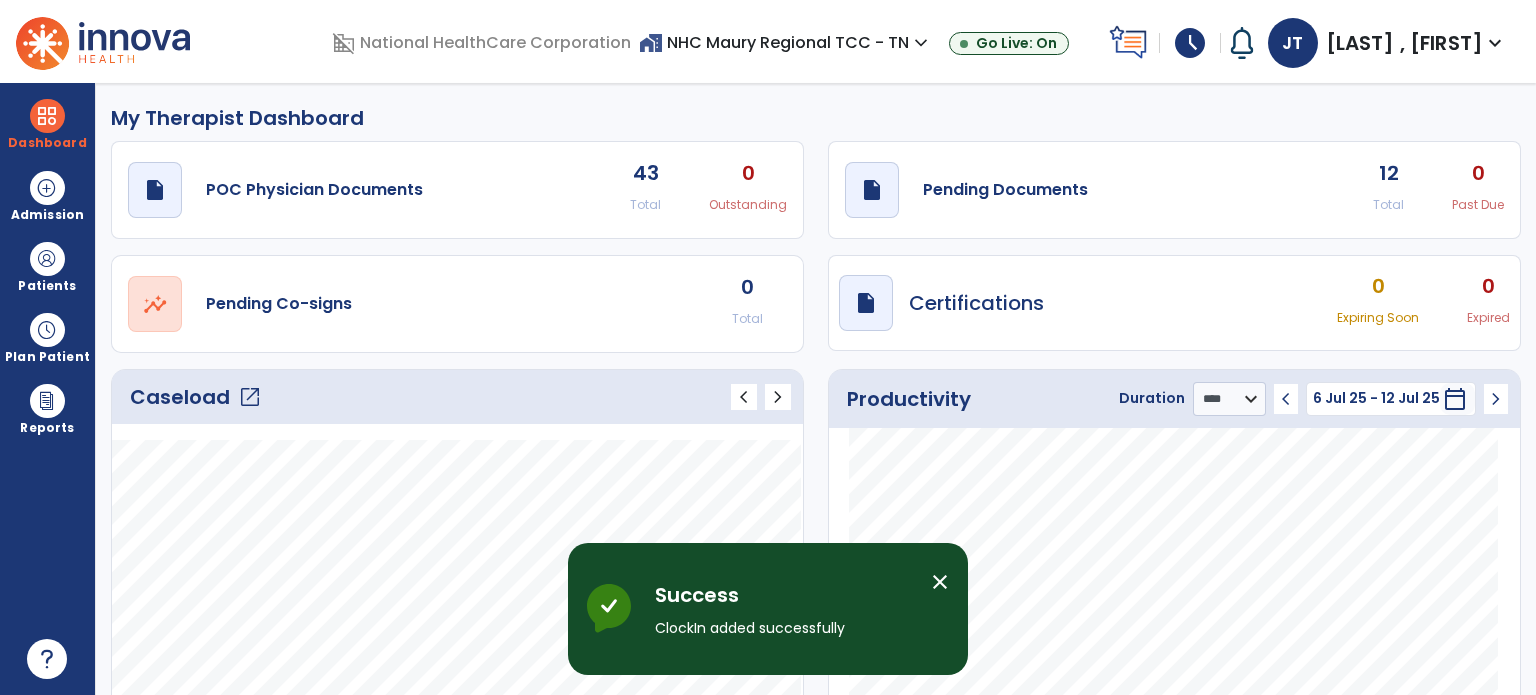 click on "open_in_new" 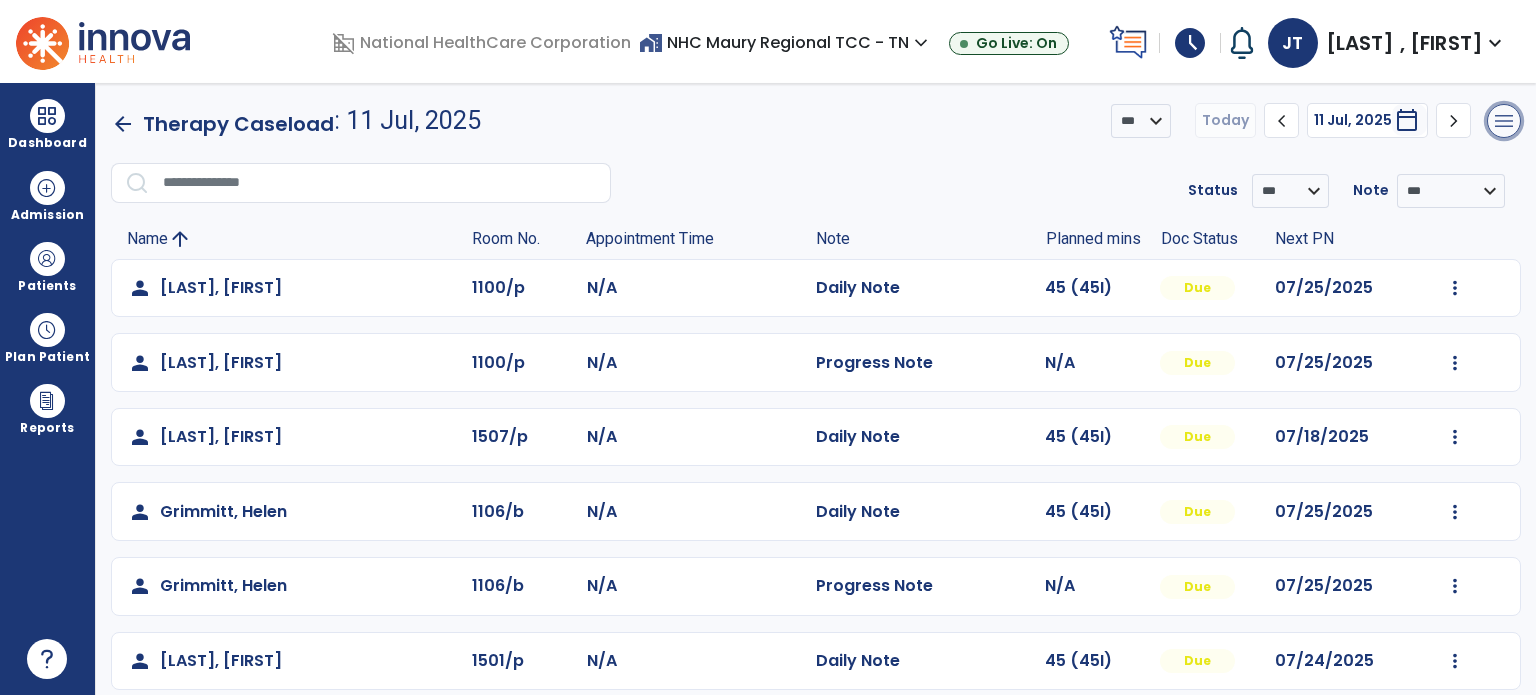 click on "menu" at bounding box center (1504, 121) 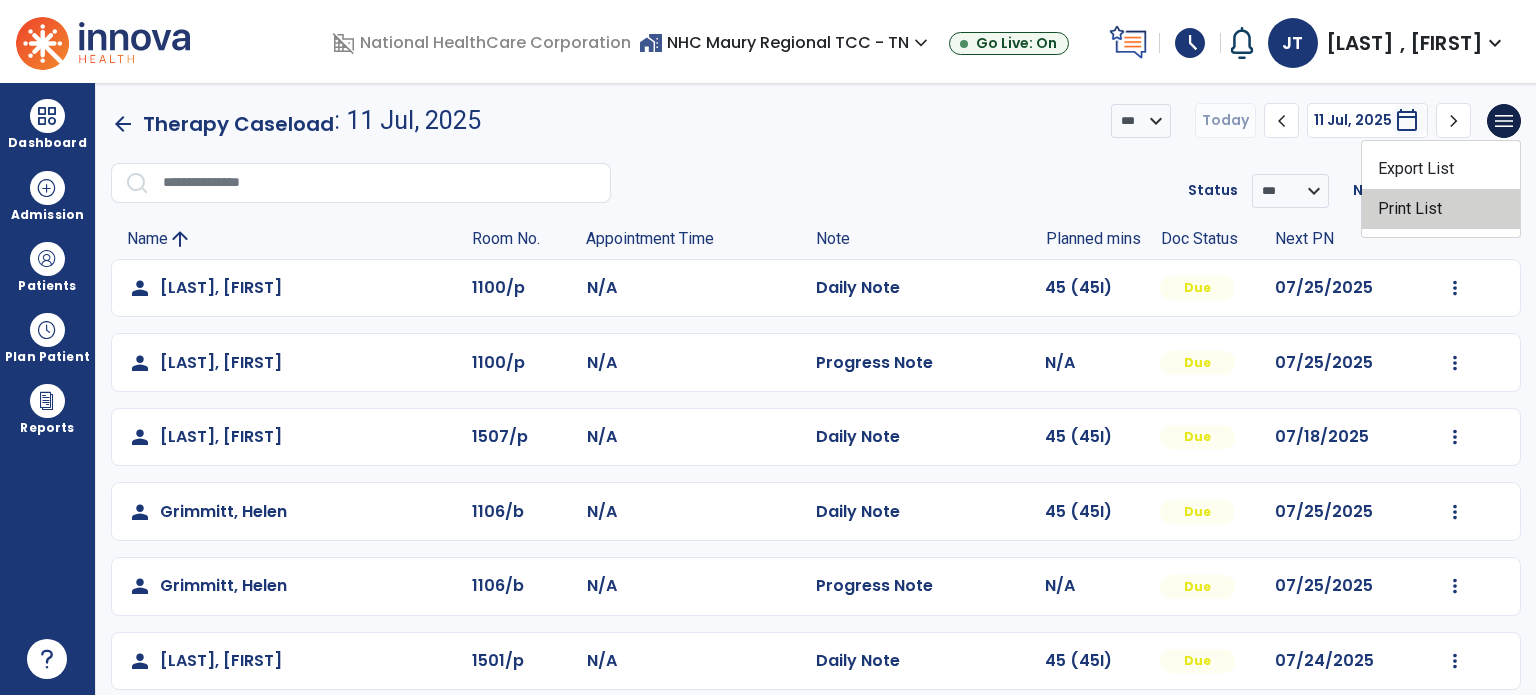 click on "Print List" 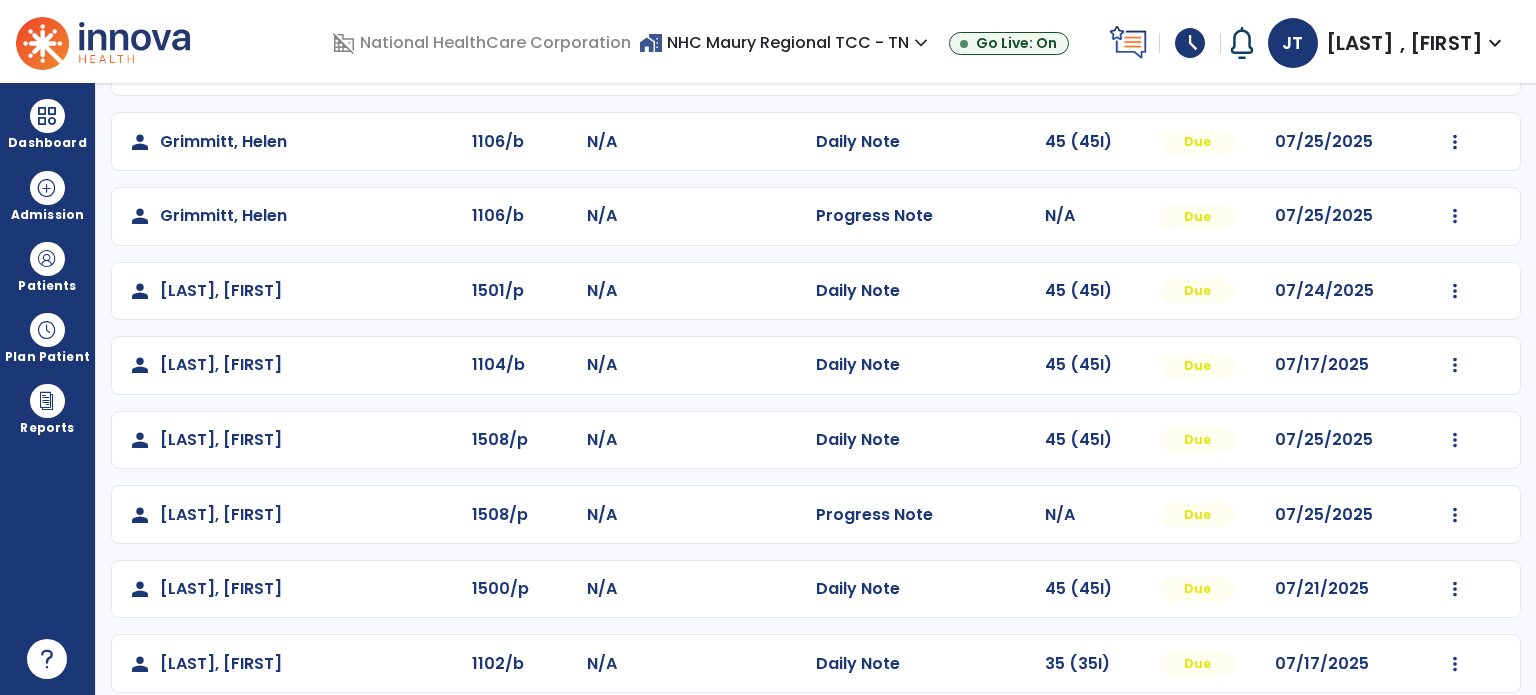 scroll, scrollTop: 468, scrollLeft: 0, axis: vertical 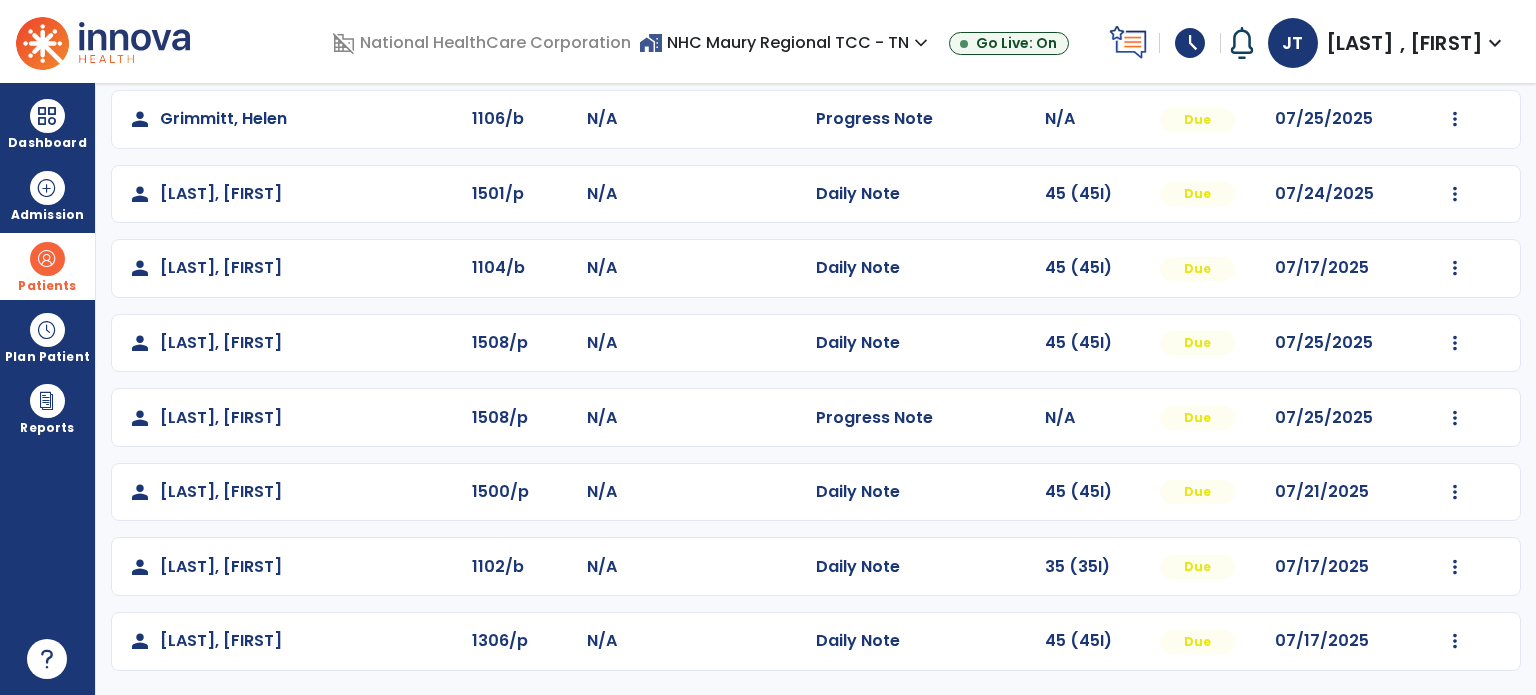 click at bounding box center (47, 259) 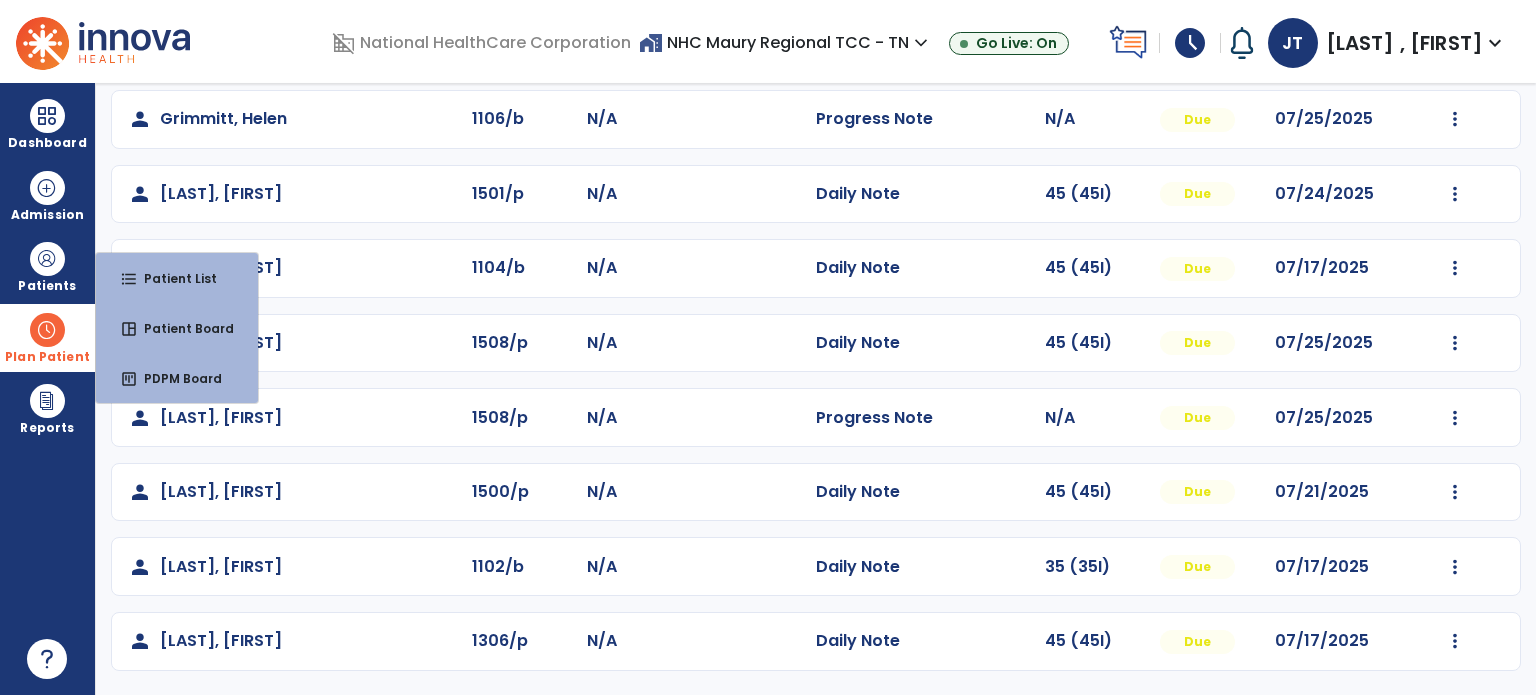 click at bounding box center (47, 330) 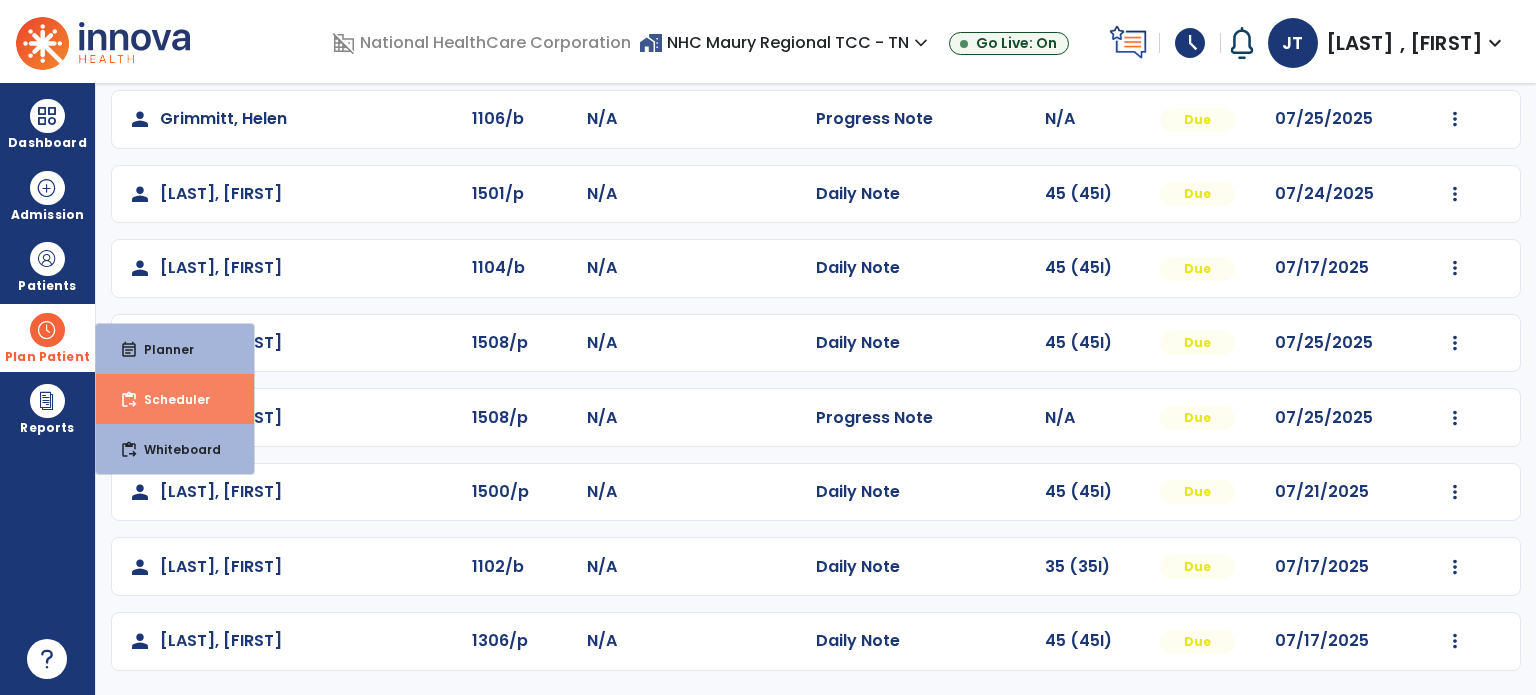 click on "content_paste_go  Scheduler" at bounding box center [175, 399] 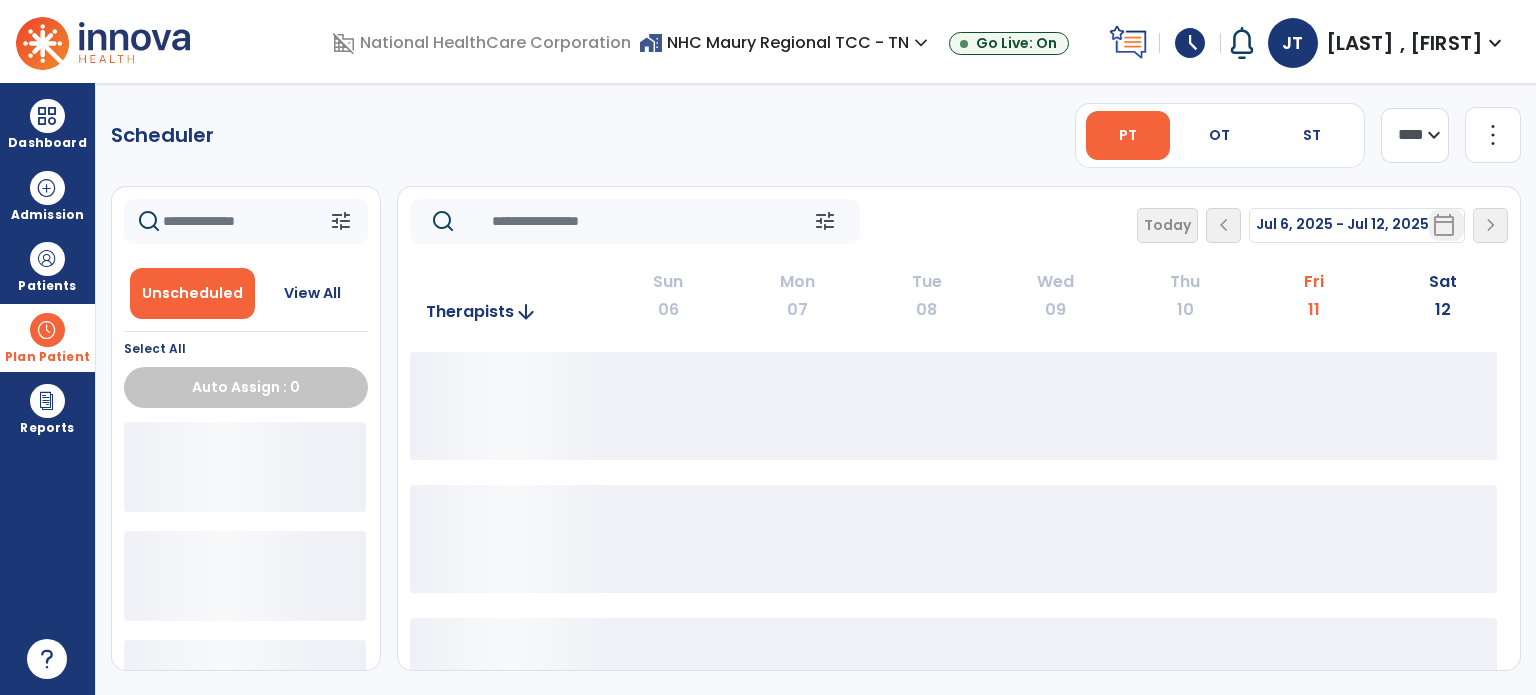 scroll, scrollTop: 0, scrollLeft: 0, axis: both 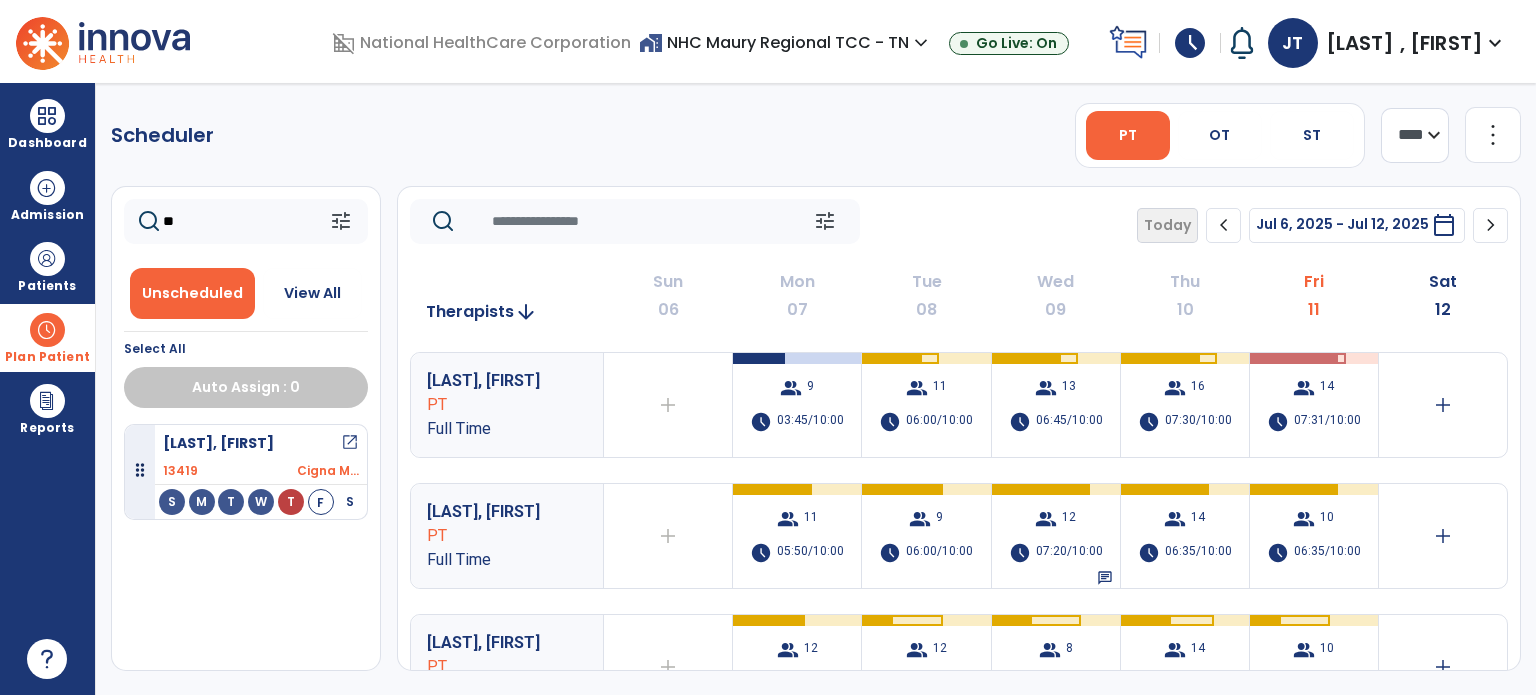 type on "*" 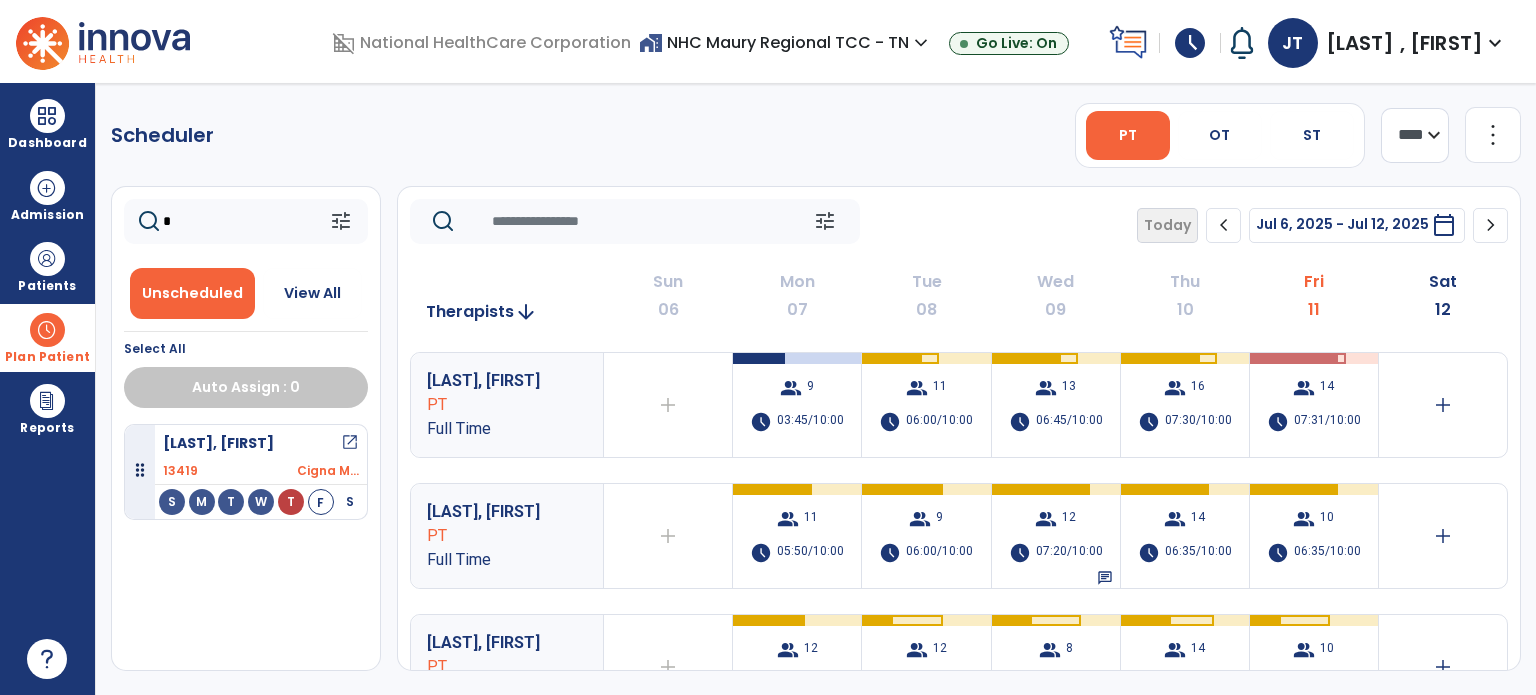 type 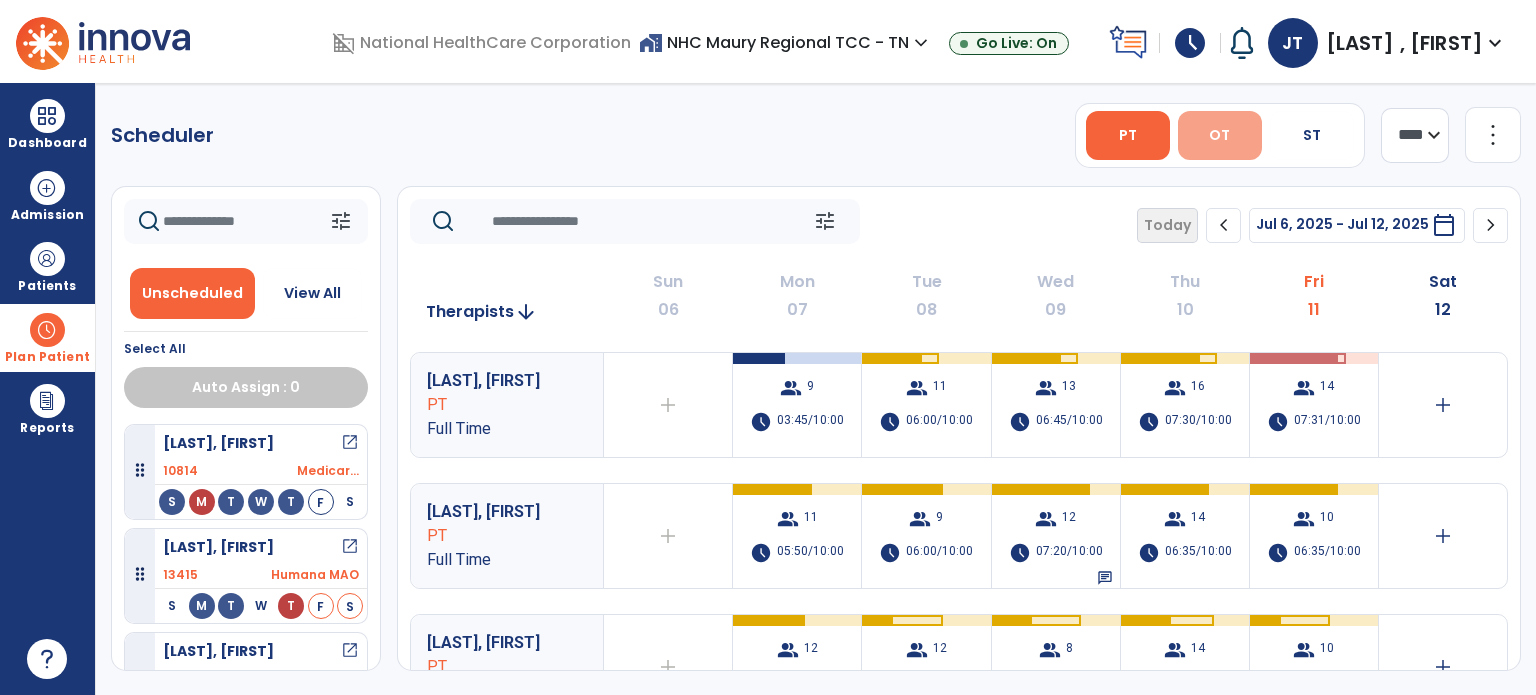 click on "OT" at bounding box center (1219, 135) 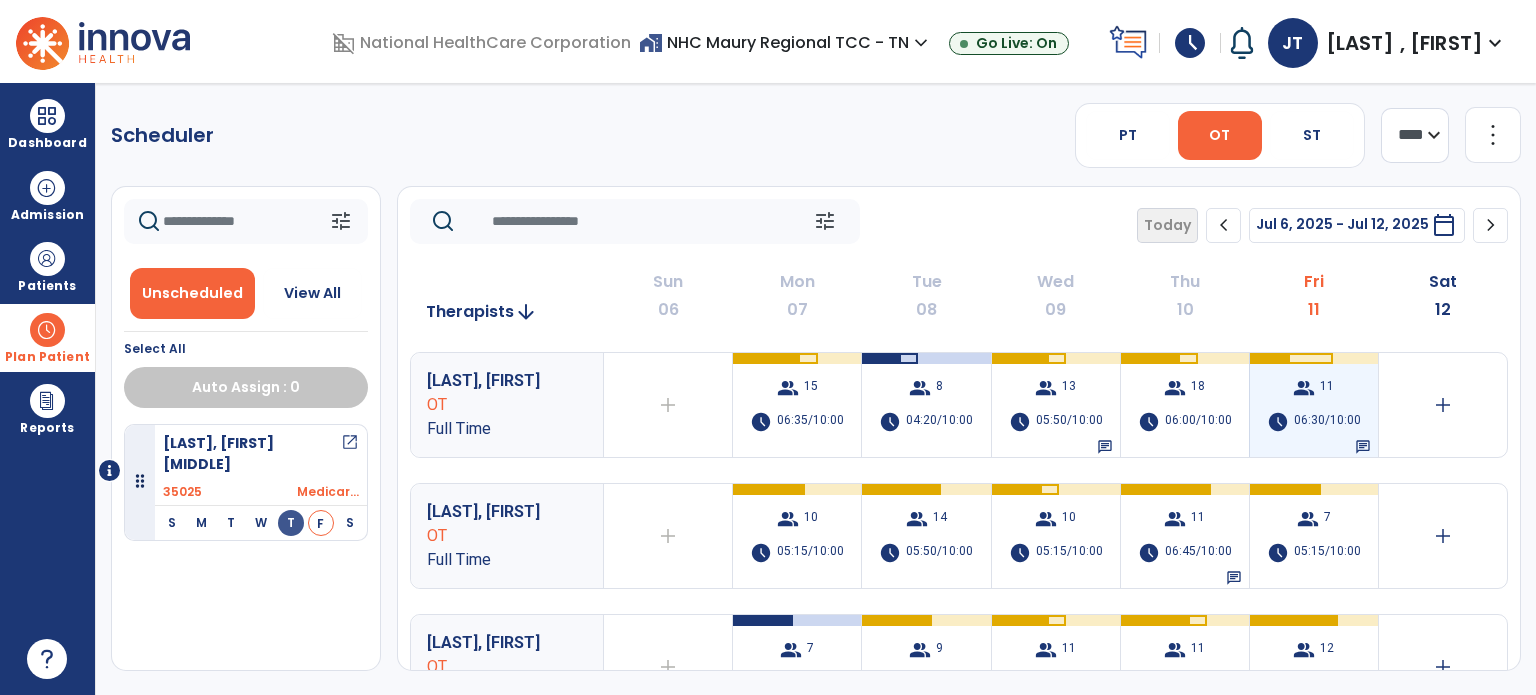 scroll, scrollTop: 114, scrollLeft: 0, axis: vertical 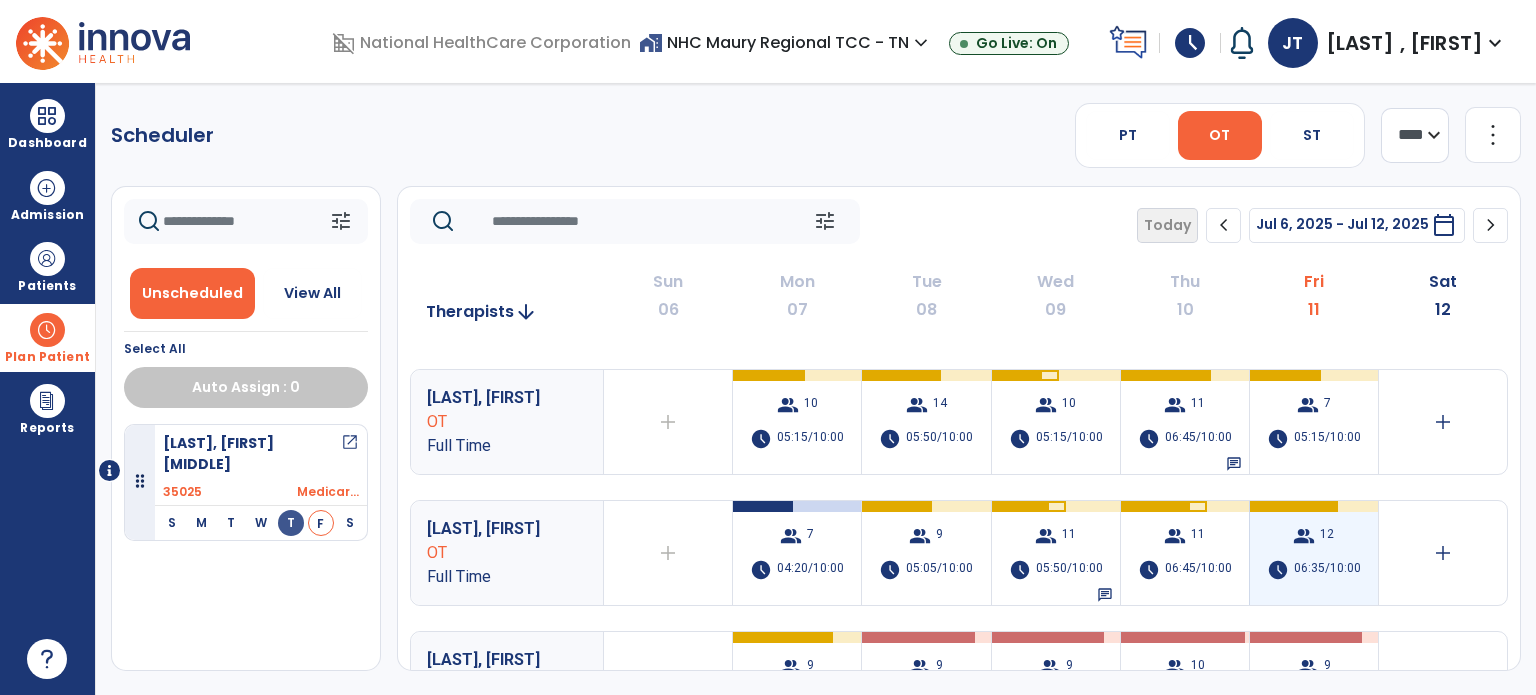 click on "group 12 schedule 06:35/10:00" at bounding box center [1314, 553] 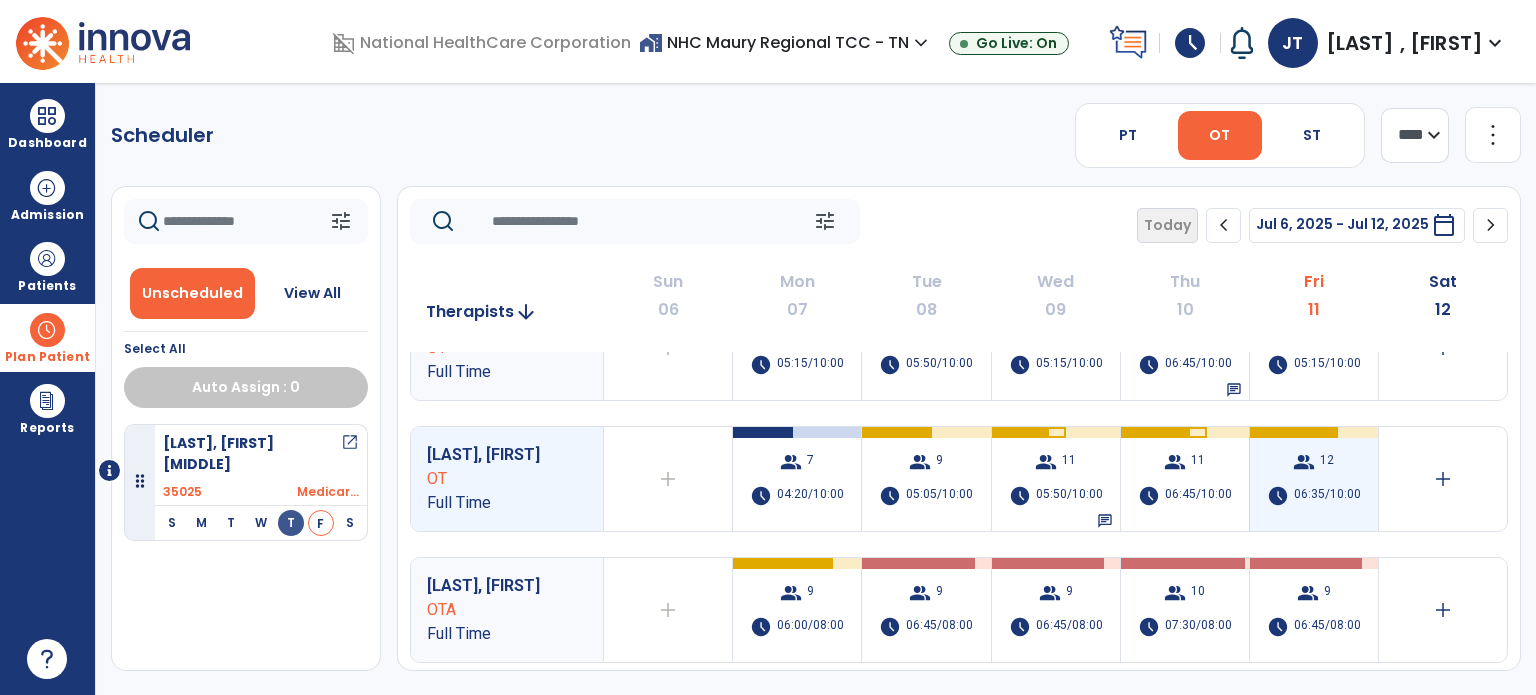 scroll, scrollTop: 202, scrollLeft: 0, axis: vertical 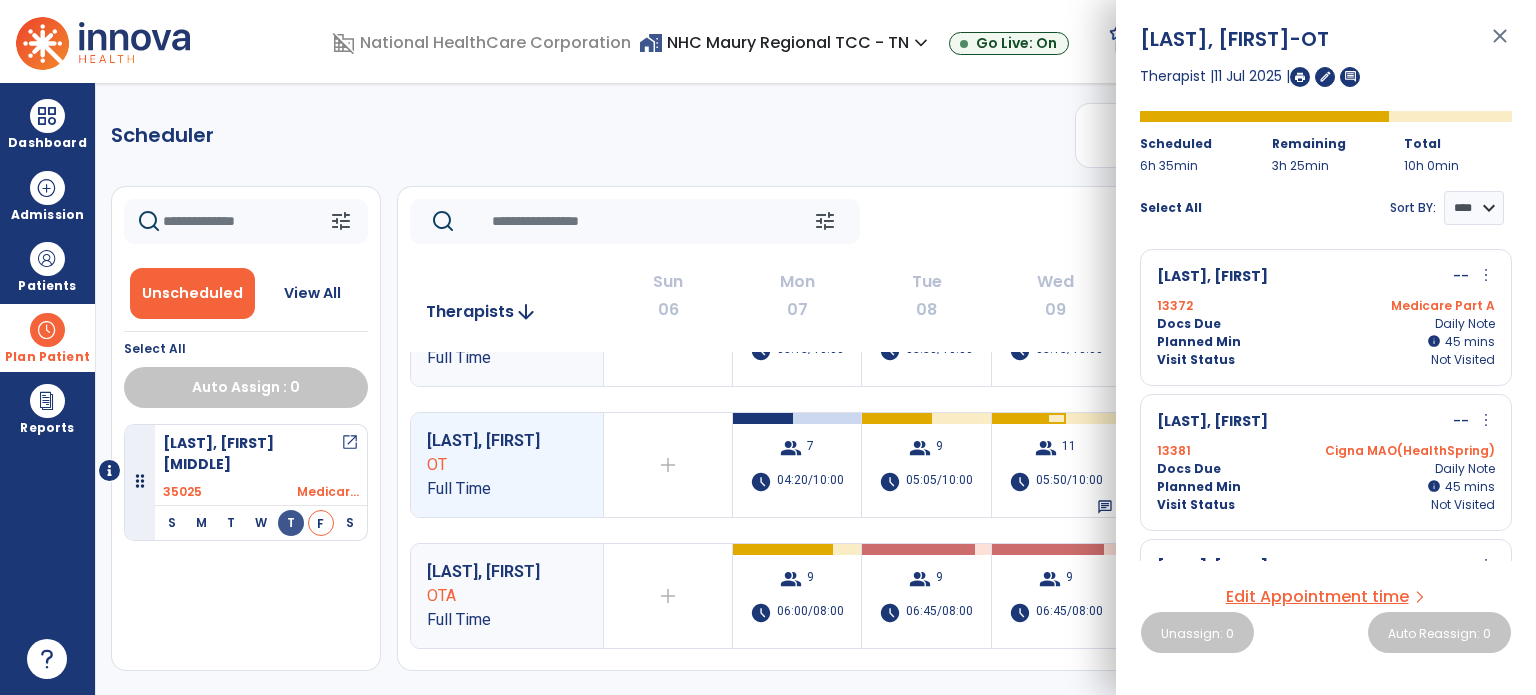 click on "Medicare Part A" at bounding box center (1410, 306) 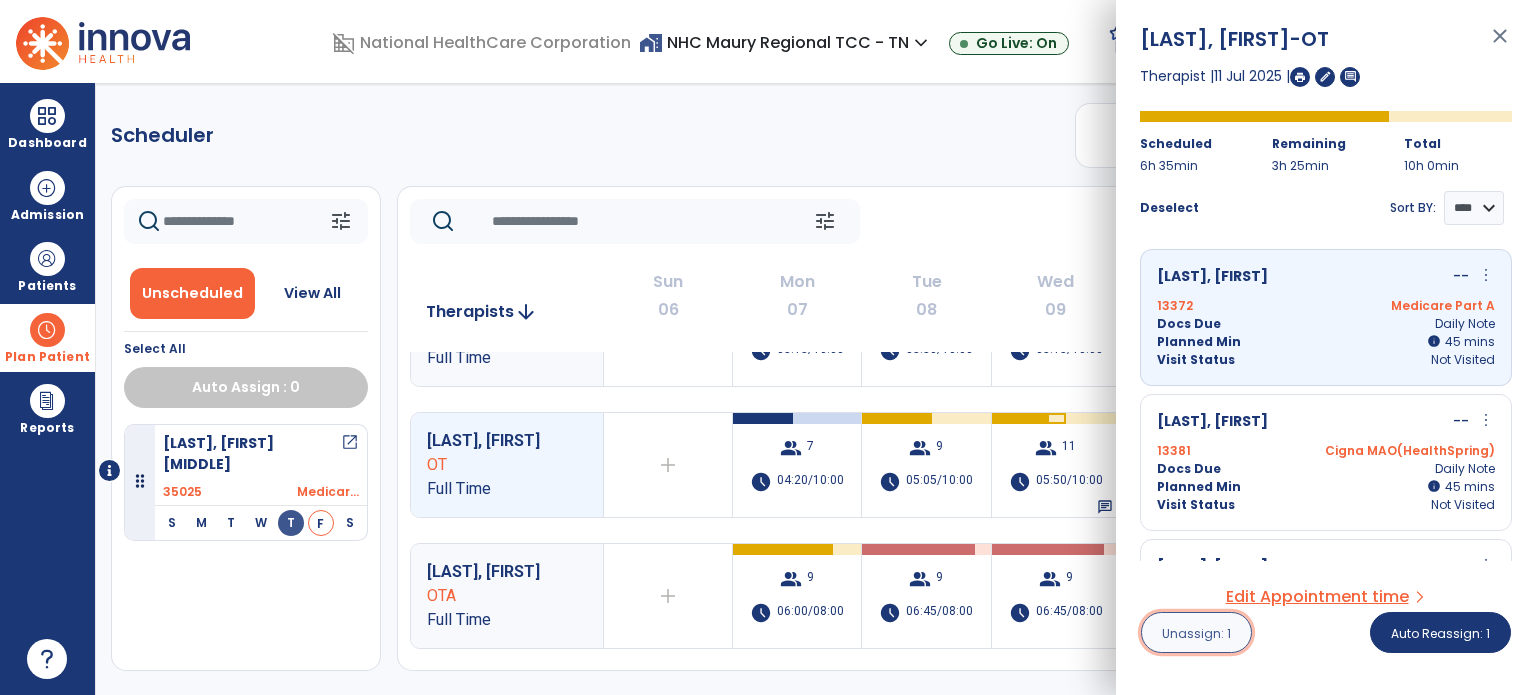 click on "Unassign: 1" at bounding box center (1196, 633) 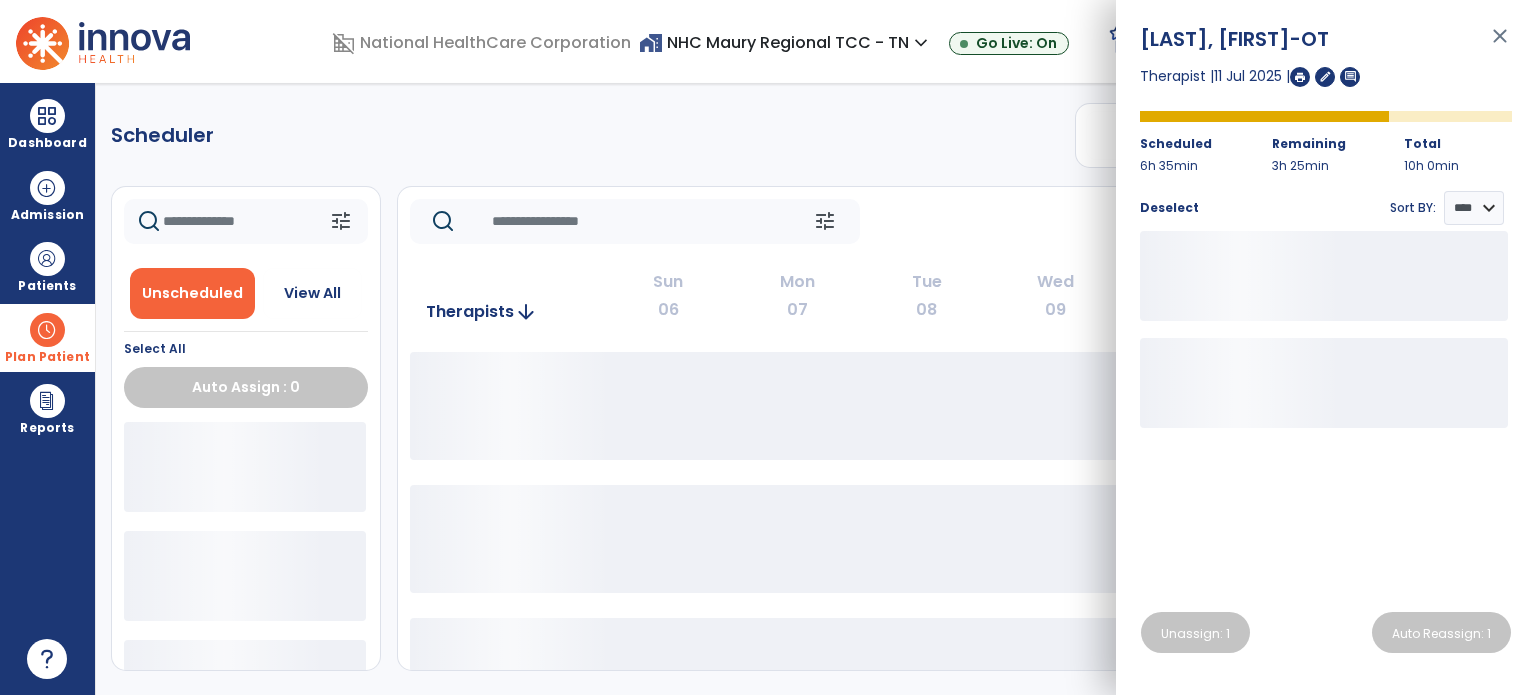 click on "Scheduler   PT   OT   ST  **** *** more_vert  Manage Labor   View All Therapists   Print" 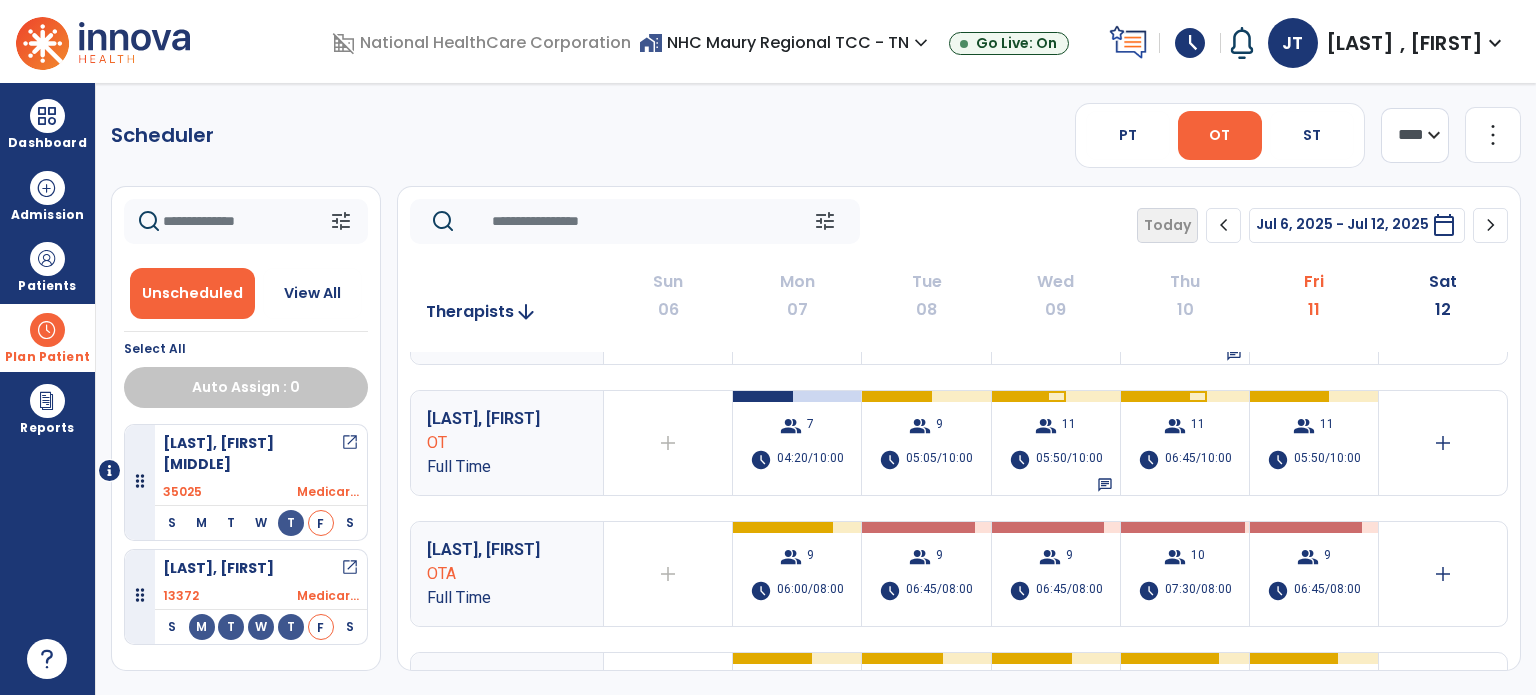 scroll, scrollTop: 232, scrollLeft: 0, axis: vertical 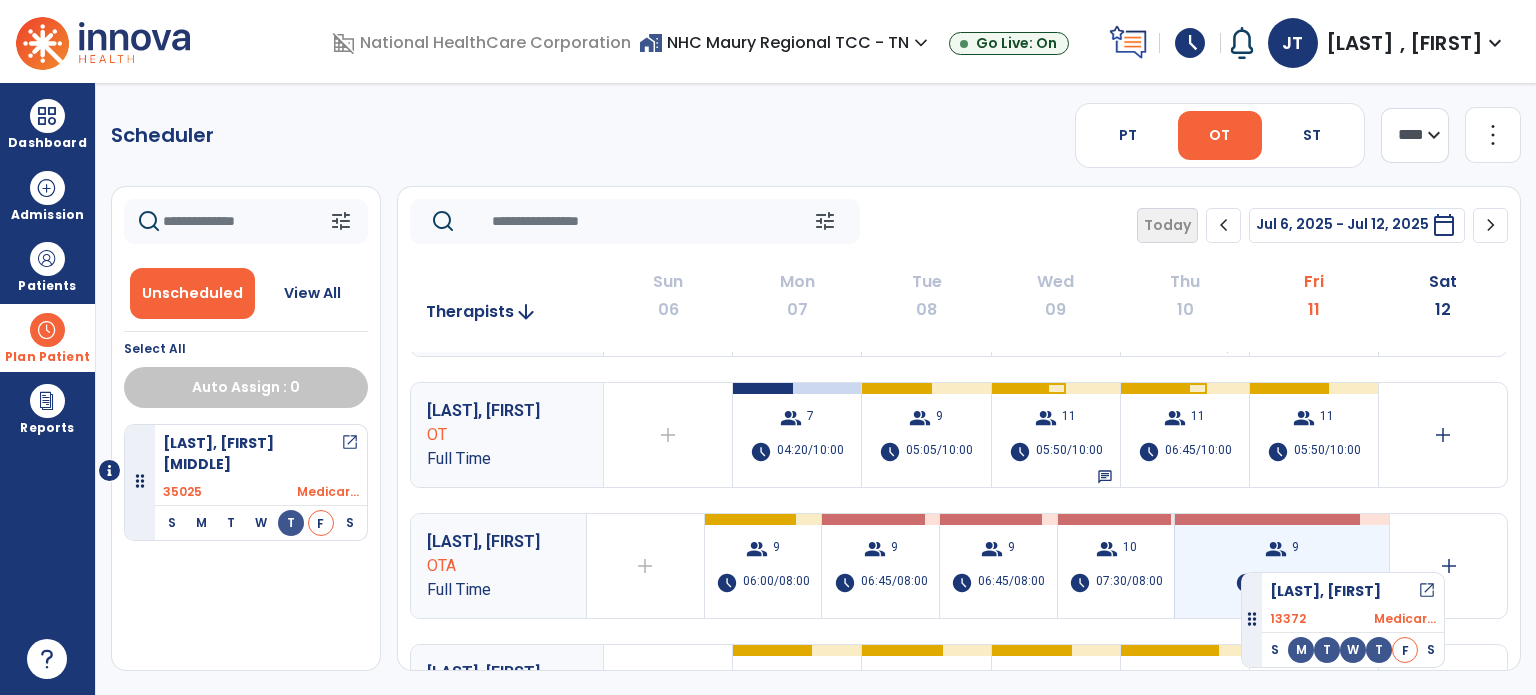 drag, startPoint x: 204, startPoint y: 552, endPoint x: 1241, endPoint y: 564, distance: 1037.0695 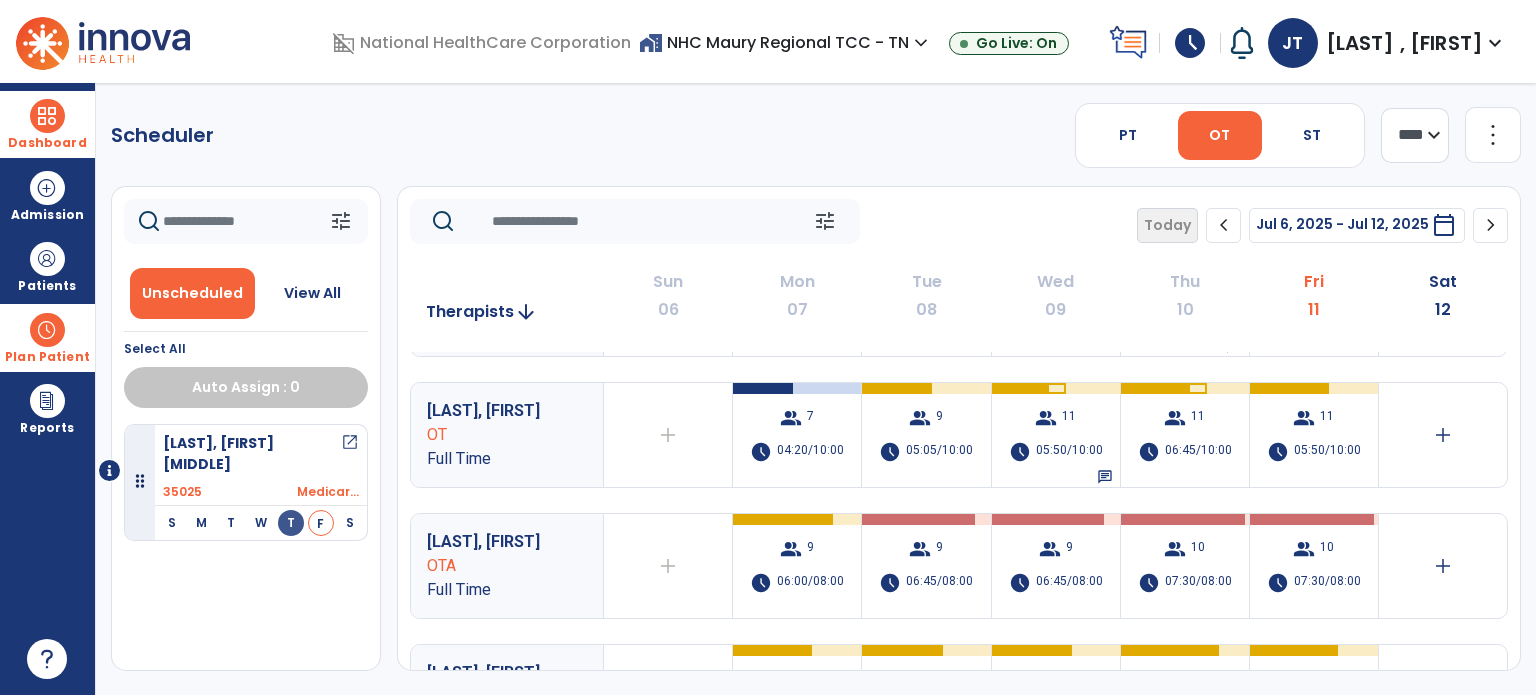 click on "Dashboard" at bounding box center (47, 143) 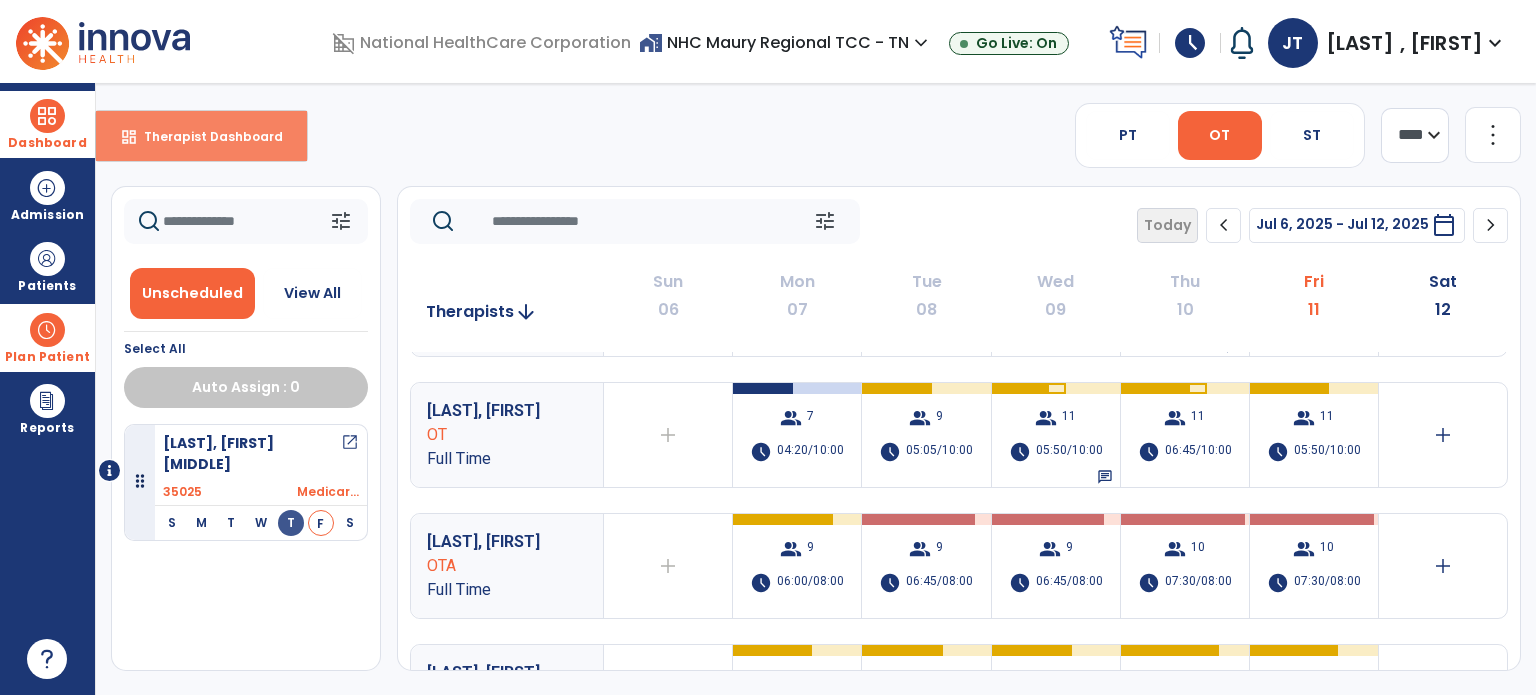 click on "dashboard  Therapist Dashboard" at bounding box center [201, 136] 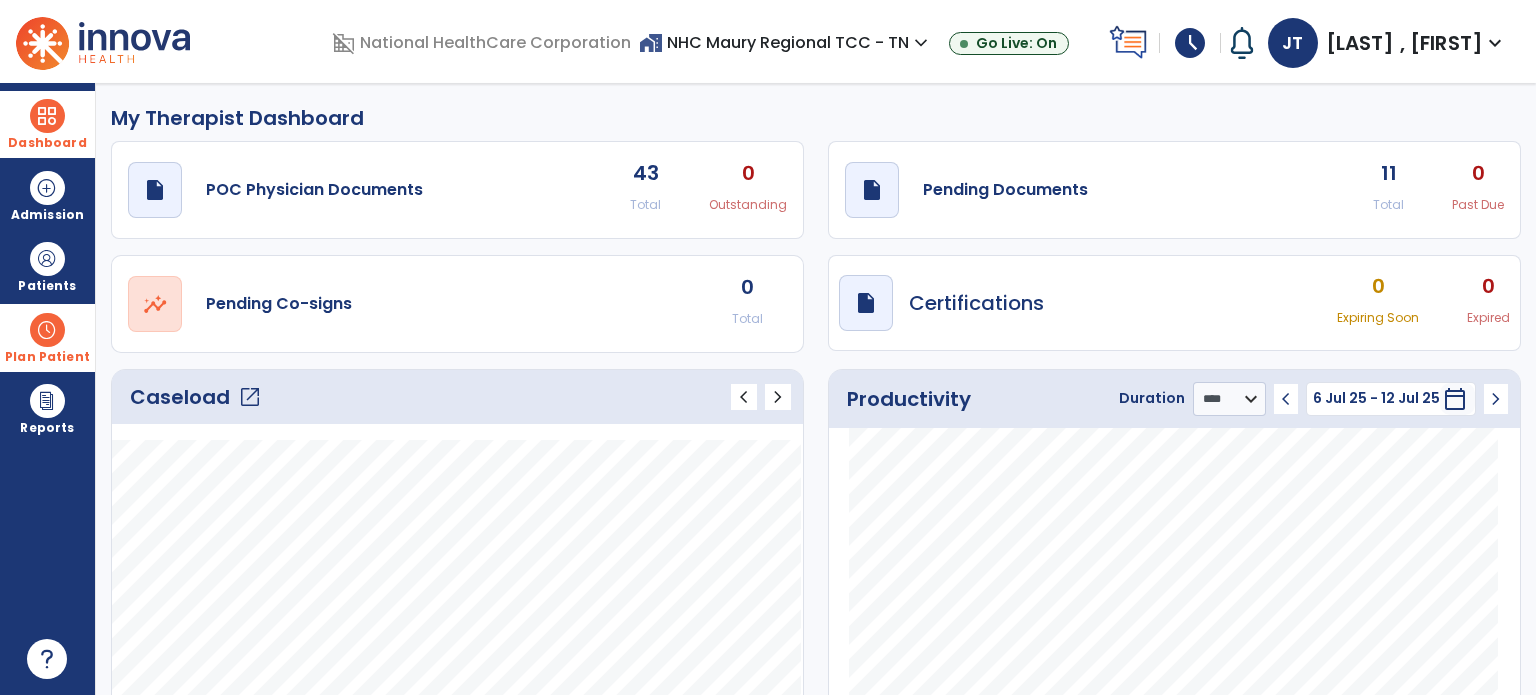 click on "open_in_new" 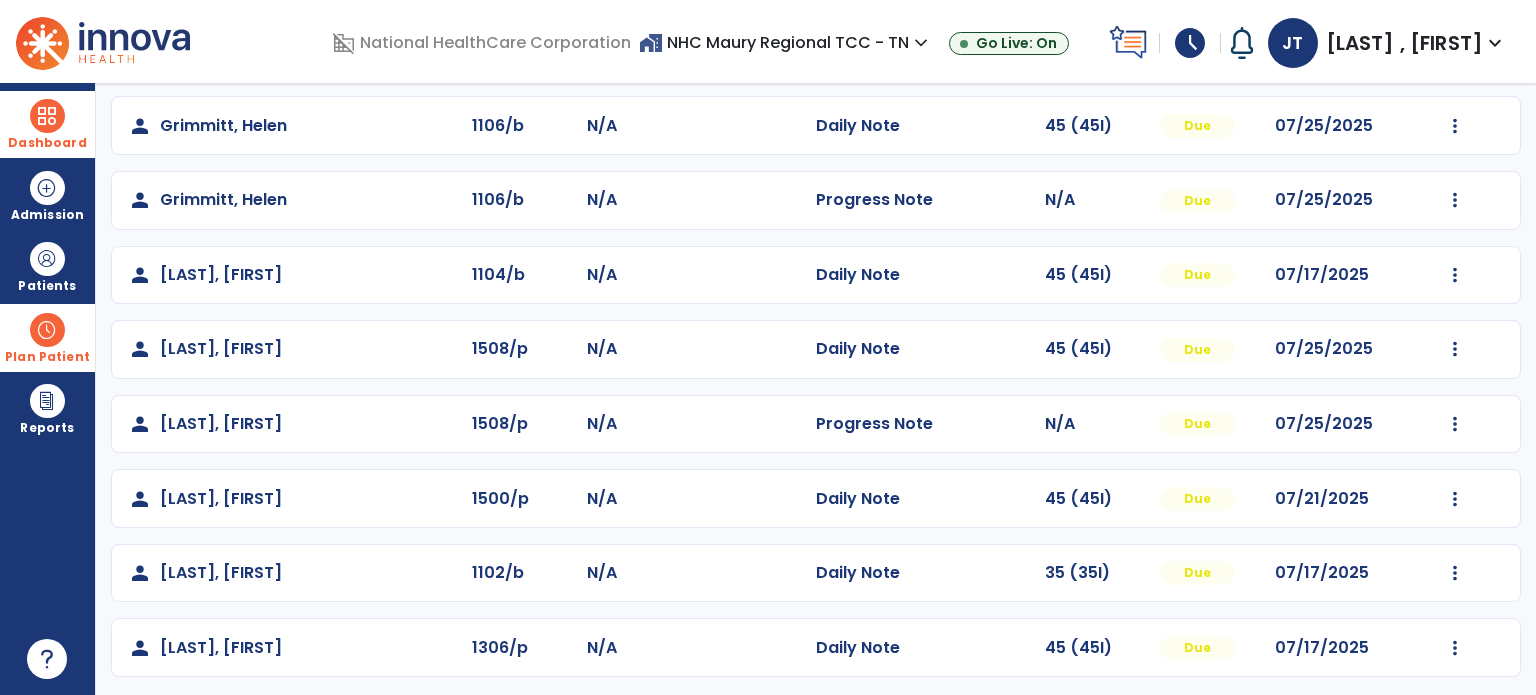 scroll, scrollTop: 393, scrollLeft: 0, axis: vertical 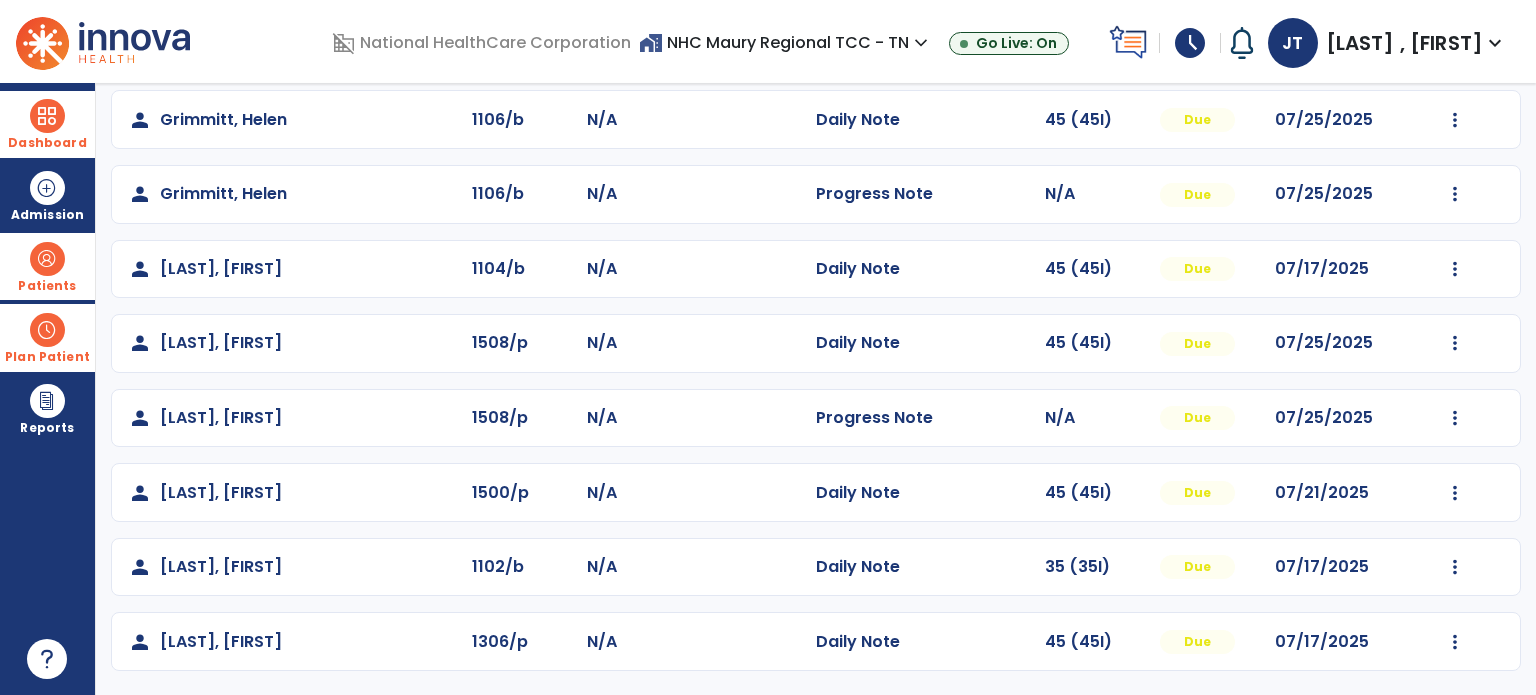 click at bounding box center (47, 259) 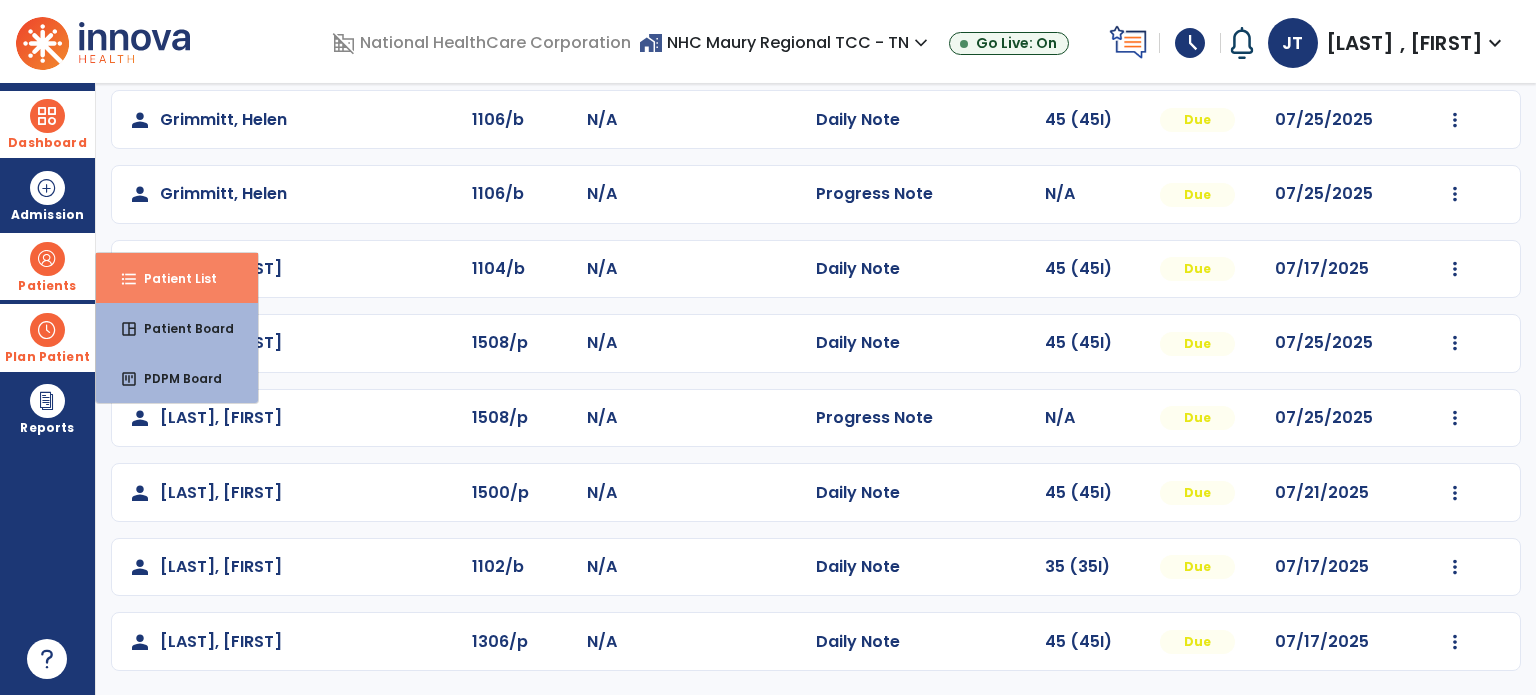 click on "format_list_bulleted  Patient List" at bounding box center (177, 278) 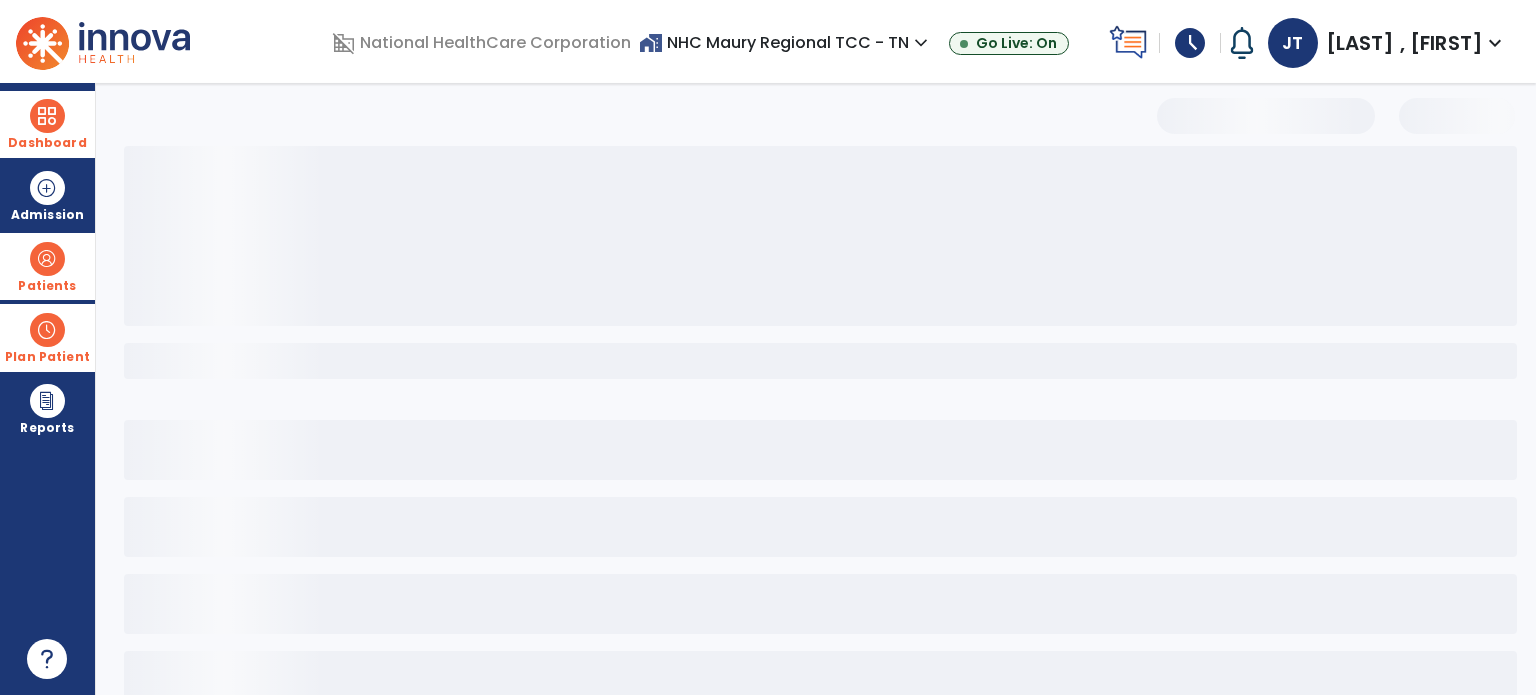 scroll, scrollTop: 46, scrollLeft: 0, axis: vertical 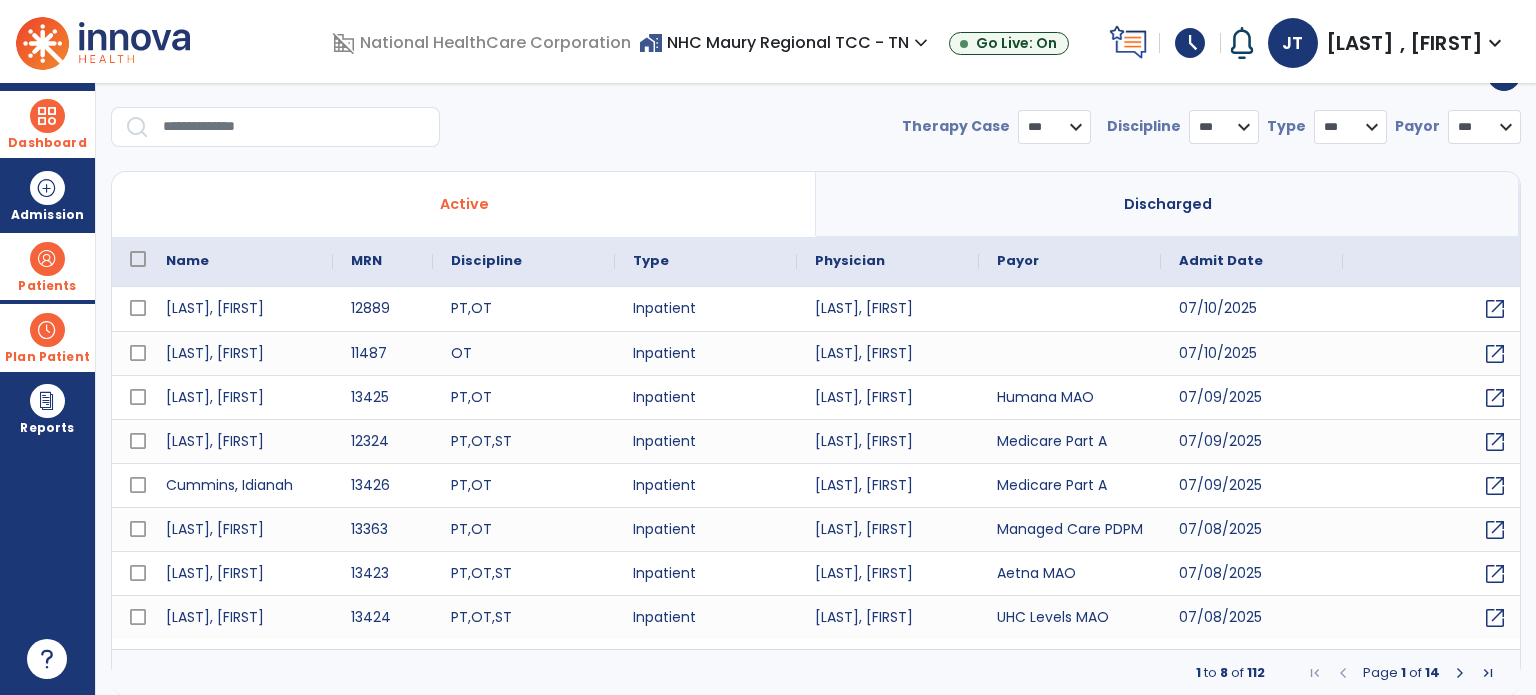 select on "***" 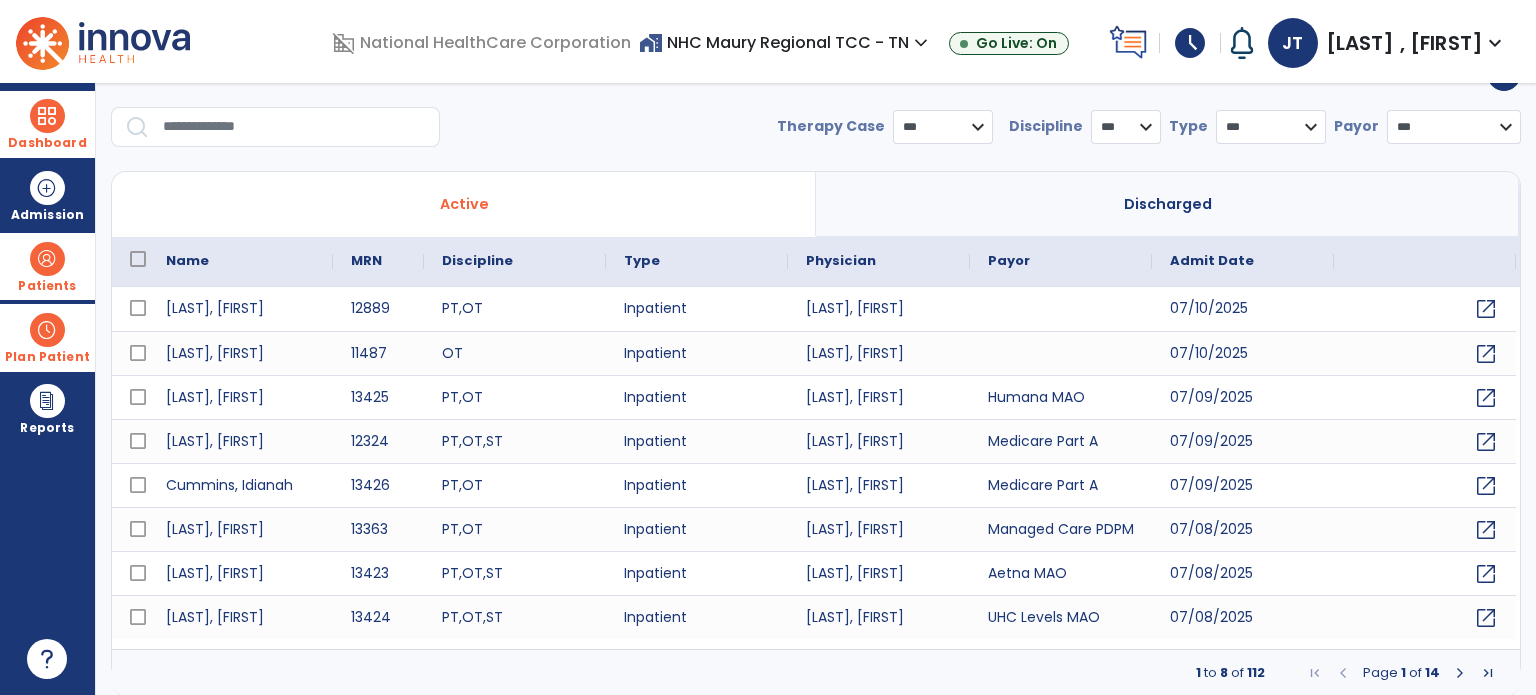 click at bounding box center [294, 127] 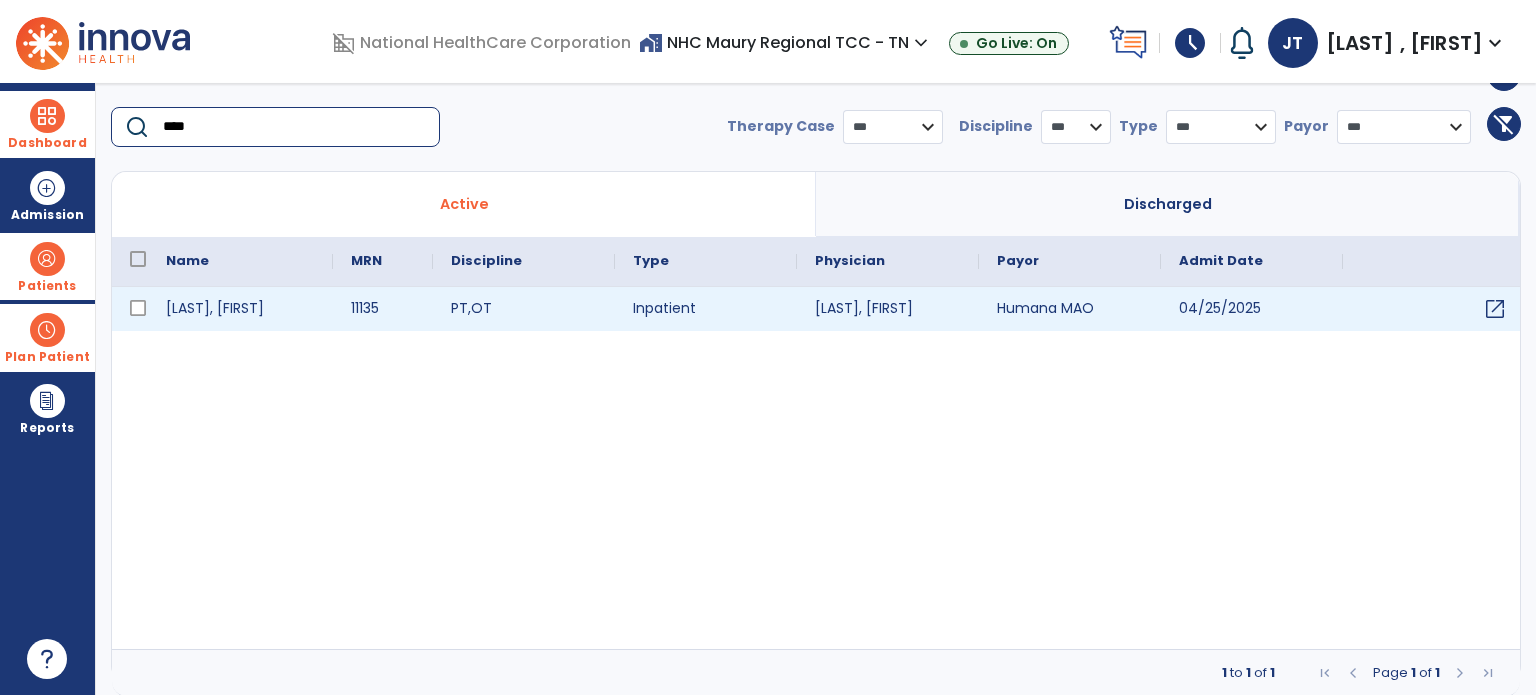 type on "****" 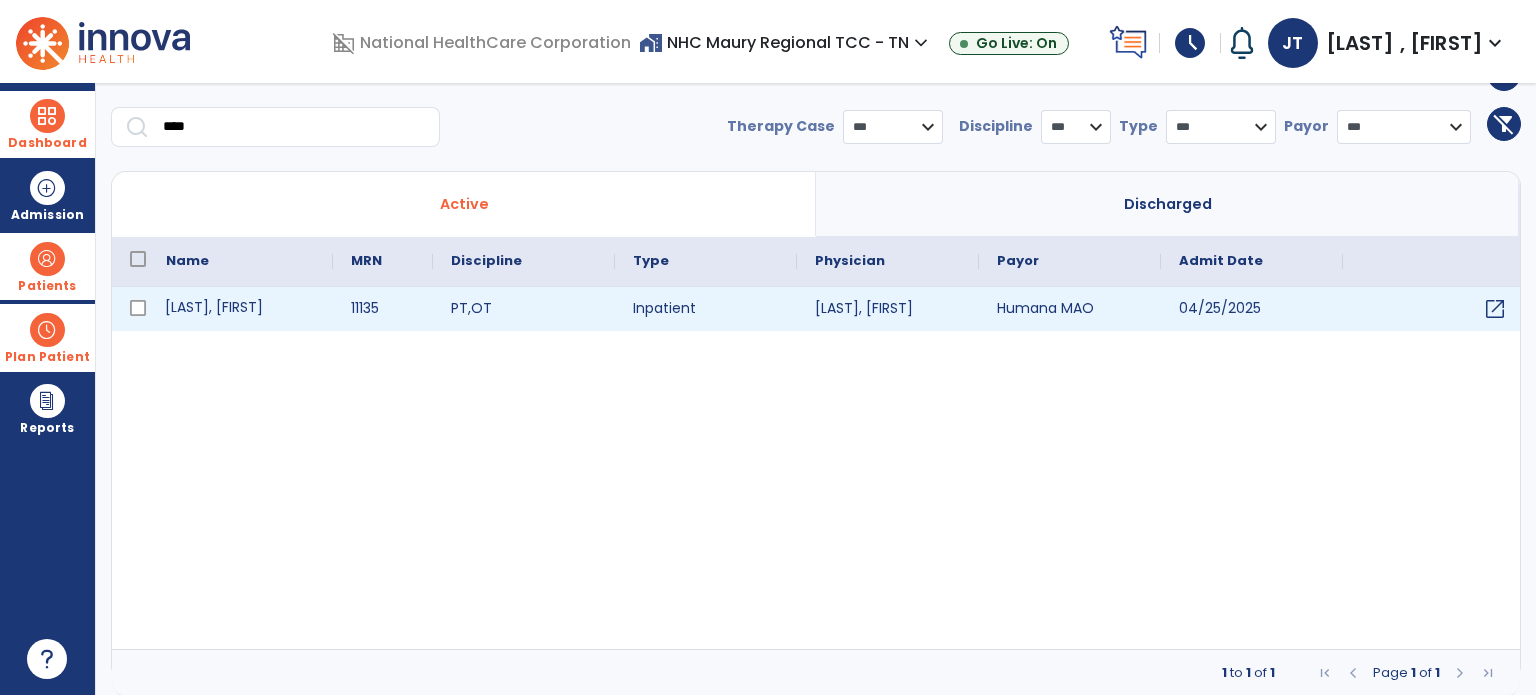 click on "[LAST], [FIRST]" at bounding box center (240, 309) 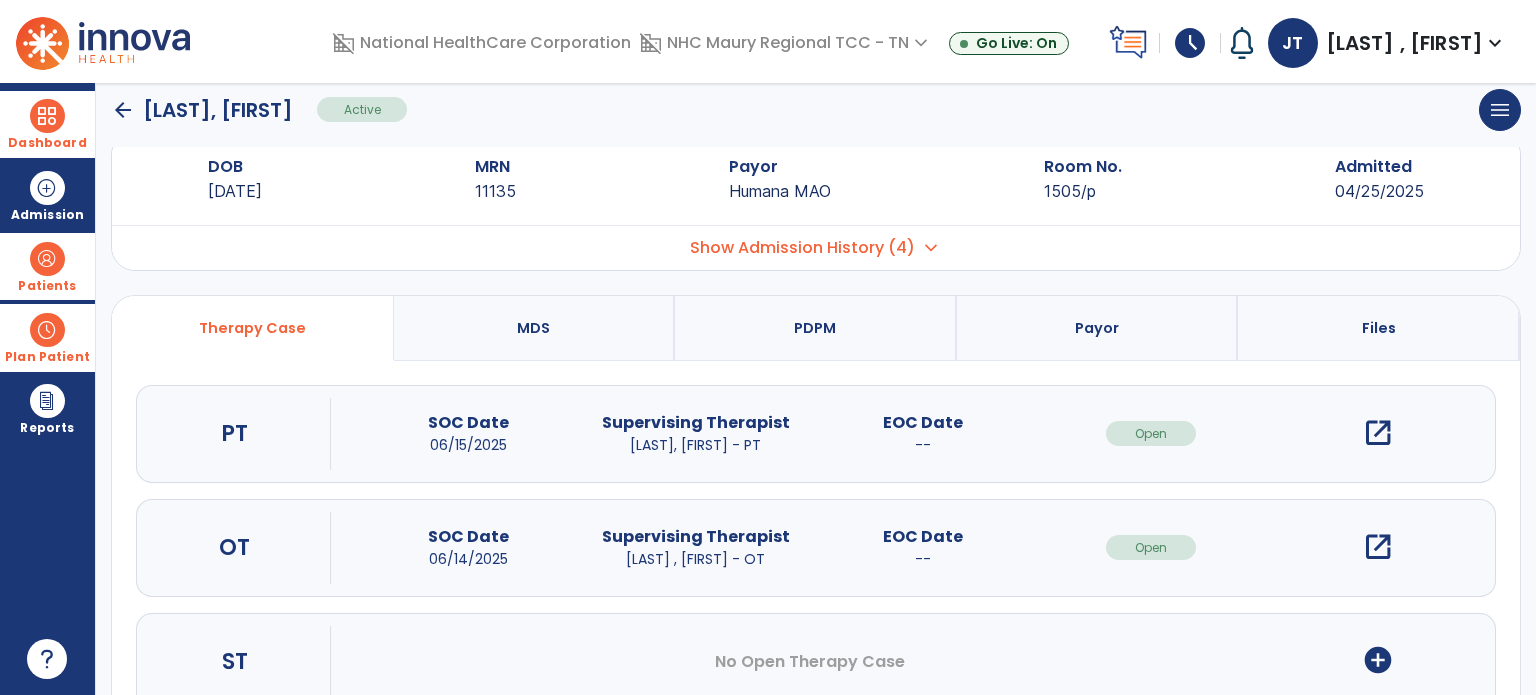 scroll, scrollTop: 0, scrollLeft: 0, axis: both 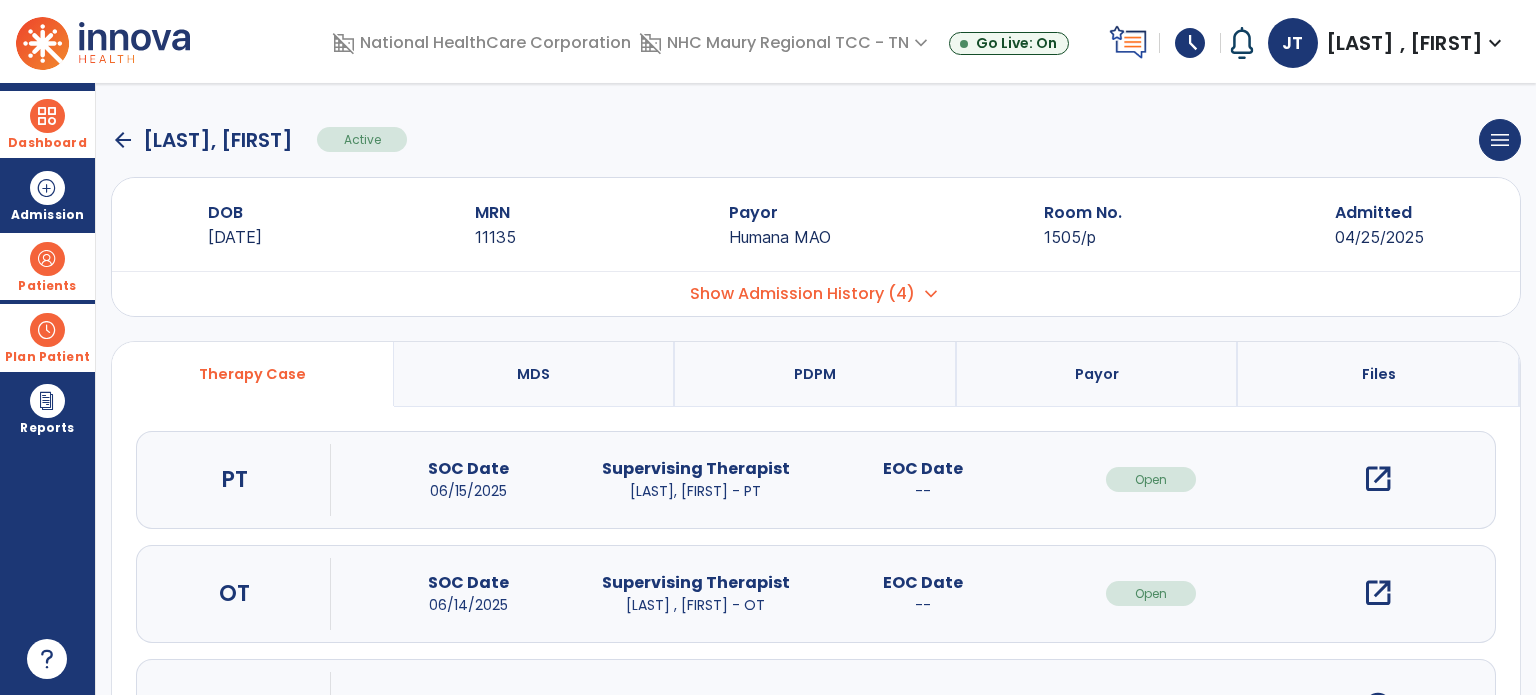 click on "open_in_new" at bounding box center [1378, 593] 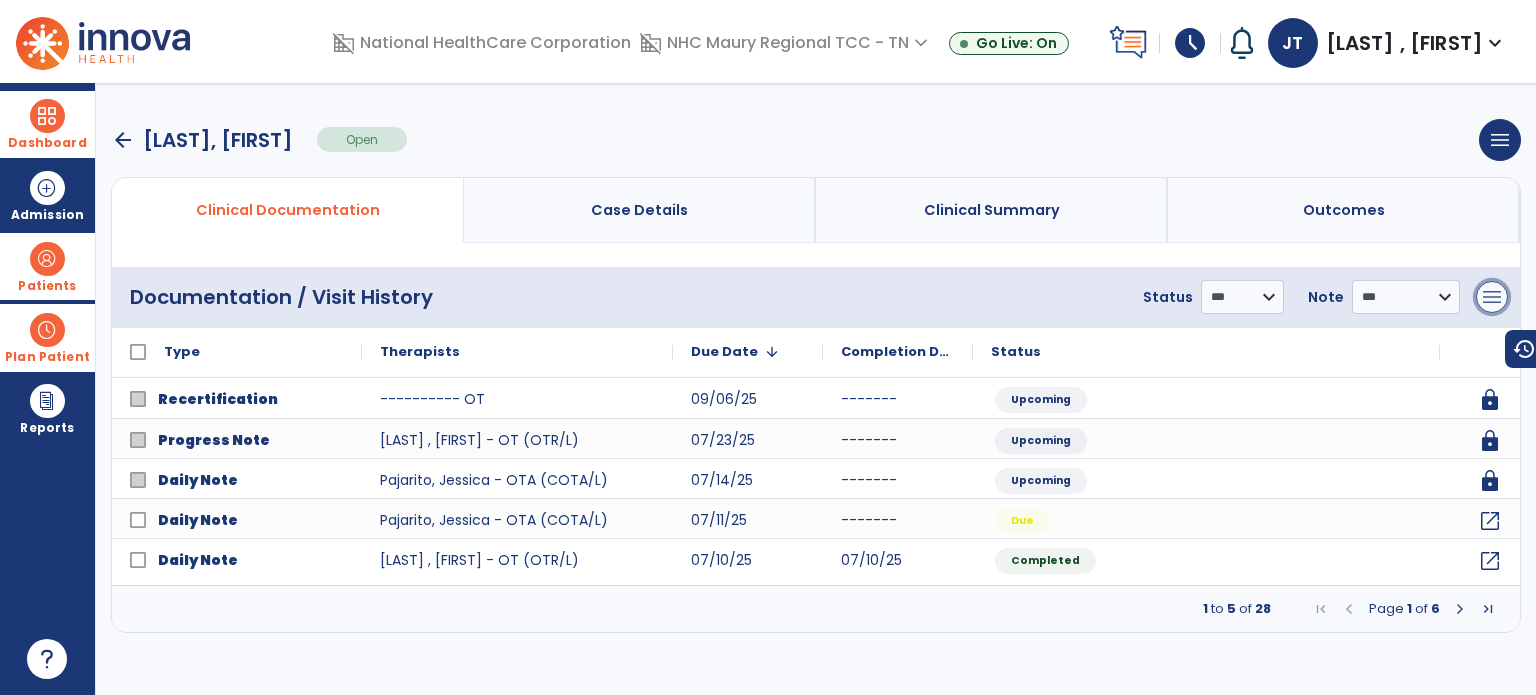 click on "menu" at bounding box center [1492, 297] 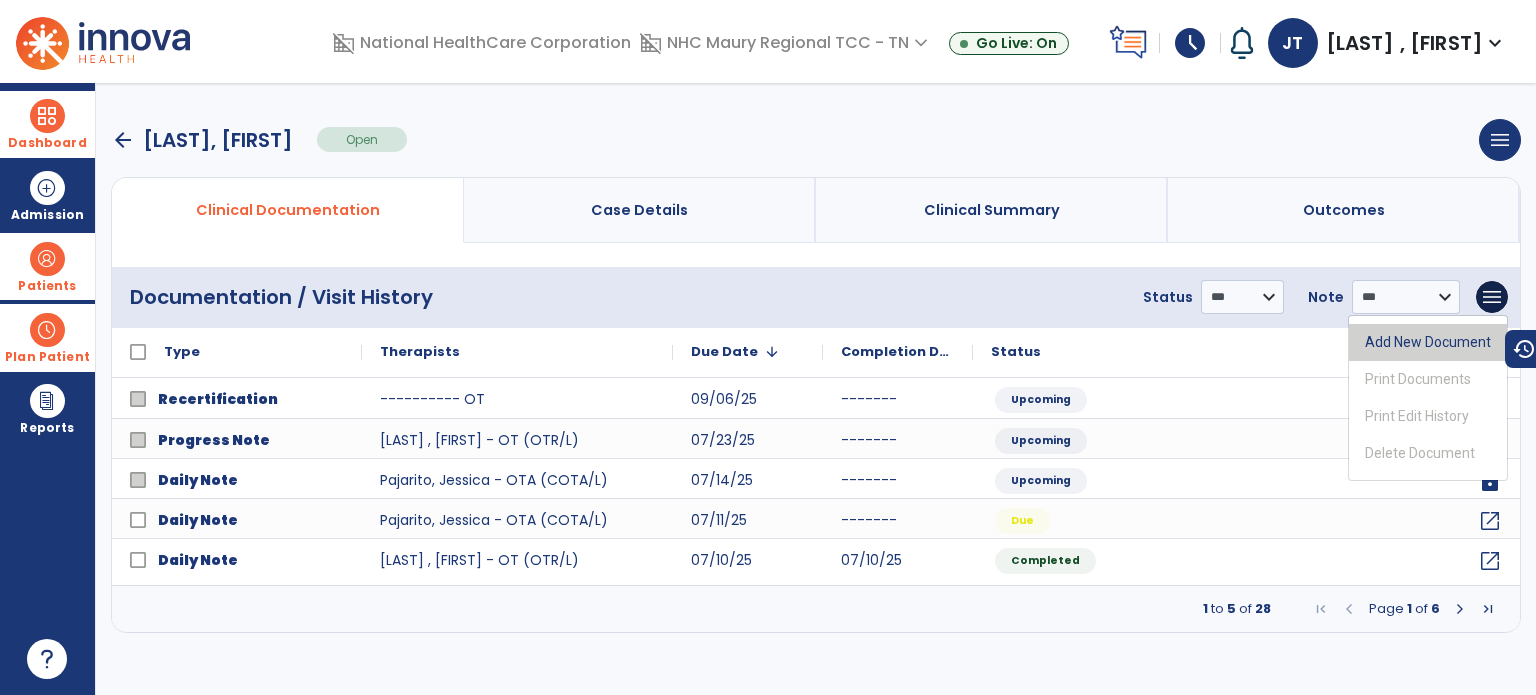 click on "Add New Document" at bounding box center (1428, 342) 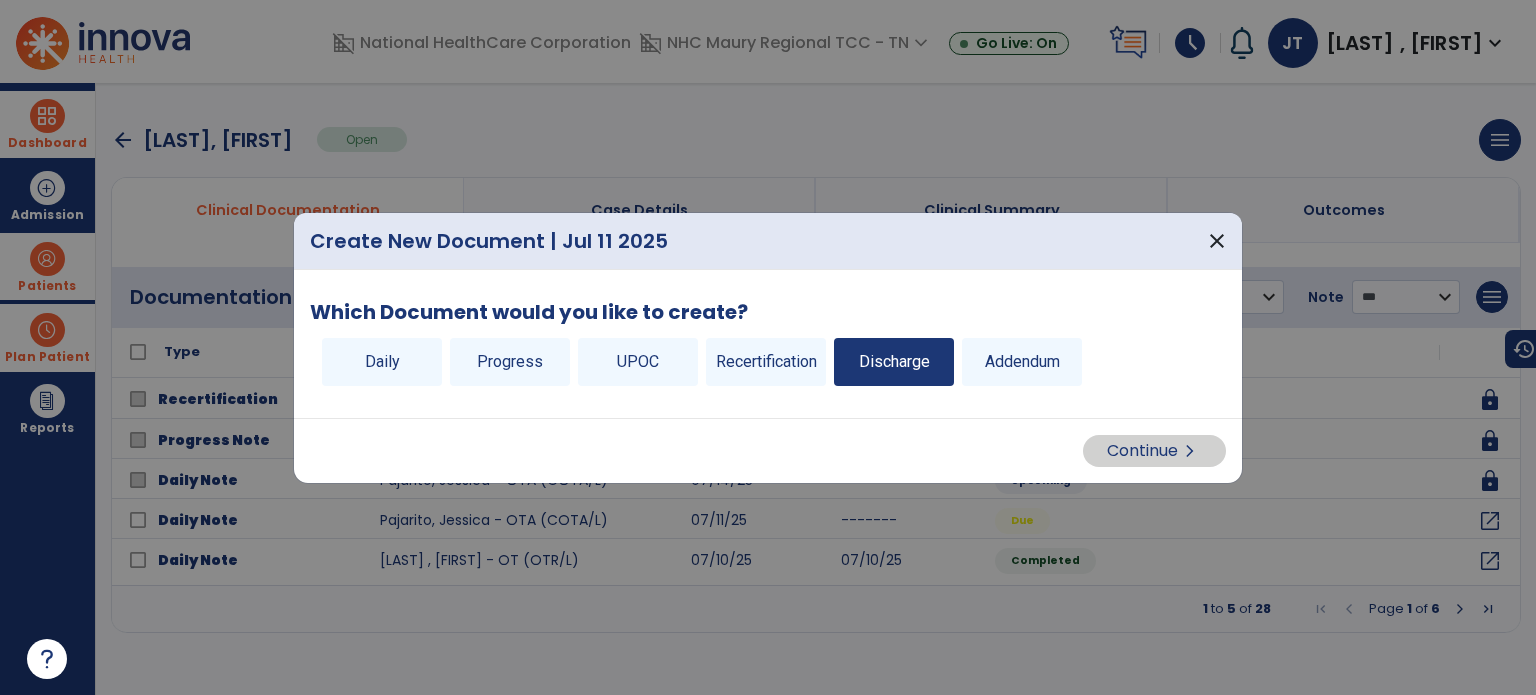 click on "Discharge" at bounding box center (894, 362) 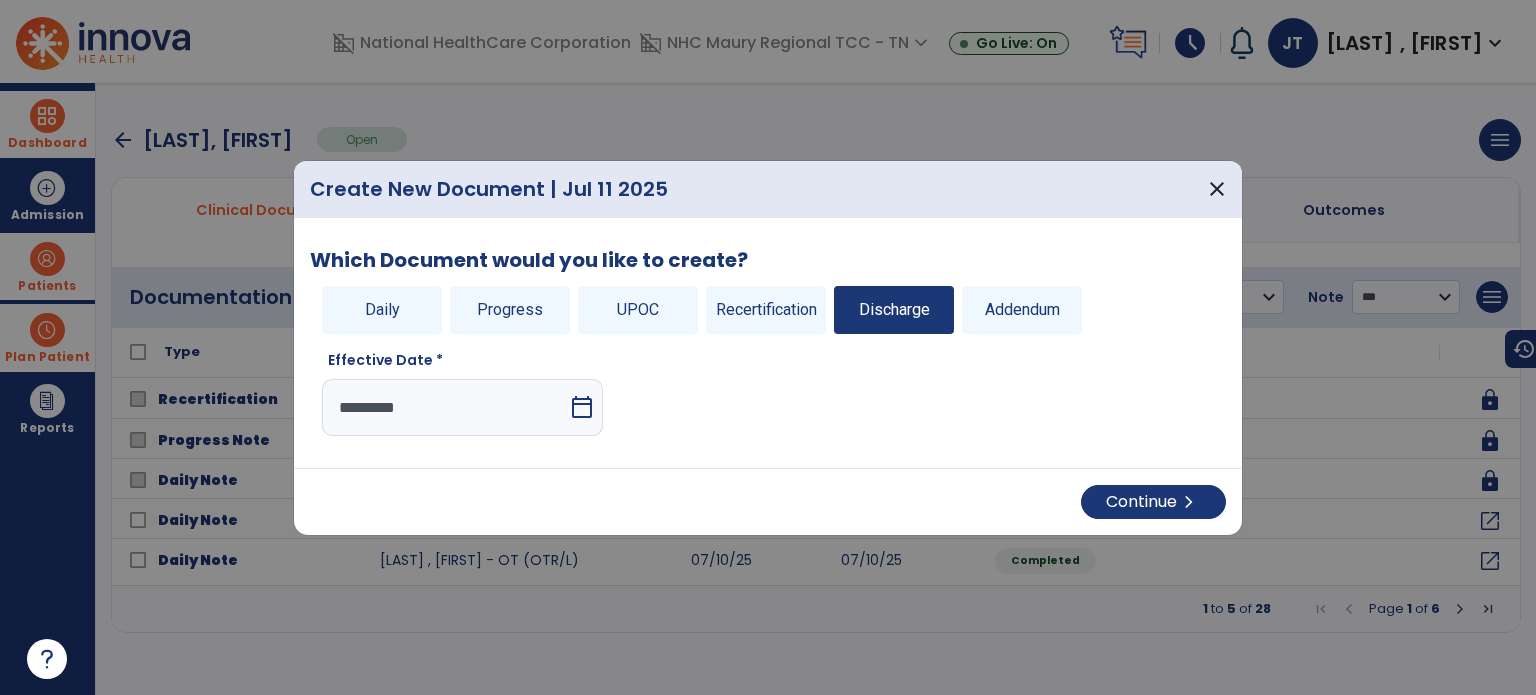 click on "*********" at bounding box center (445, 407) 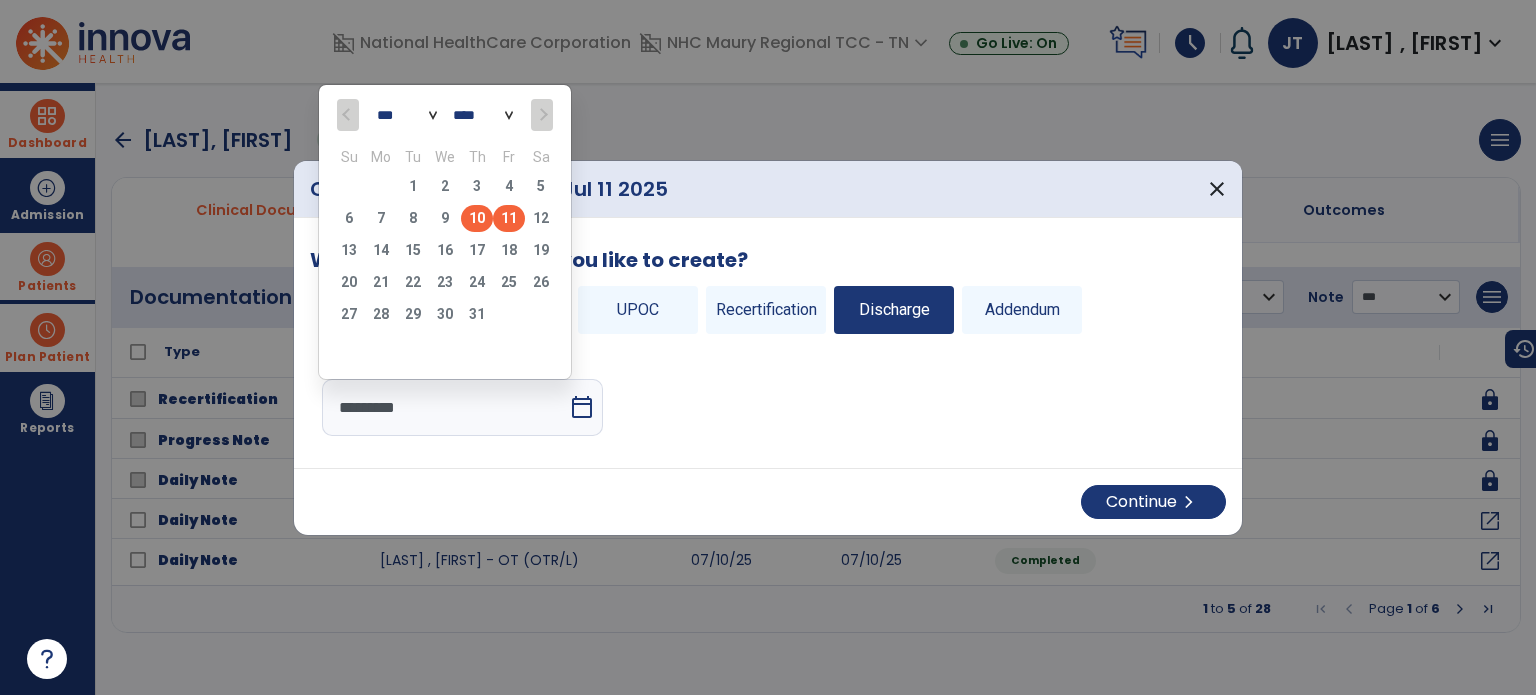 click on "10" 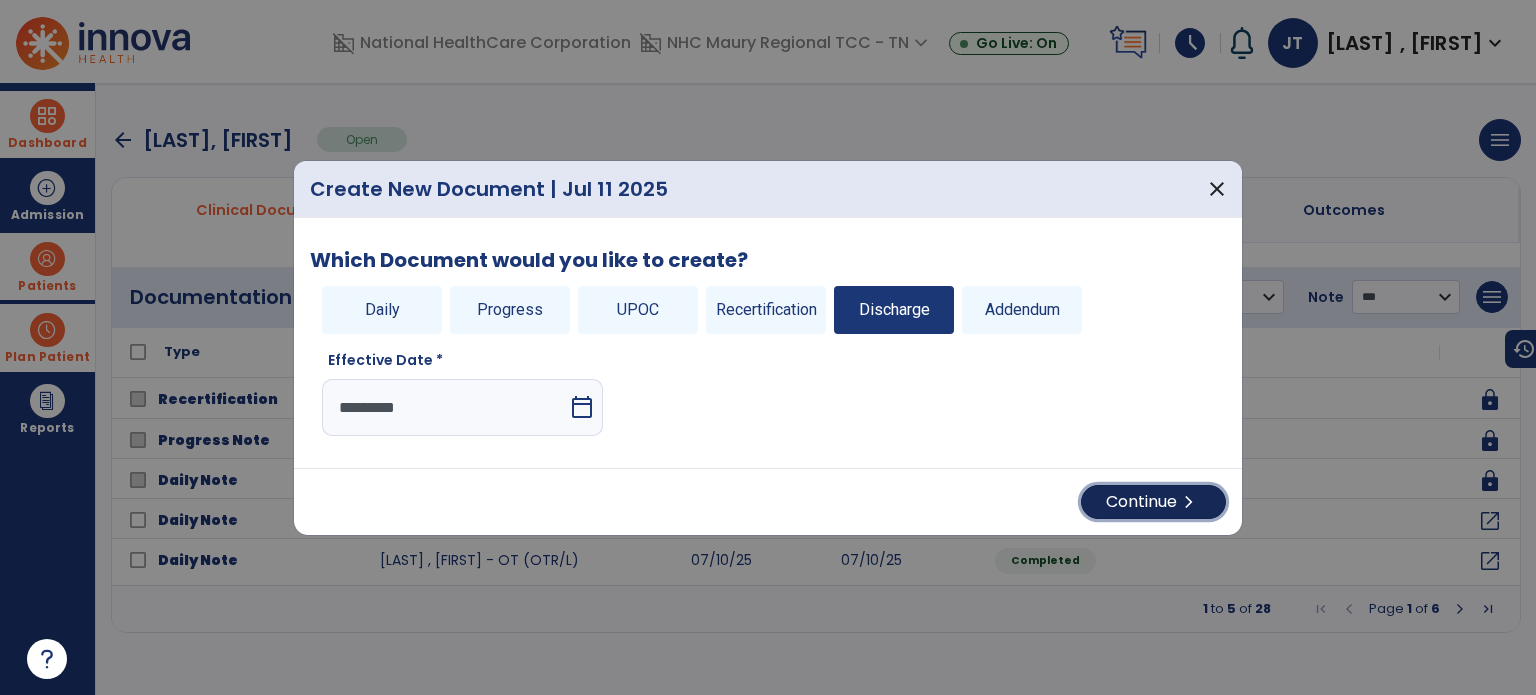 click on "Continue   chevron_right" at bounding box center (1153, 502) 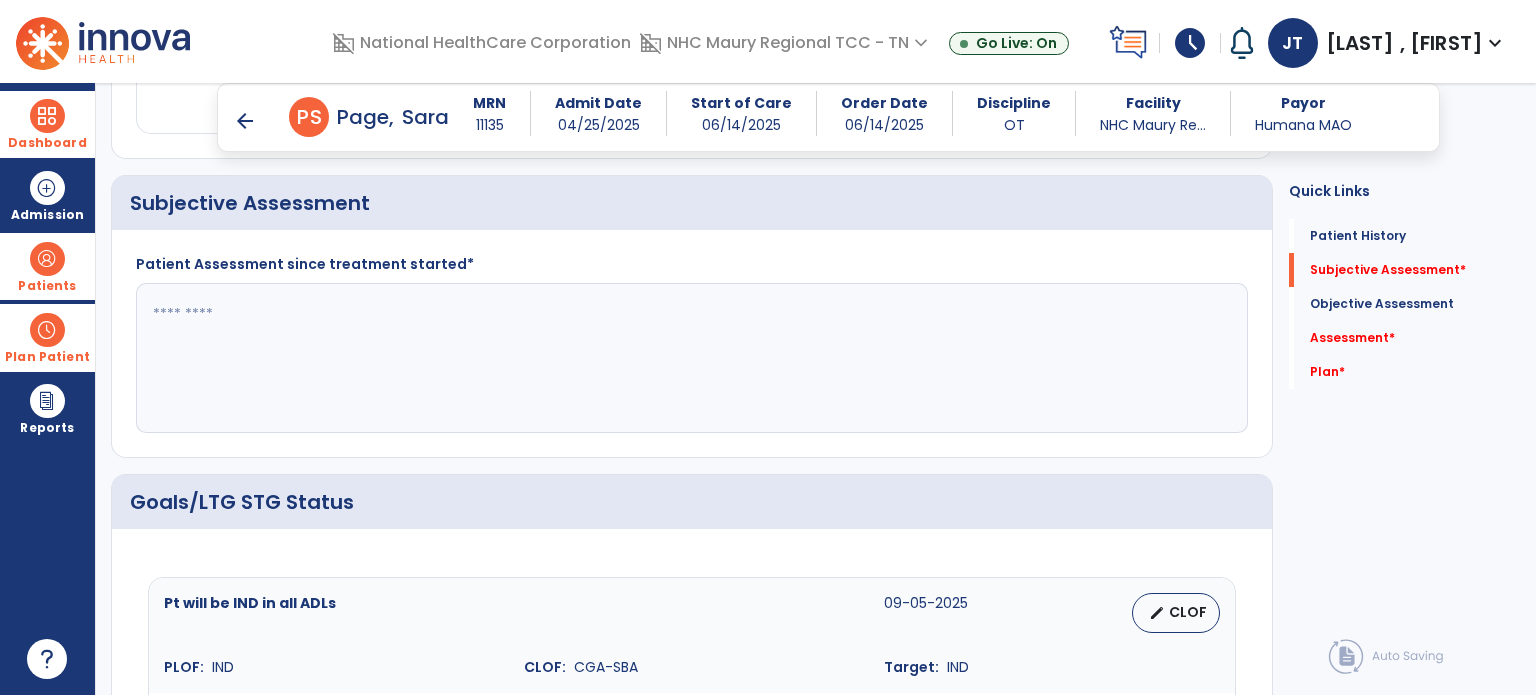 scroll, scrollTop: 448, scrollLeft: 0, axis: vertical 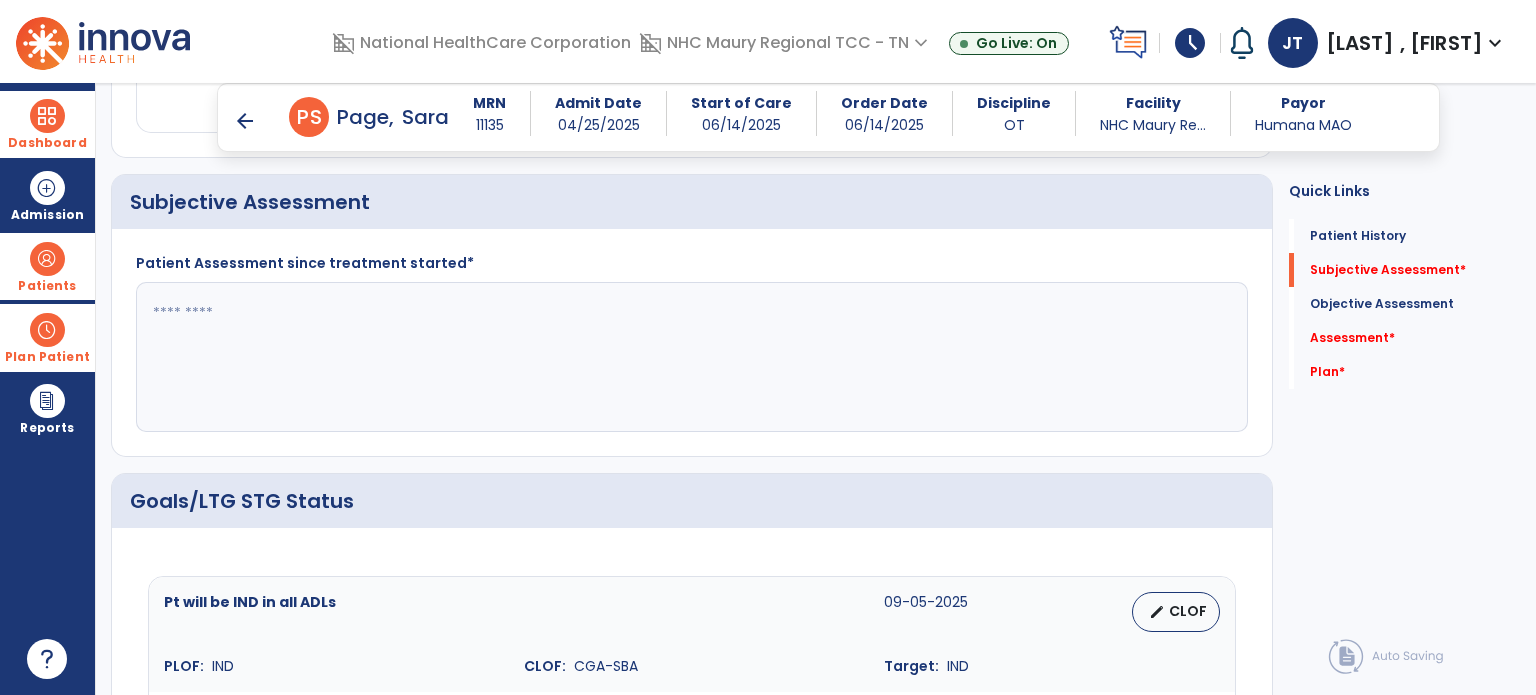 click 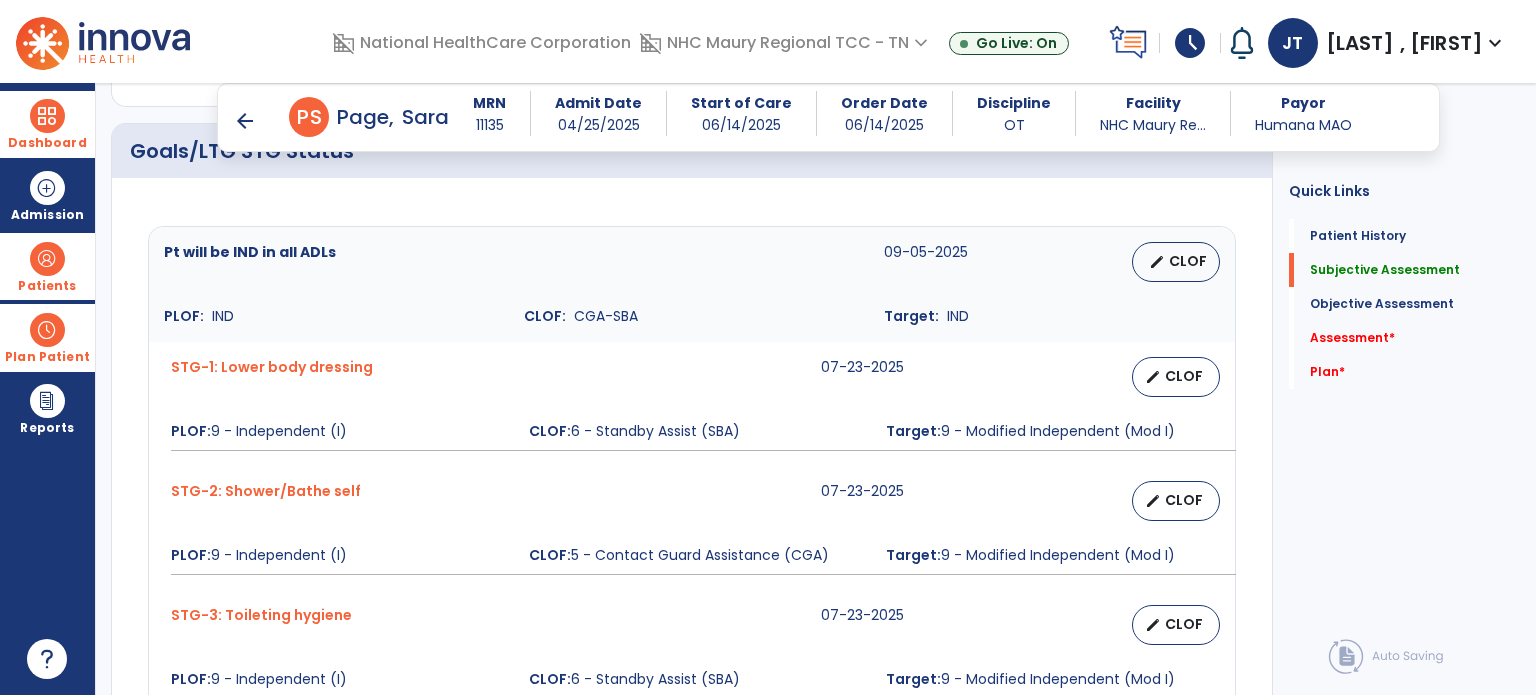 scroll, scrollTop: 818, scrollLeft: 0, axis: vertical 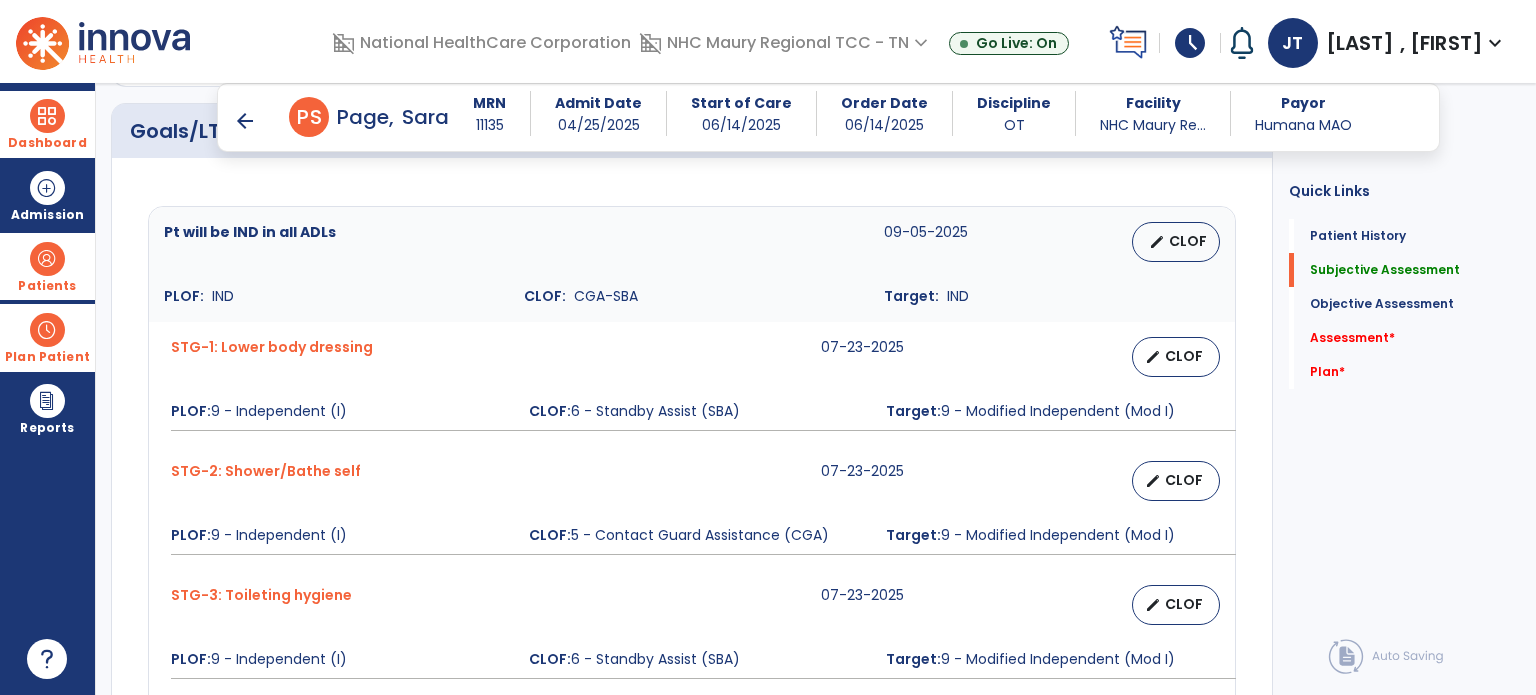 type on "**********" 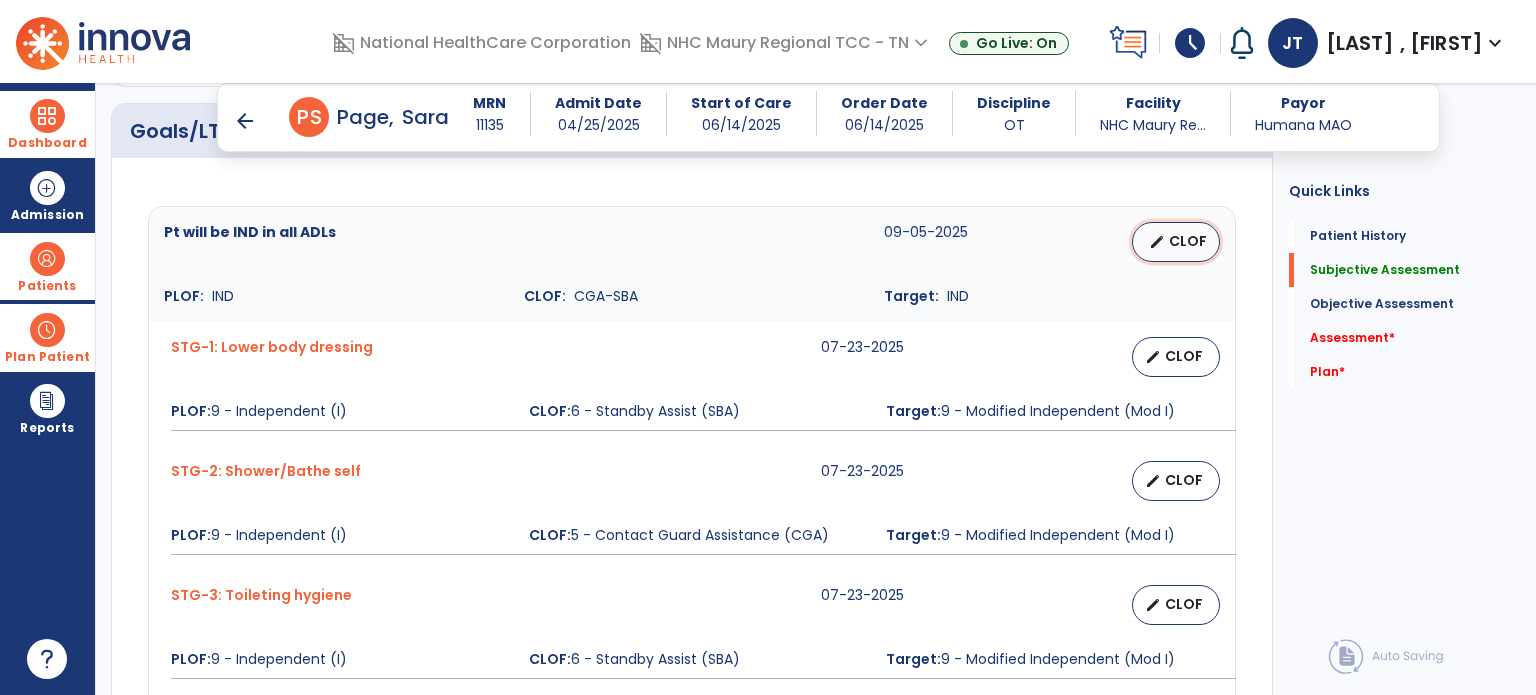 click on "CLOF" at bounding box center [1188, 241] 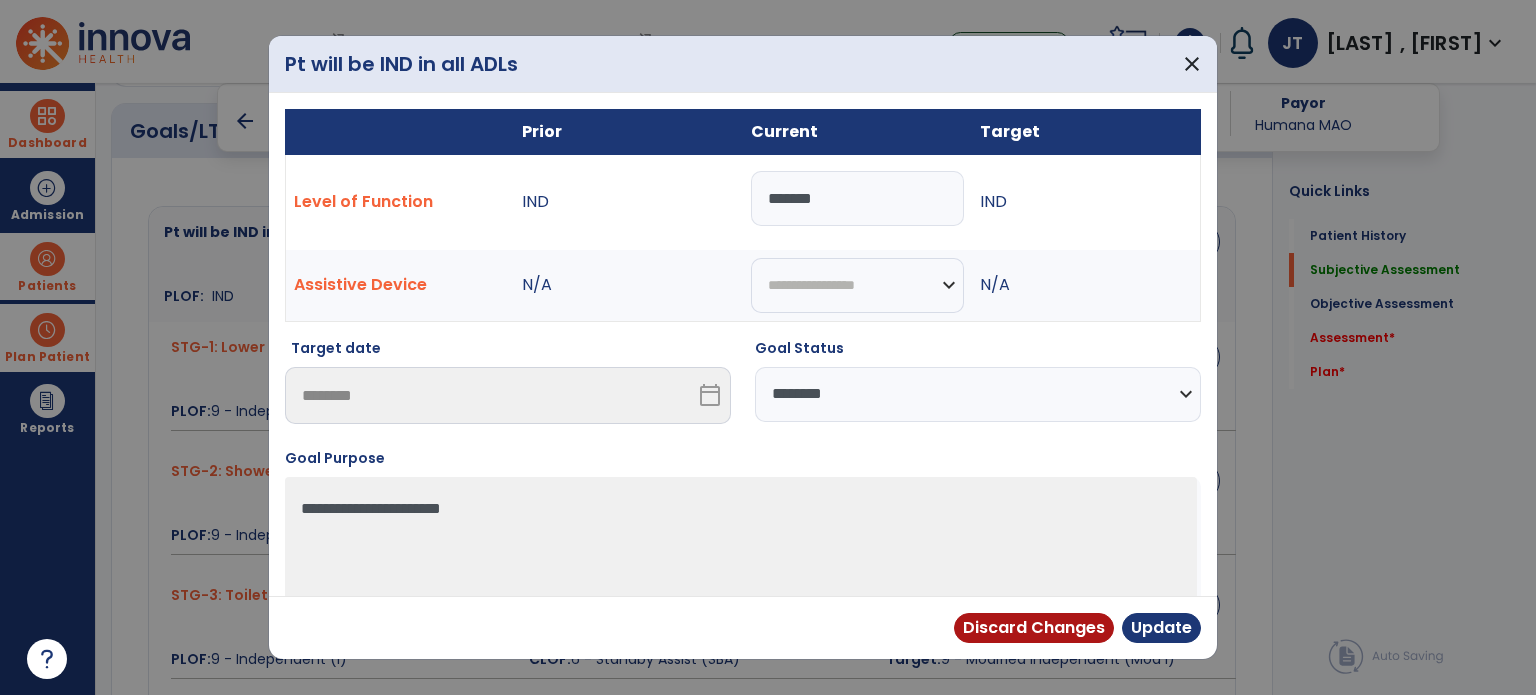 click on "**********" at bounding box center (978, 394) 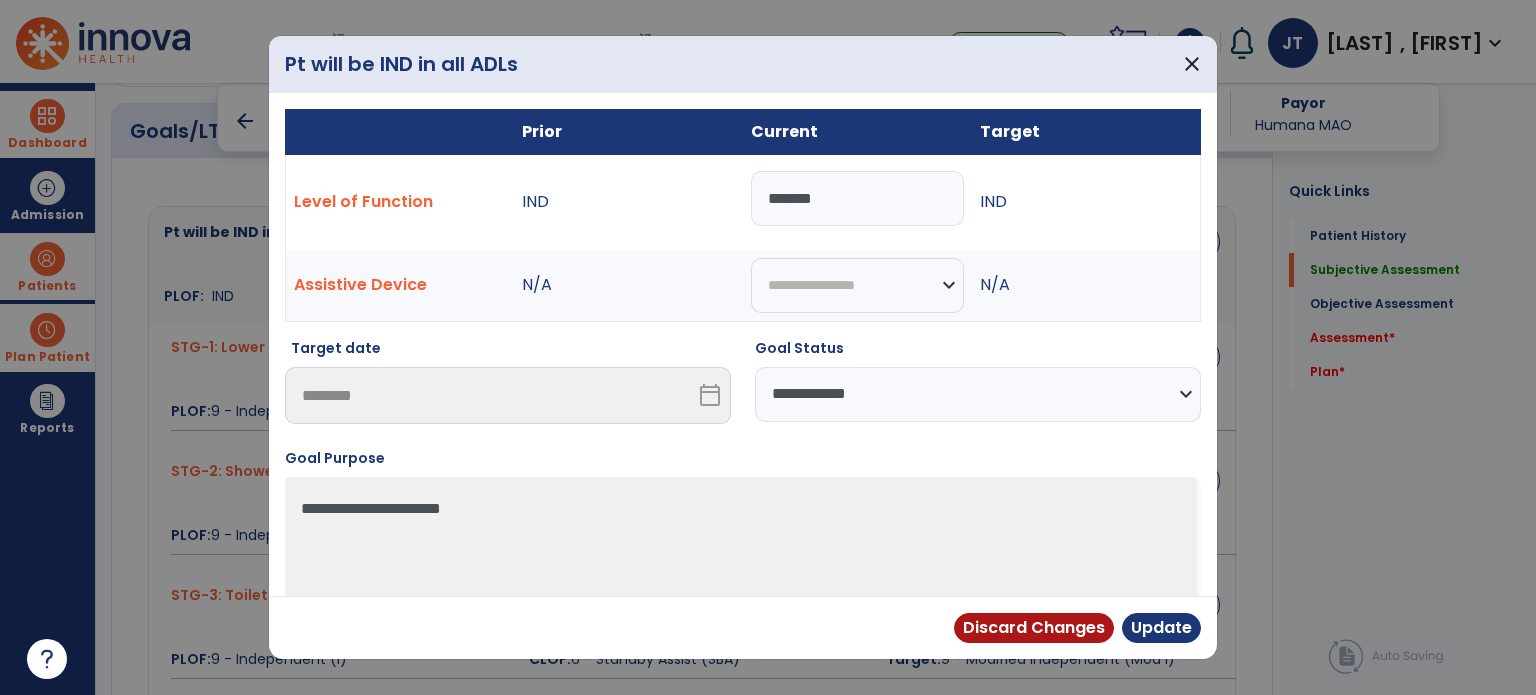 click on "**********" at bounding box center (978, 394) 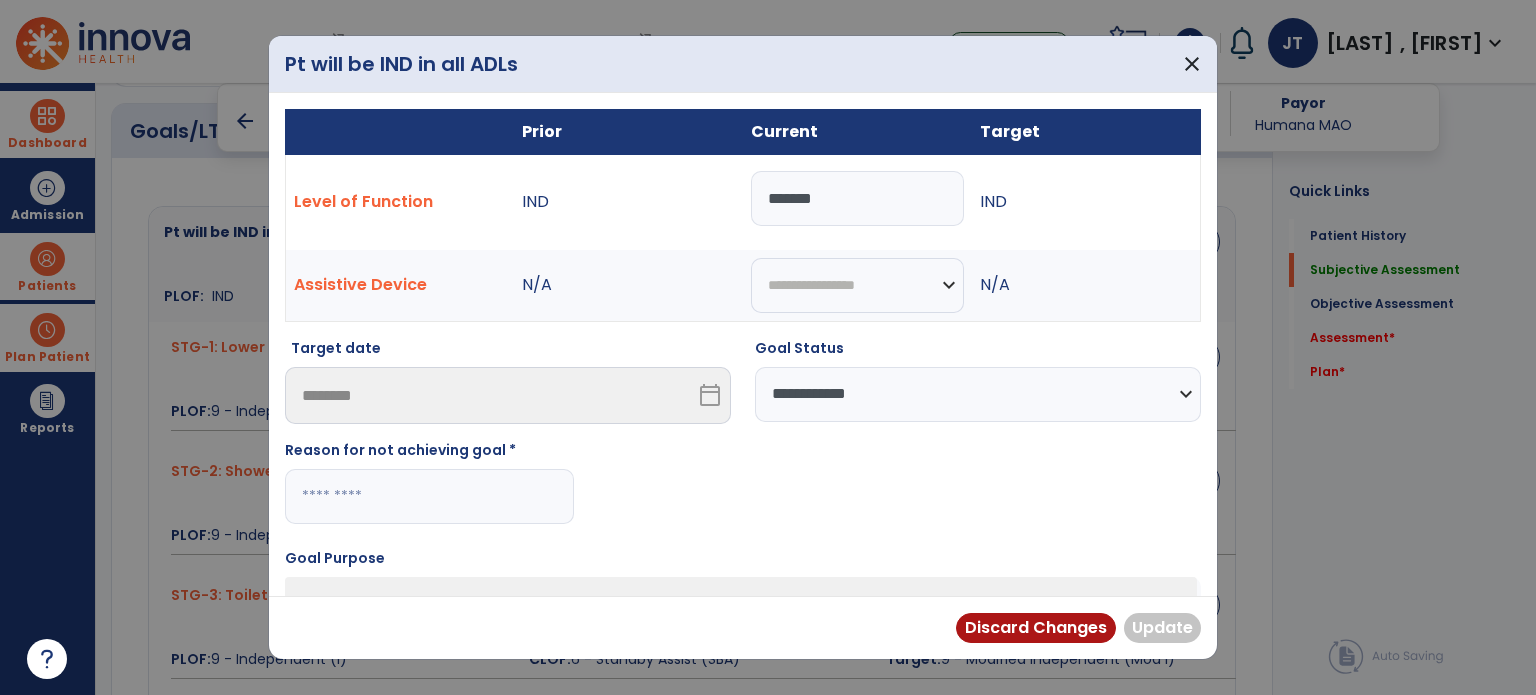 click at bounding box center [429, 496] 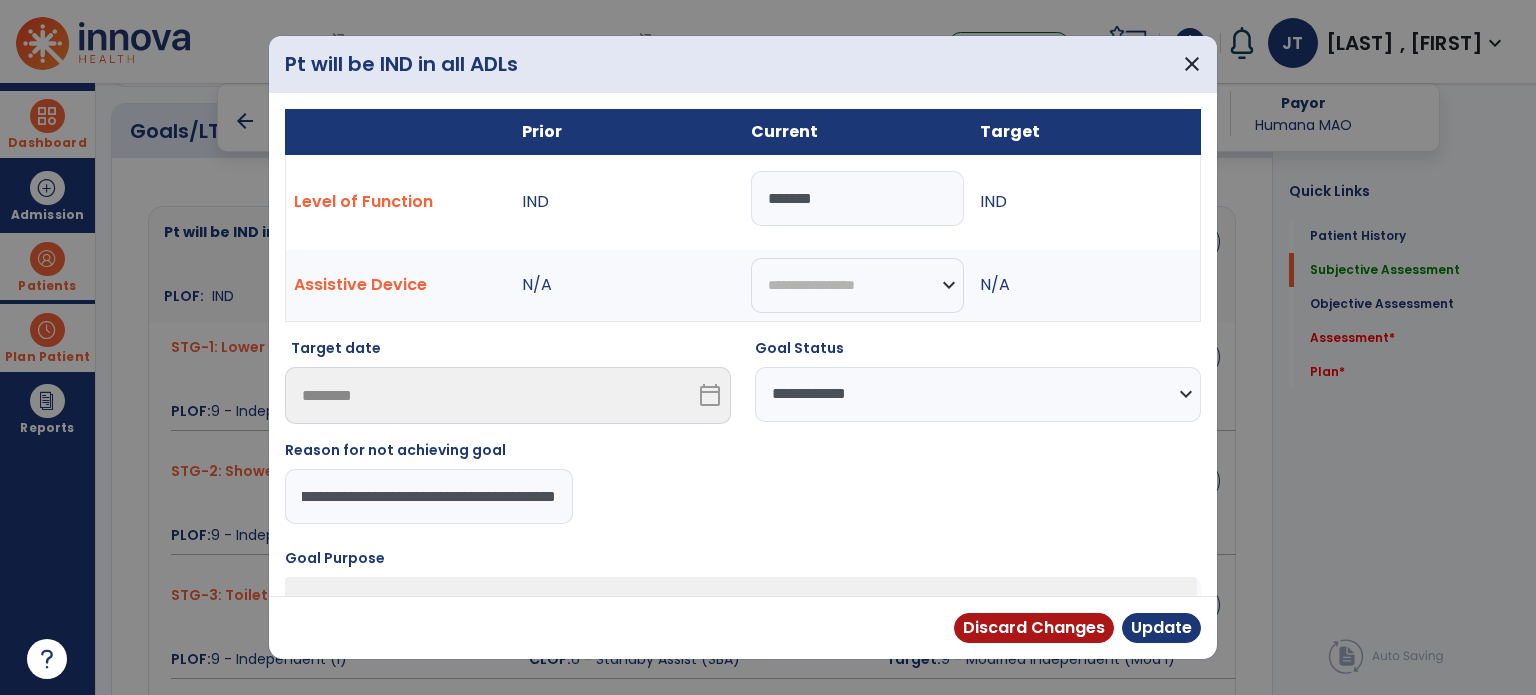 scroll, scrollTop: 0, scrollLeft: 0, axis: both 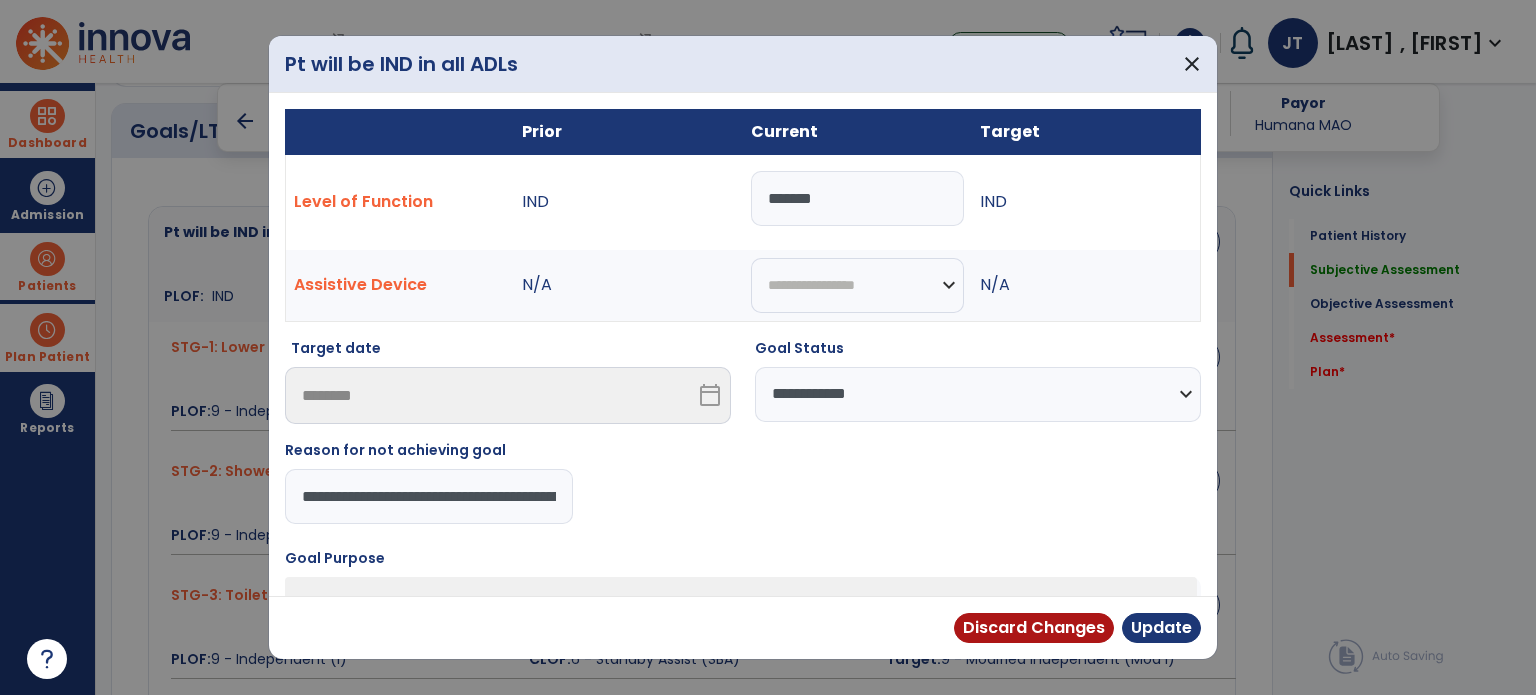 drag, startPoint x: 560, startPoint y: 499, endPoint x: 116, endPoint y: 423, distance: 450.45755 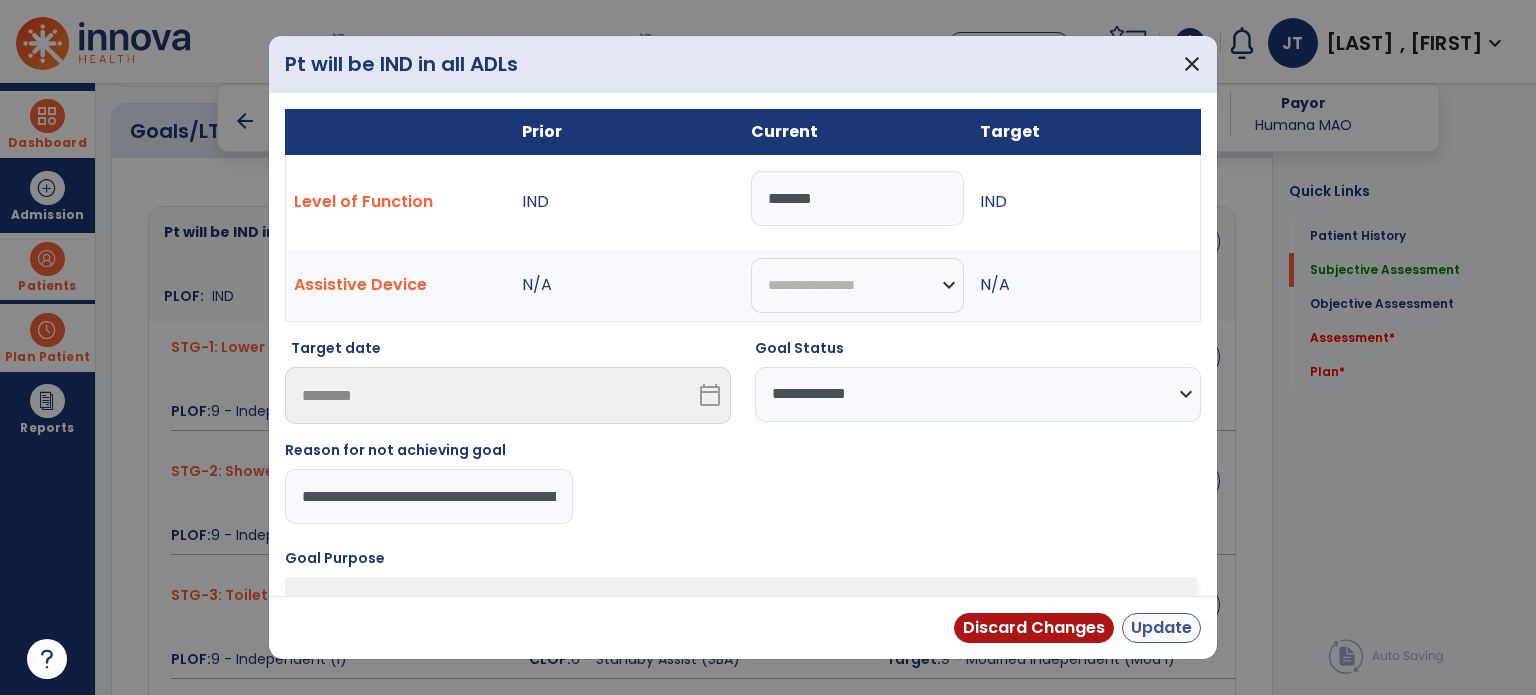 type on "**********" 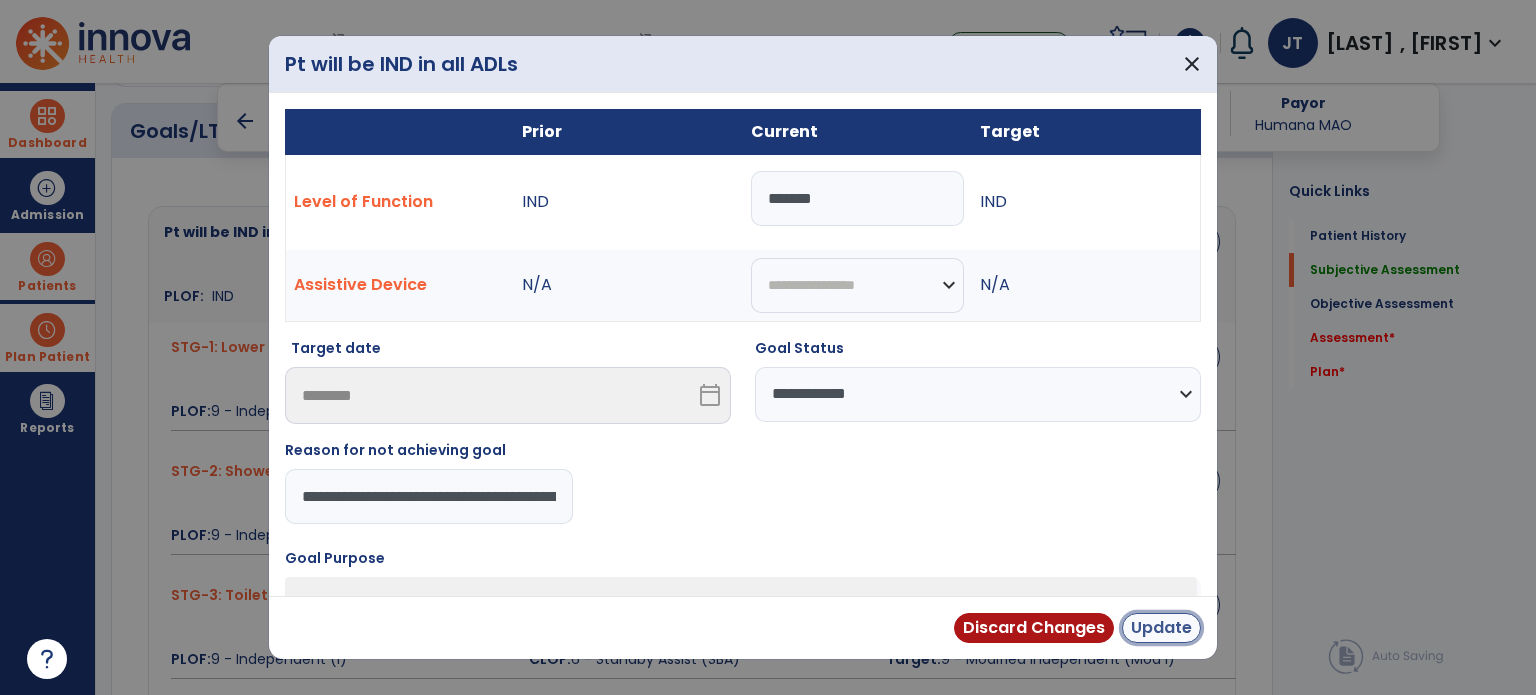 click on "Update" at bounding box center [1161, 628] 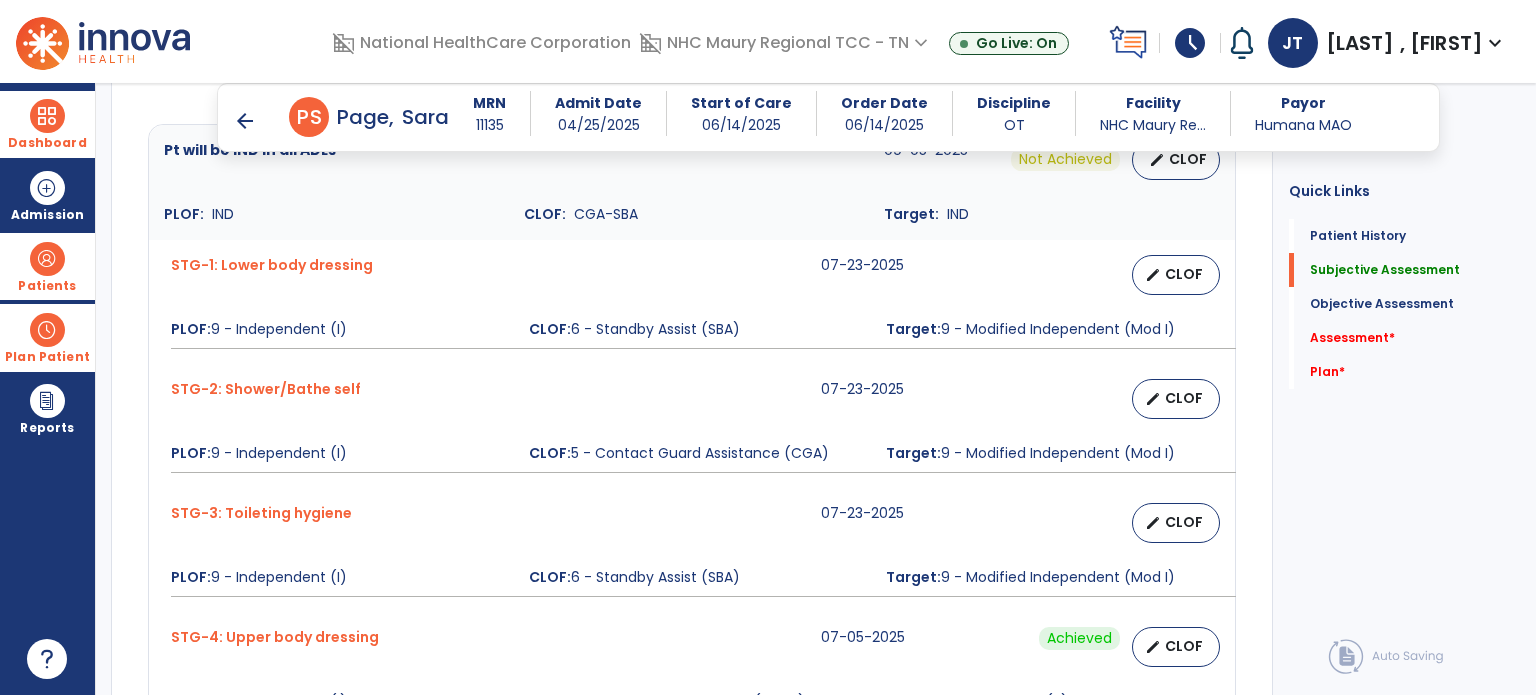 scroll, scrollTop: 888, scrollLeft: 0, axis: vertical 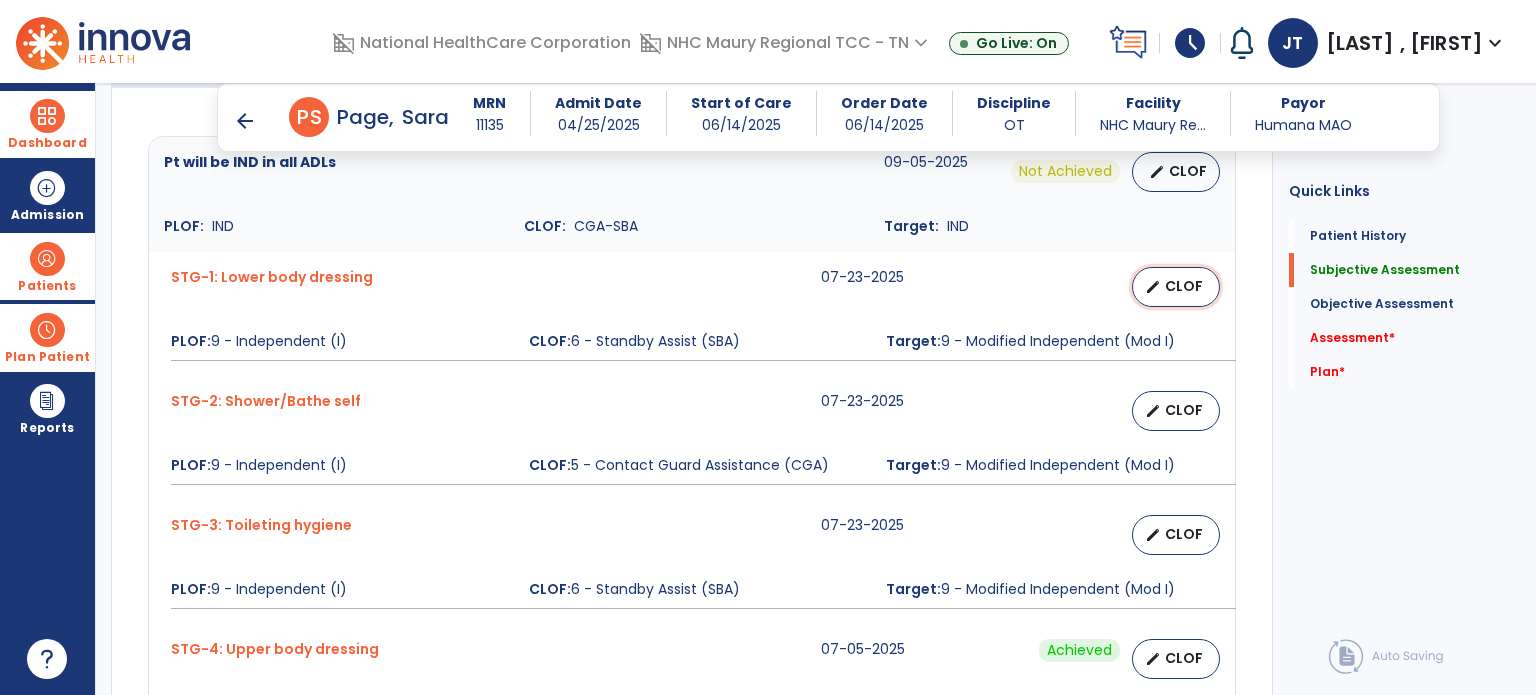click on "edit" at bounding box center (1153, 287) 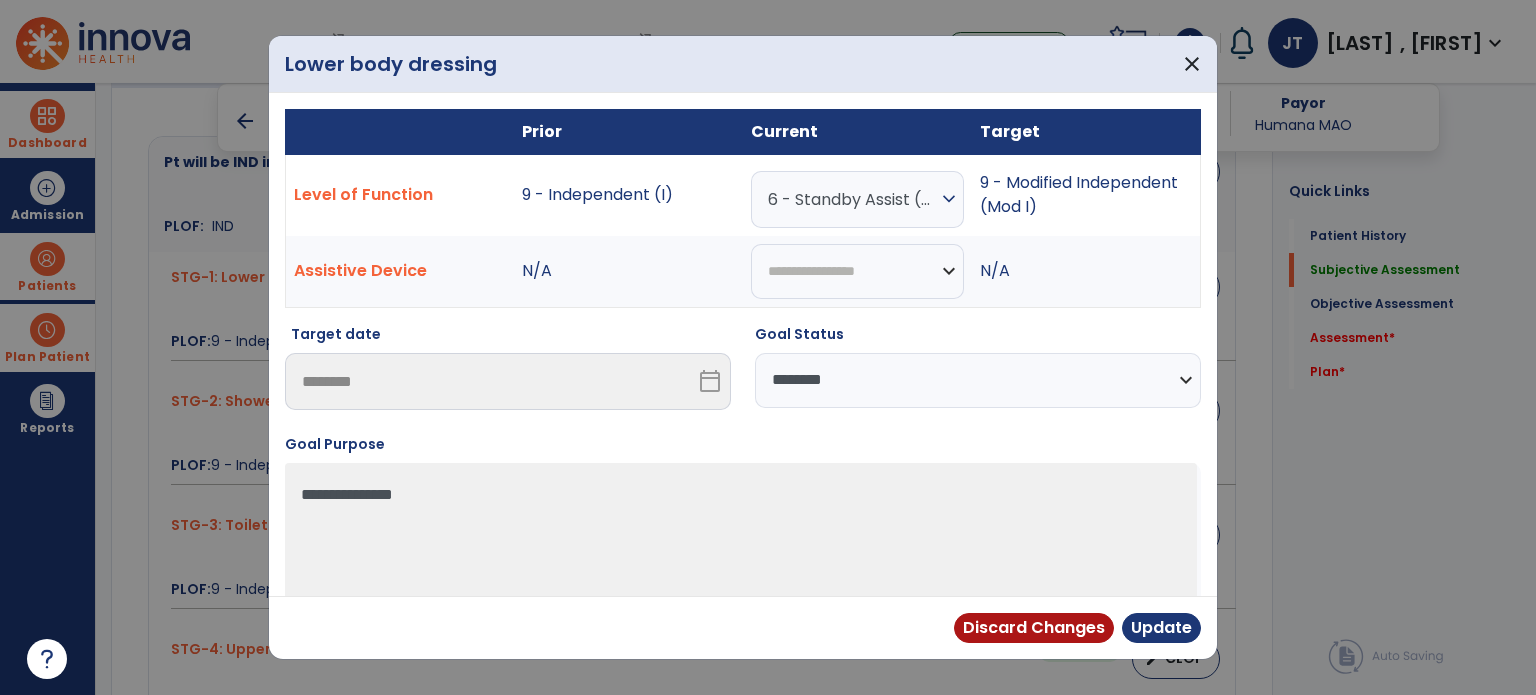 click on "**********" at bounding box center [978, 380] 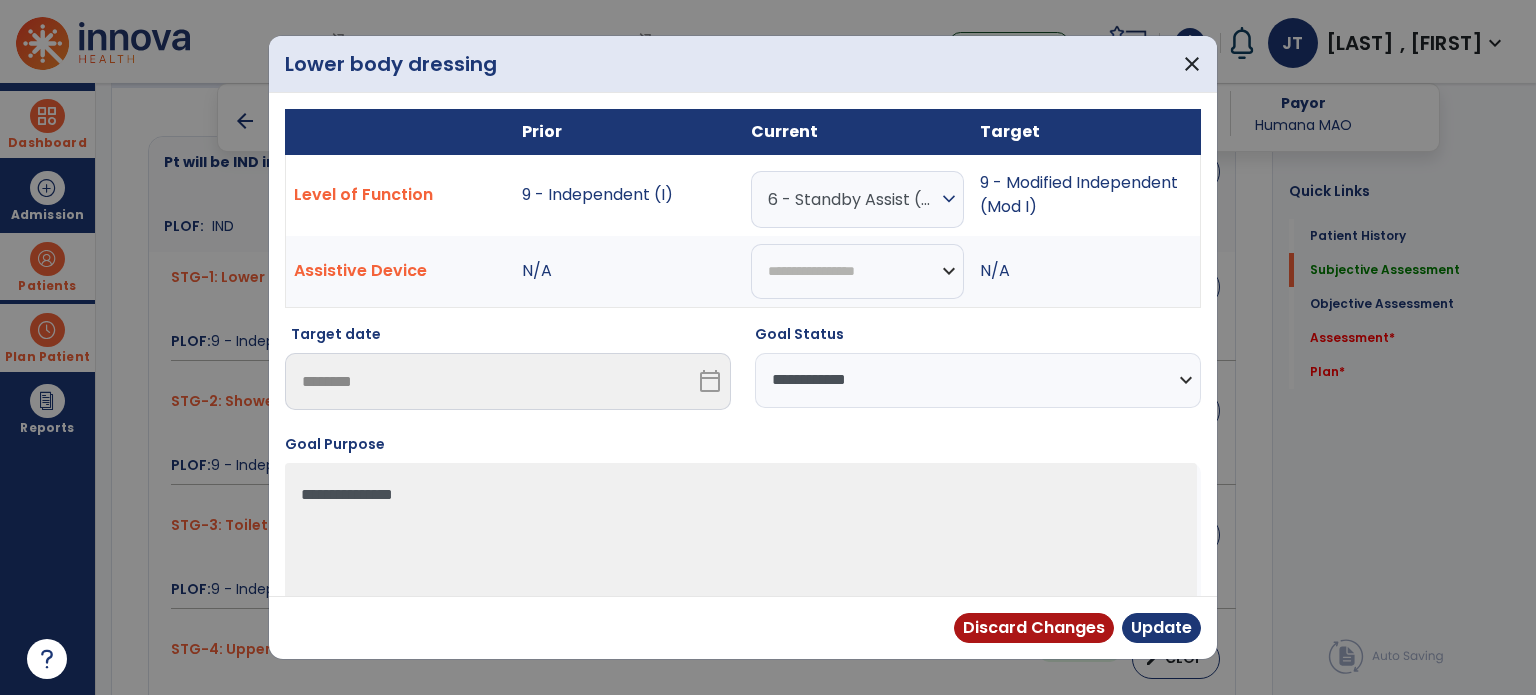 click on "**********" at bounding box center [978, 380] 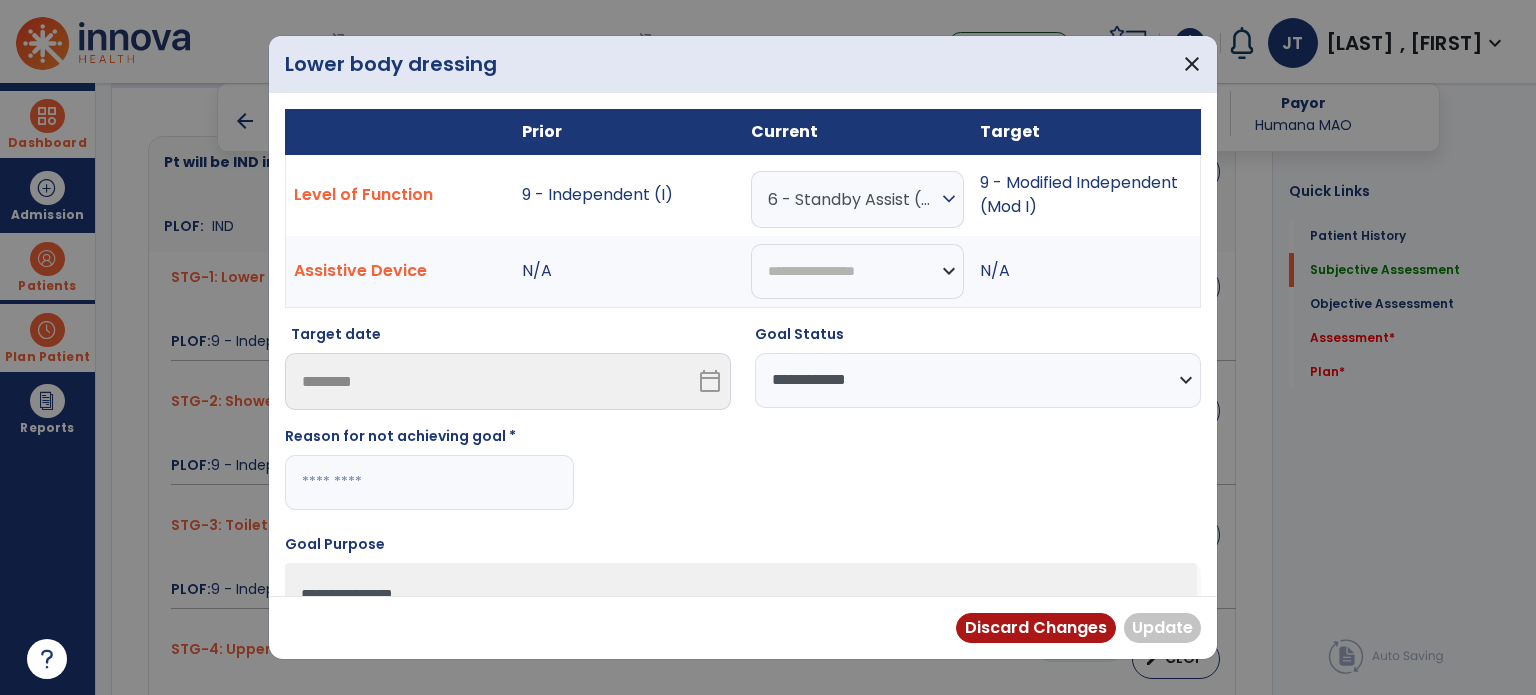 click at bounding box center [429, 482] 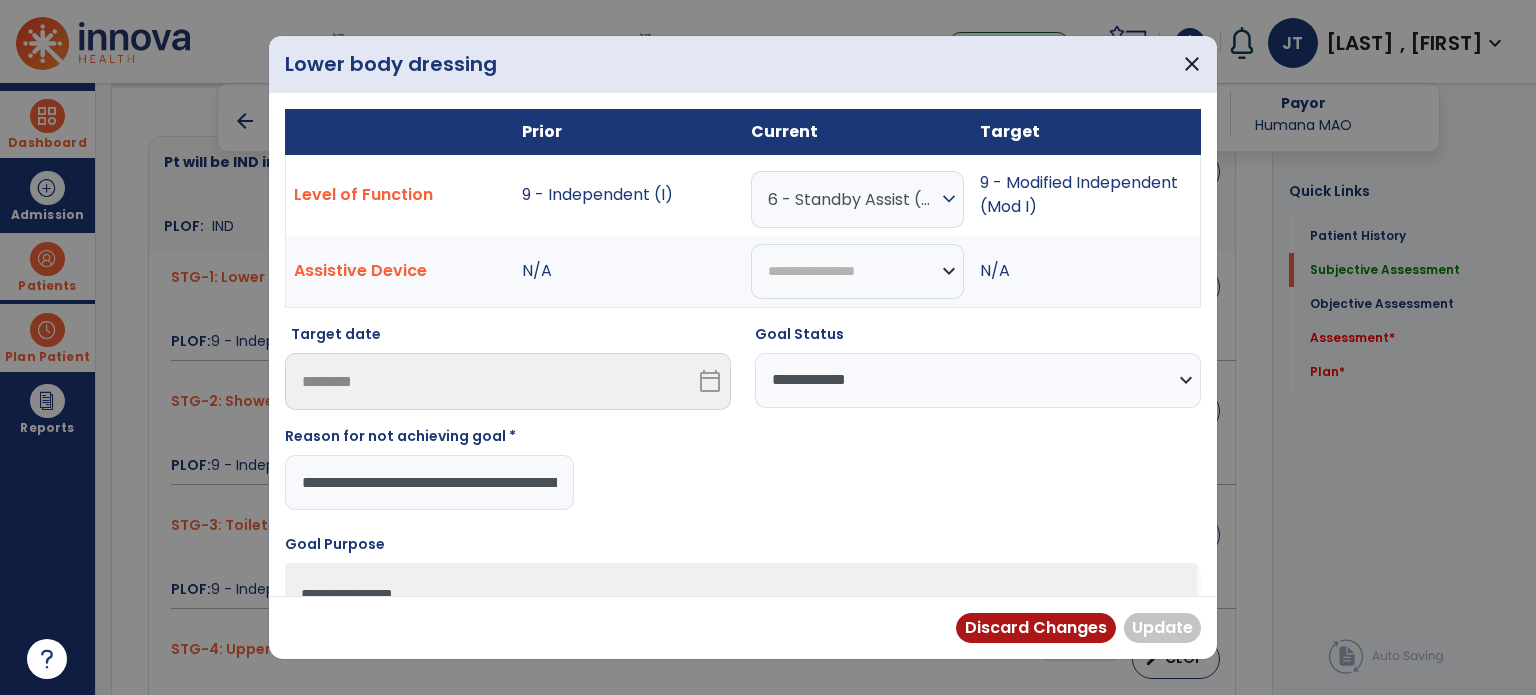 scroll, scrollTop: 0, scrollLeft: 432, axis: horizontal 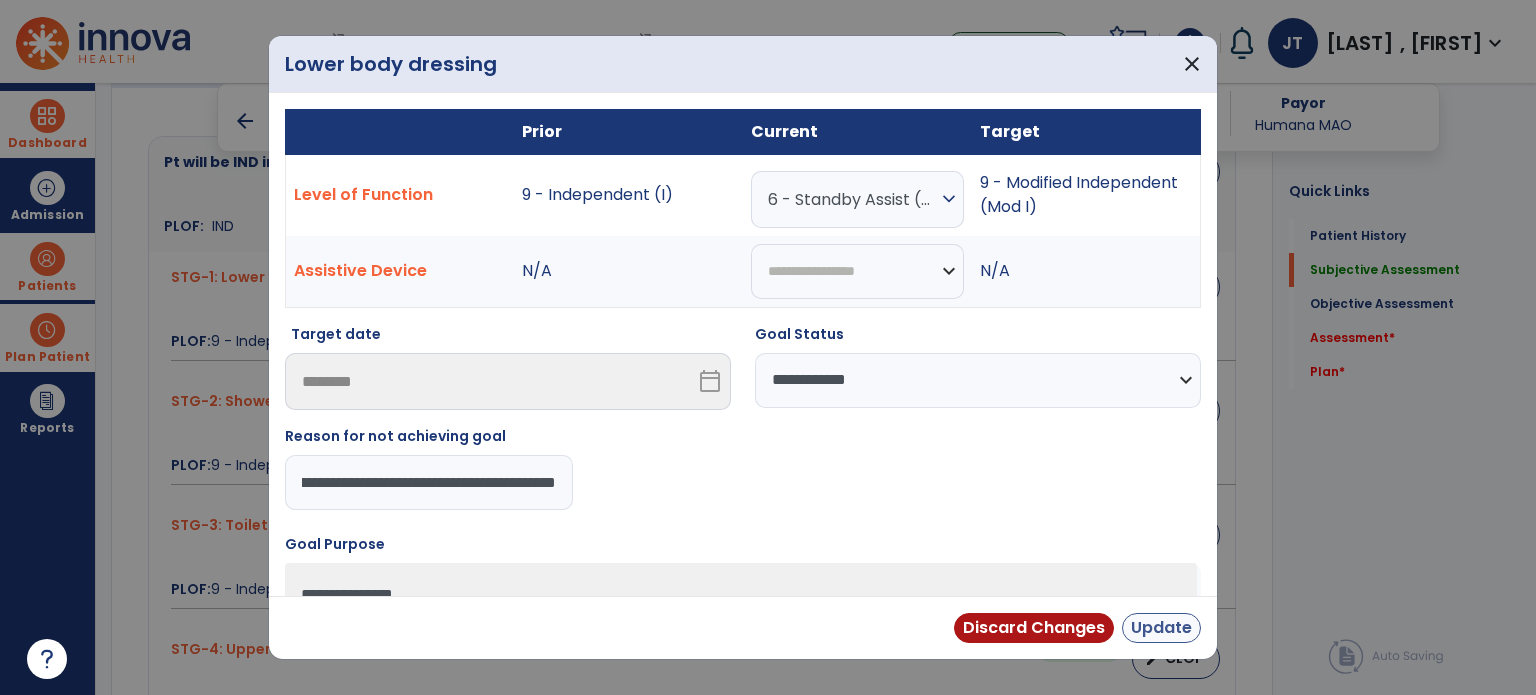 click on "Update" at bounding box center (1161, 628) 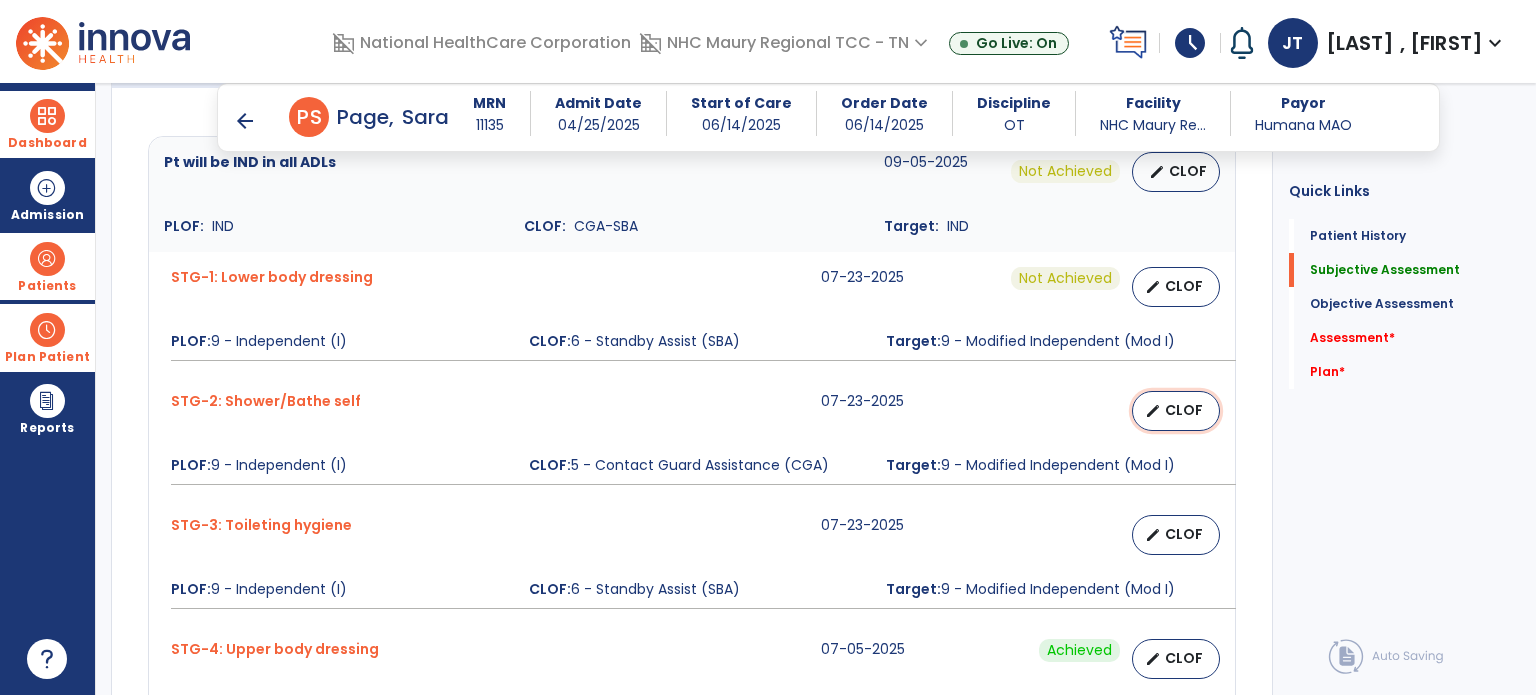 click on "edit   CLOF" at bounding box center [1176, 411] 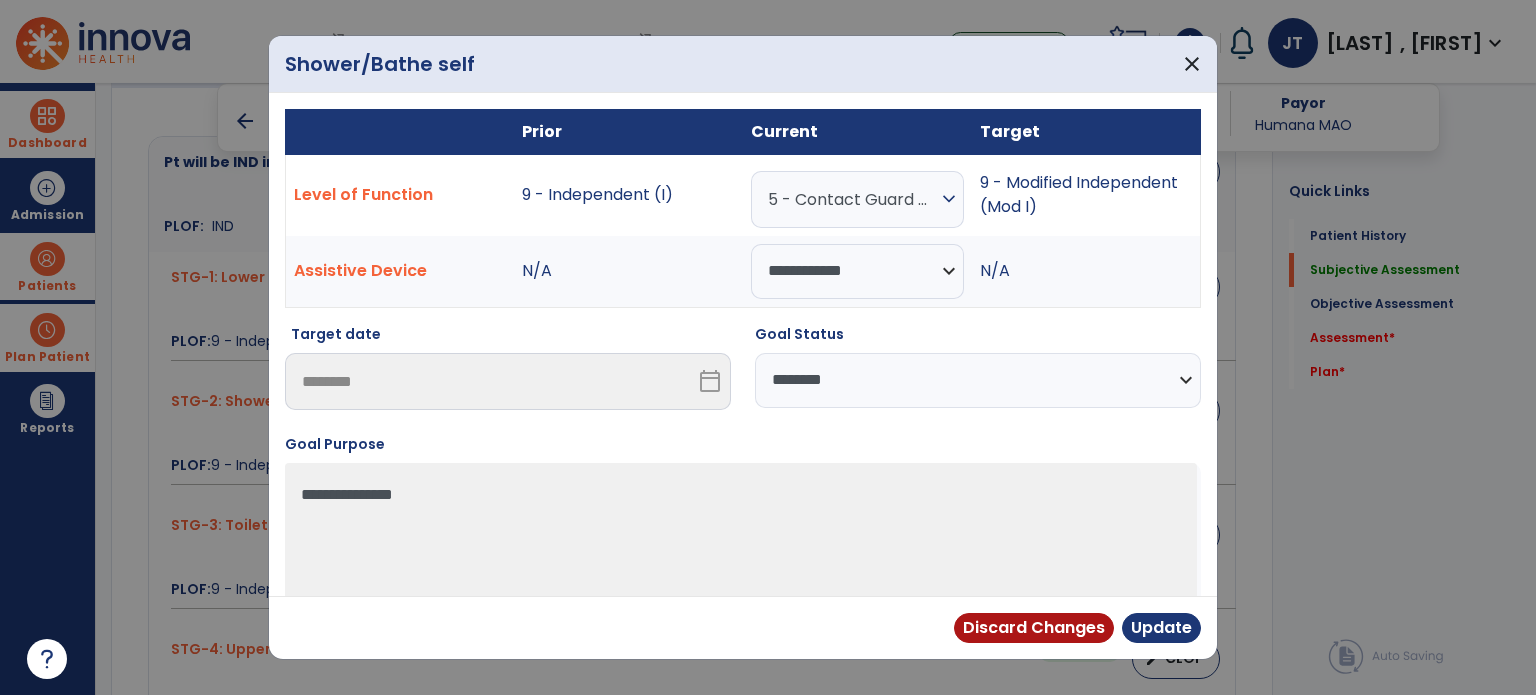 click on "**********" at bounding box center (978, 380) 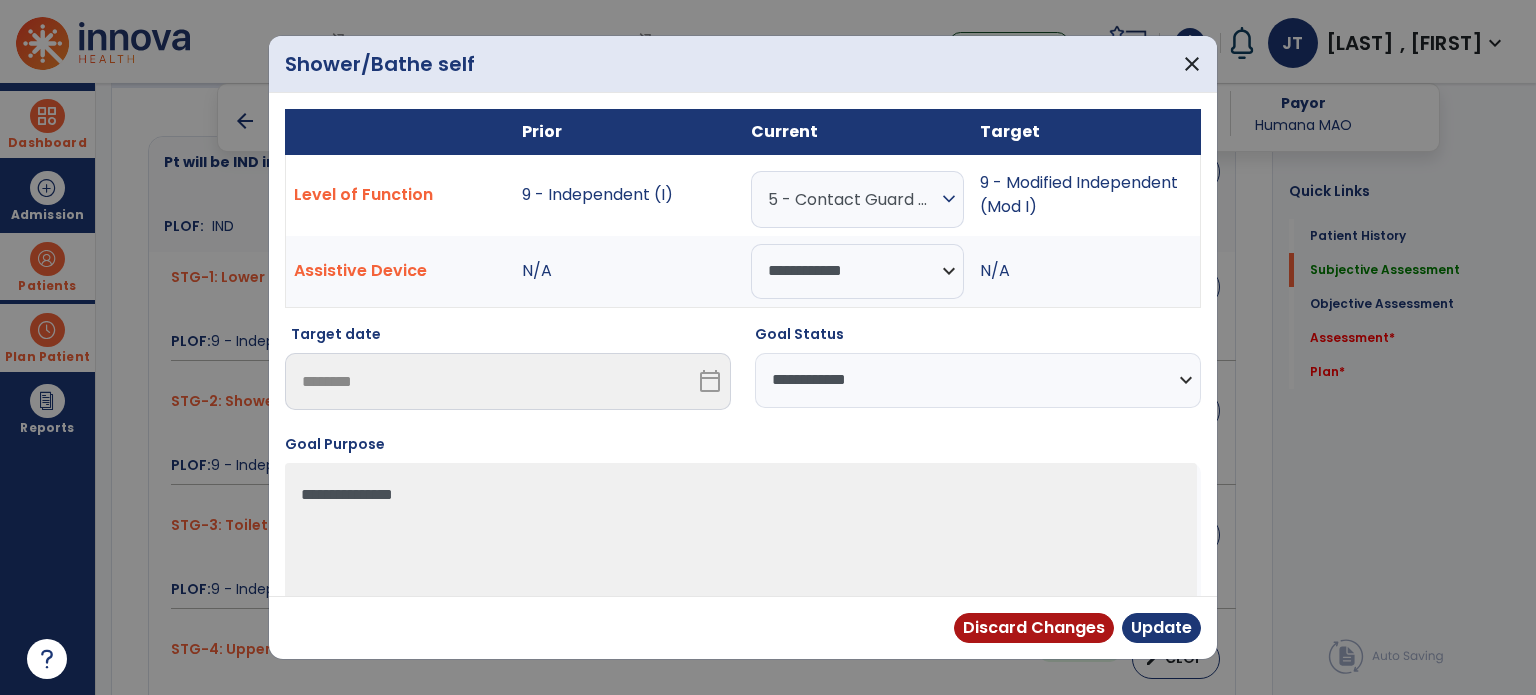 click on "**********" at bounding box center (978, 380) 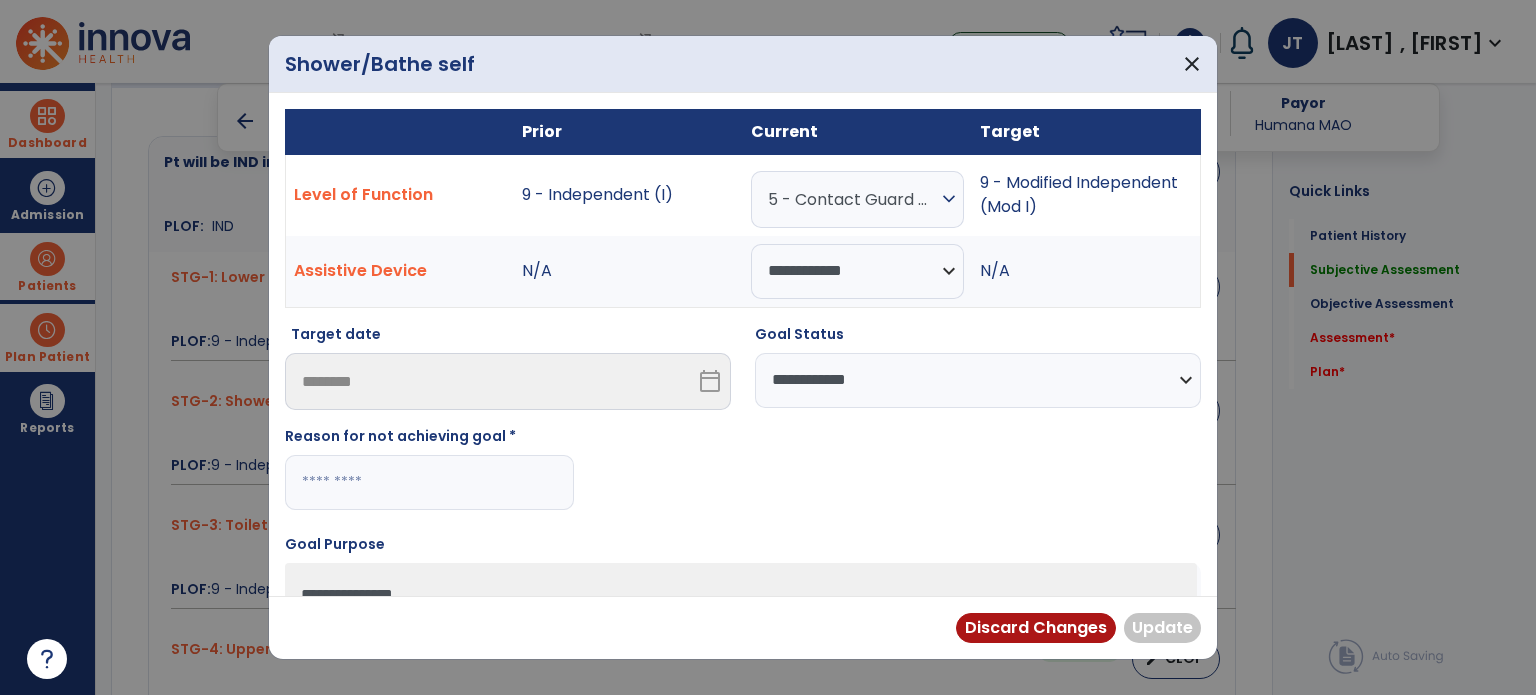 click at bounding box center [429, 482] 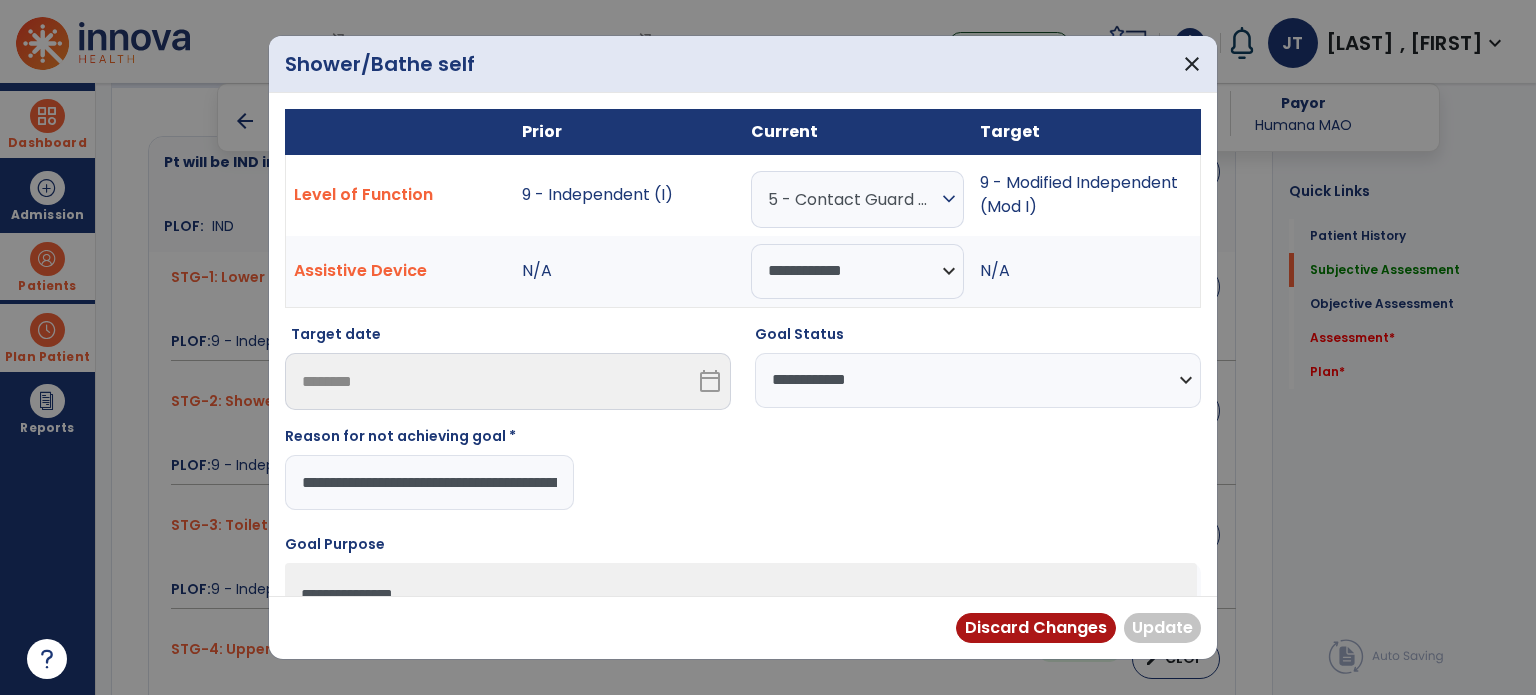 scroll, scrollTop: 0, scrollLeft: 432, axis: horizontal 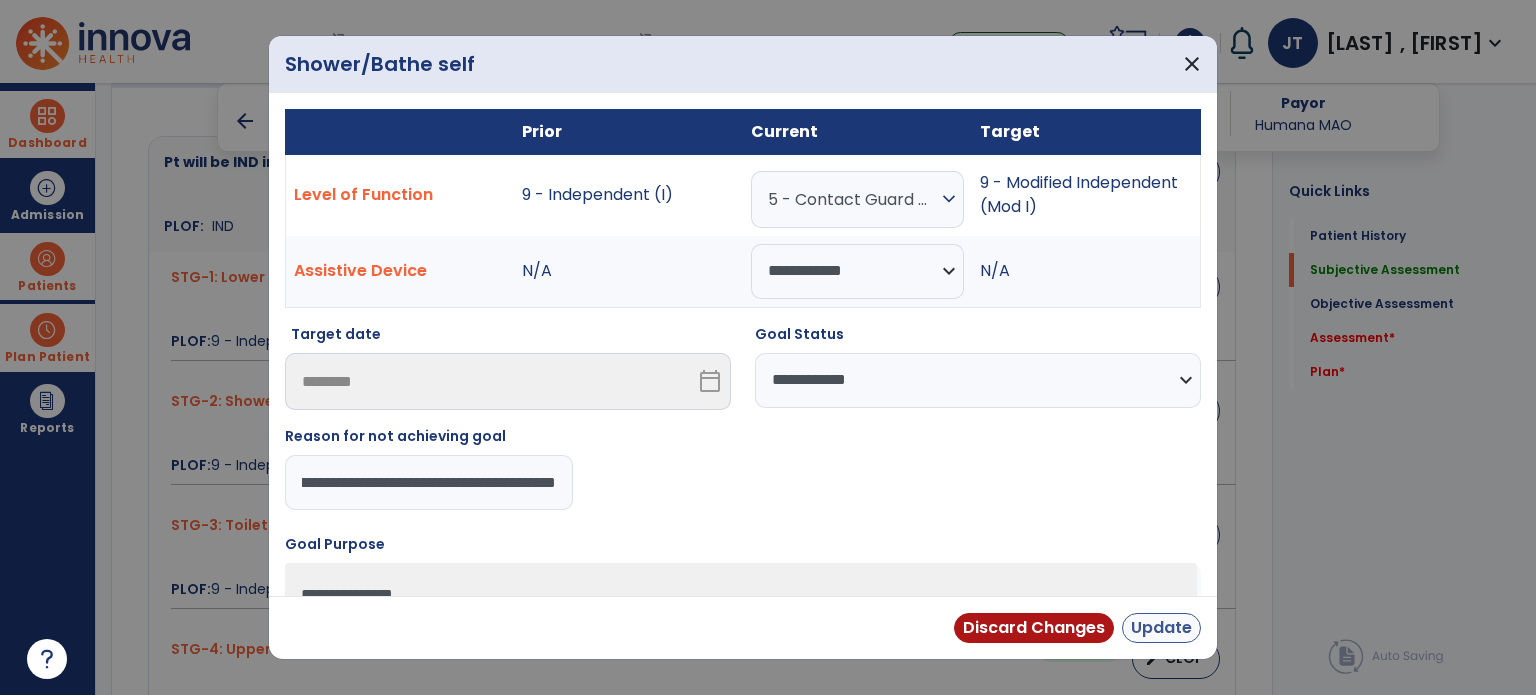 click on "Update" at bounding box center (1161, 628) 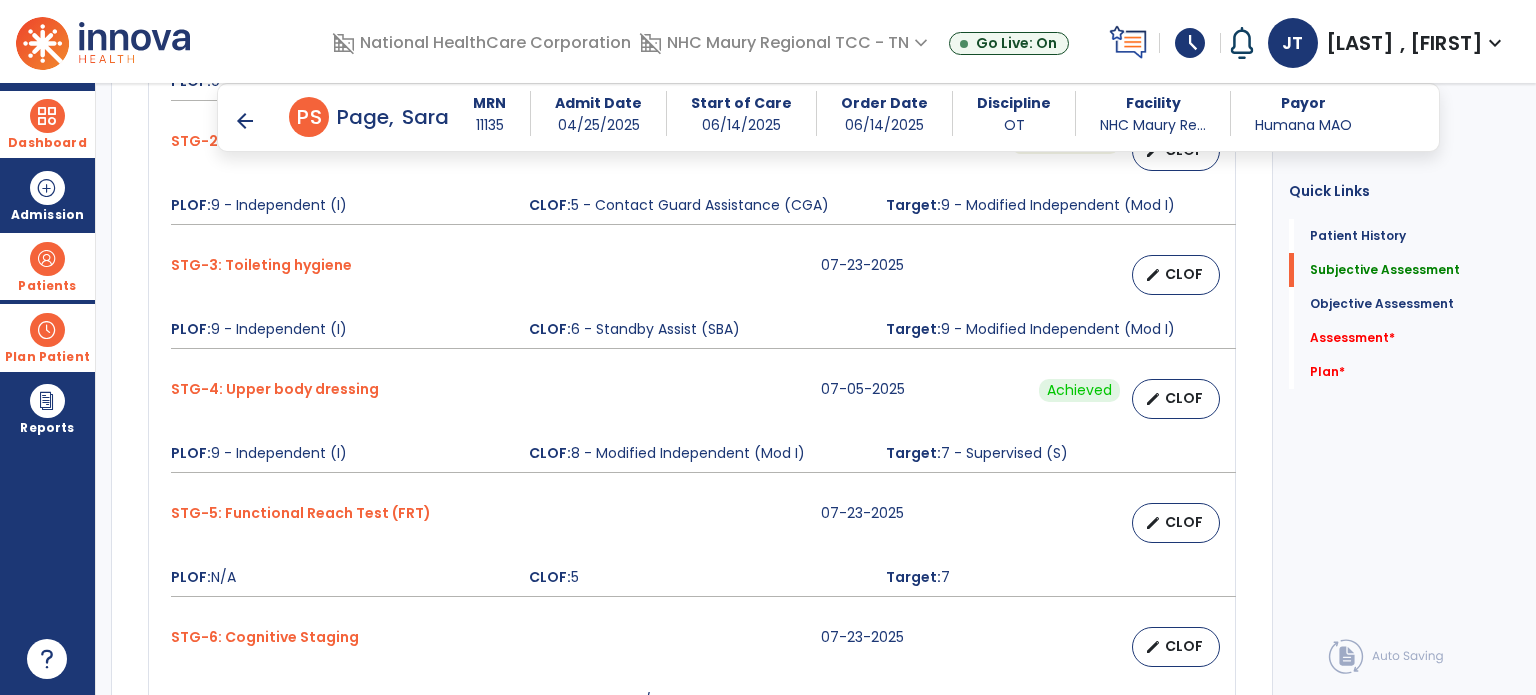 scroll, scrollTop: 1148, scrollLeft: 0, axis: vertical 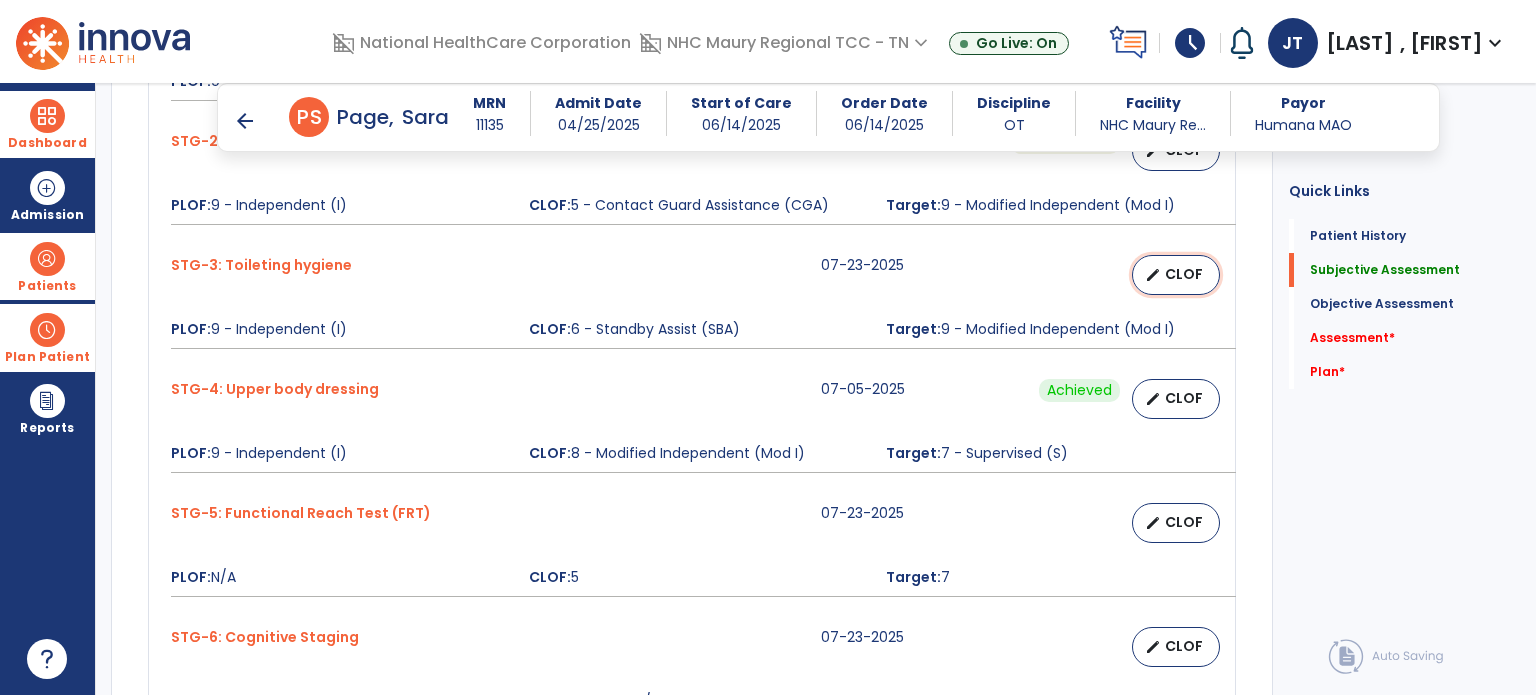 click on "edit   CLOF" at bounding box center (1176, 275) 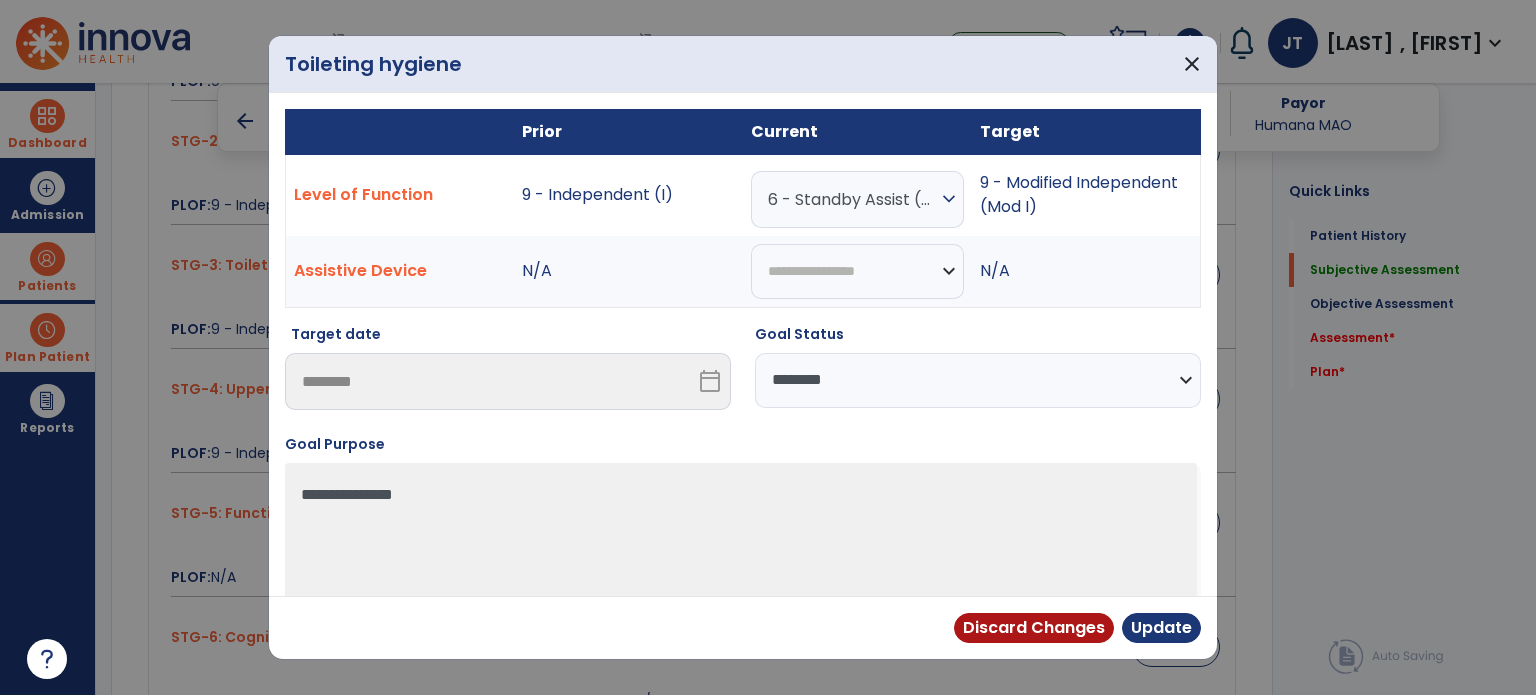 click on "**********" at bounding box center [978, 380] 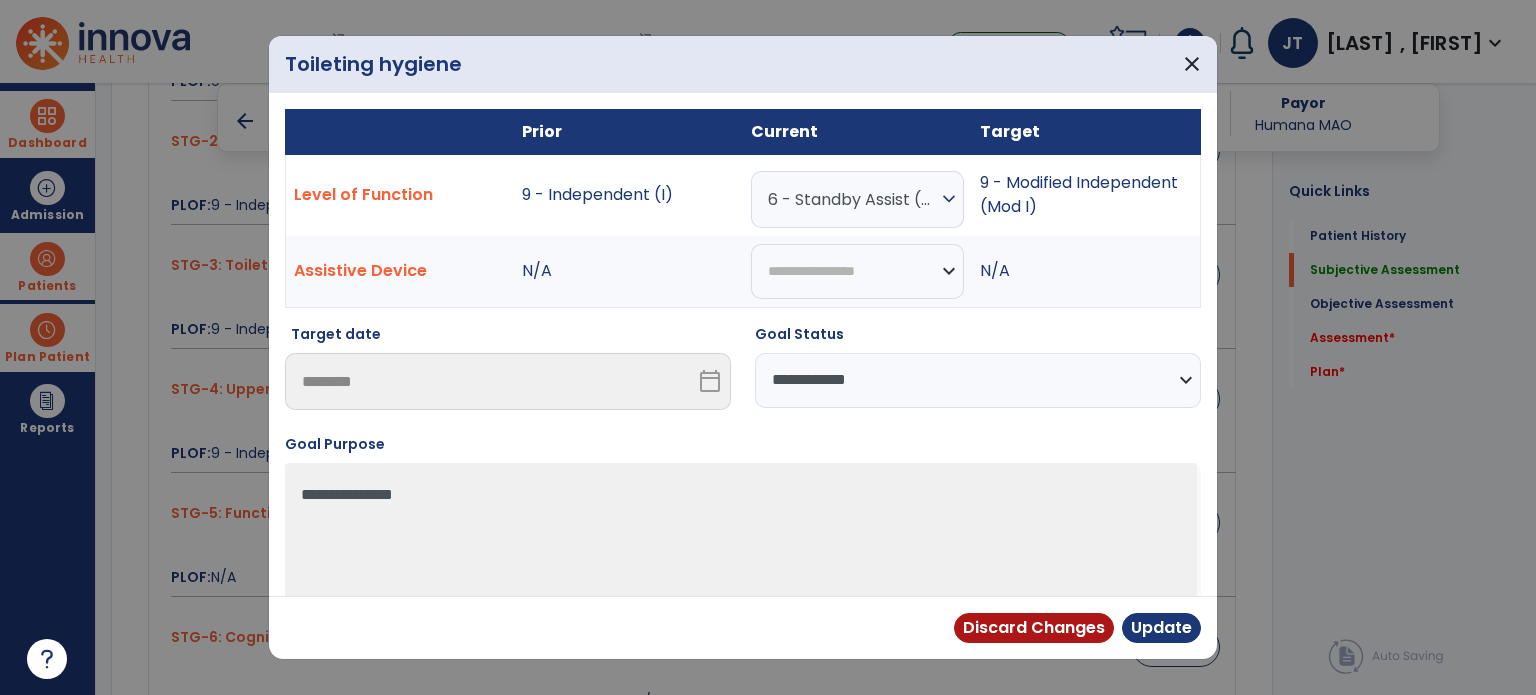 click on "**********" at bounding box center (978, 380) 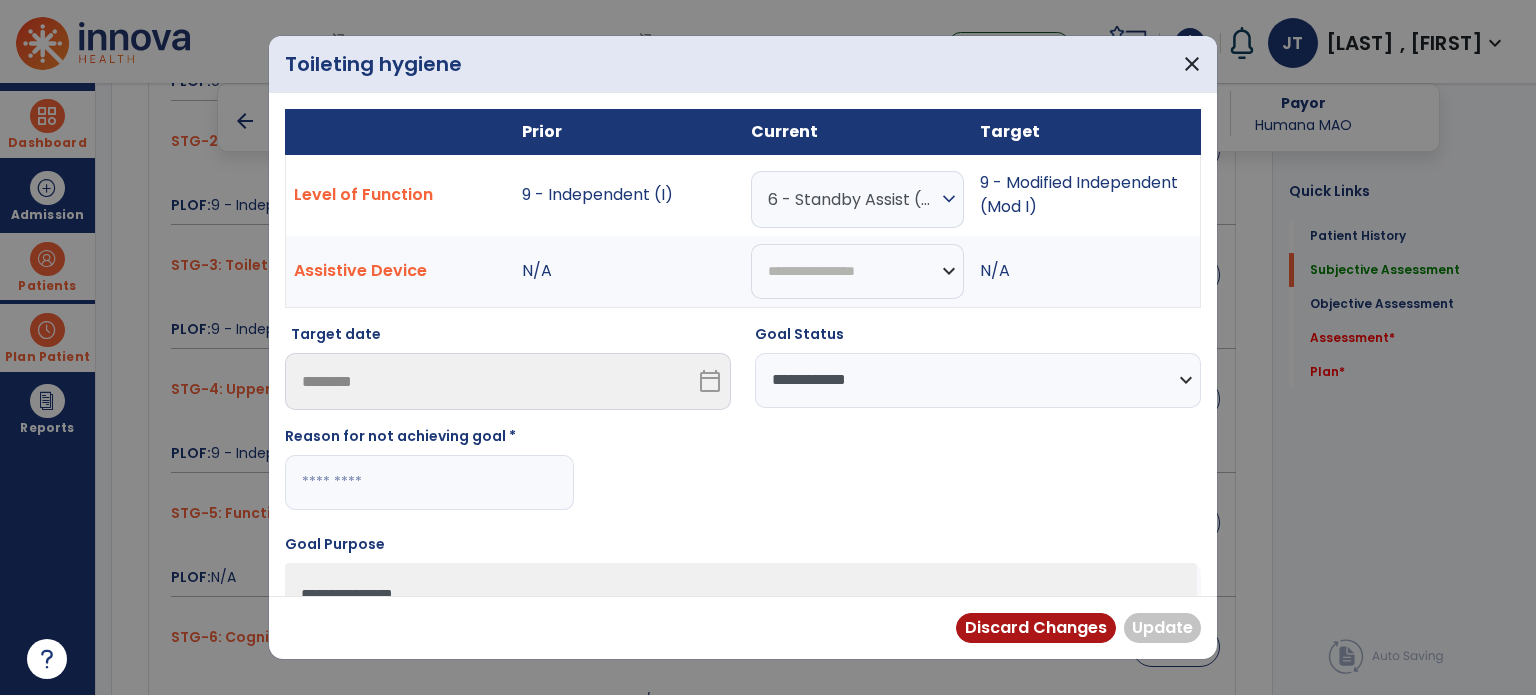 click at bounding box center (429, 482) 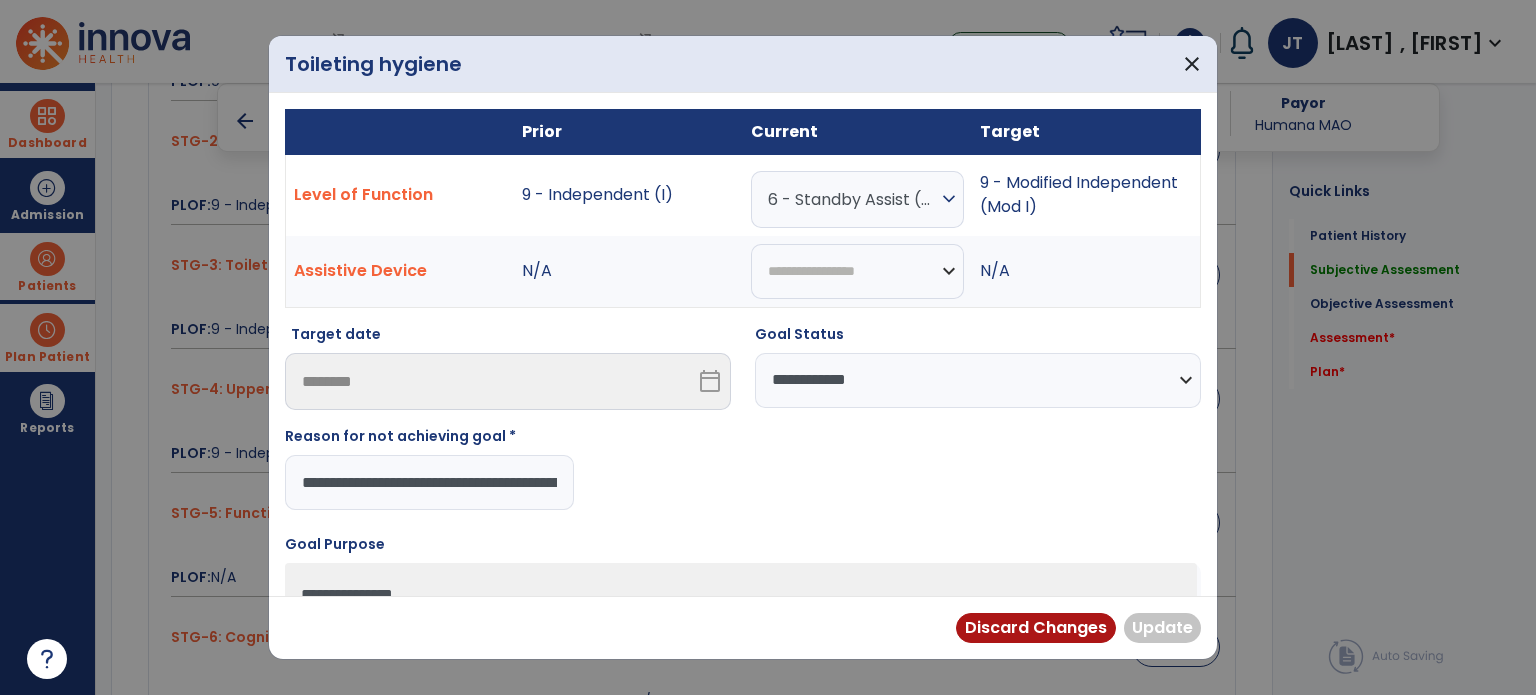 scroll, scrollTop: 0, scrollLeft: 432, axis: horizontal 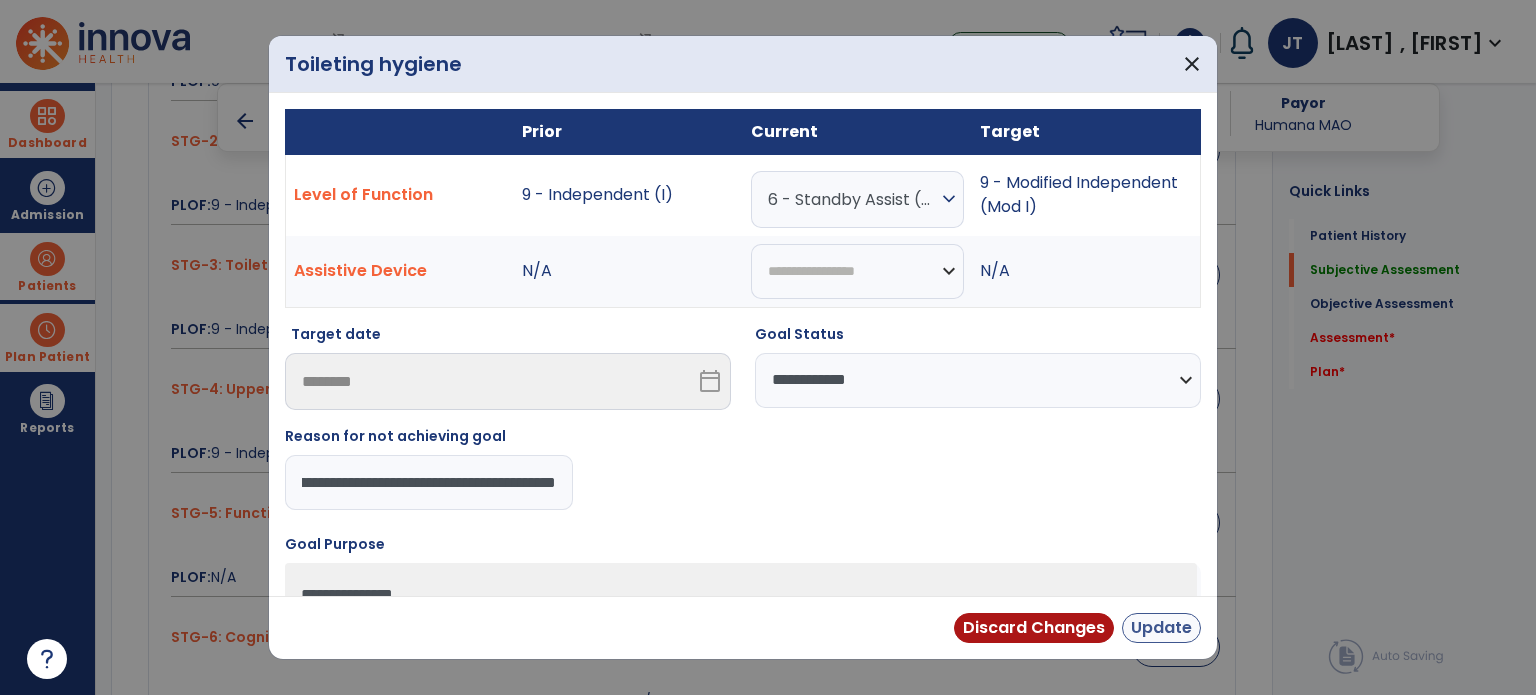 type on "**********" 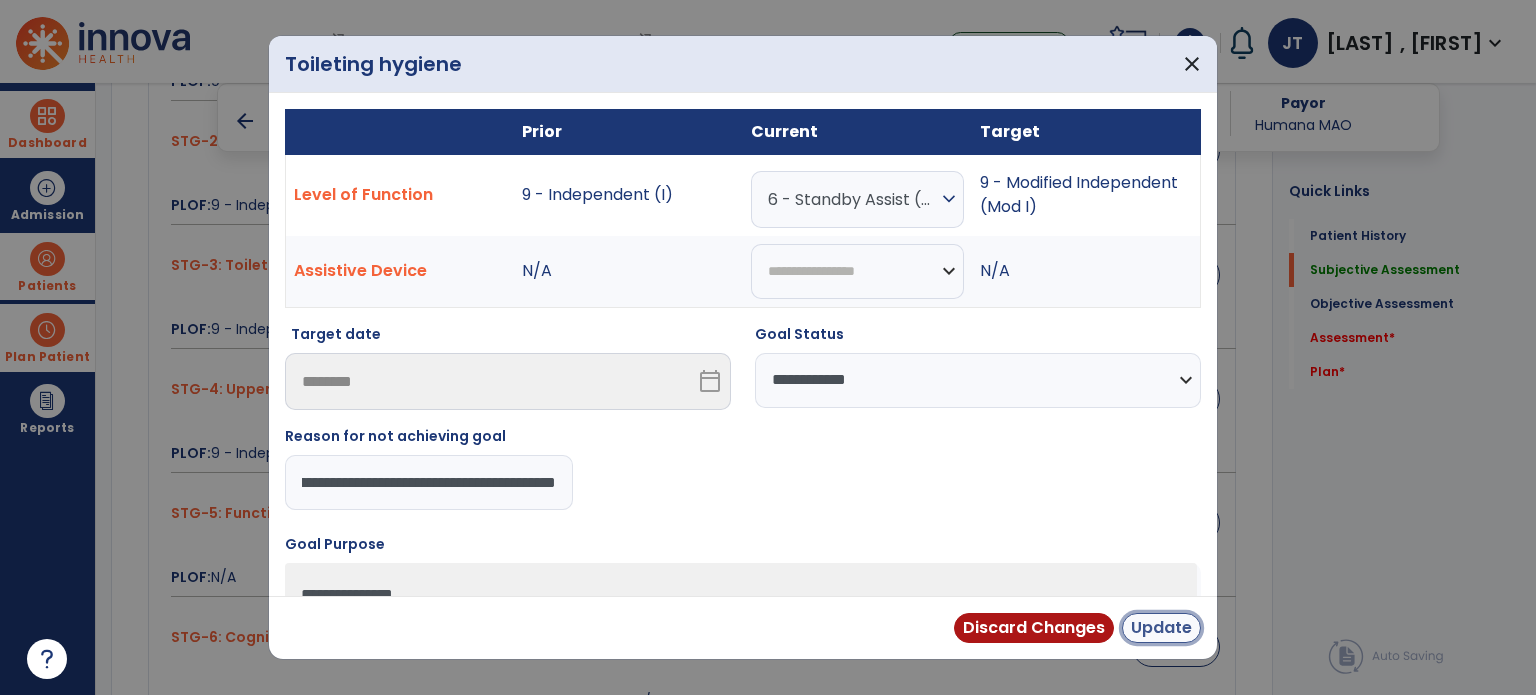 click on "Update" at bounding box center (1161, 628) 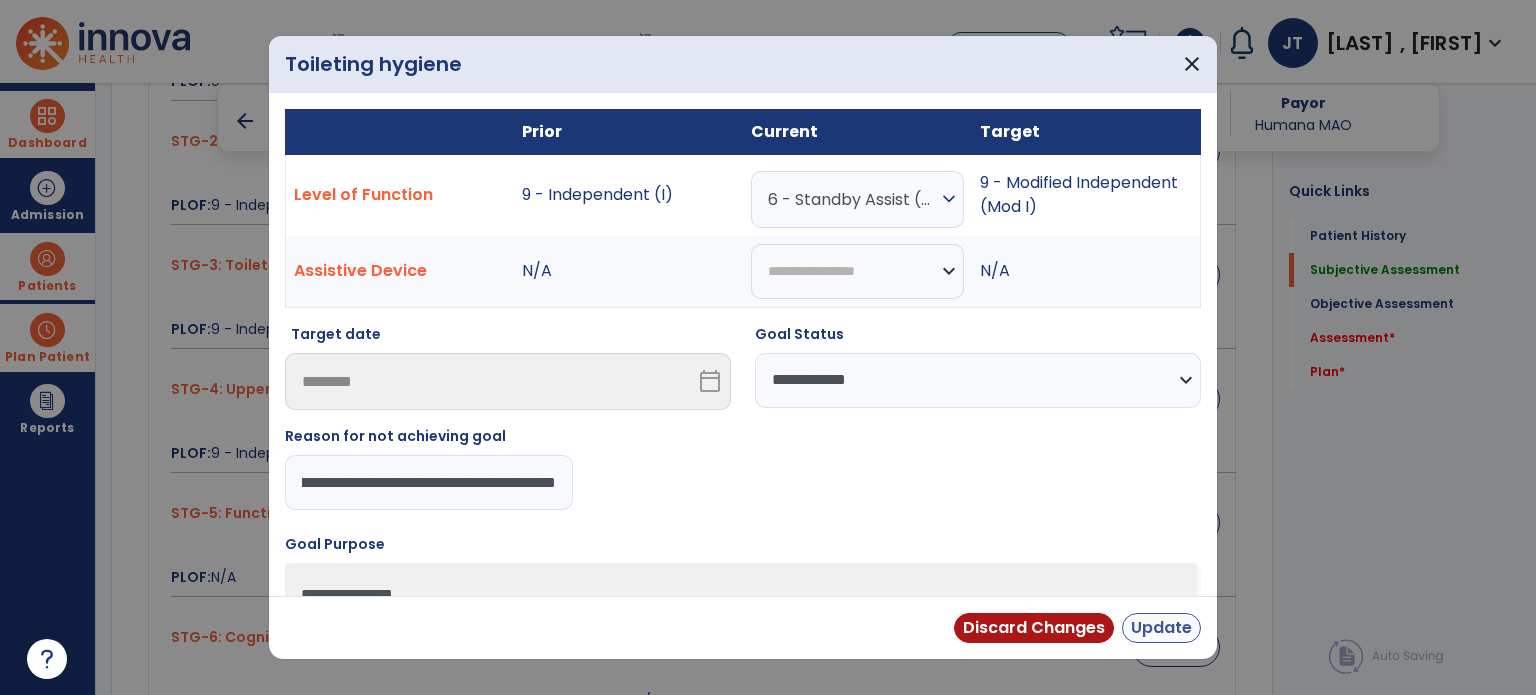 scroll, scrollTop: 0, scrollLeft: 0, axis: both 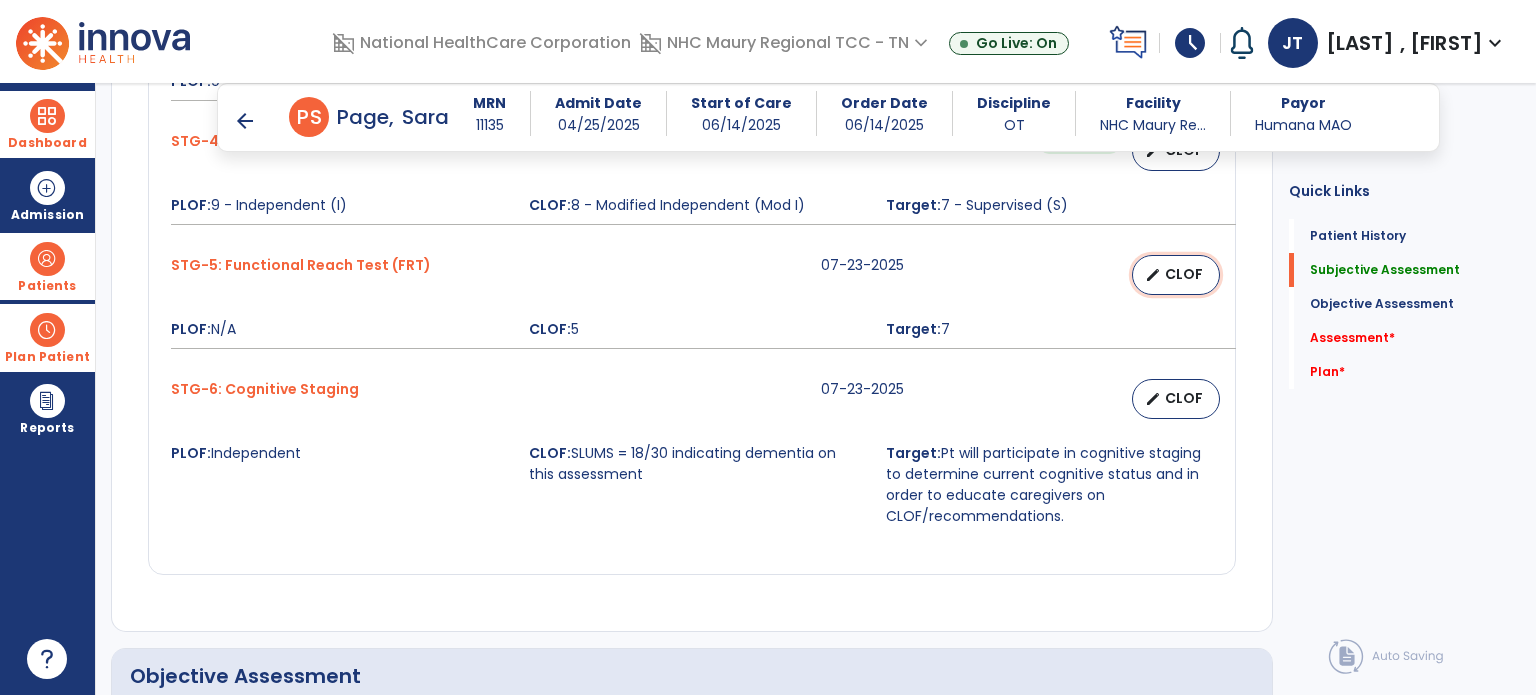 click on "CLOF" at bounding box center (1184, 274) 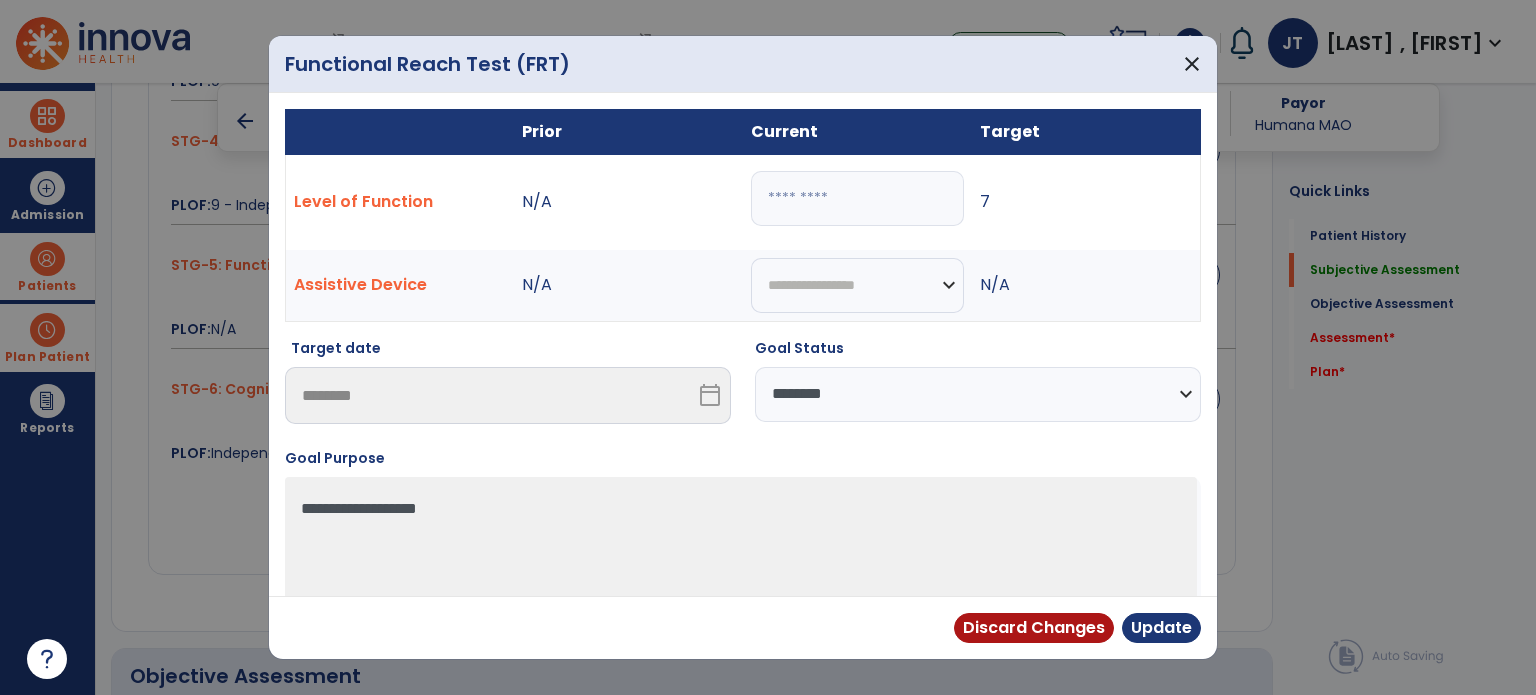 click on "**********" at bounding box center (743, 367) 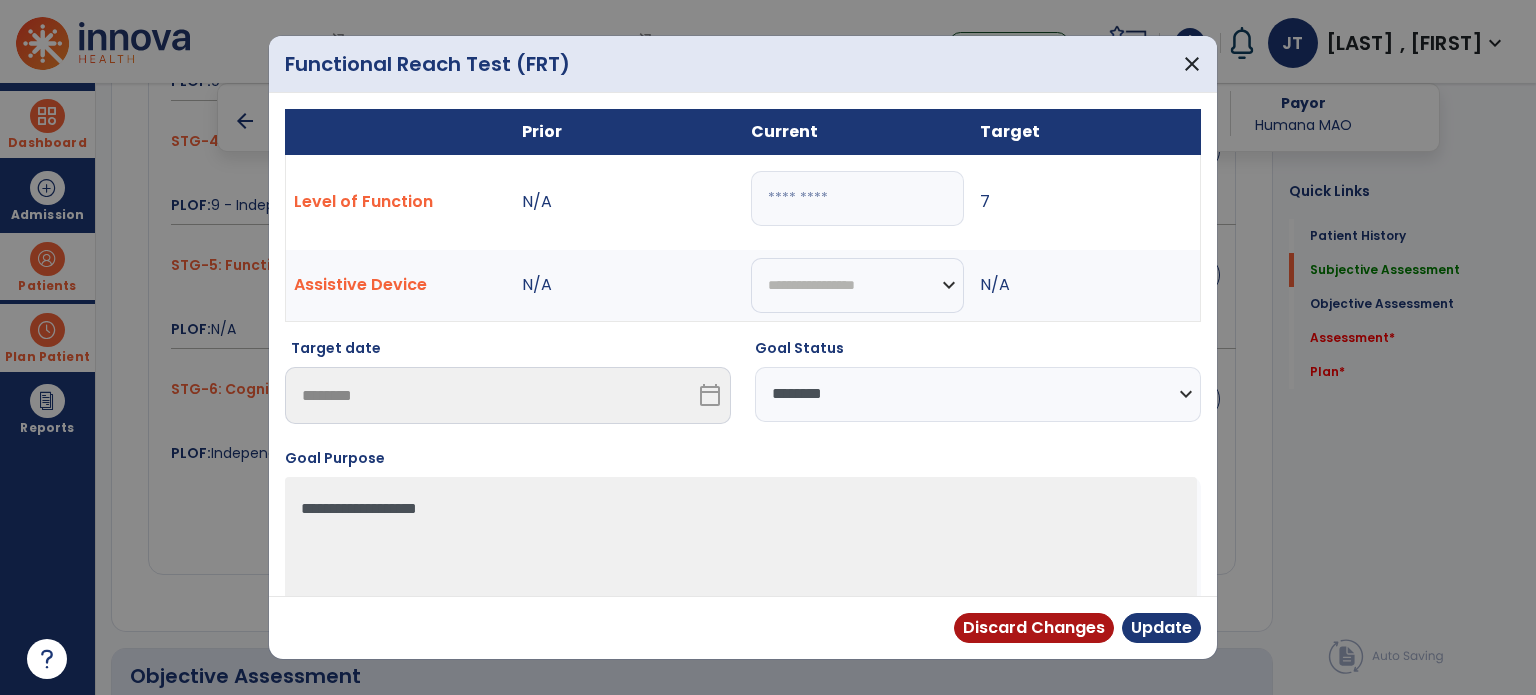 select on "**********" 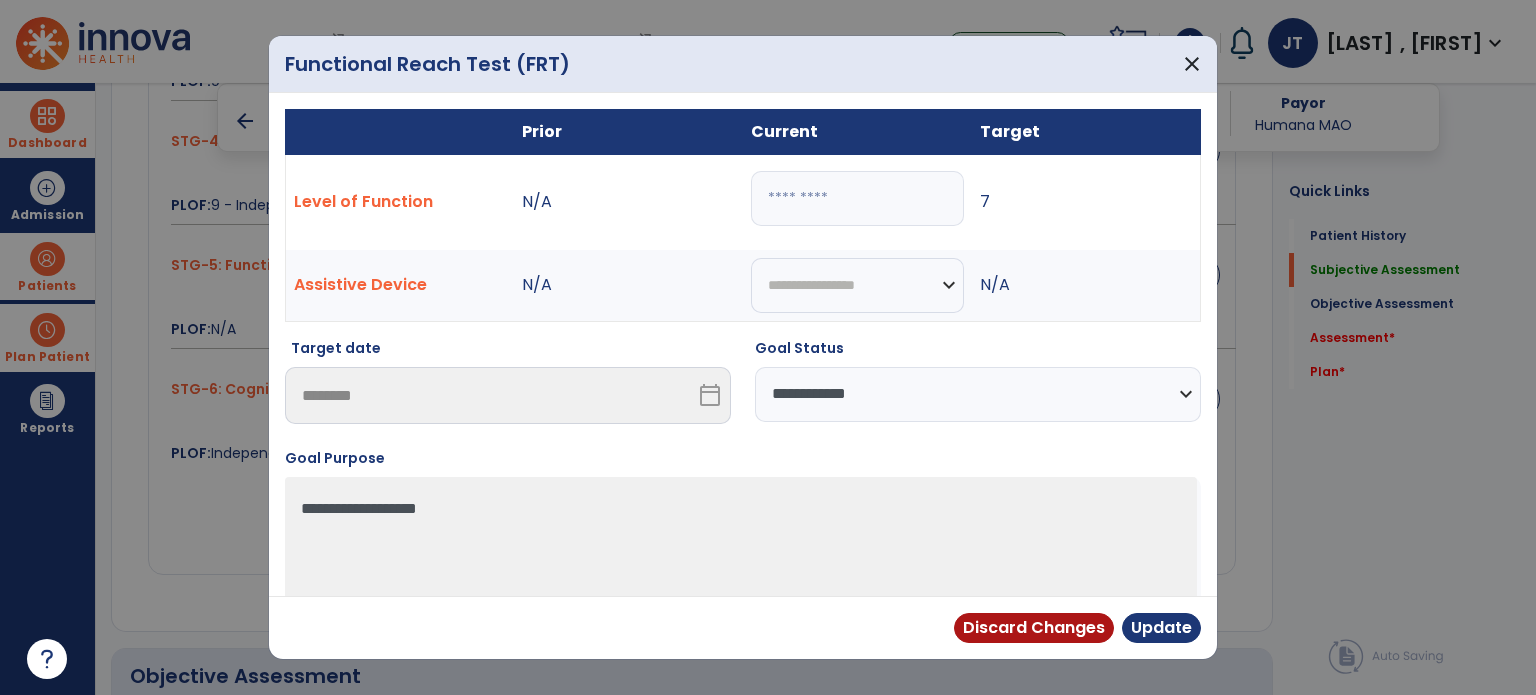 click on "**********" at bounding box center [978, 394] 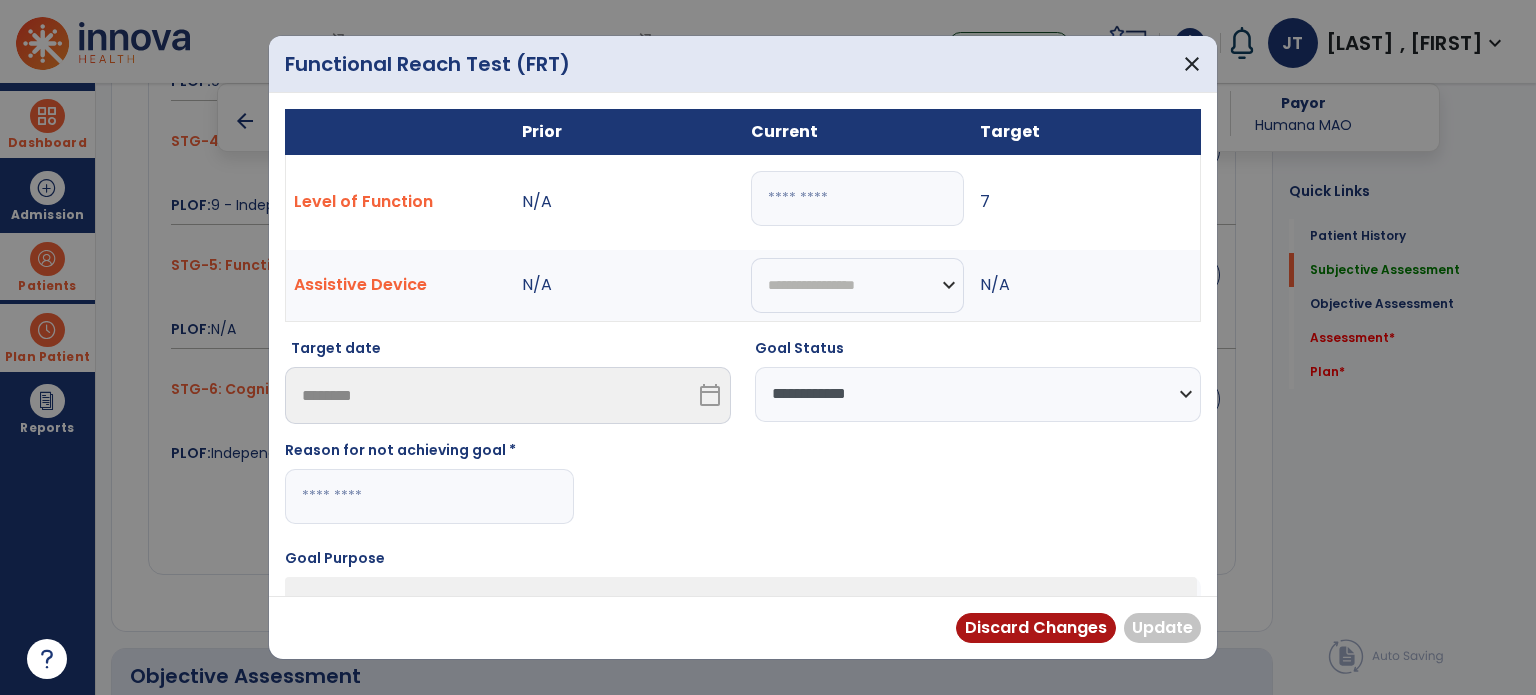 click at bounding box center (429, 496) 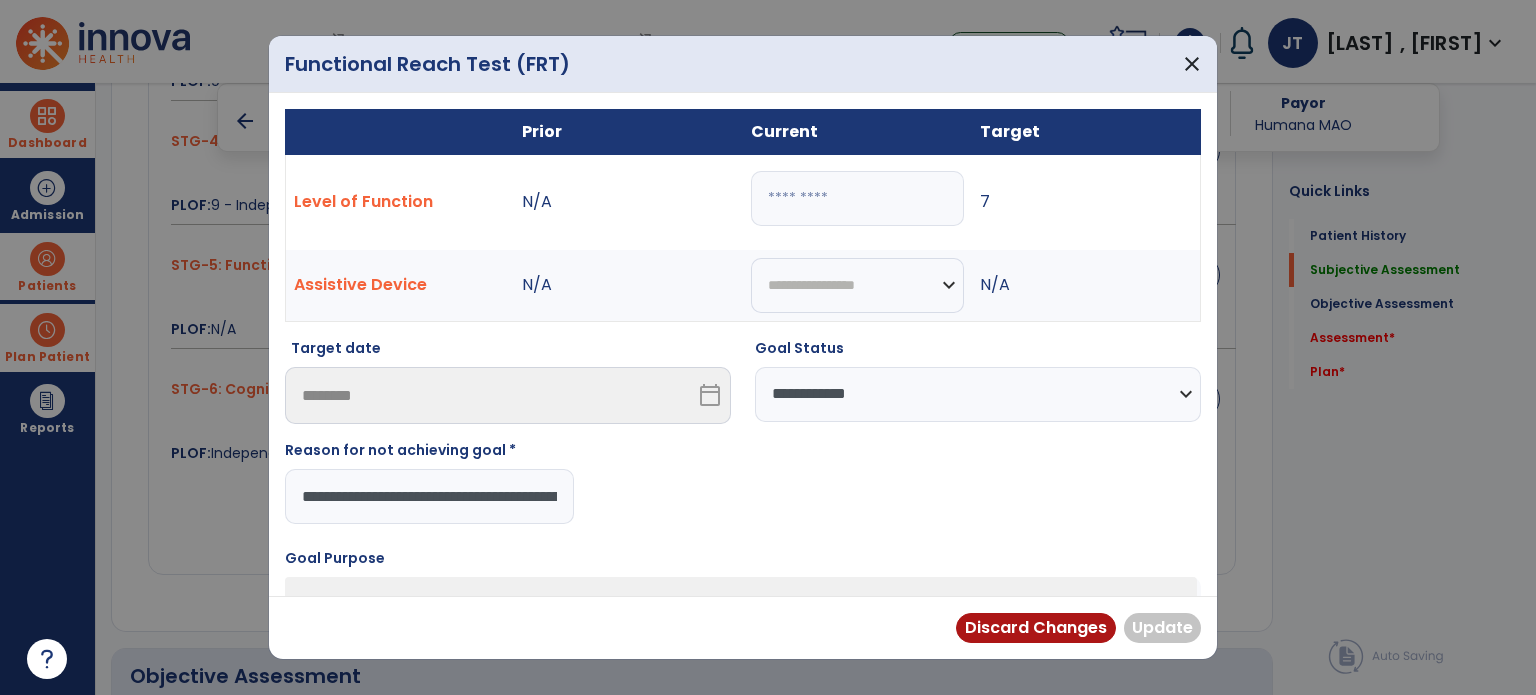 scroll, scrollTop: 0, scrollLeft: 432, axis: horizontal 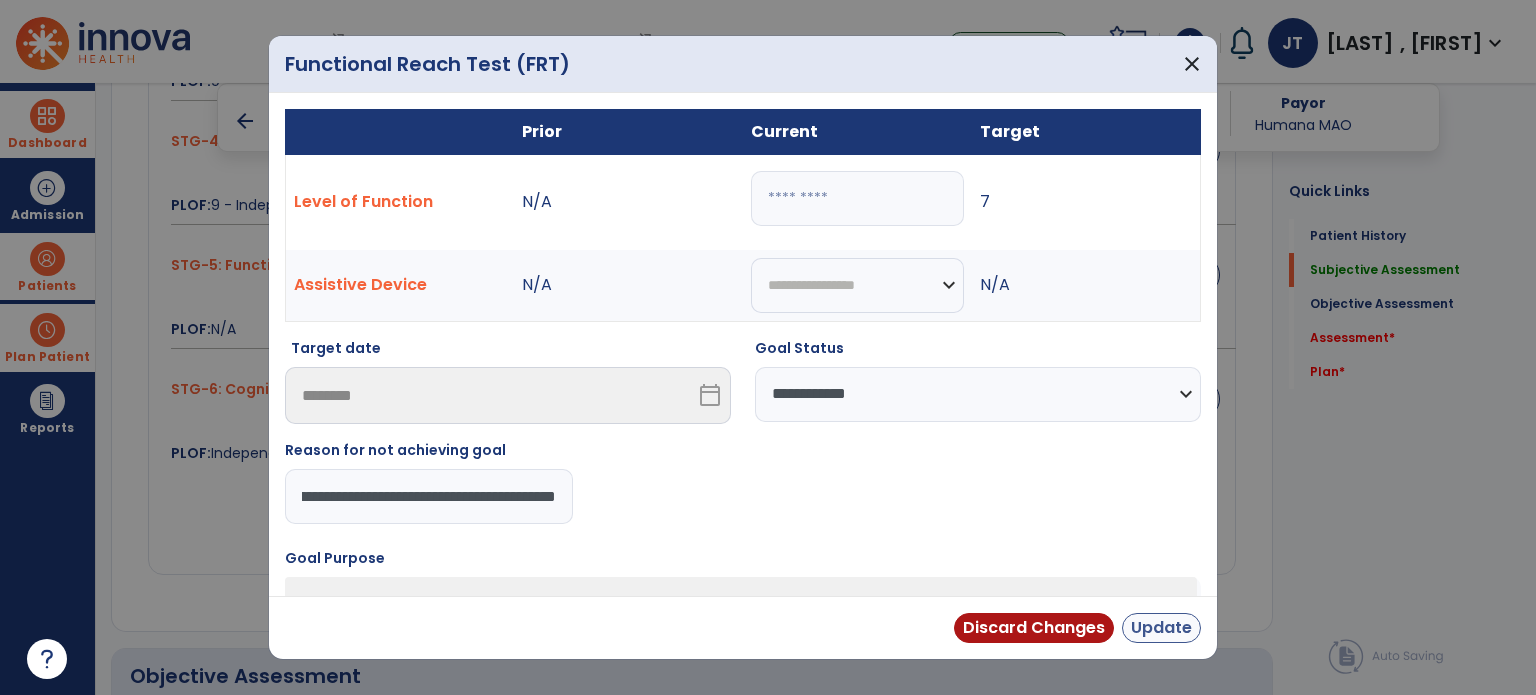 type on "**********" 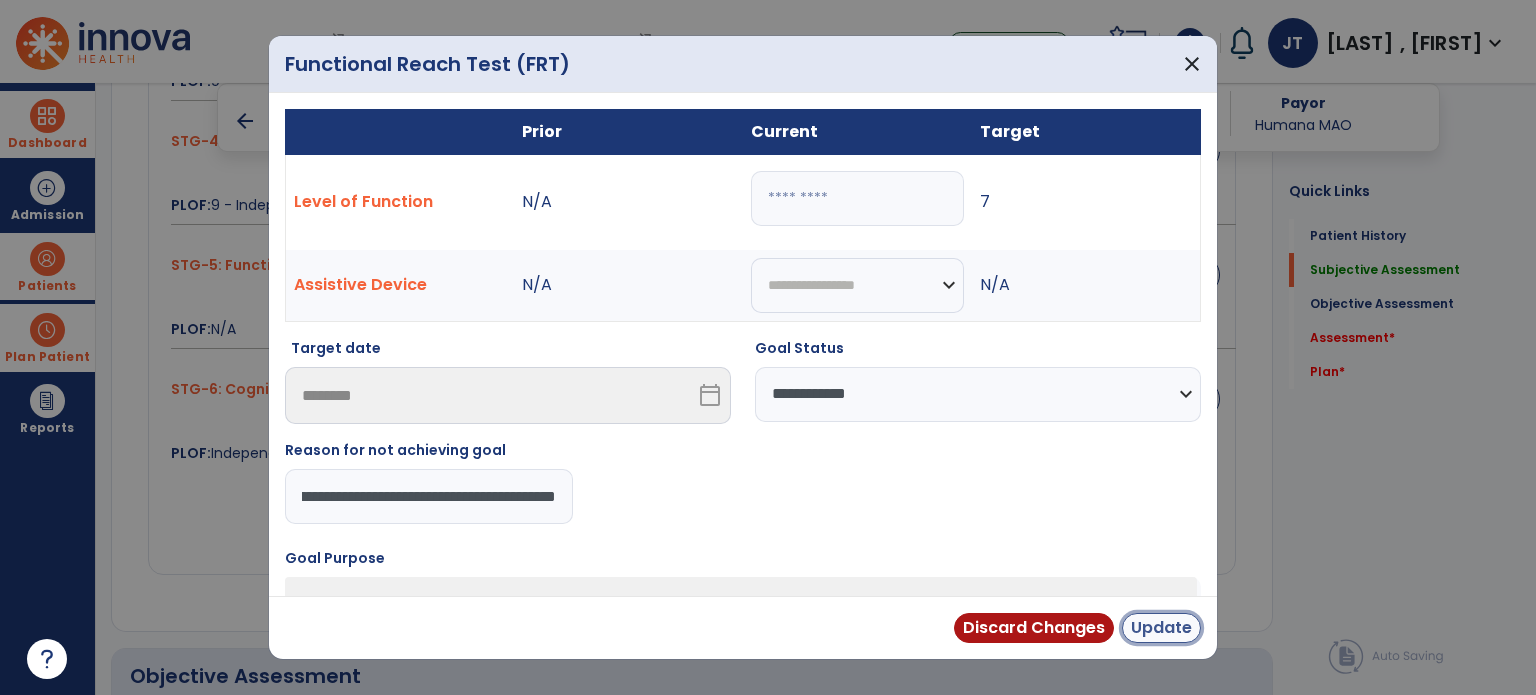 click on "Update" at bounding box center [1161, 628] 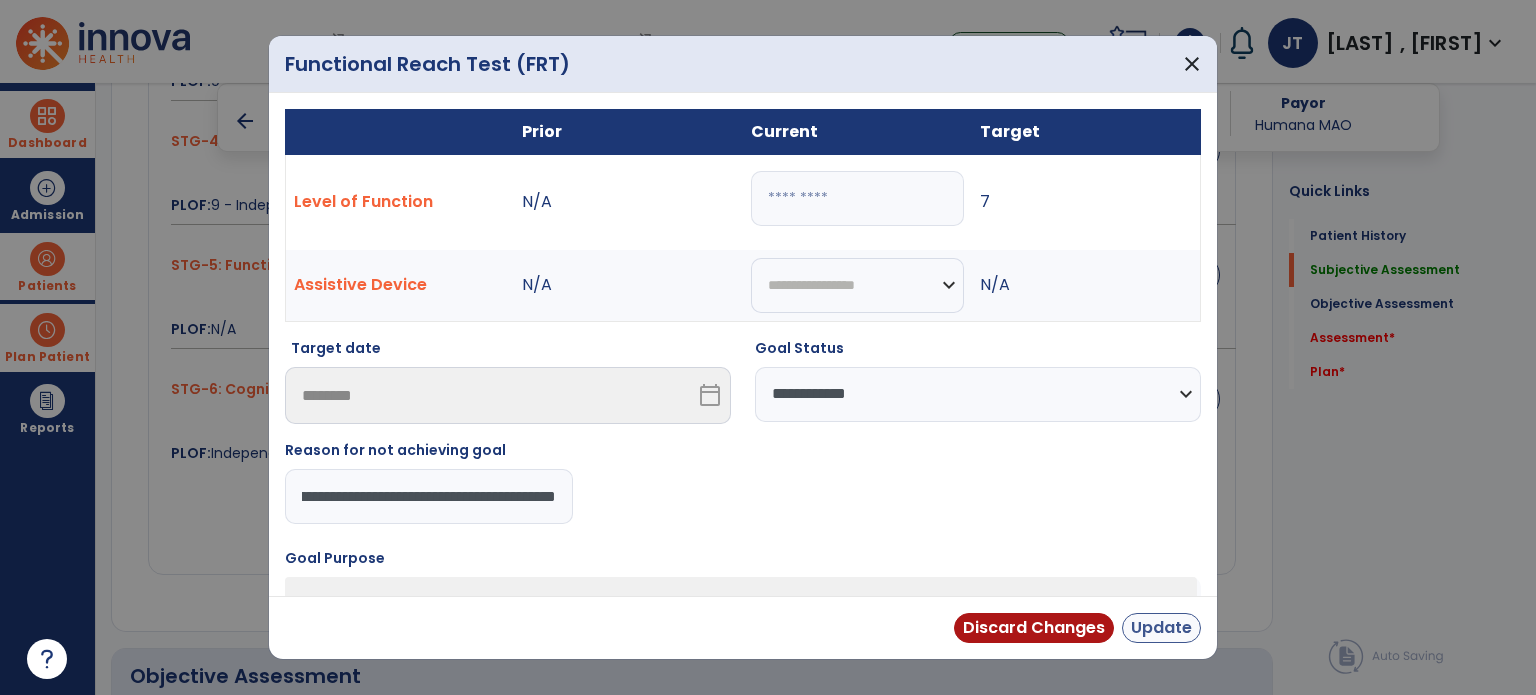 scroll, scrollTop: 0, scrollLeft: 0, axis: both 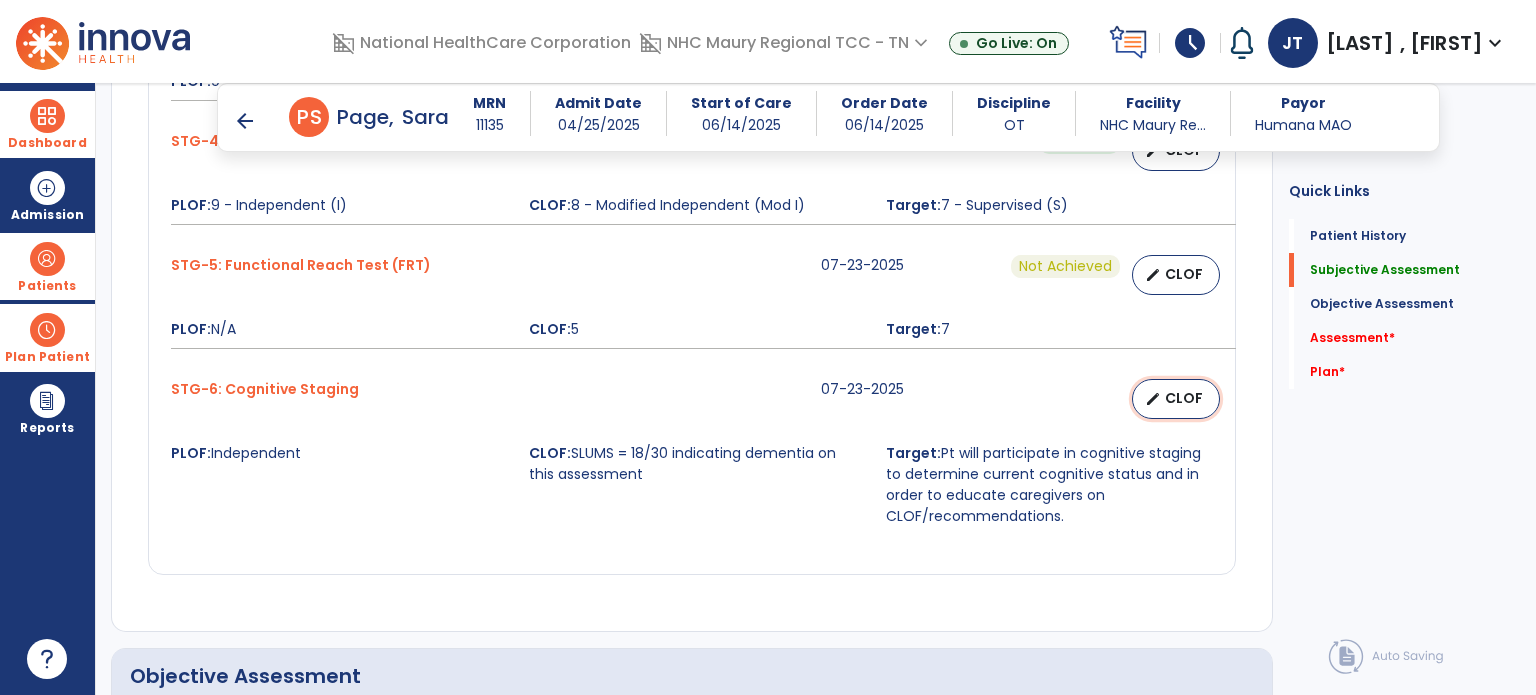 click on "edit" at bounding box center [1153, 399] 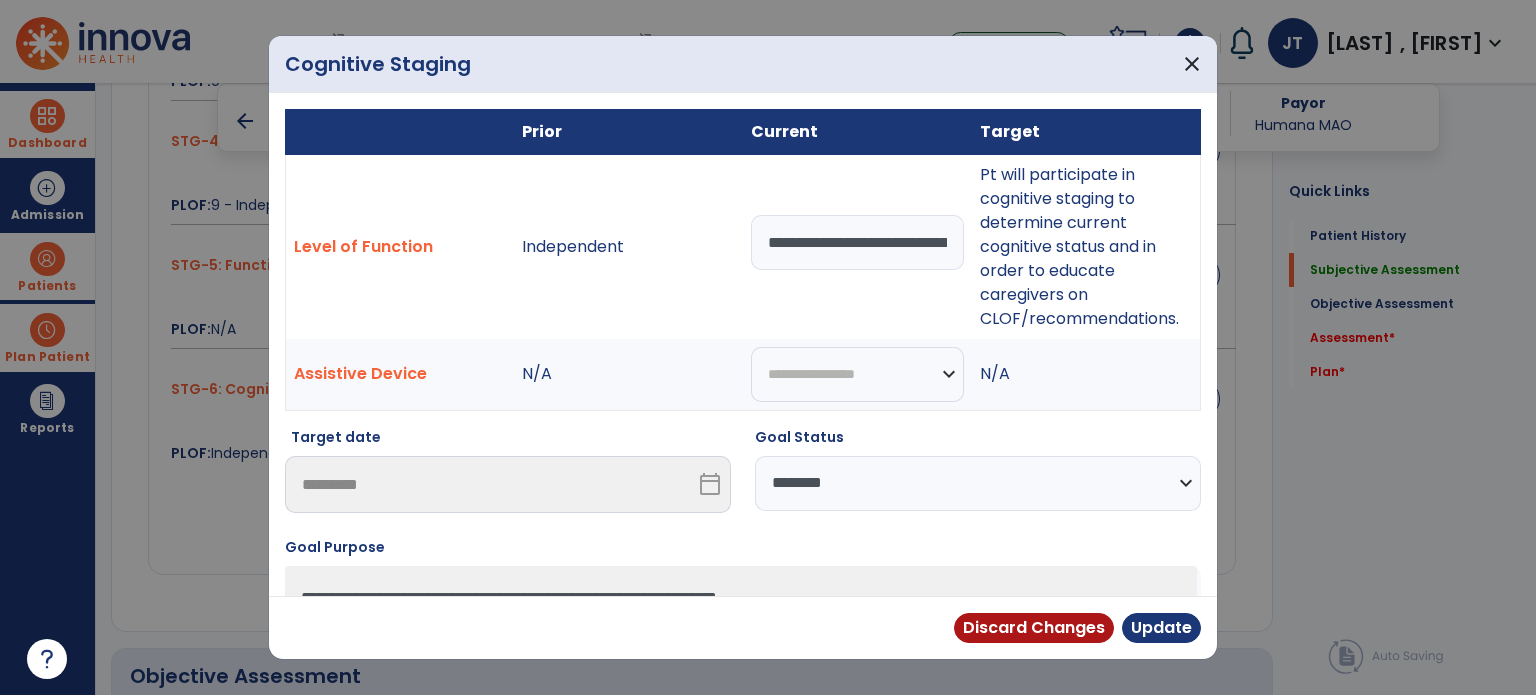 click on "**********" at bounding box center [978, 483] 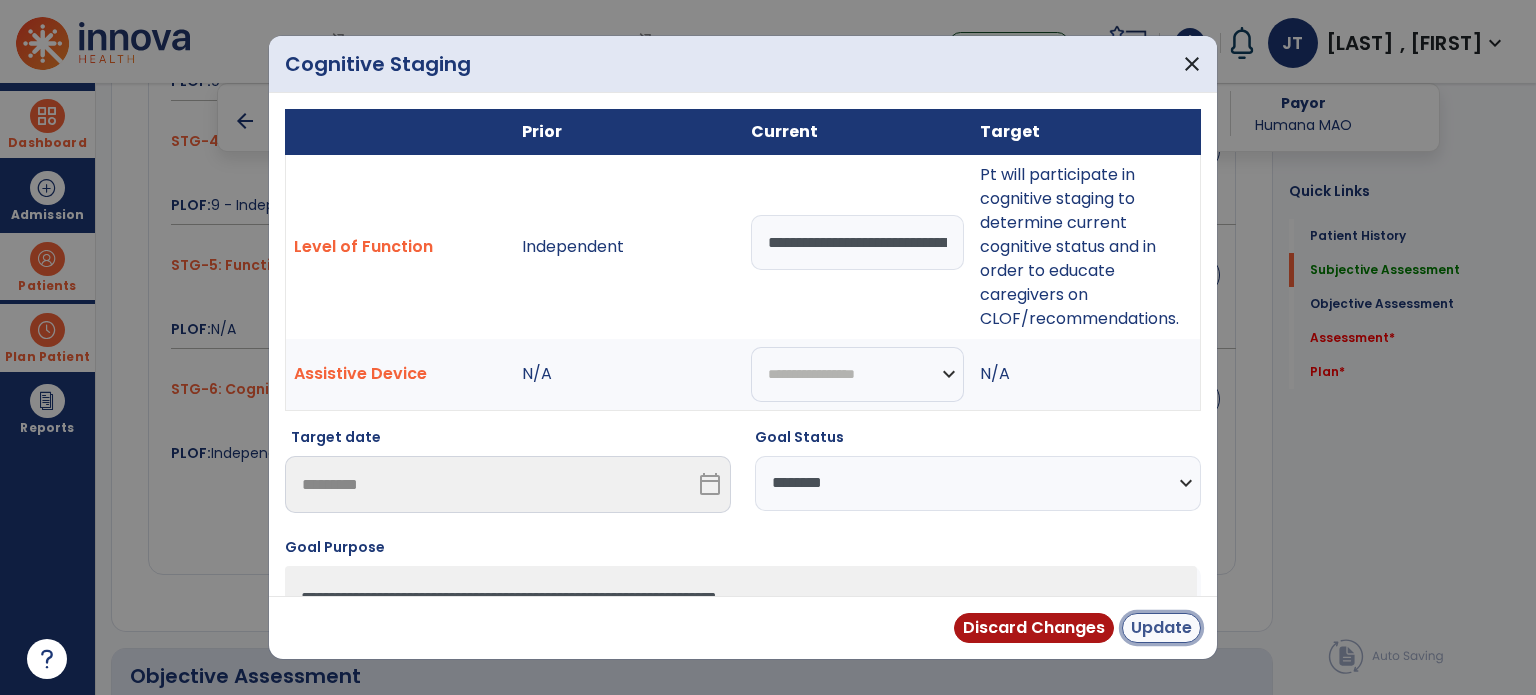 click on "Update" at bounding box center [1161, 628] 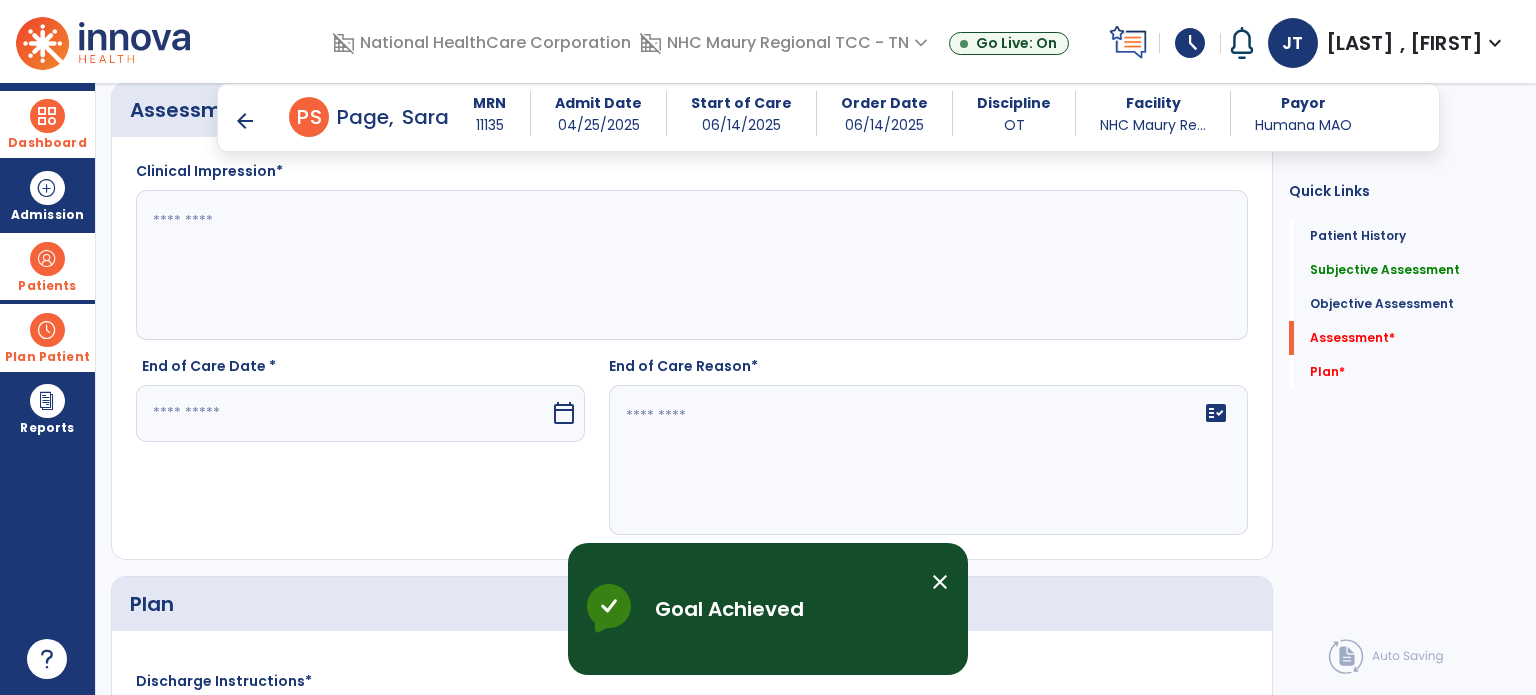 scroll, scrollTop: 2423, scrollLeft: 0, axis: vertical 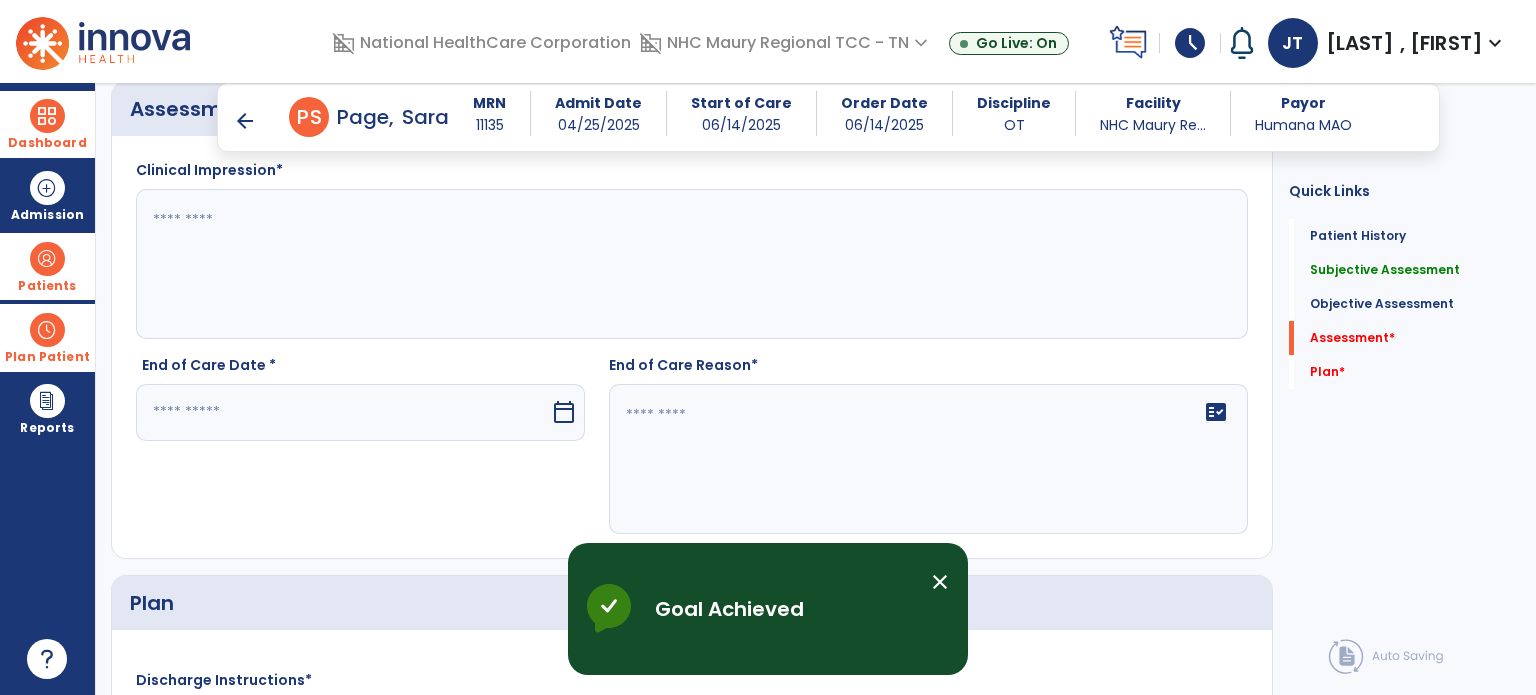 click at bounding box center [343, 412] 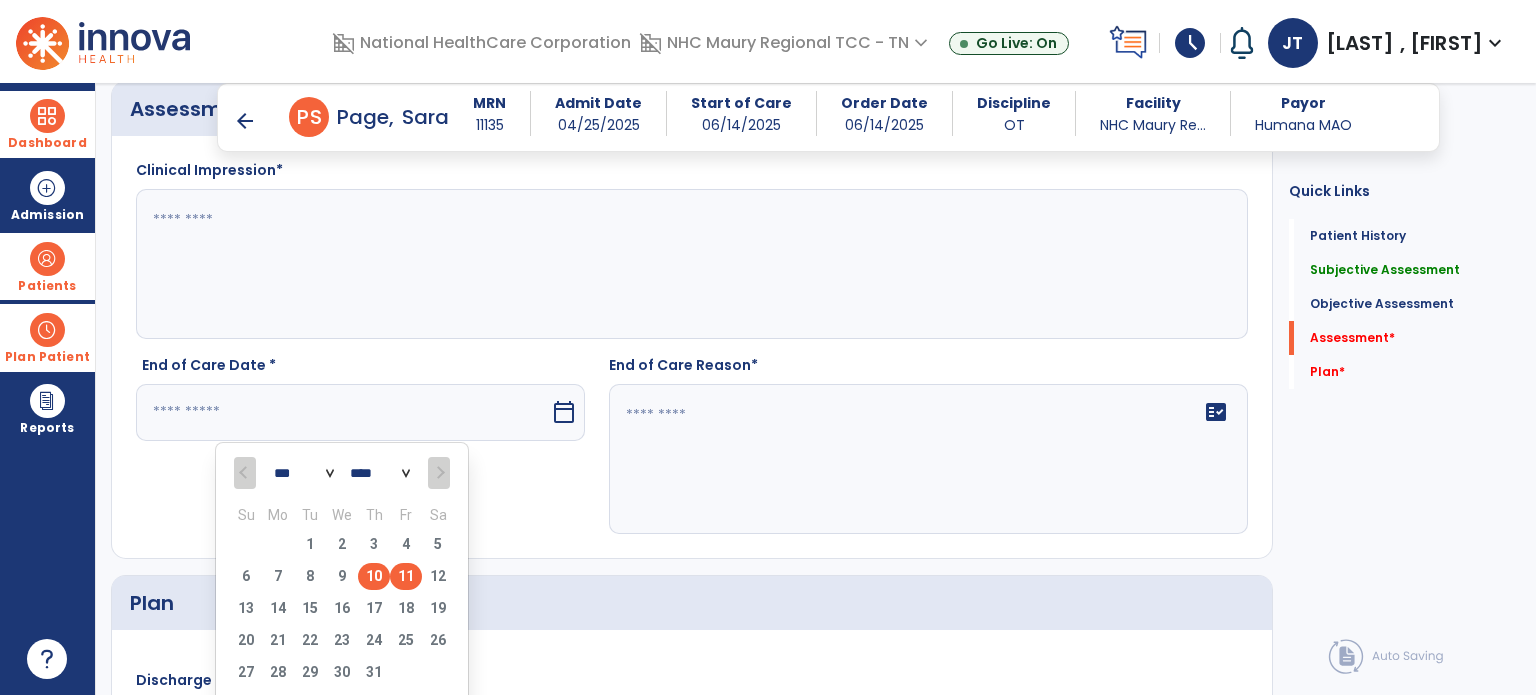 click on "10" at bounding box center (374, 576) 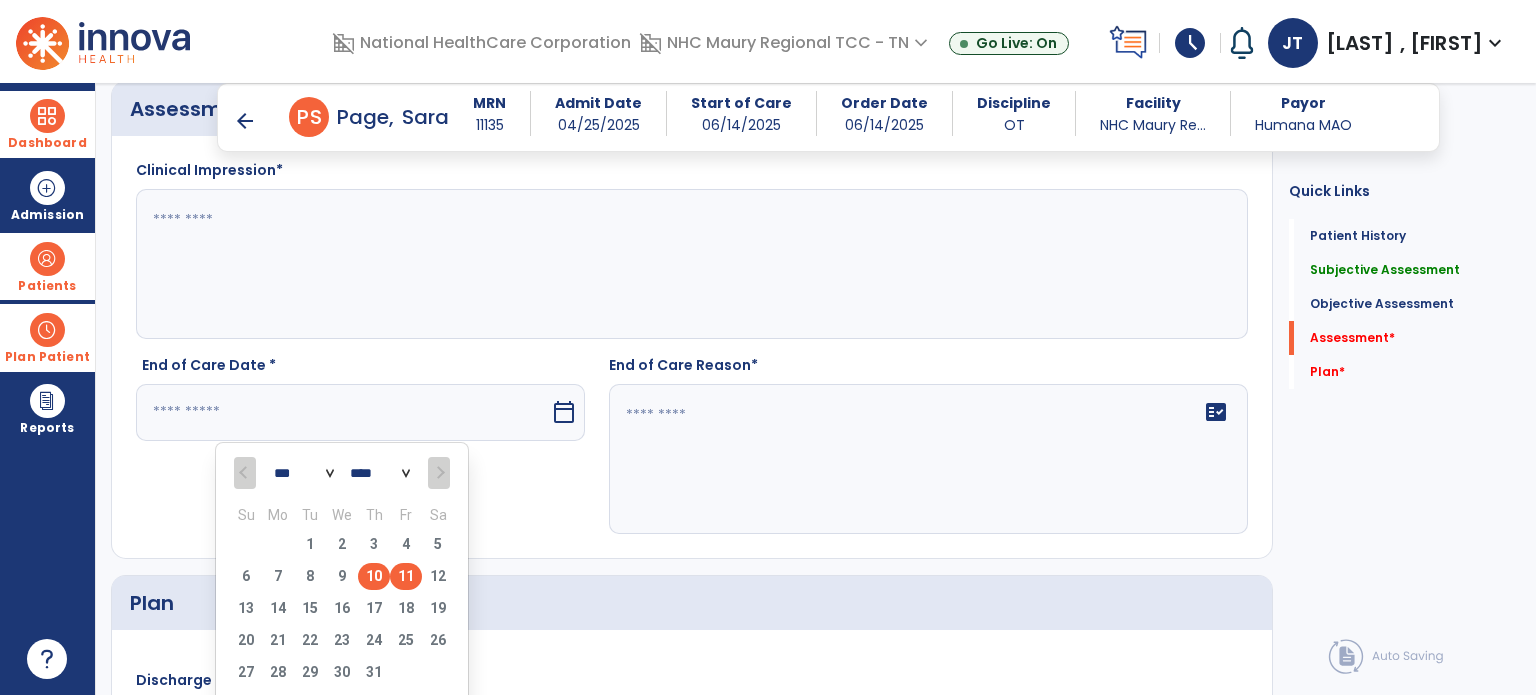 type on "*********" 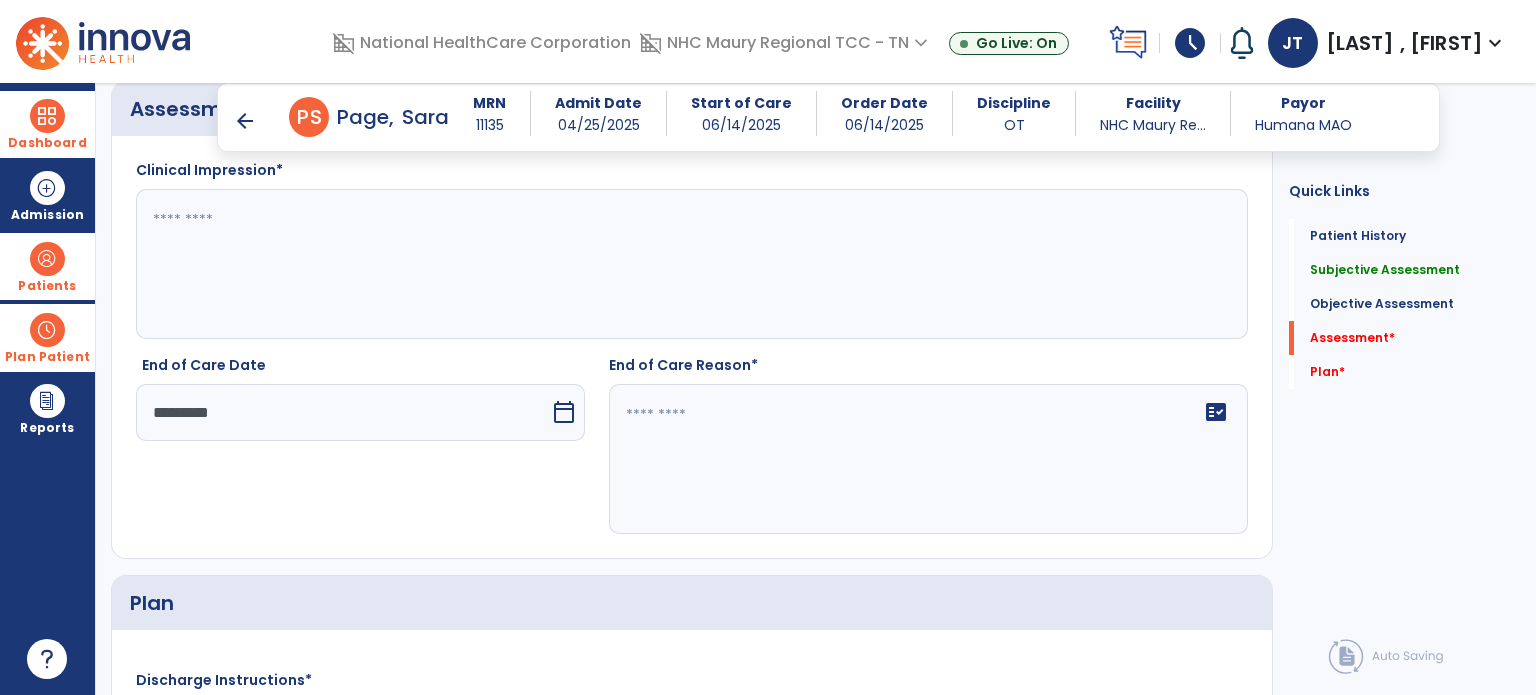 click 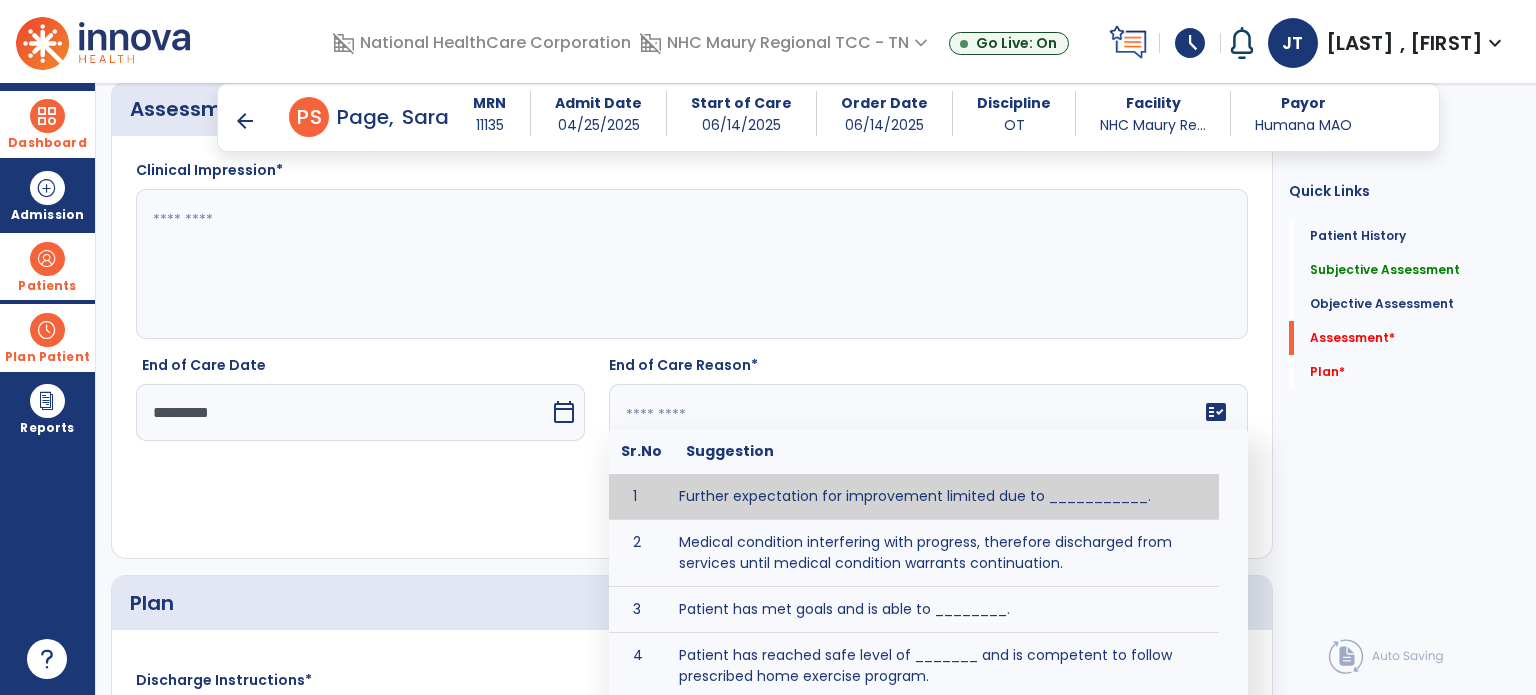 paste on "**********" 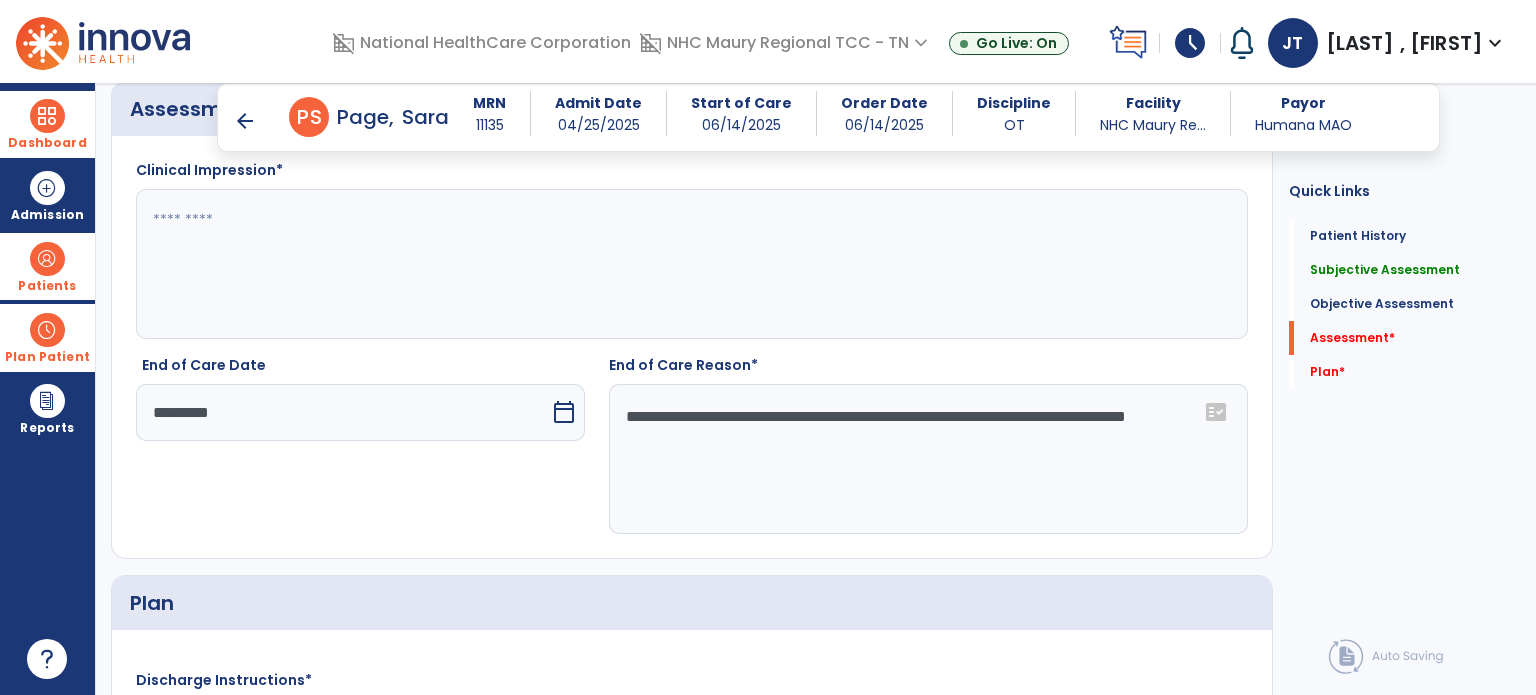 drag, startPoint x: 845, startPoint y: 409, endPoint x: 204, endPoint y: 364, distance: 642.57764 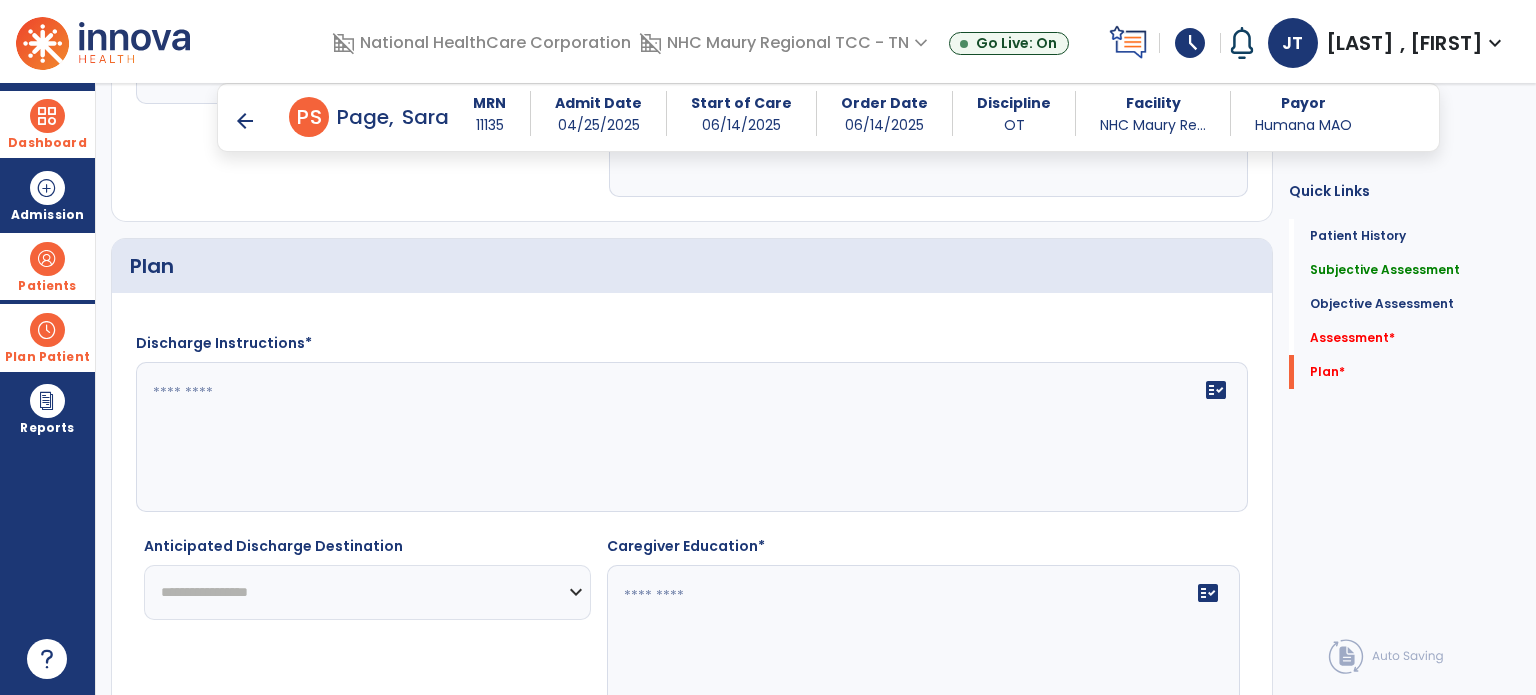 type on "**********" 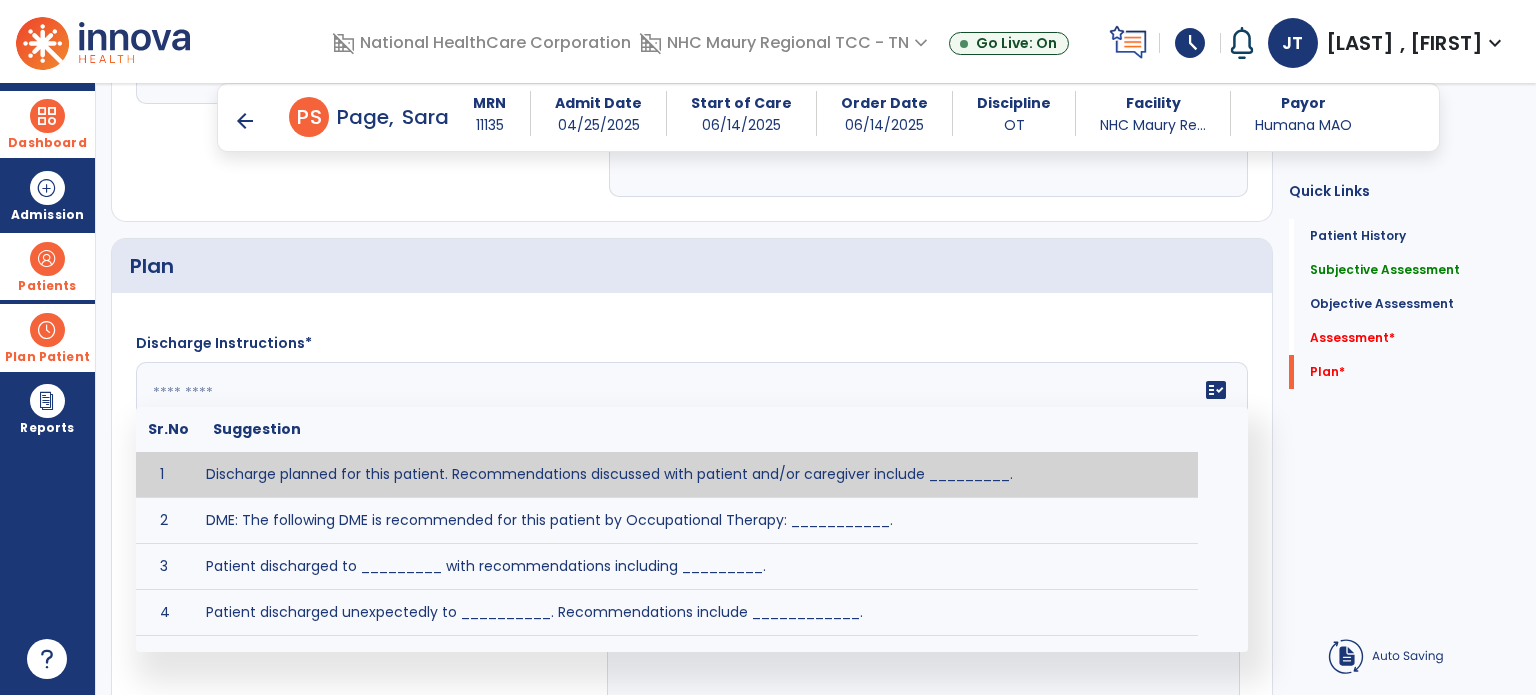 click on "fact_check  Sr.No Suggestion 1 Discharge planned for this patient. Recommendations discussed with patient and/or caregiver include _________. 2 DME: The following DME is recommended for this patient by Occupational Therapy: ___________. 3 Patient discharged to _________ with recommendations including _________. 4 Patient discharged unexpectedly to __________. Recommendations include ____________." 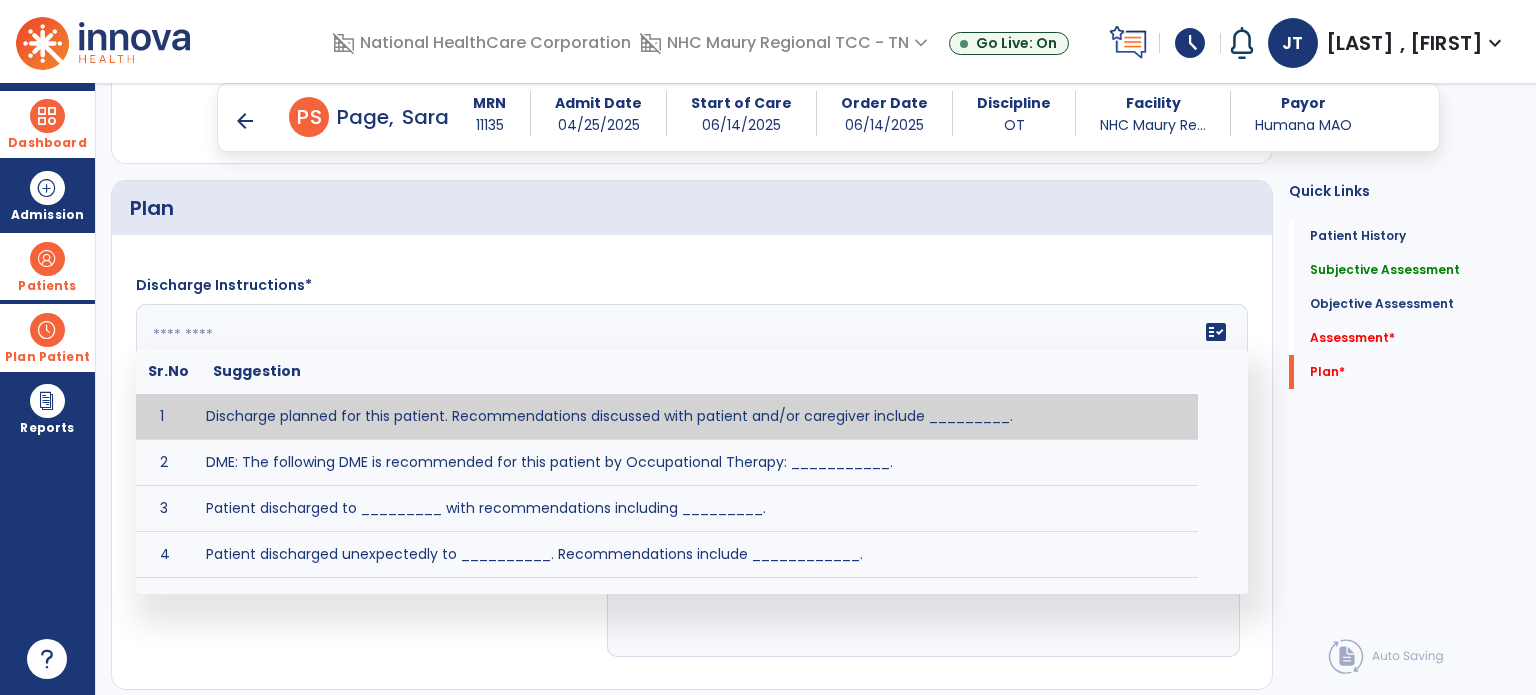 scroll, scrollTop: 2818, scrollLeft: 0, axis: vertical 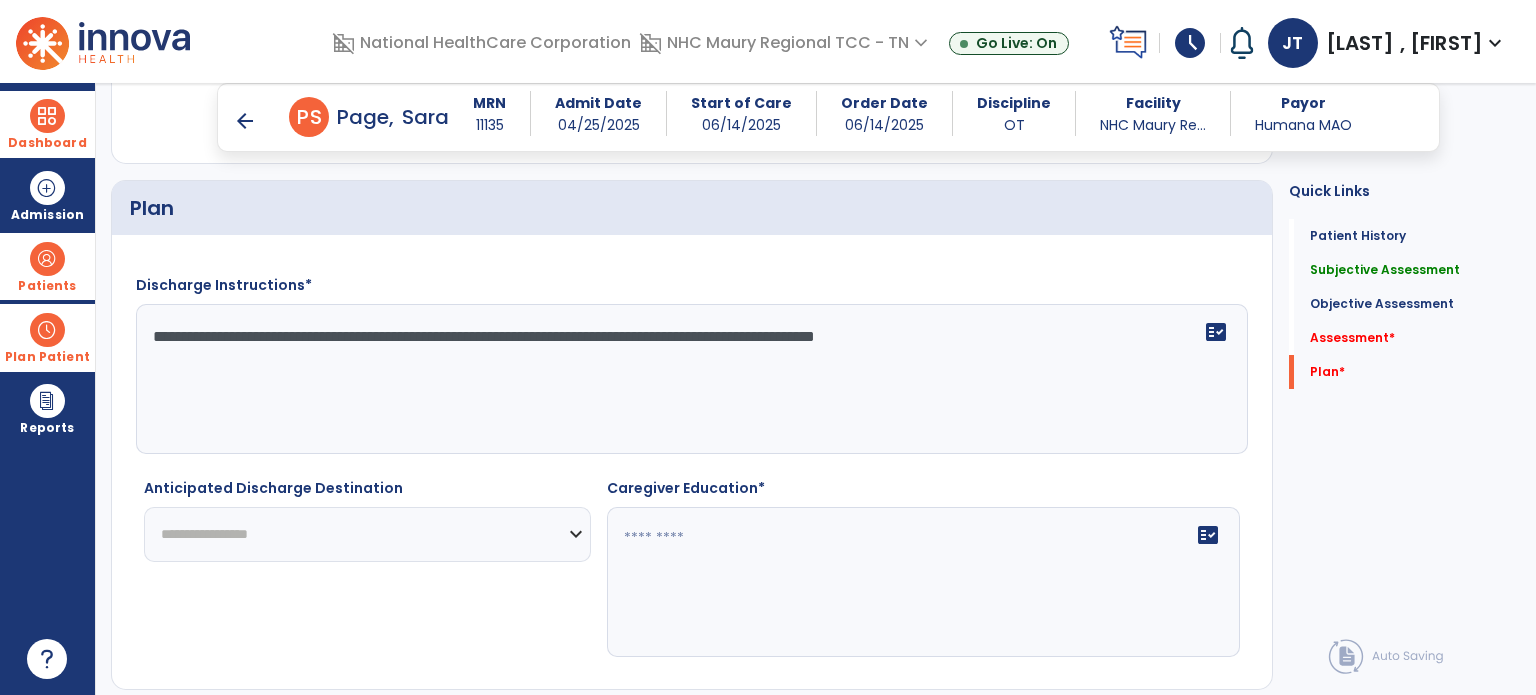 type on "**********" 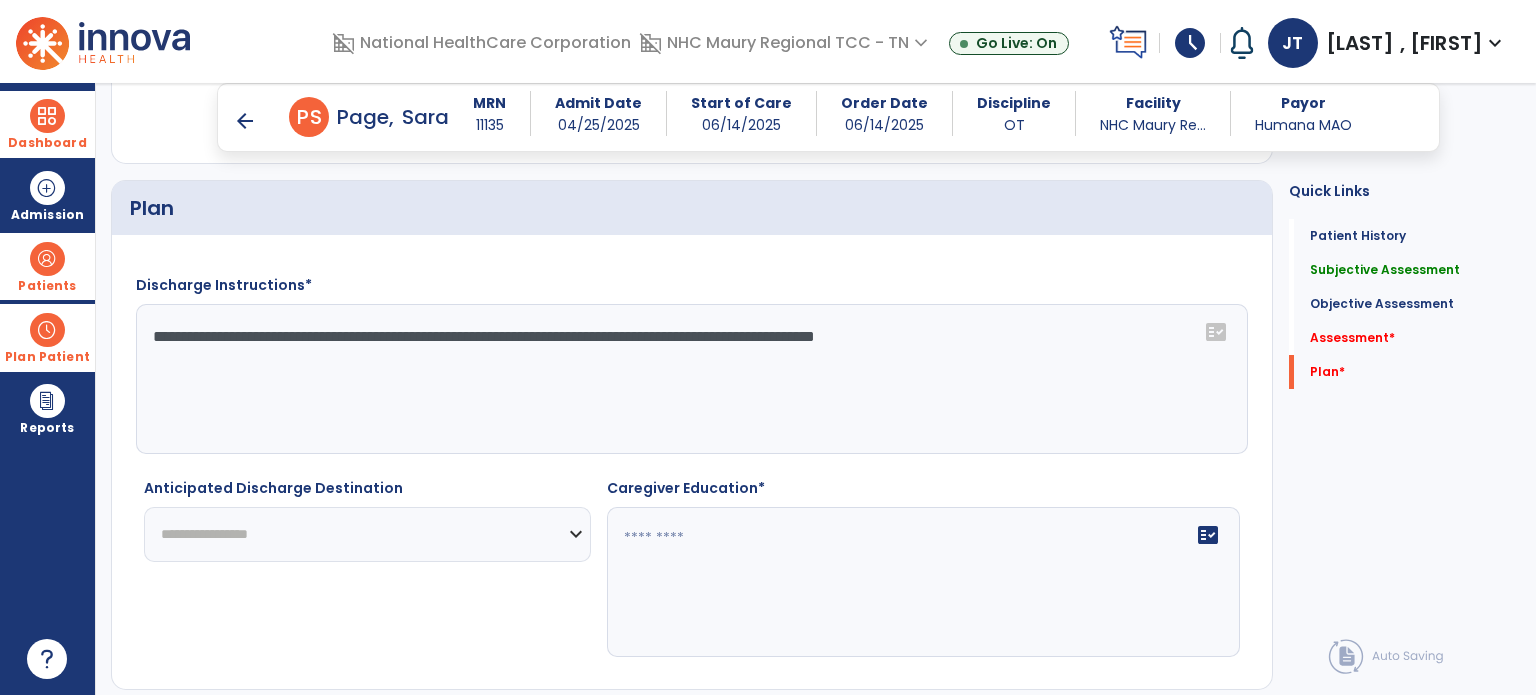 click on "**********" 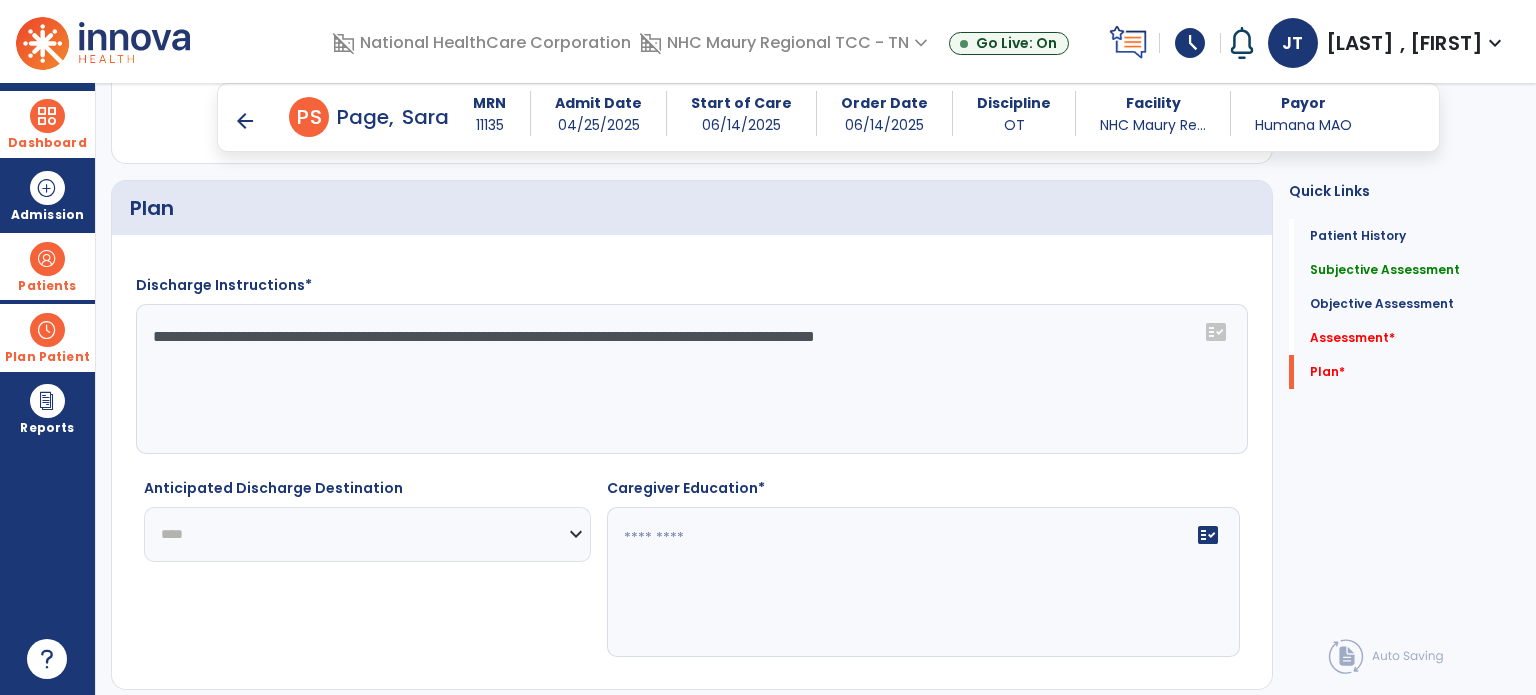 click on "**********" 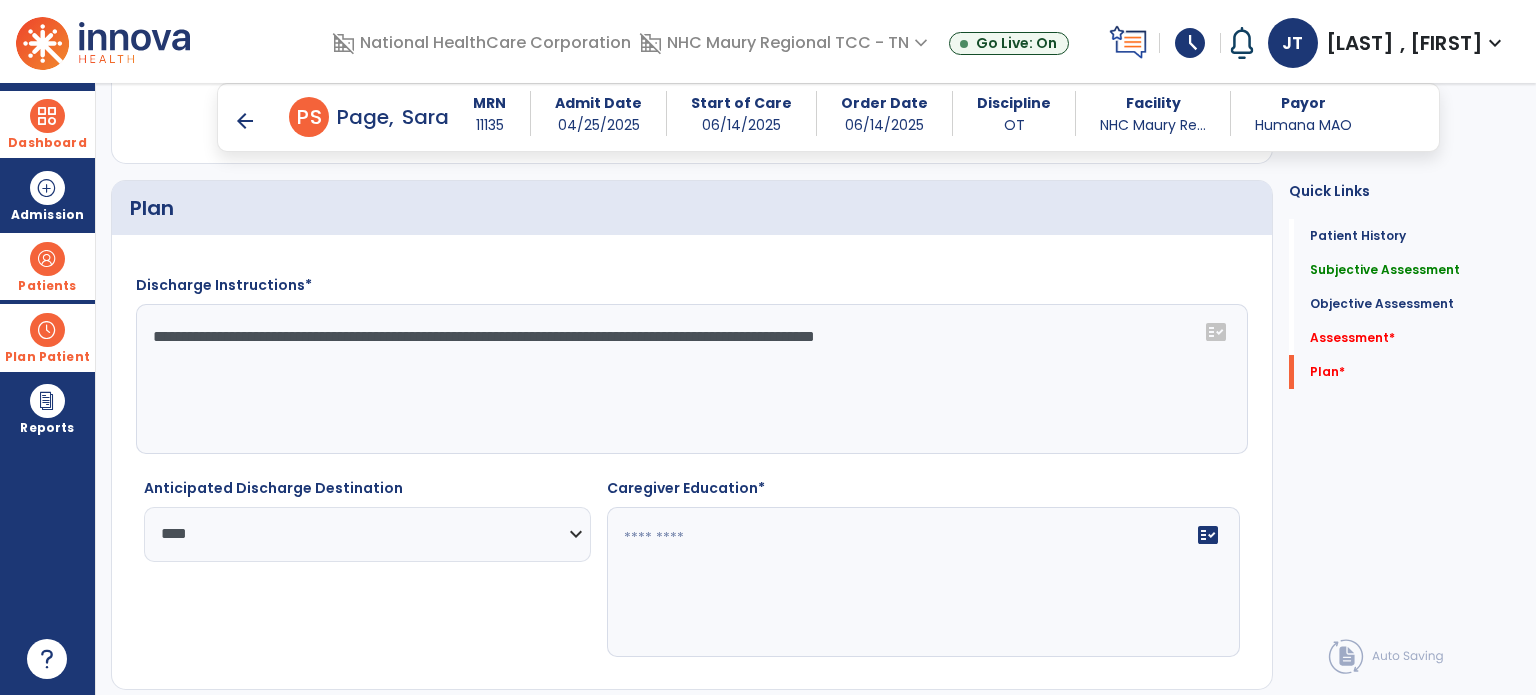 click on "Caregiver Education*   fact_check" 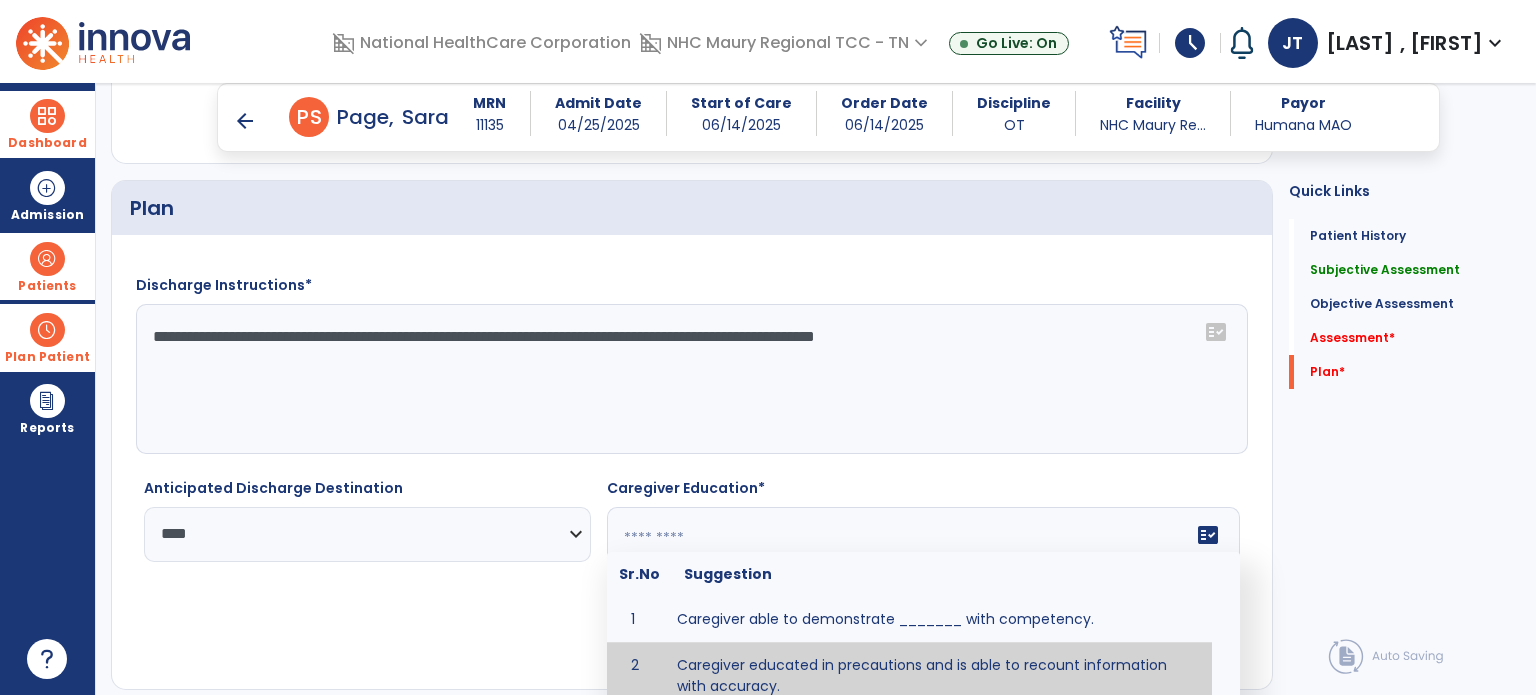 type on "**********" 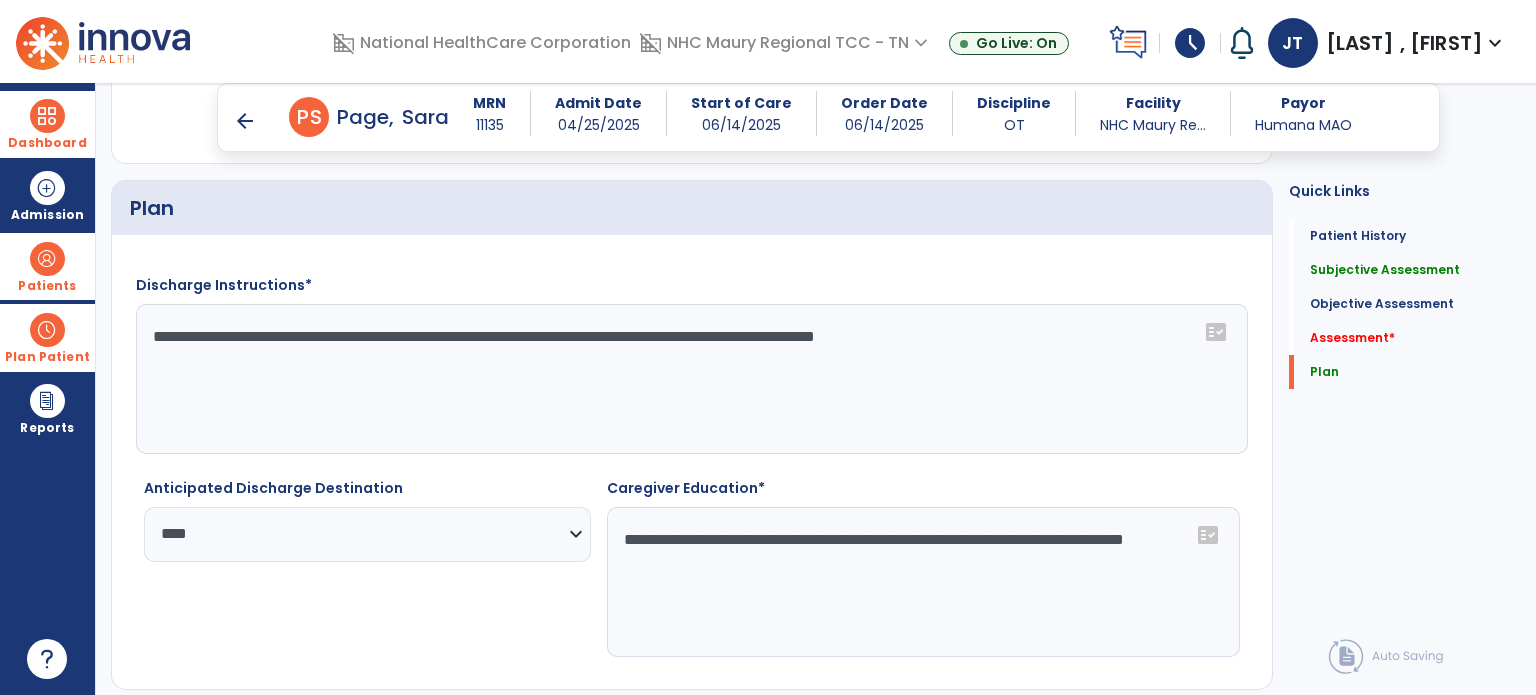 scroll, scrollTop: 2514, scrollLeft: 0, axis: vertical 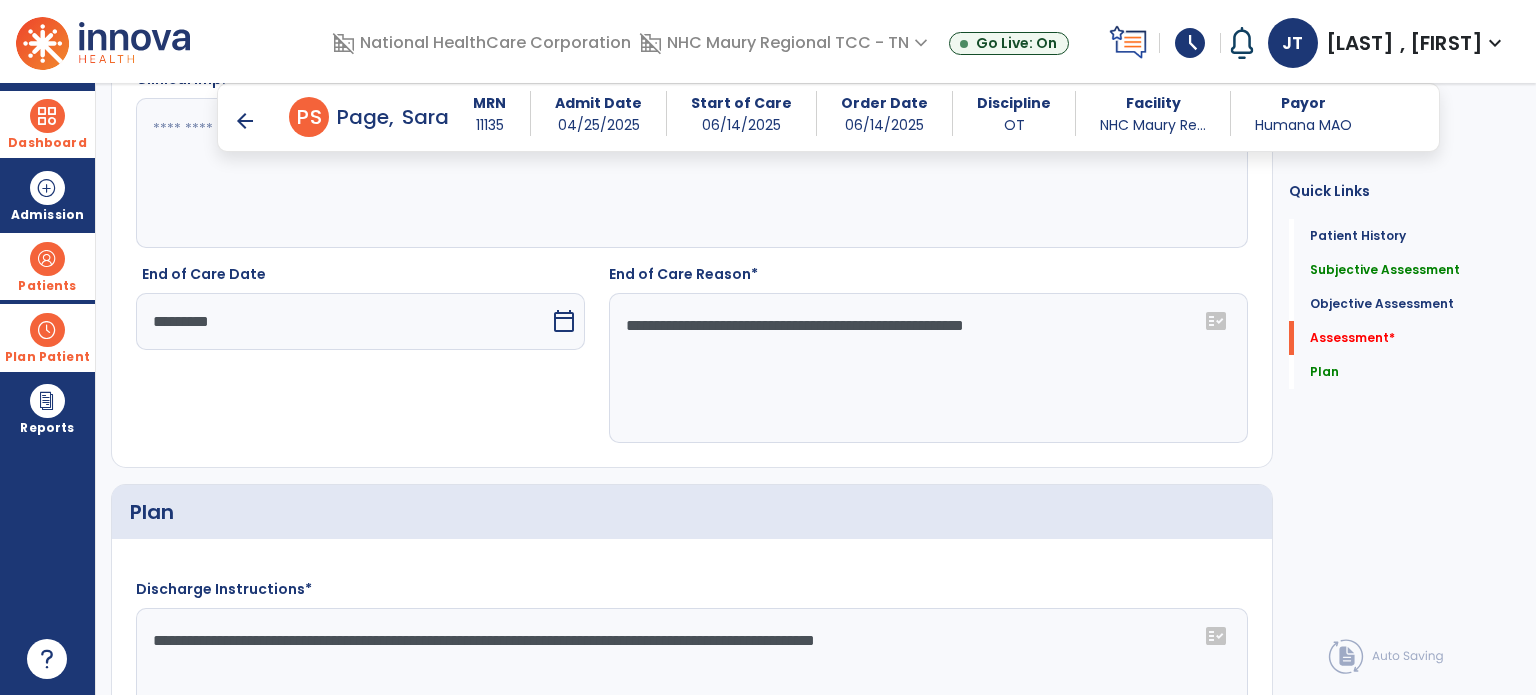 click 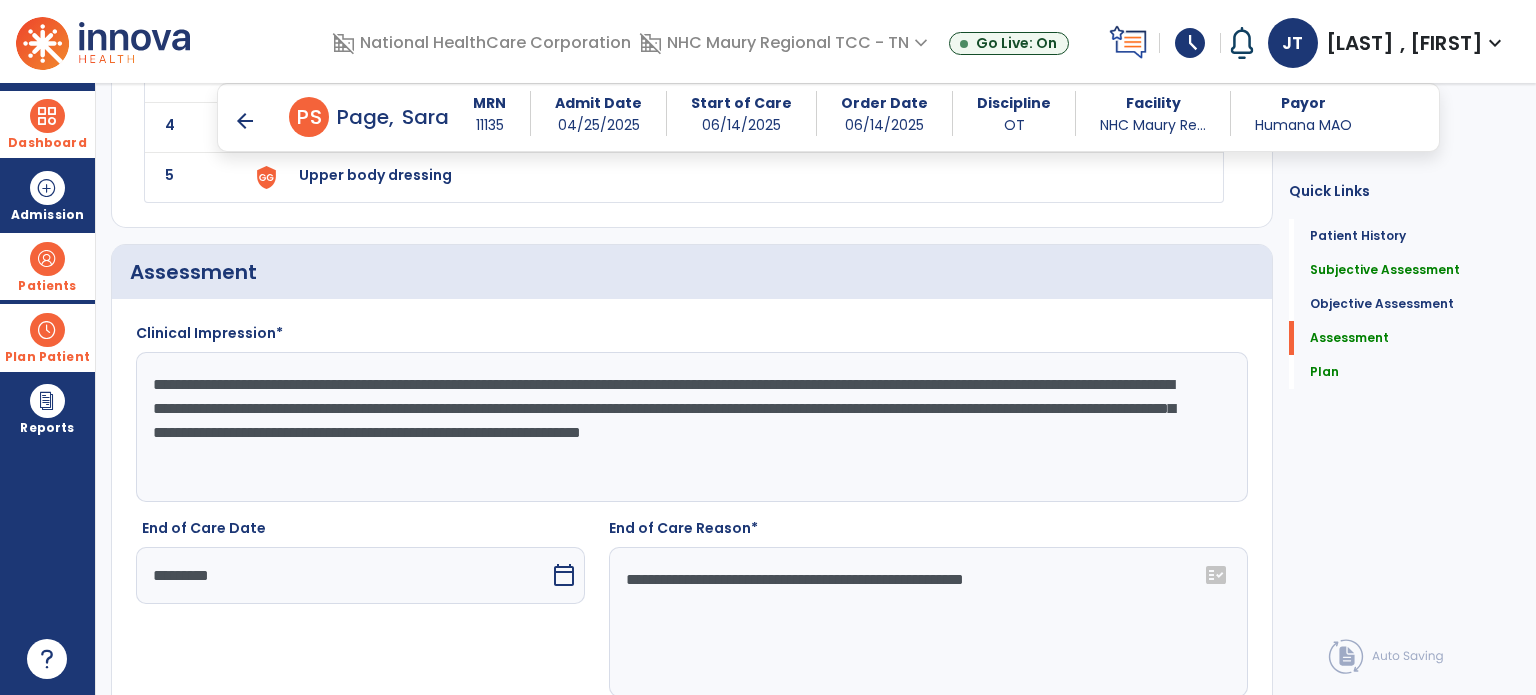 scroll, scrollTop: 2878, scrollLeft: 0, axis: vertical 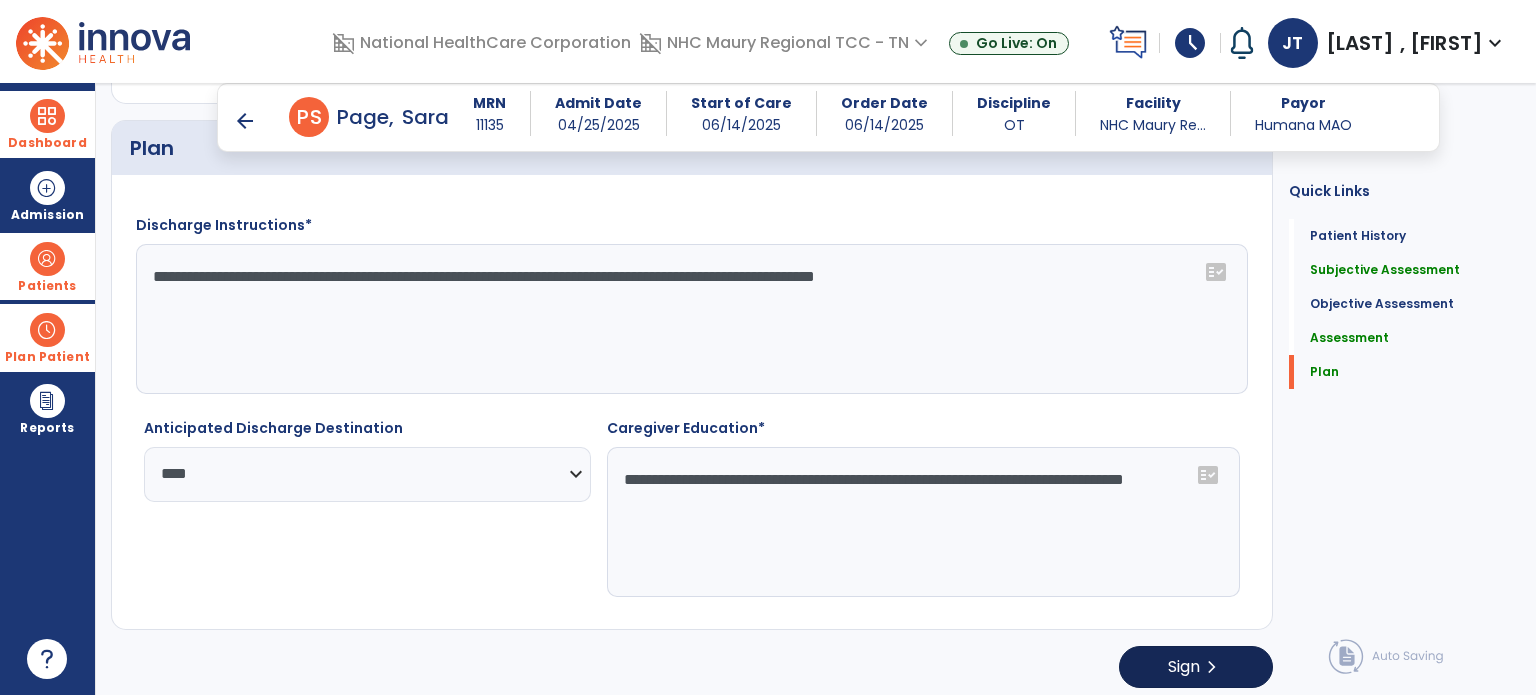 type on "**********" 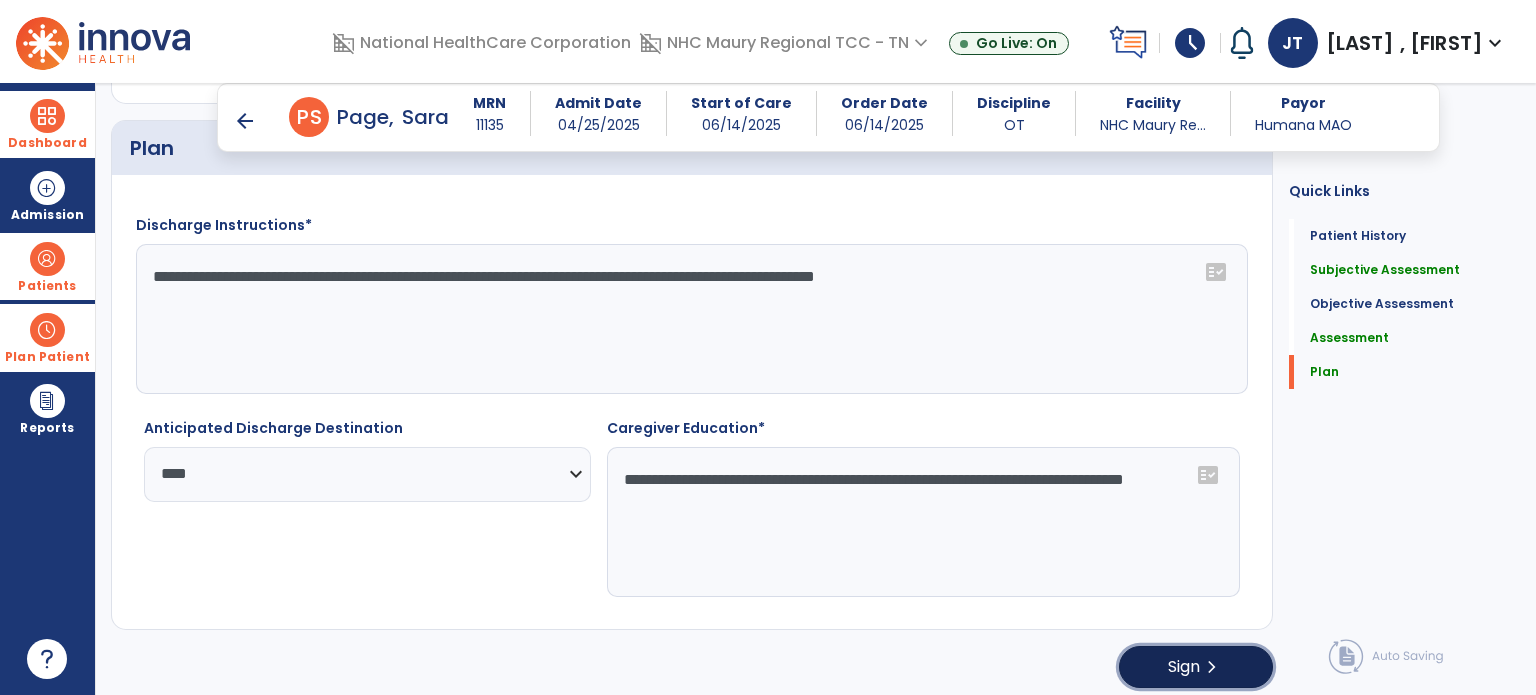click on "Sign  chevron_right" 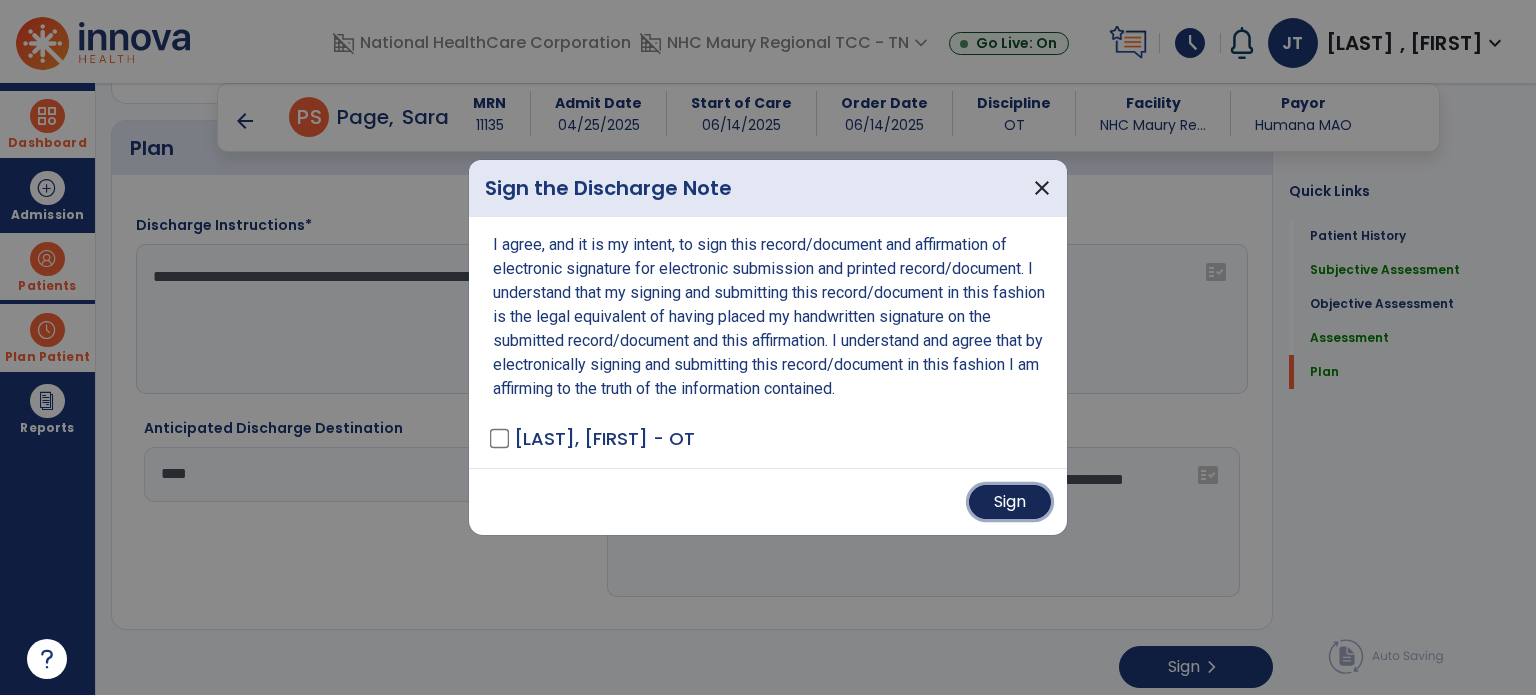 click on "Sign" at bounding box center (1010, 502) 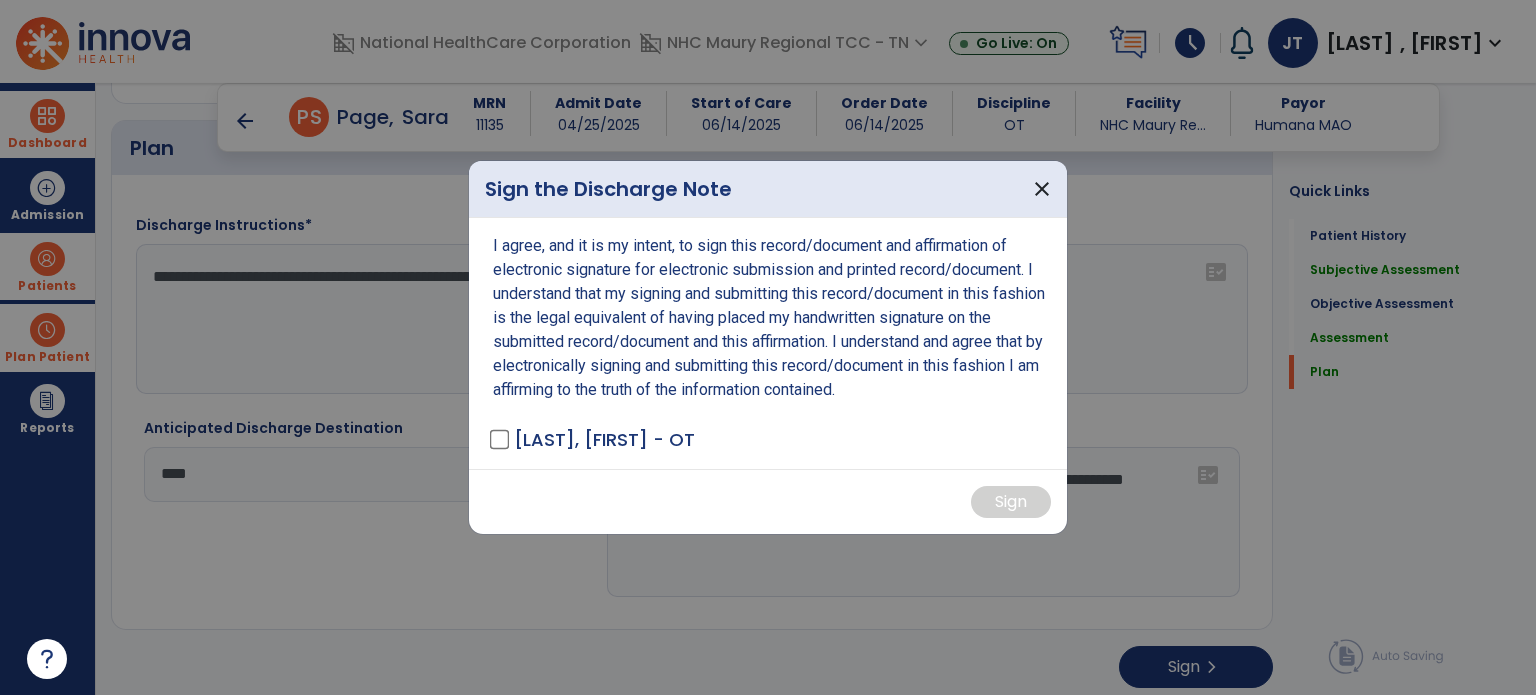 scroll, scrollTop: 0, scrollLeft: 0, axis: both 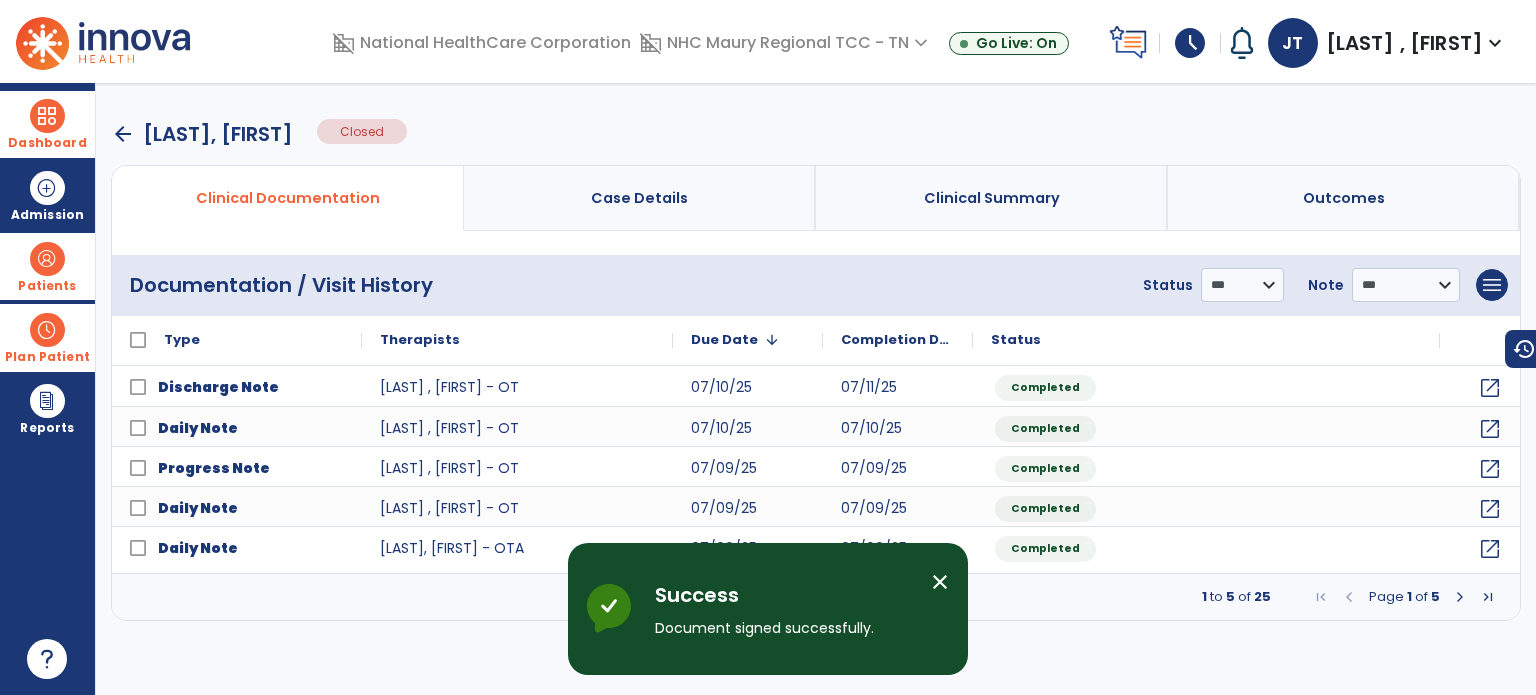click at bounding box center [47, 116] 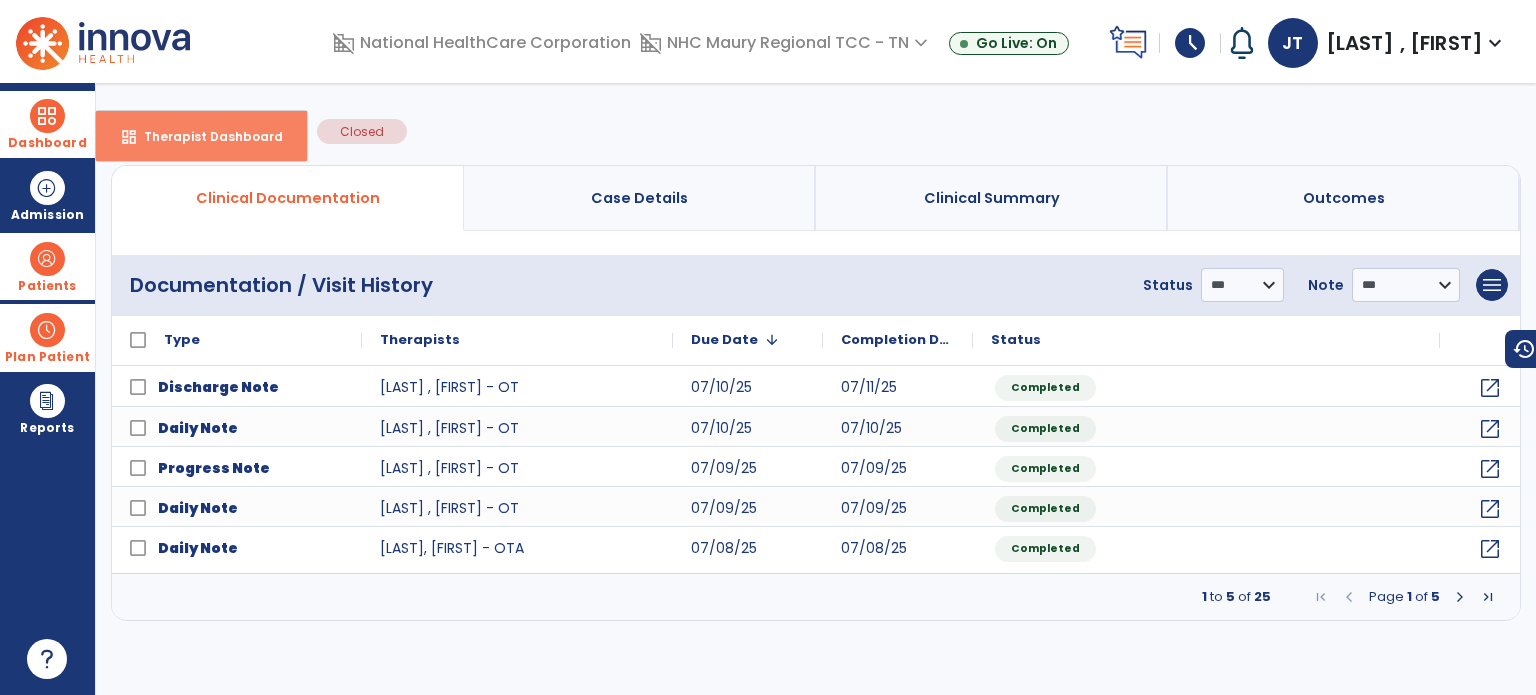 click on "Therapist Dashboard" at bounding box center [205, 136] 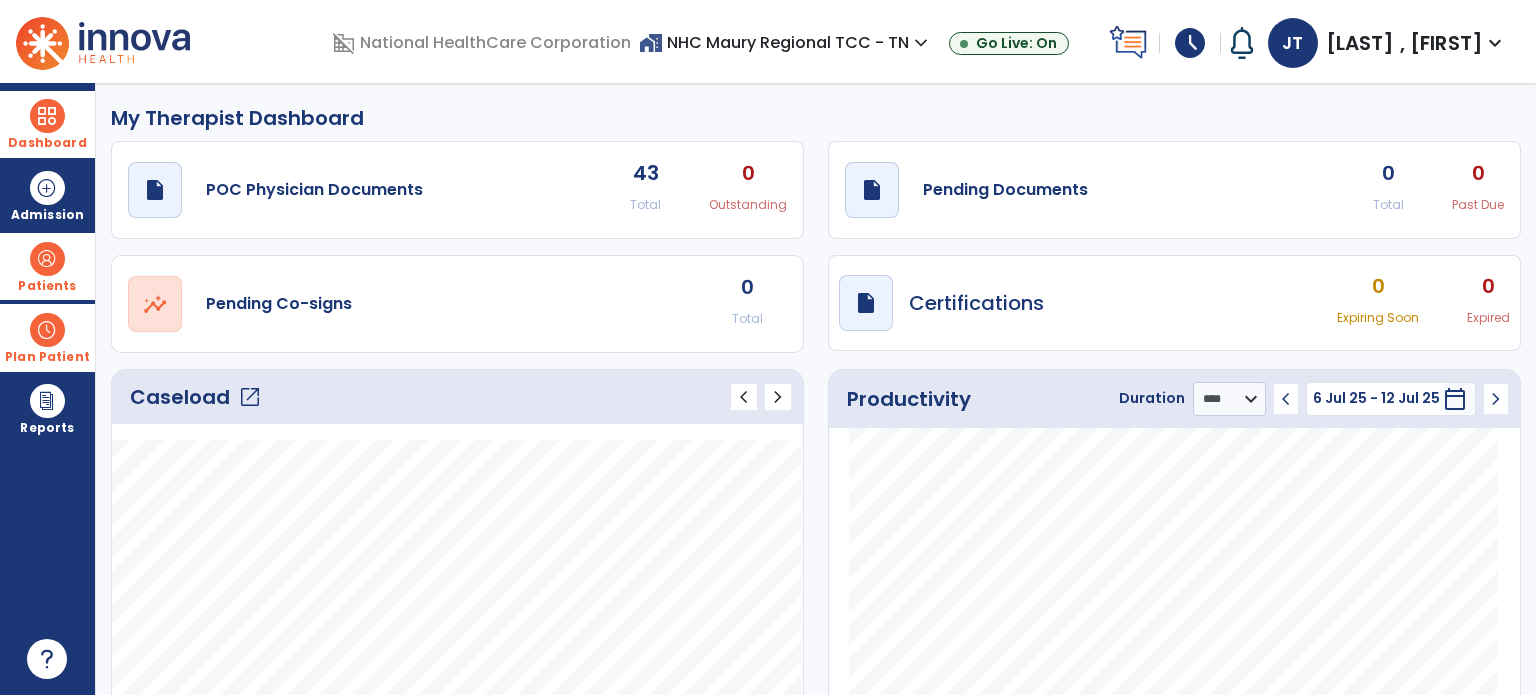 click on "open_in_new" 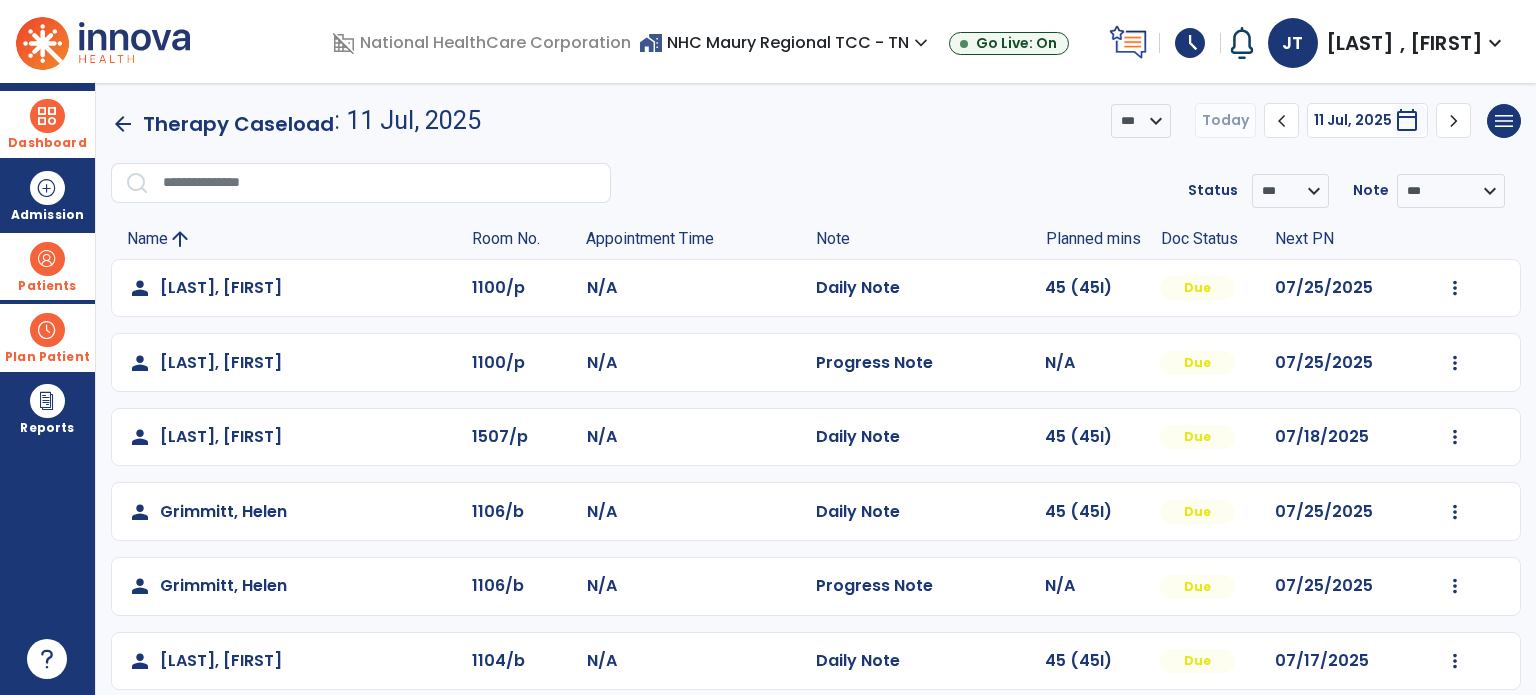 click at bounding box center [47, 330] 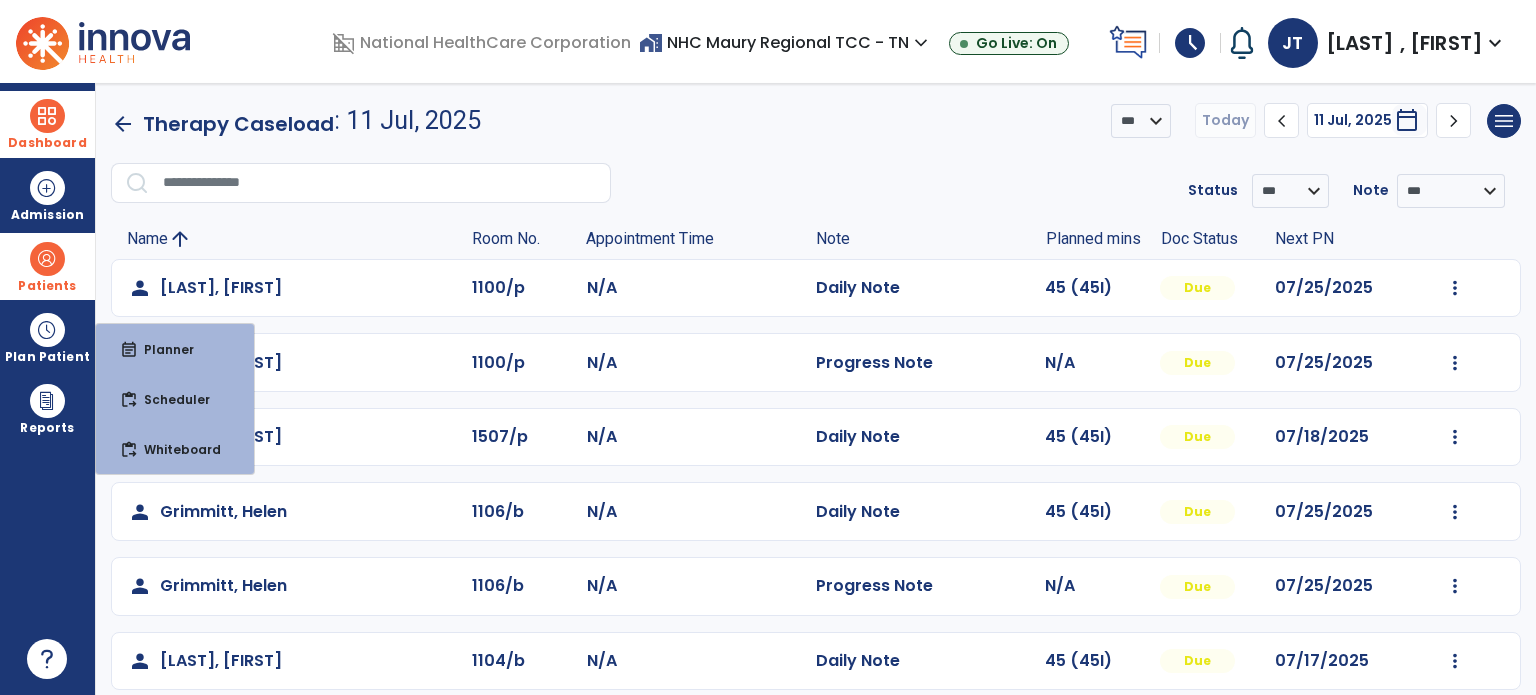 click on "N/A" 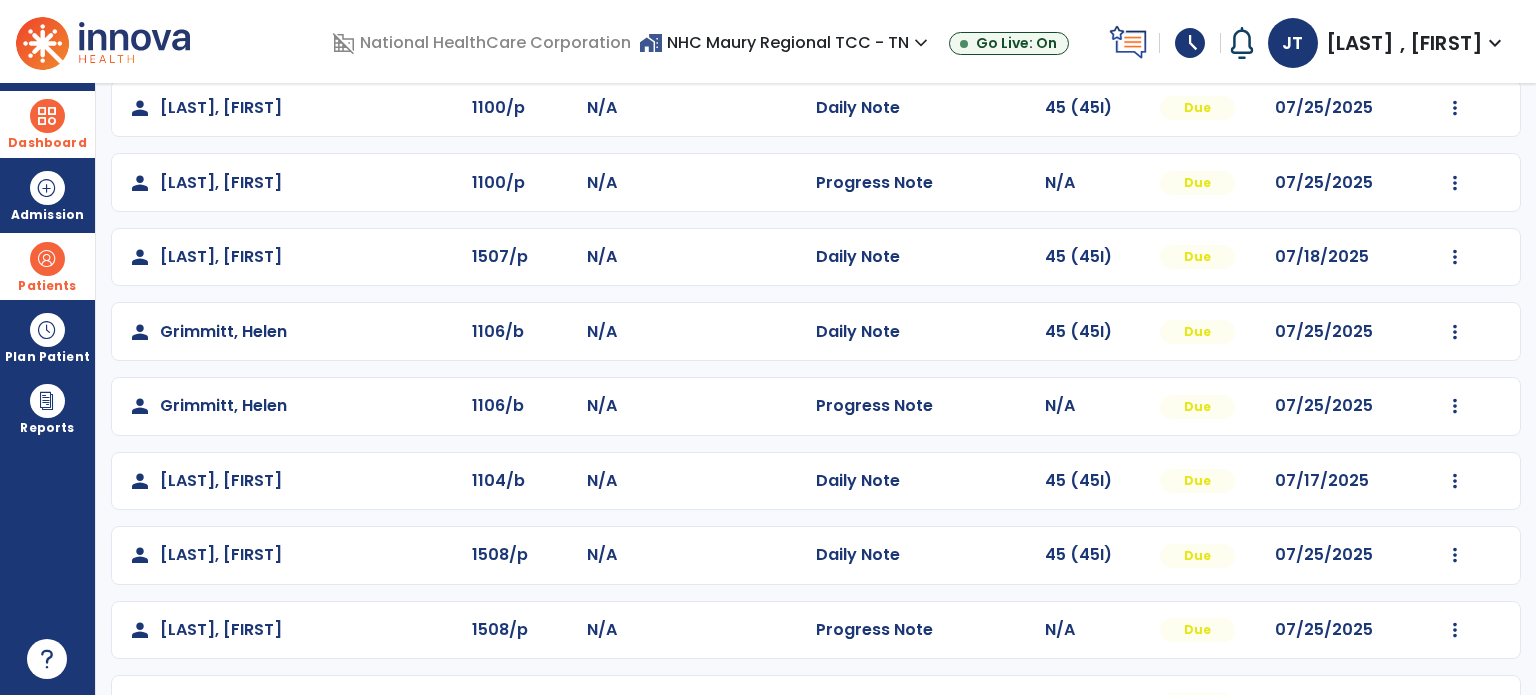 scroll, scrollTop: 0, scrollLeft: 0, axis: both 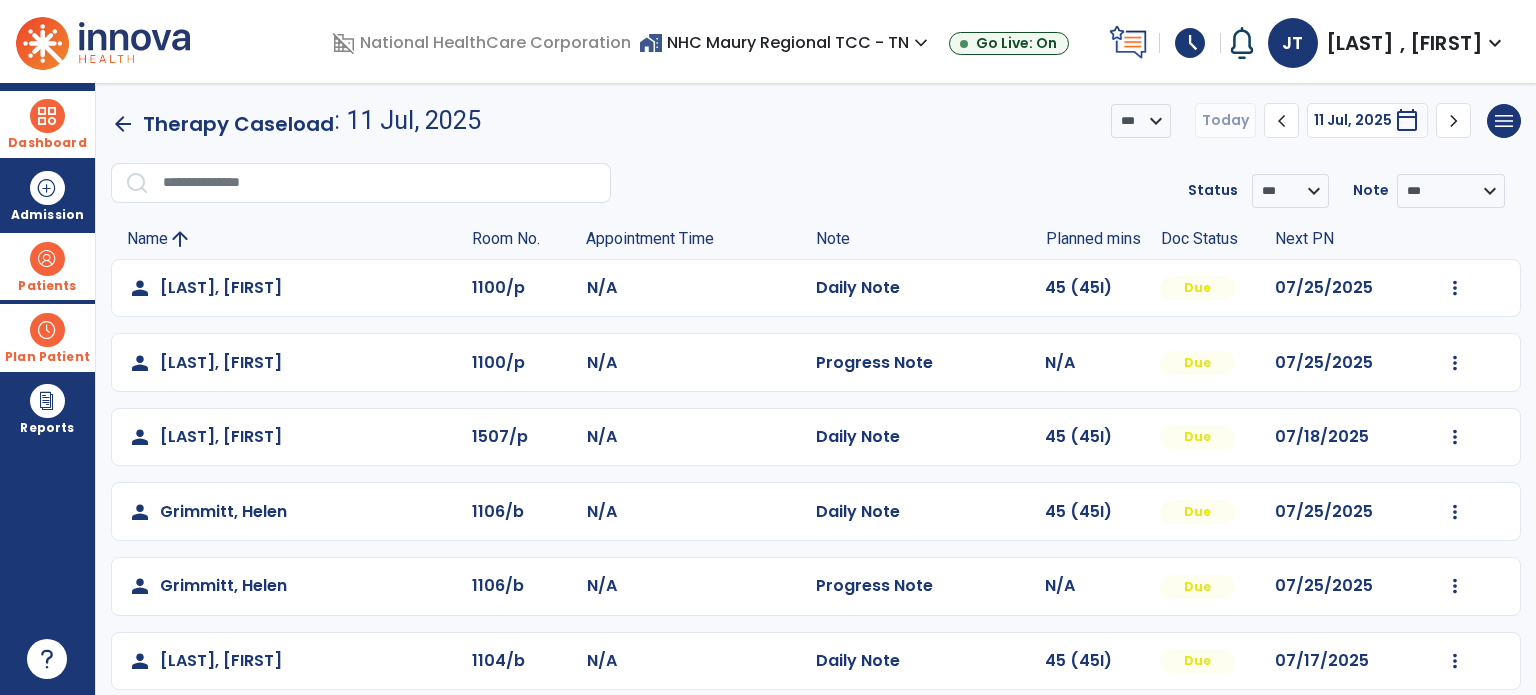click at bounding box center (47, 330) 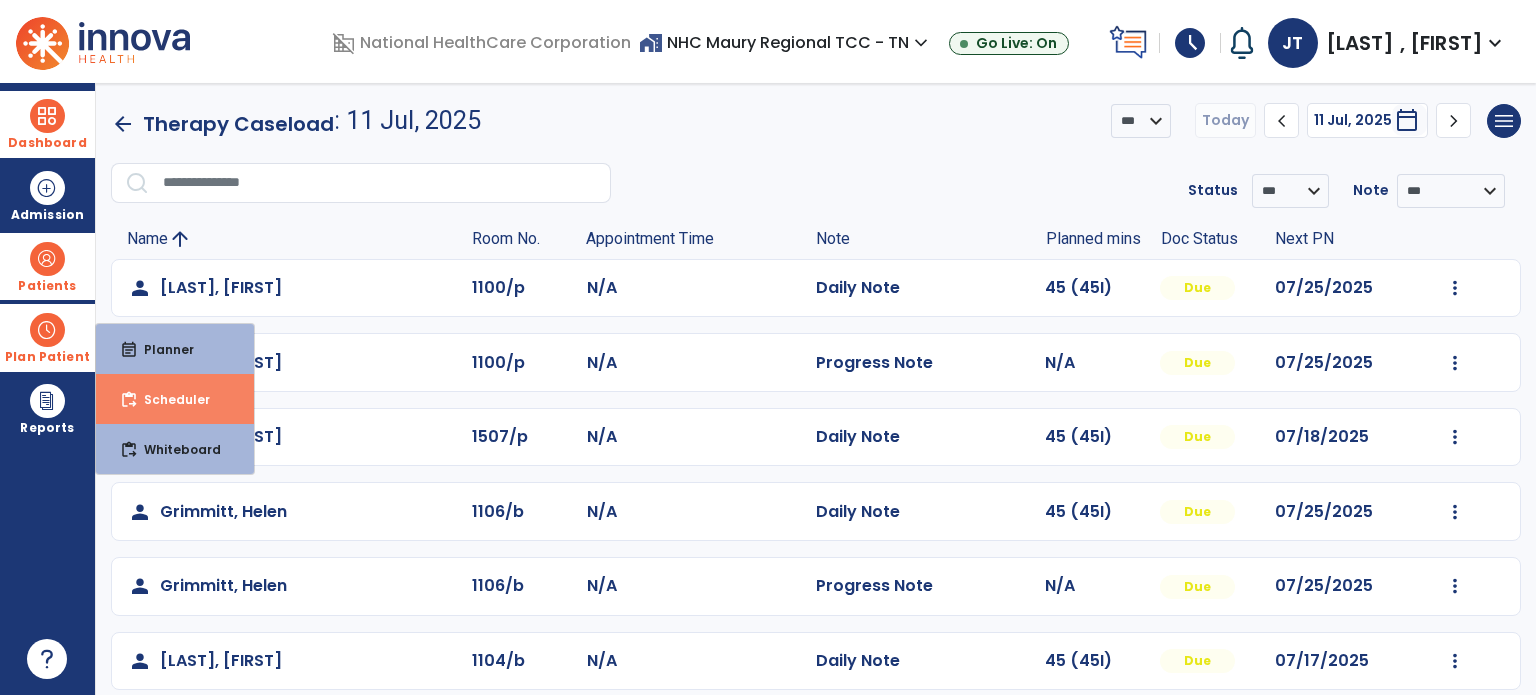 click on "Scheduler" at bounding box center (169, 399) 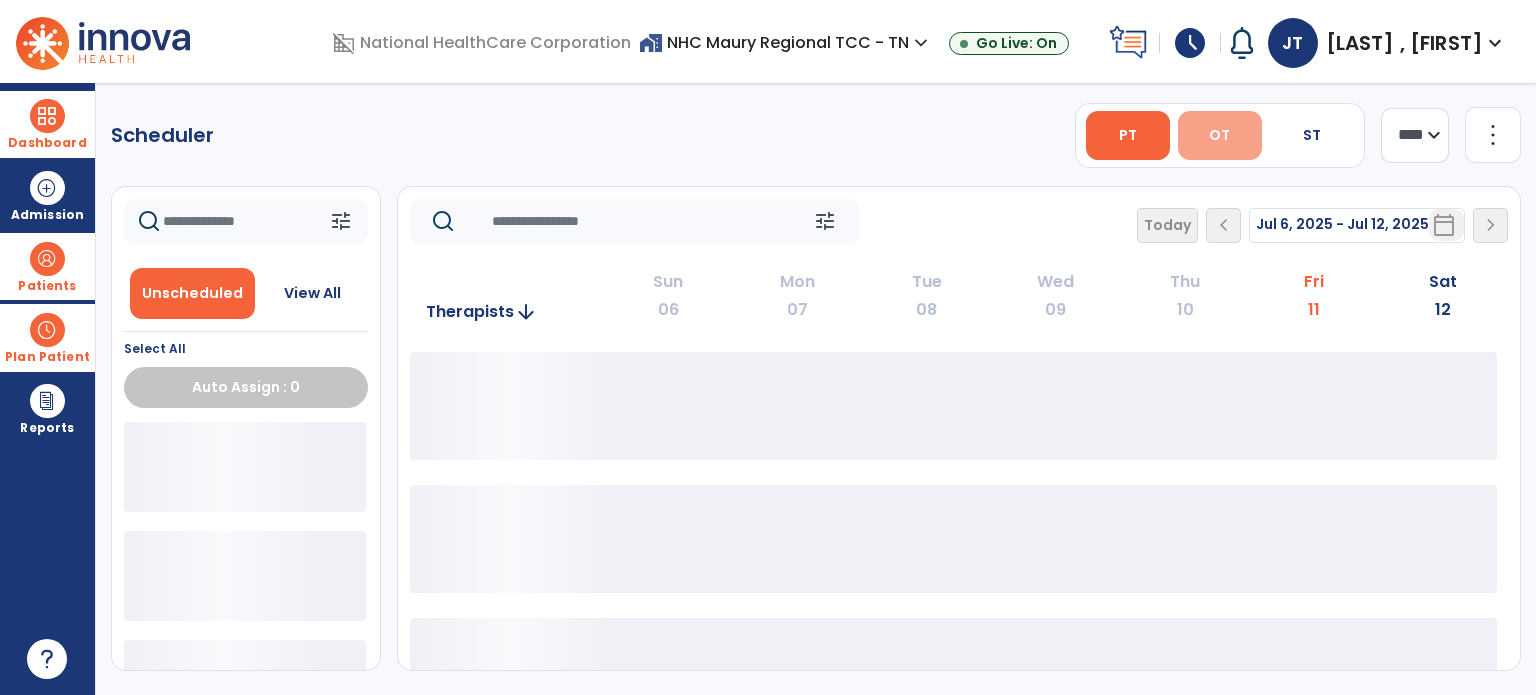 click on "OT" at bounding box center [1220, 135] 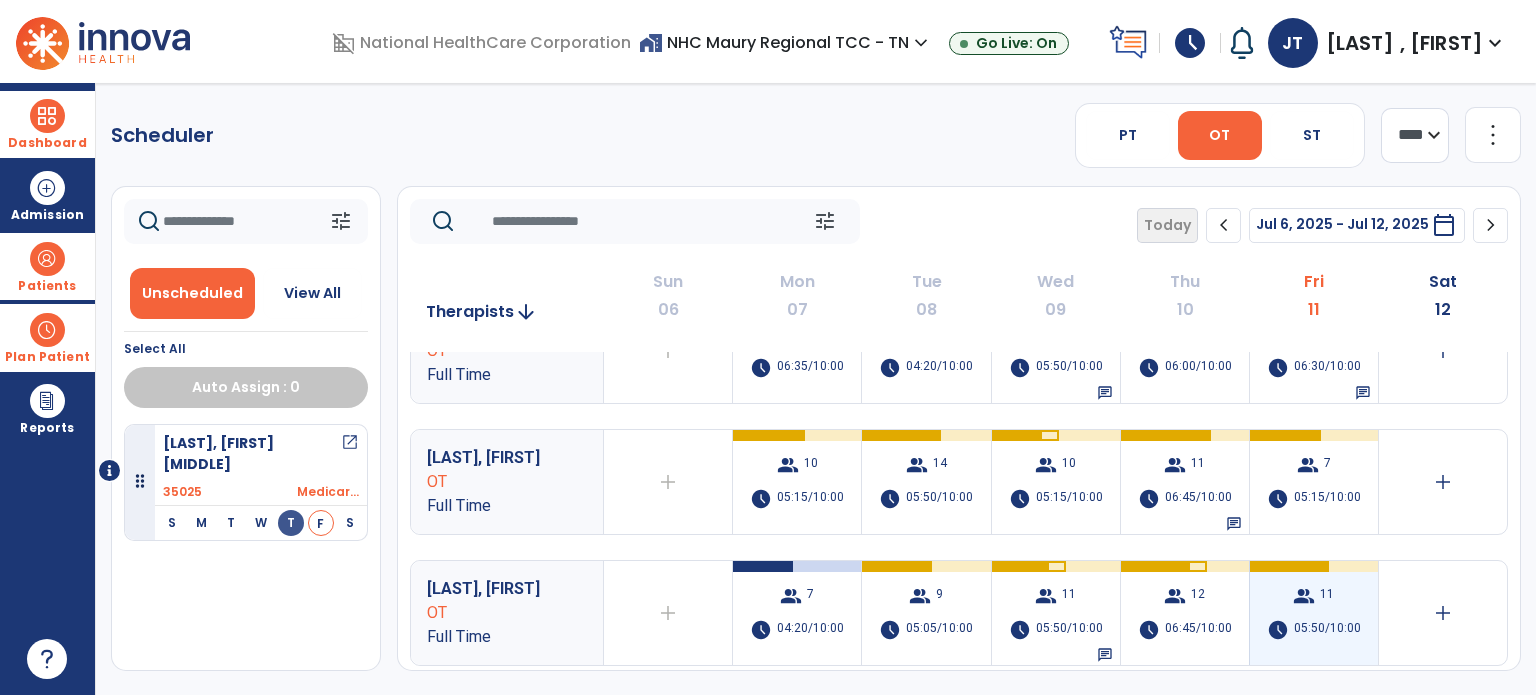 scroll, scrollTop: 52, scrollLeft: 0, axis: vertical 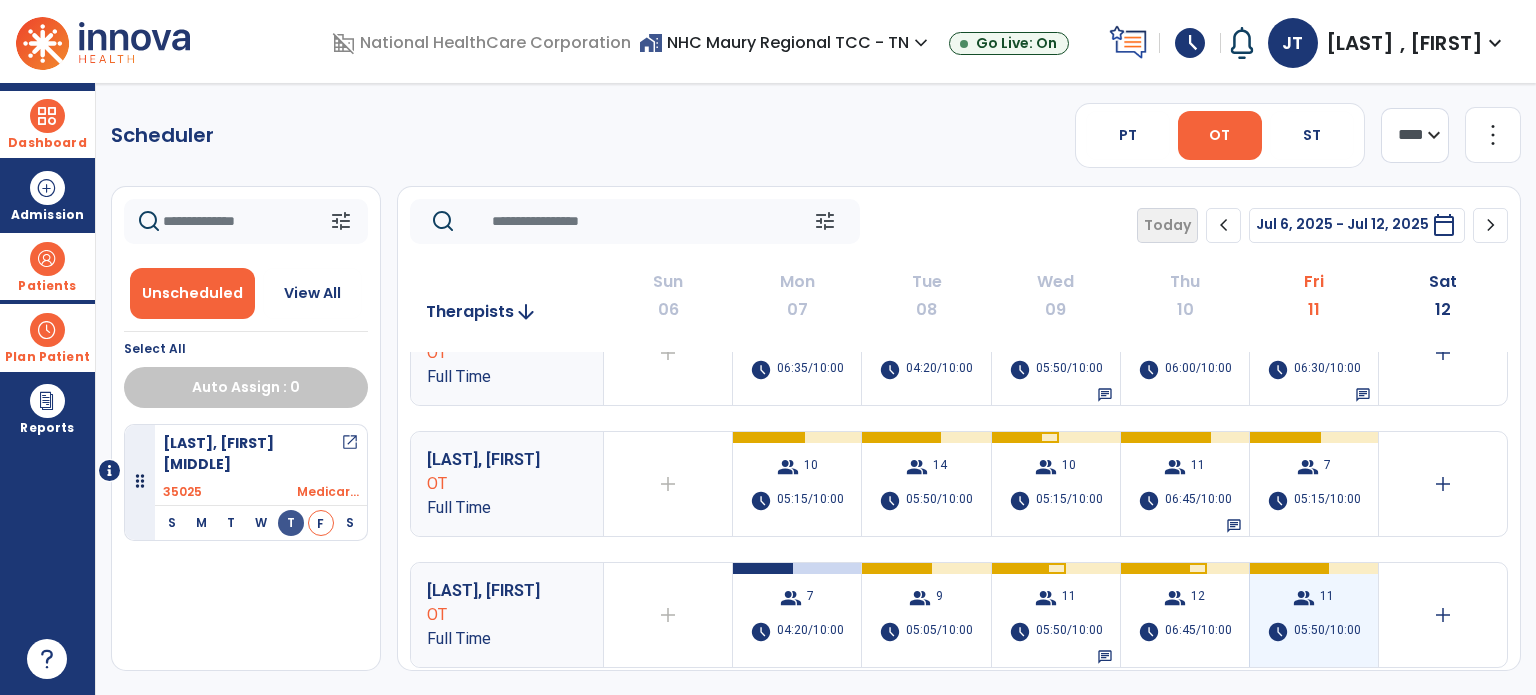 click on "group  11  schedule  05:50/10:00" at bounding box center (1314, 615) 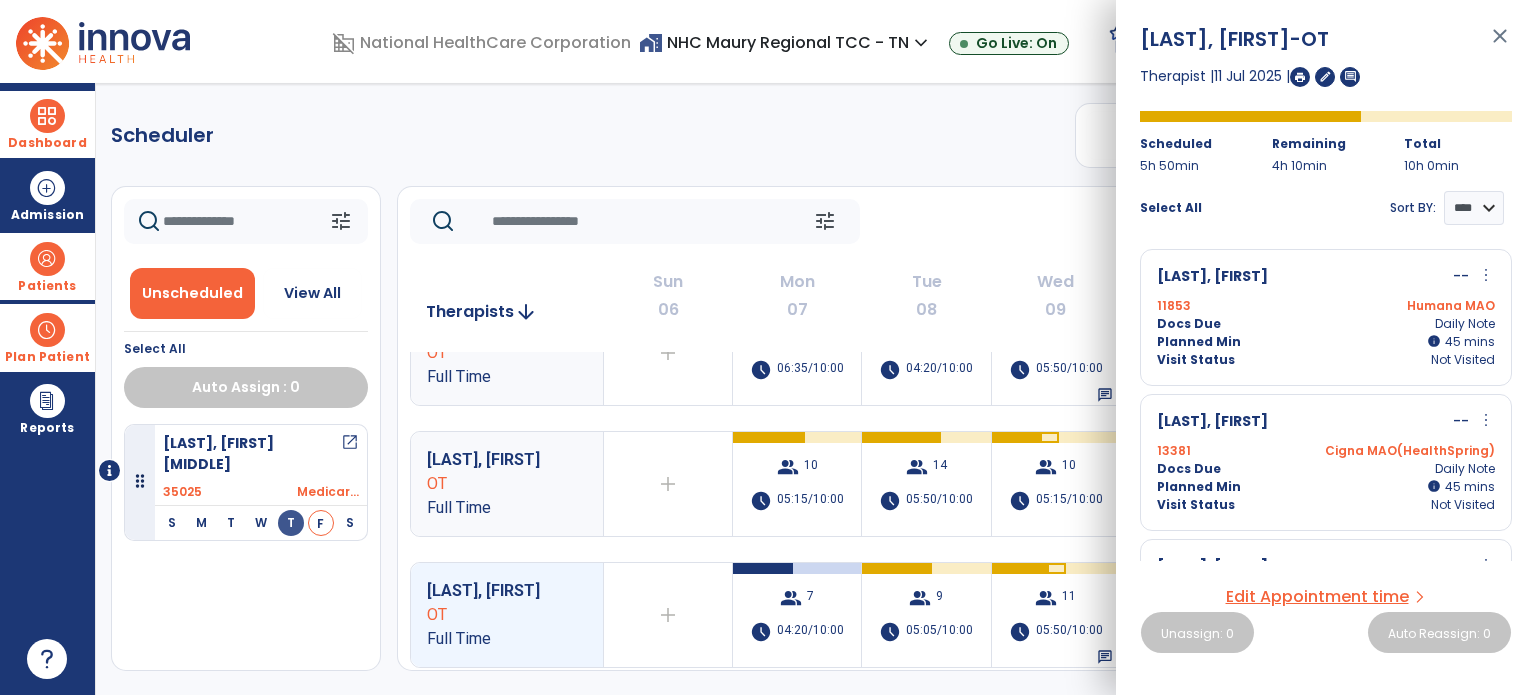 click on "Therapist |   11 Jul 2025 |   edit   comment" at bounding box center (1326, 76) 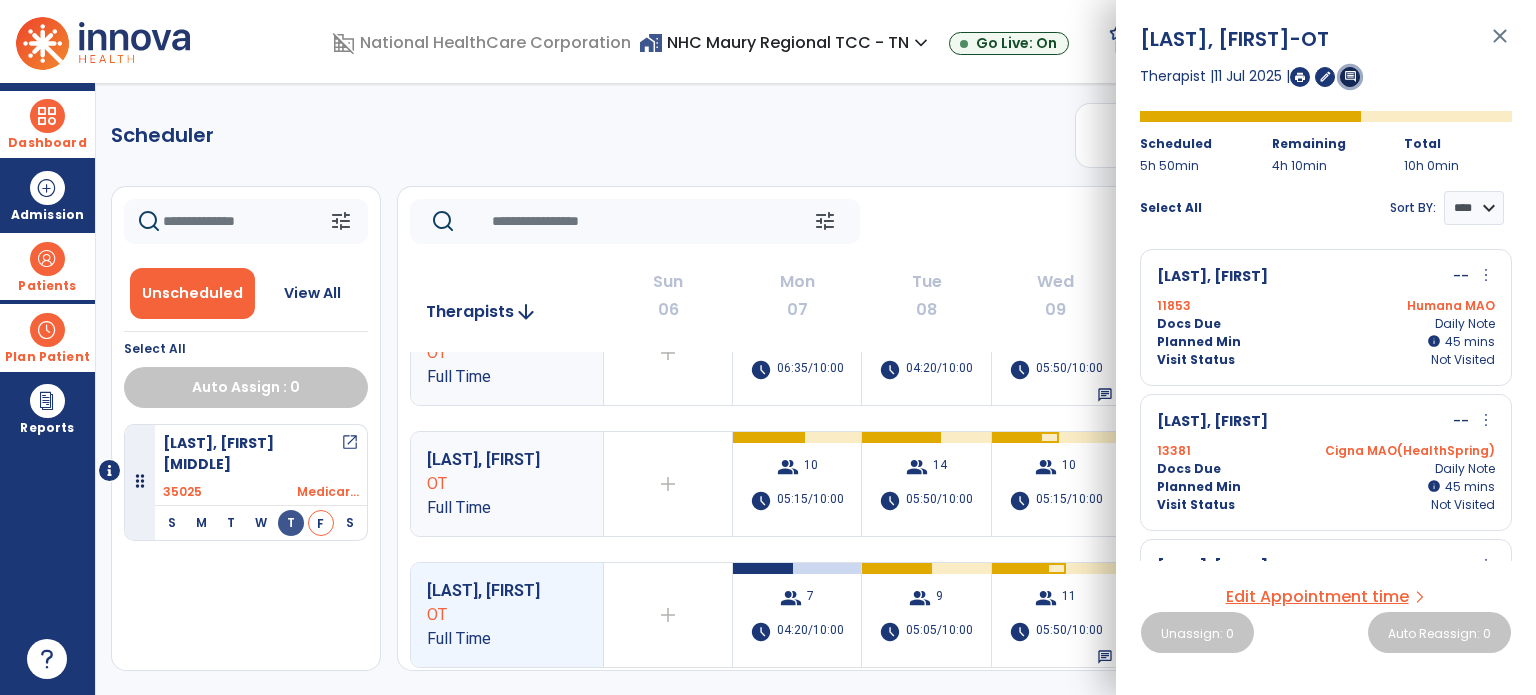 click on "comment" at bounding box center [1350, 76] 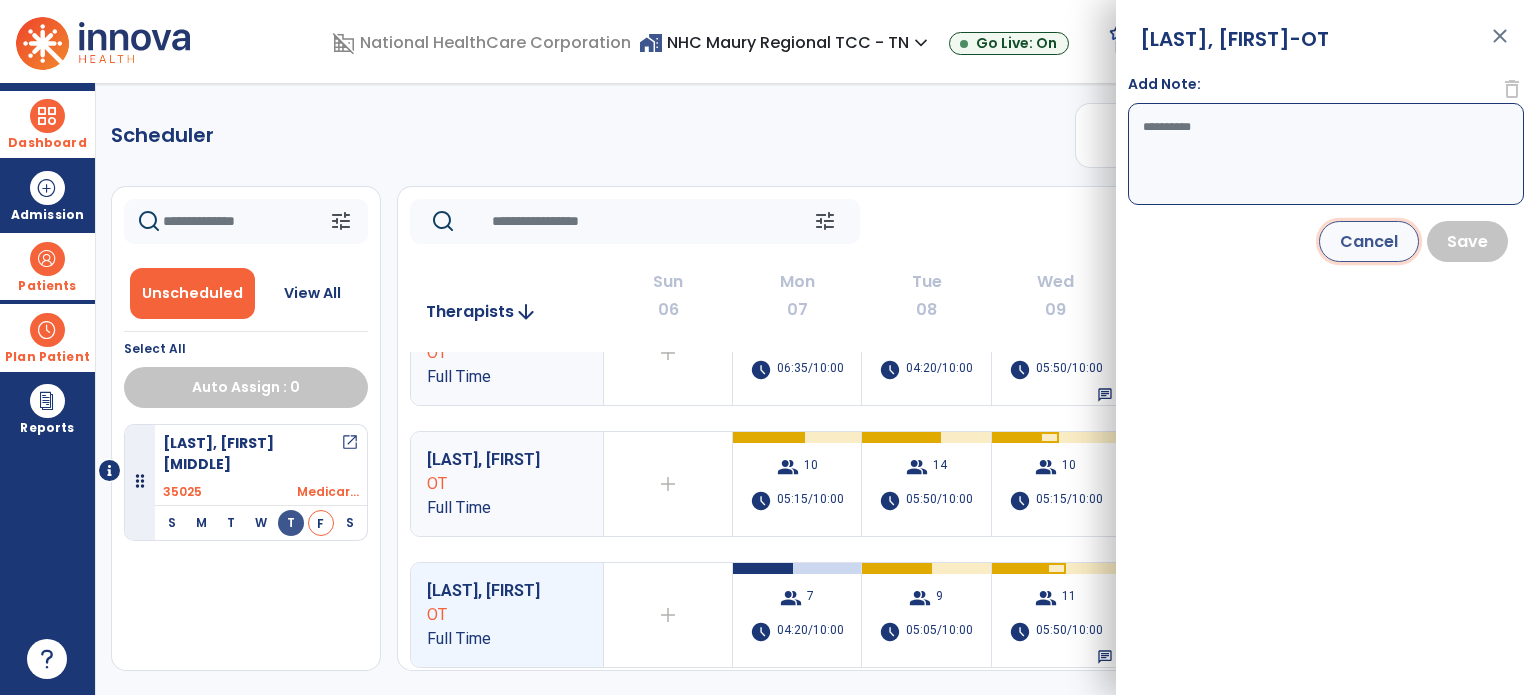 click on "Cancel" at bounding box center [1369, 241] 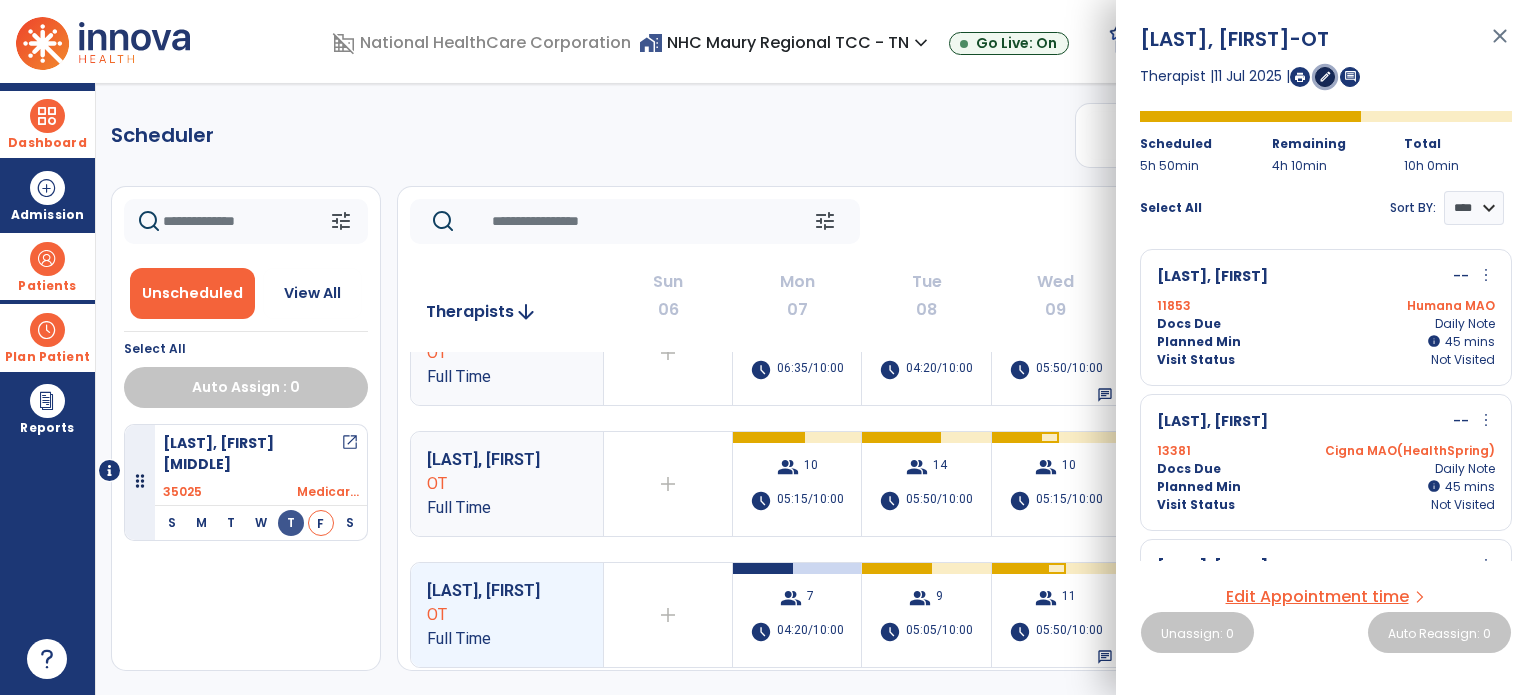 click on "edit" at bounding box center [1325, 76] 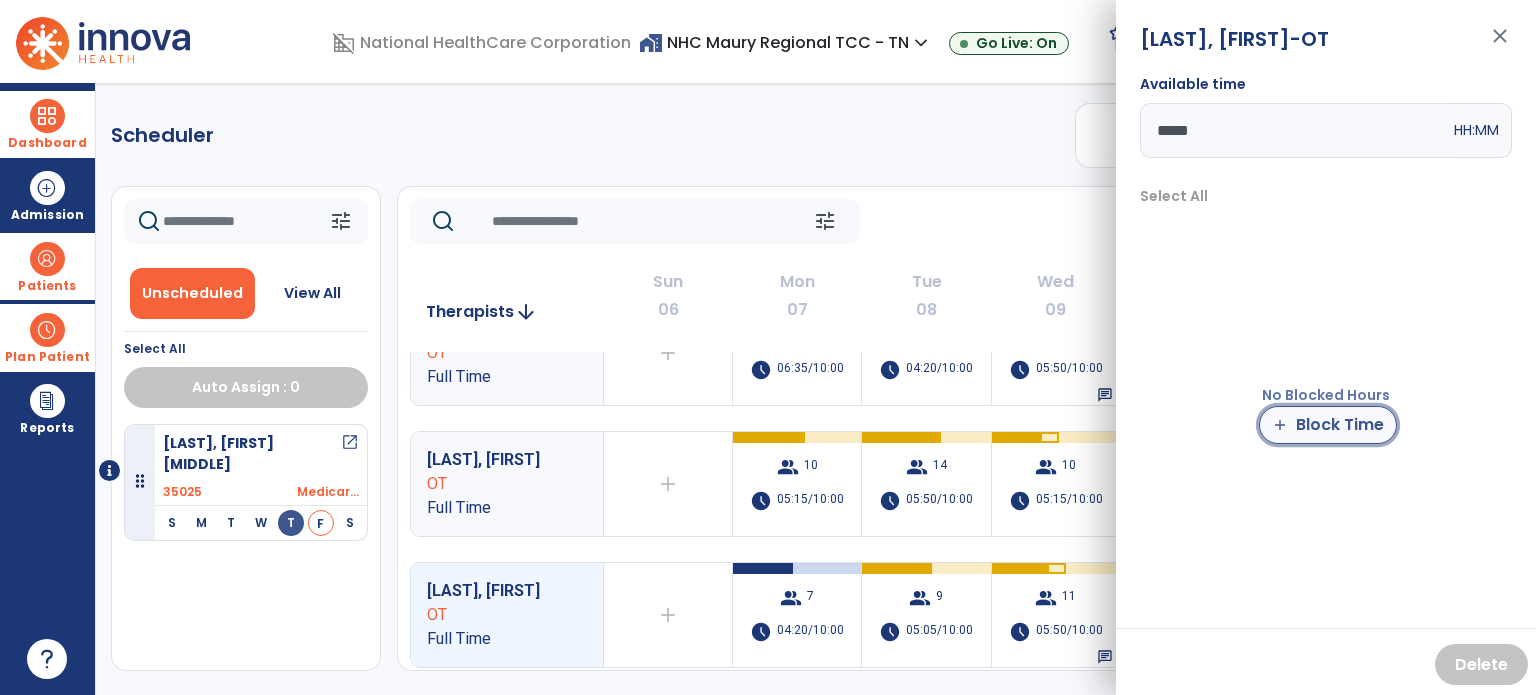 click on "add   Block Time" at bounding box center [1328, 425] 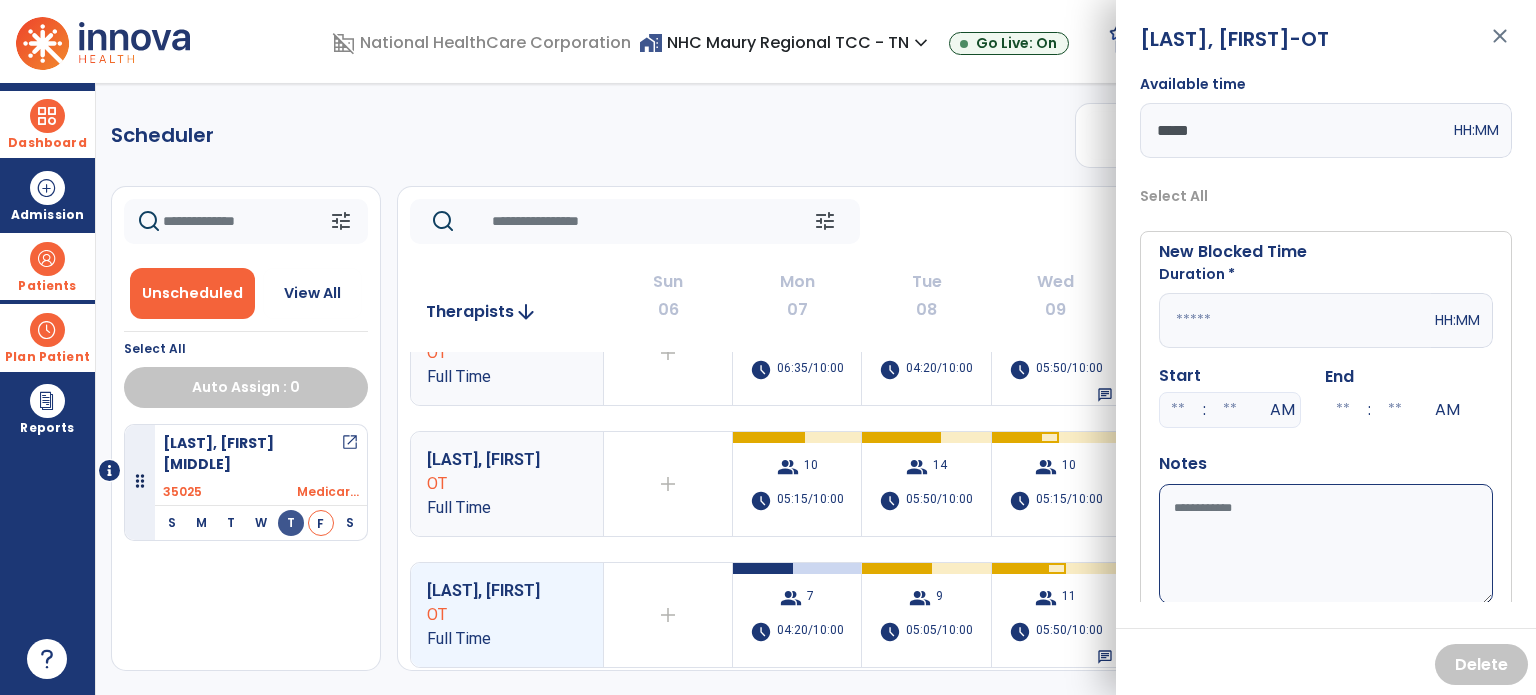 click at bounding box center [1295, 320] 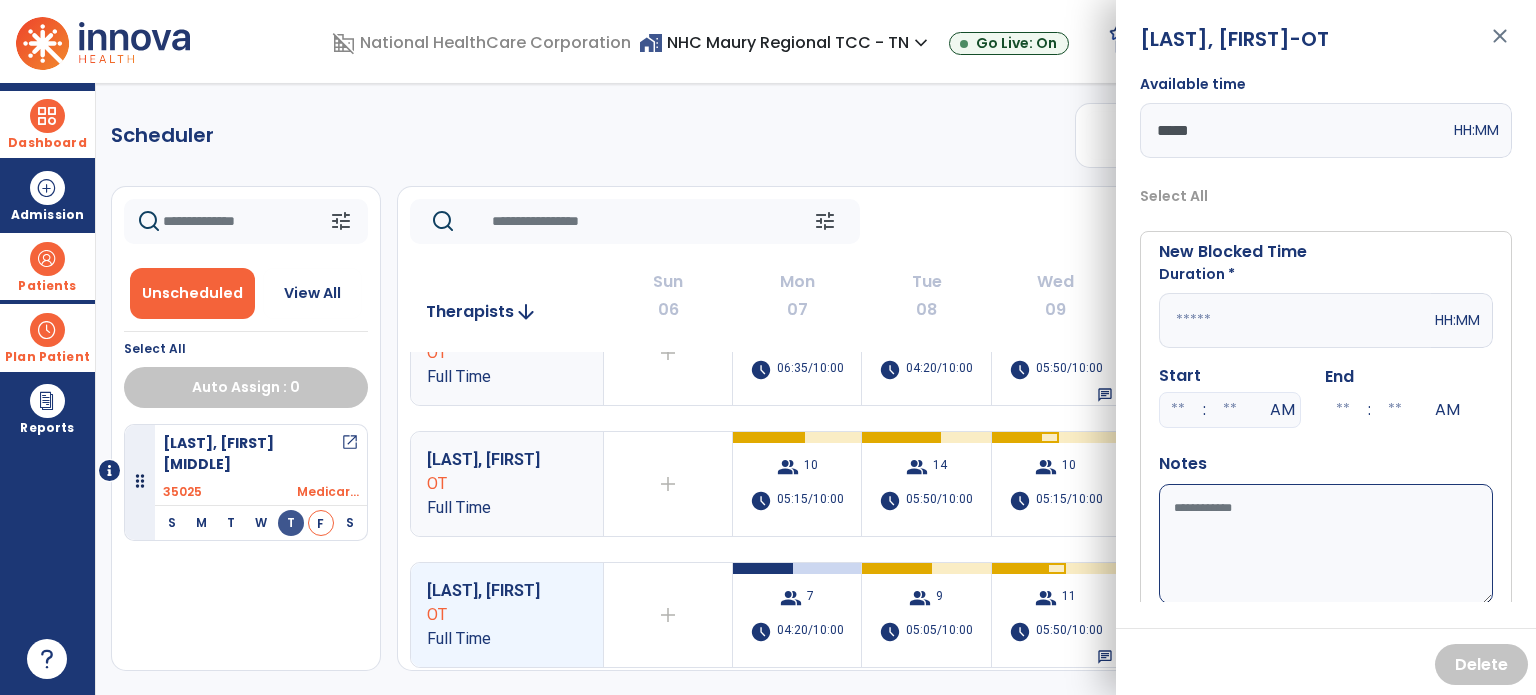 type on "*" 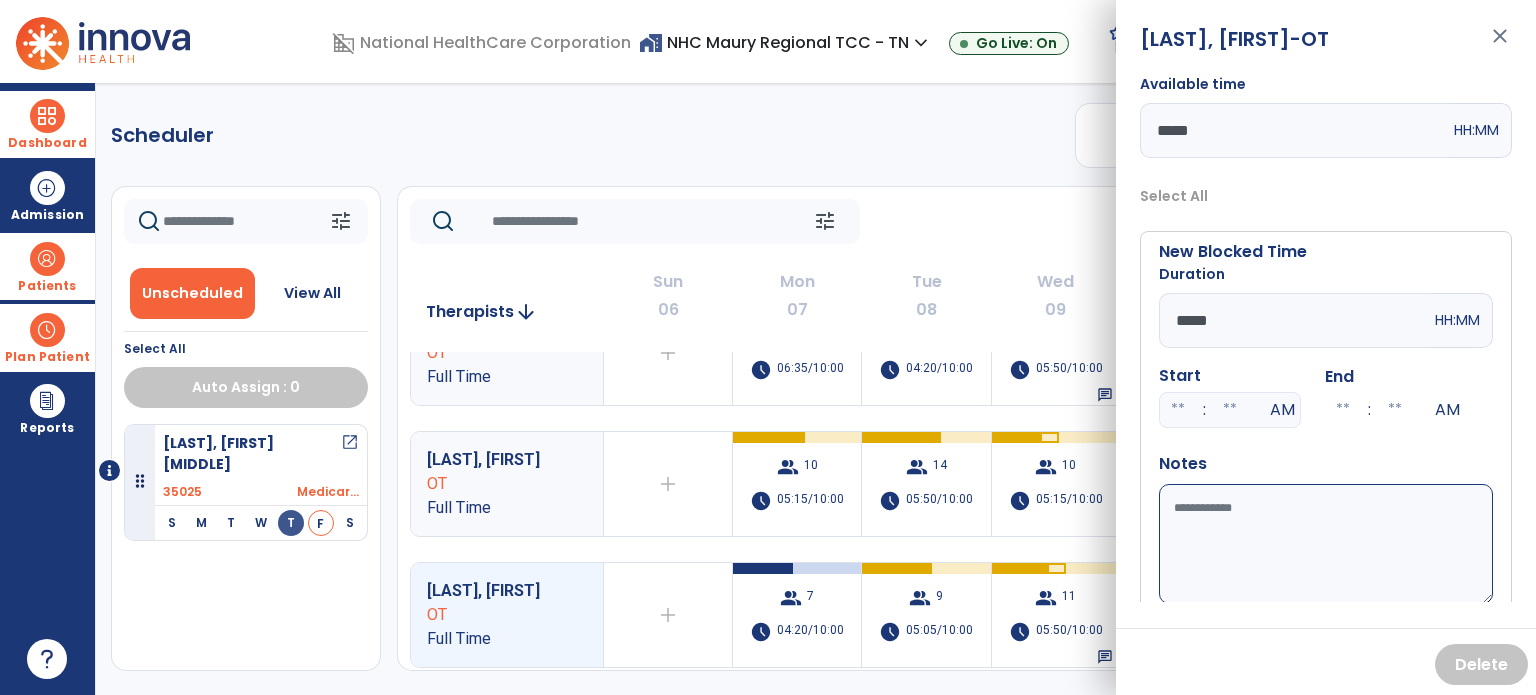 type on "*****" 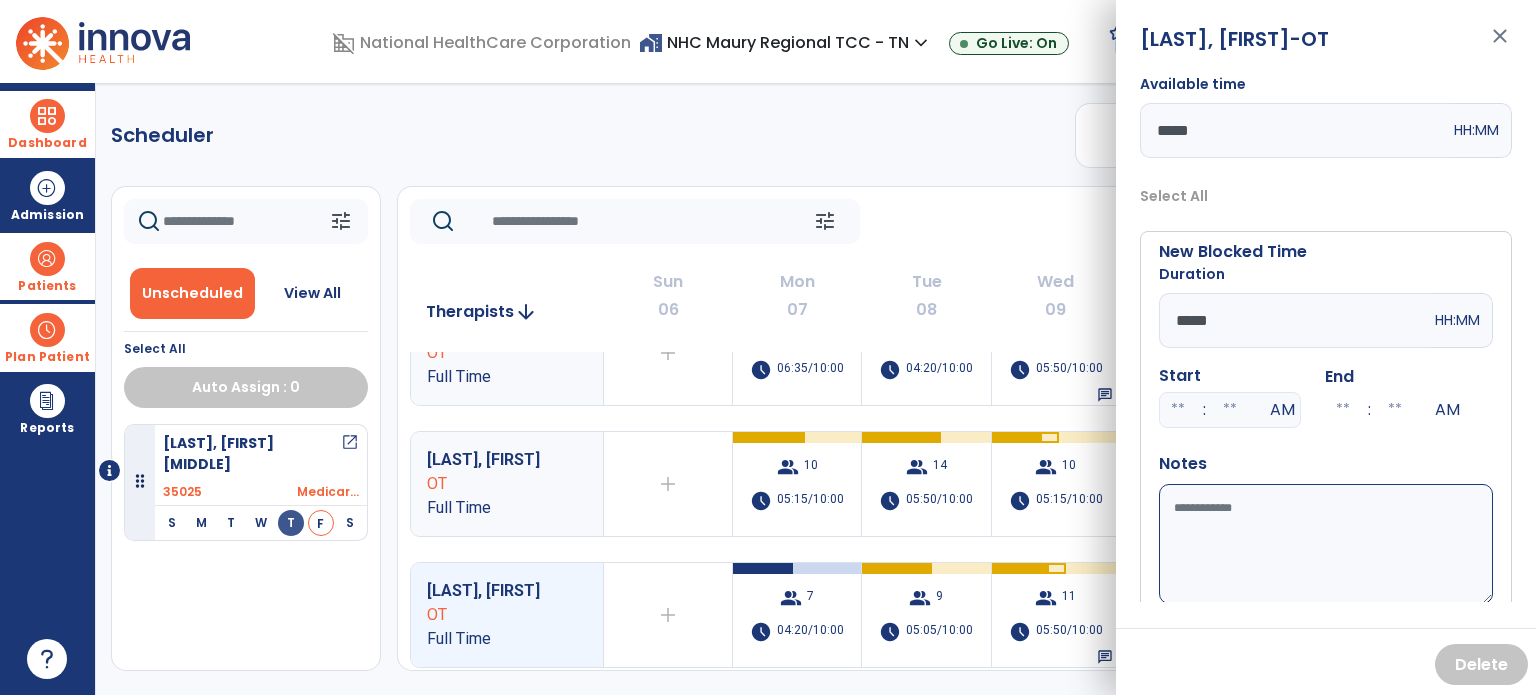 click on "Available time" at bounding box center [1326, 544] 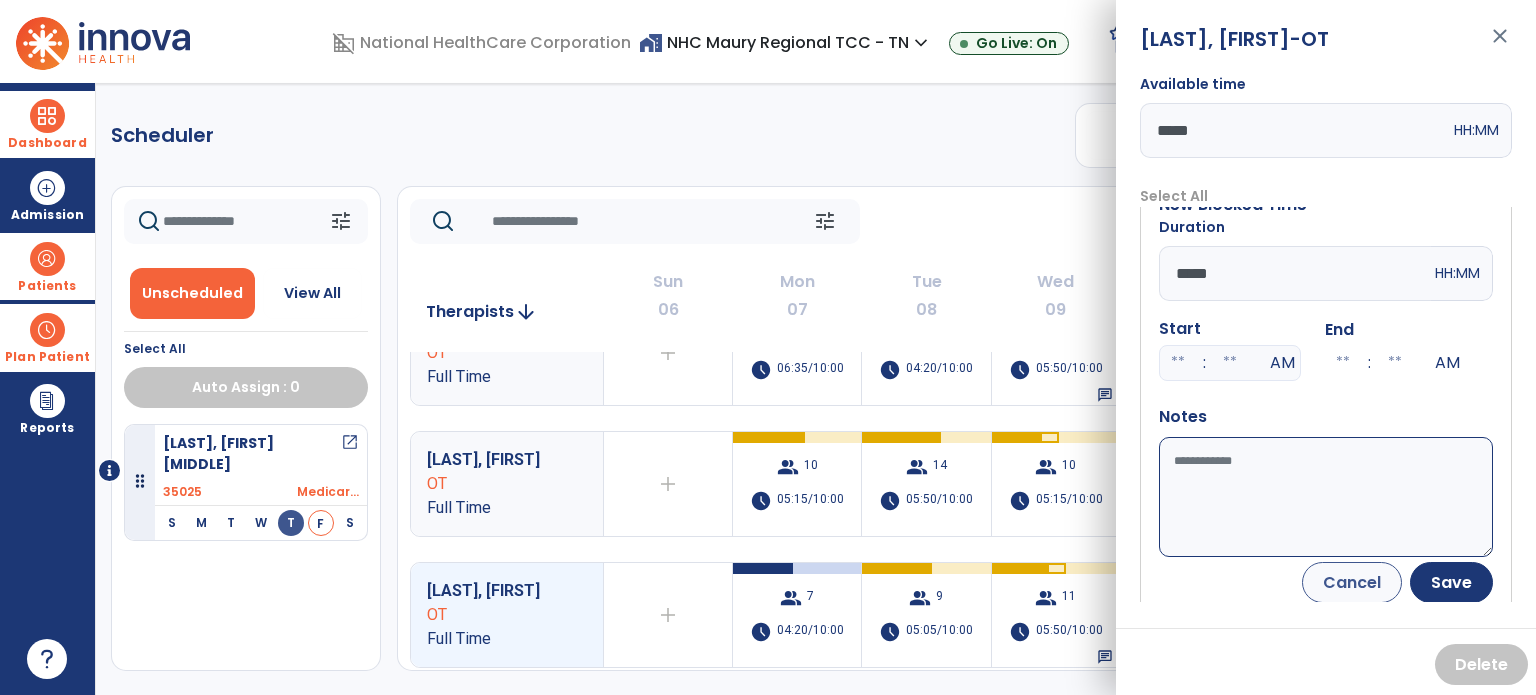 scroll, scrollTop: 52, scrollLeft: 0, axis: vertical 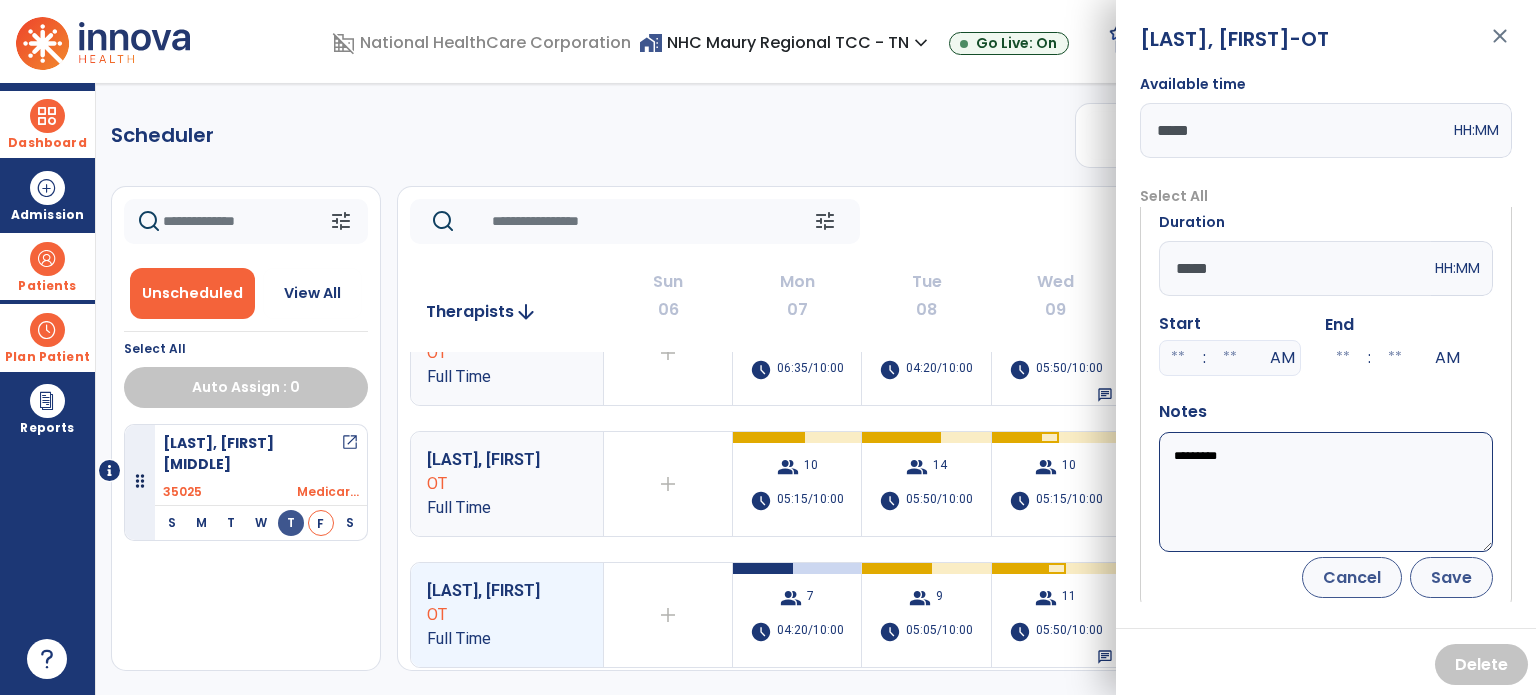type on "*********" 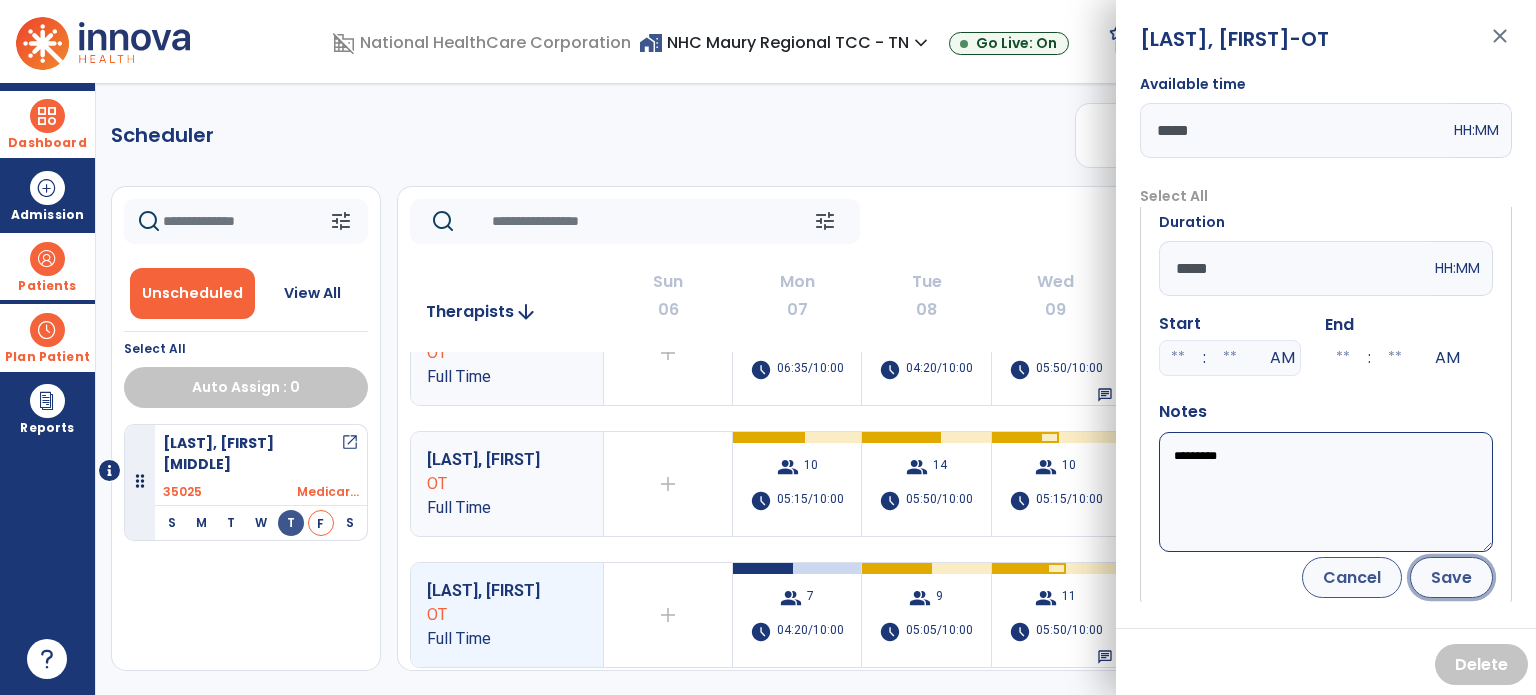 click on "Save" at bounding box center [1451, 577] 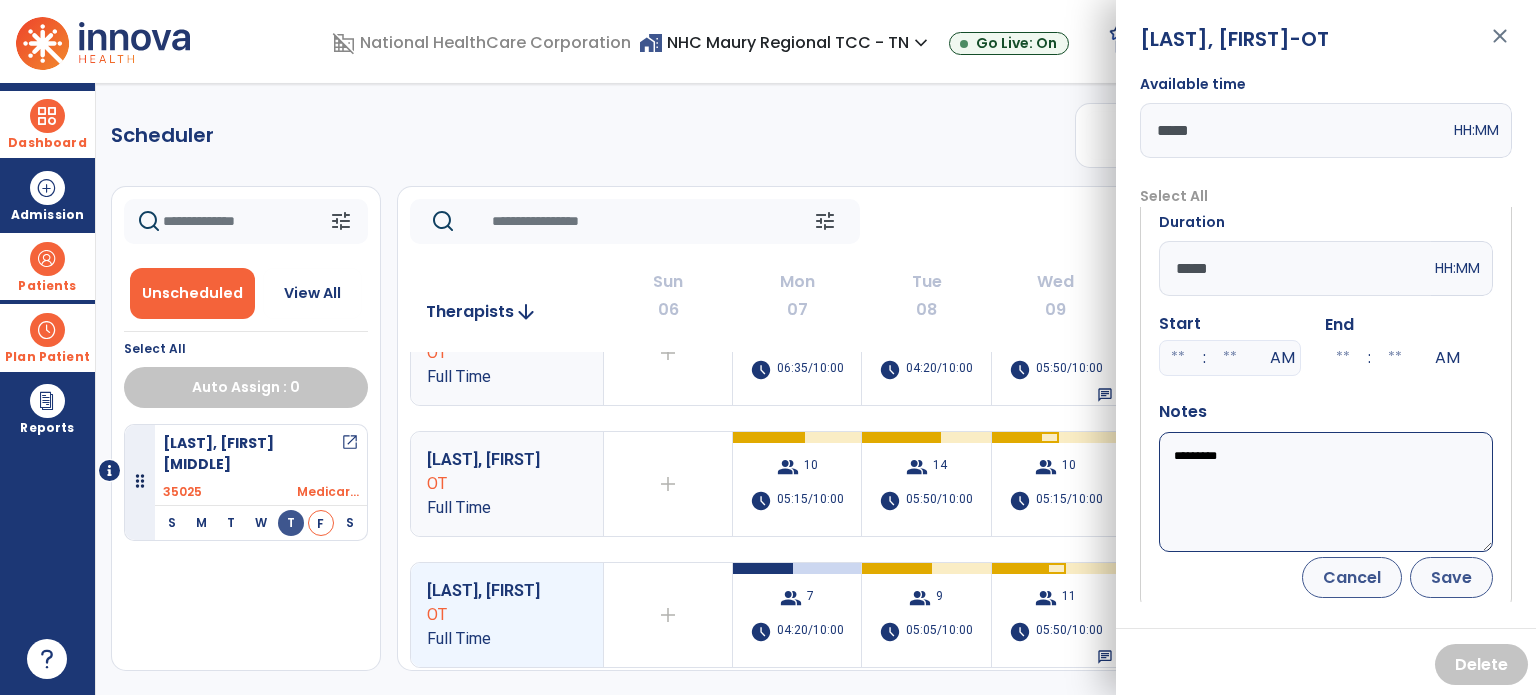 scroll, scrollTop: 0, scrollLeft: 0, axis: both 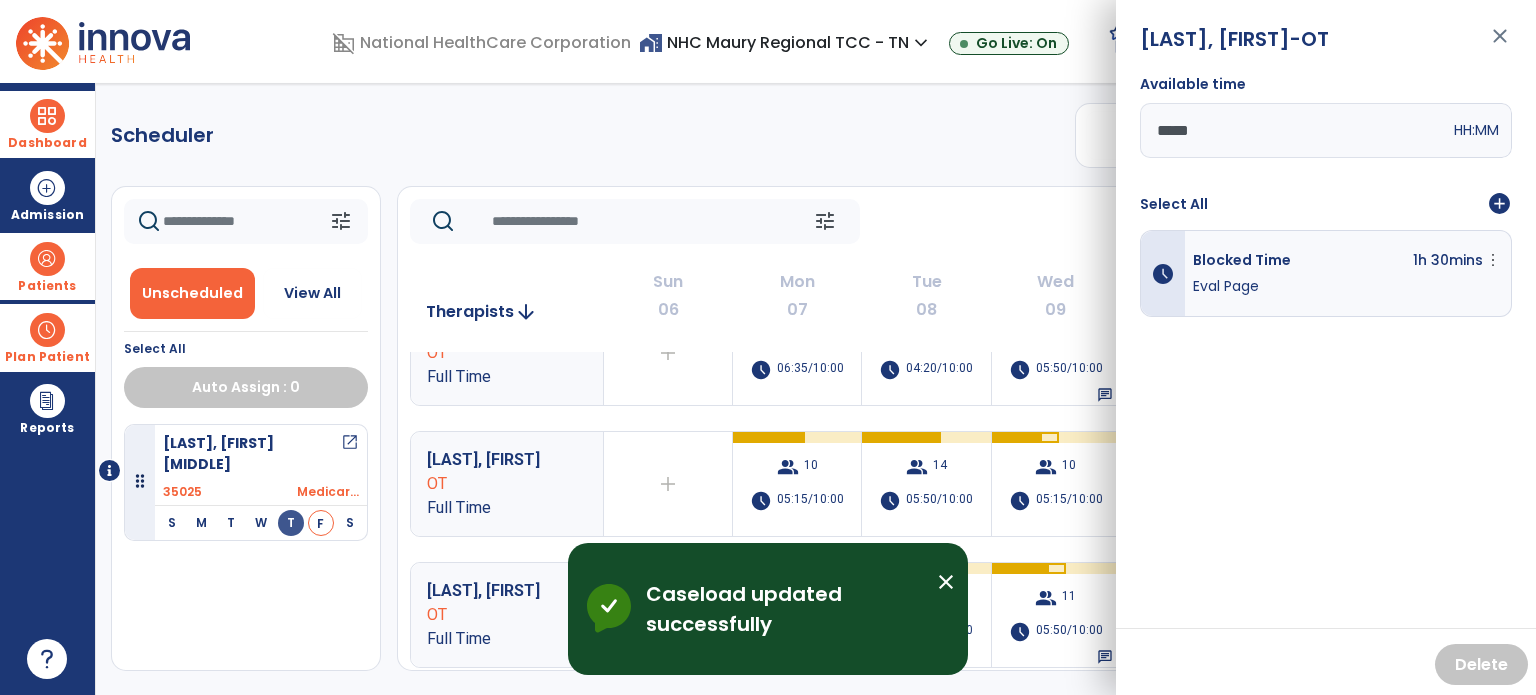 click on "close" at bounding box center (1500, 45) 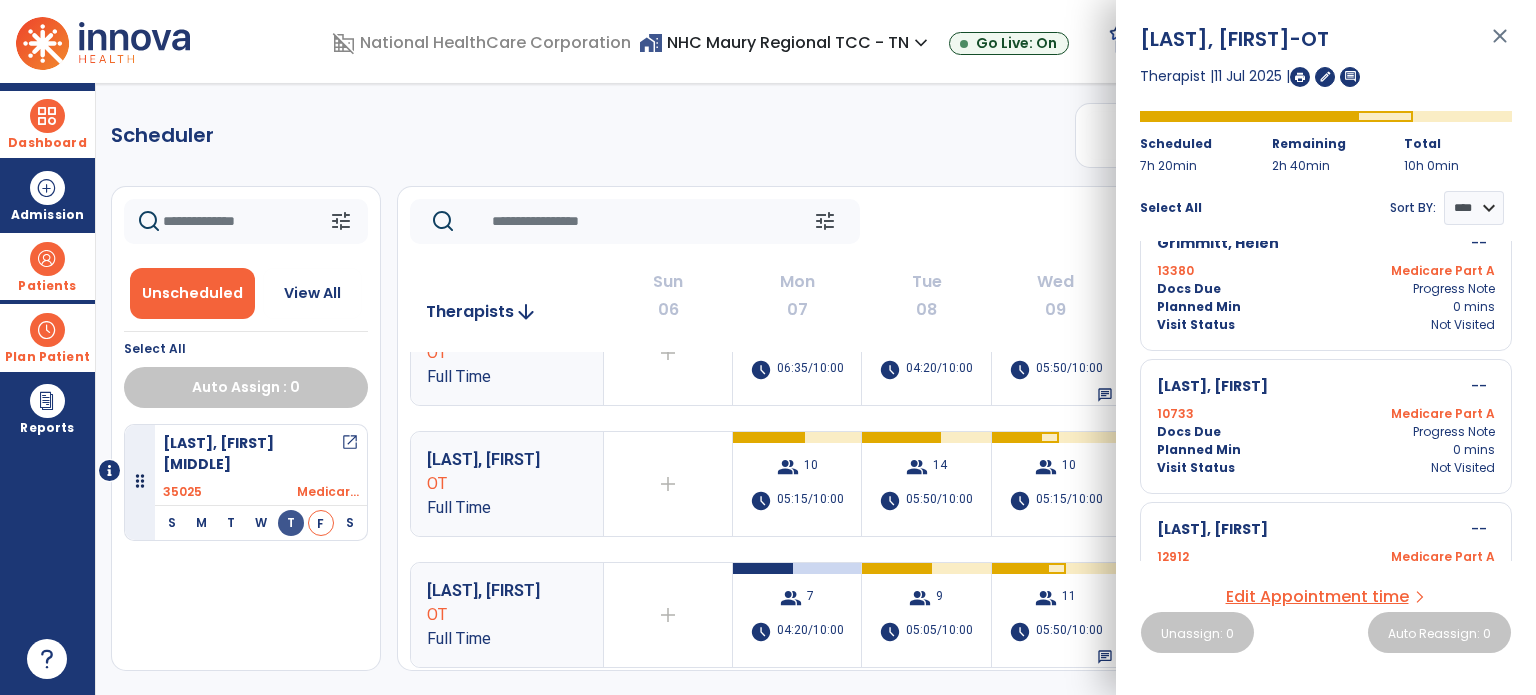 scroll, scrollTop: 1357, scrollLeft: 0, axis: vertical 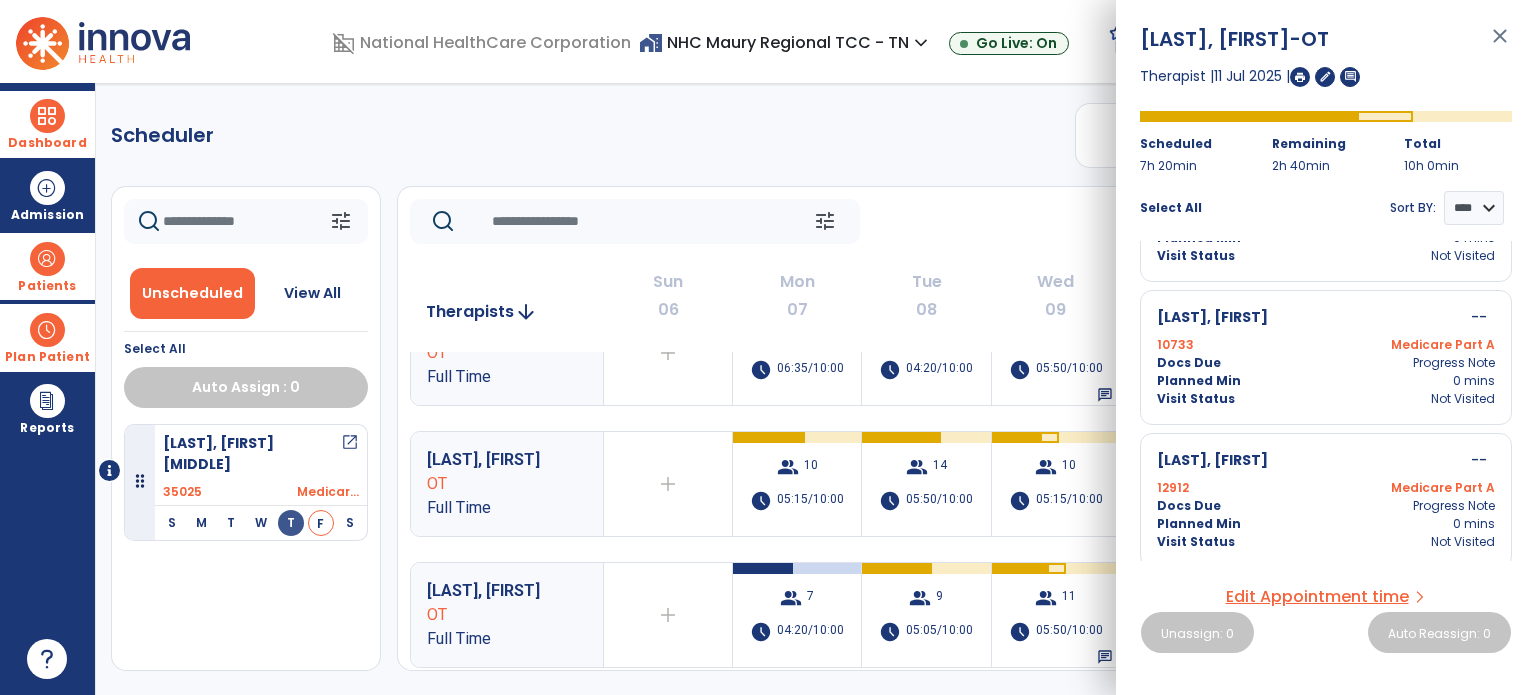 click on "close" at bounding box center (1500, 45) 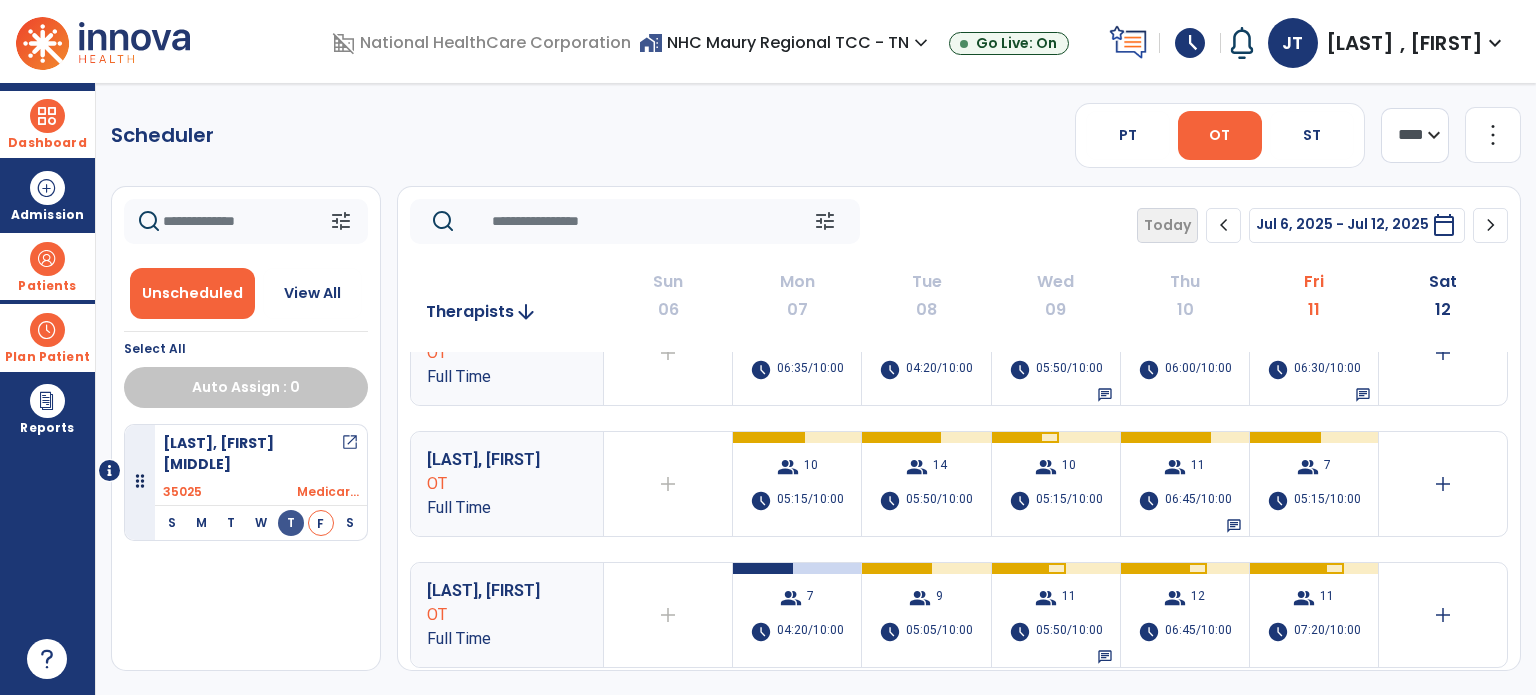 click on "Dashboard" at bounding box center (47, 143) 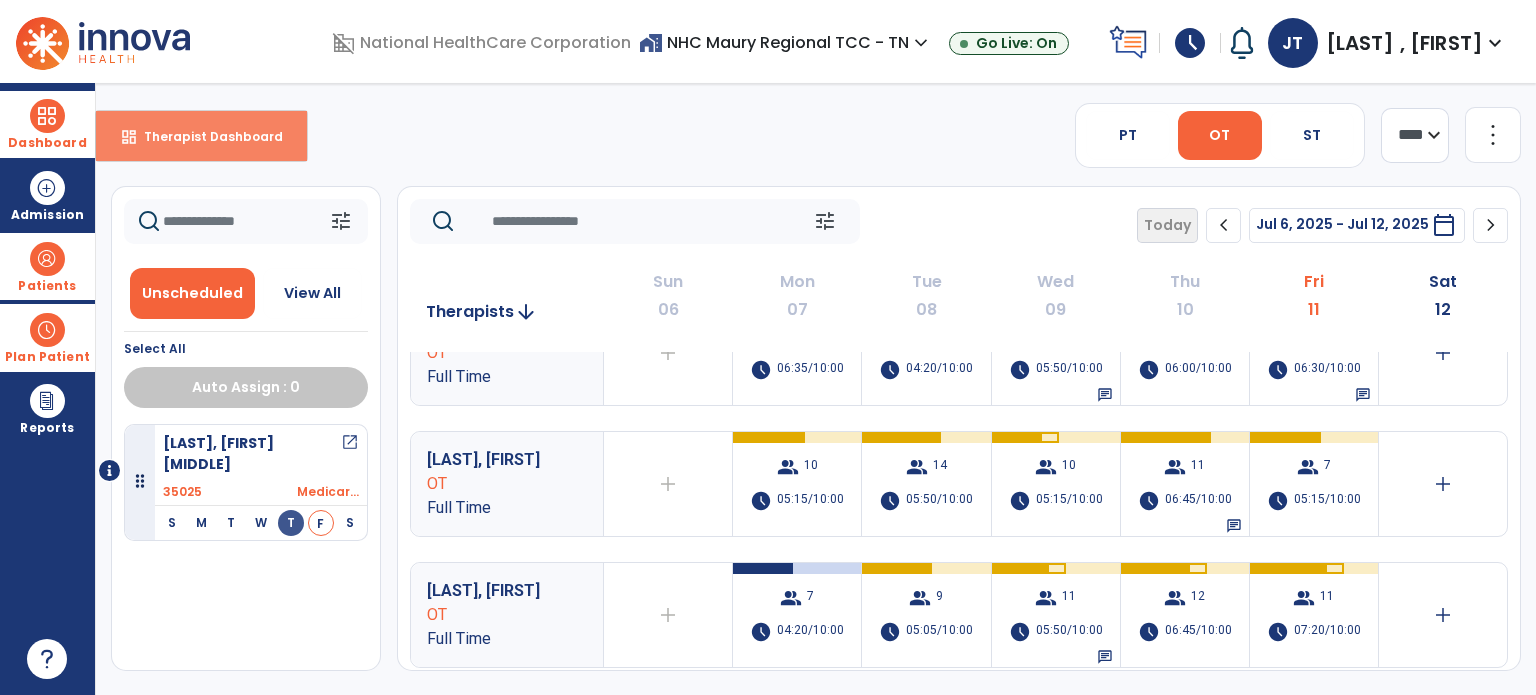 click on "dashboard  Therapist Dashboard" at bounding box center [201, 136] 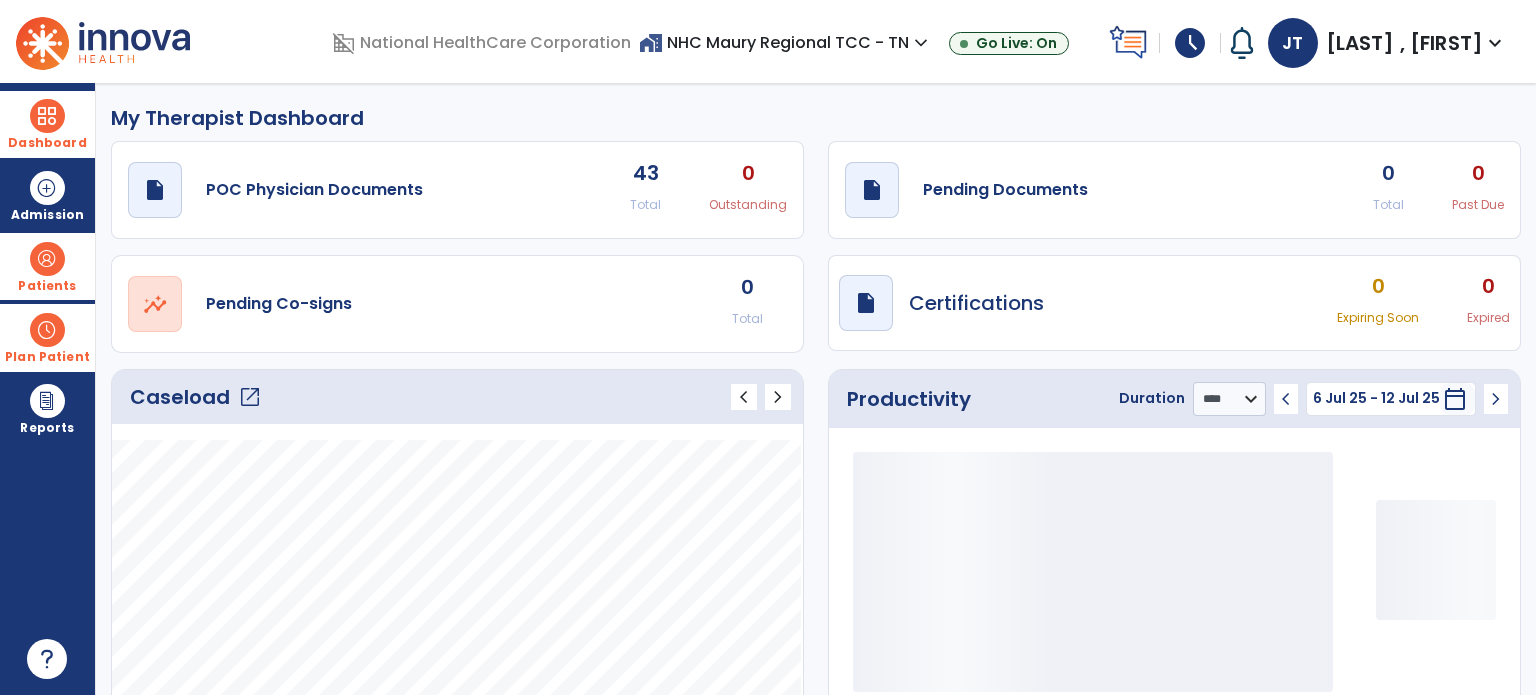 click on "open_in_new" 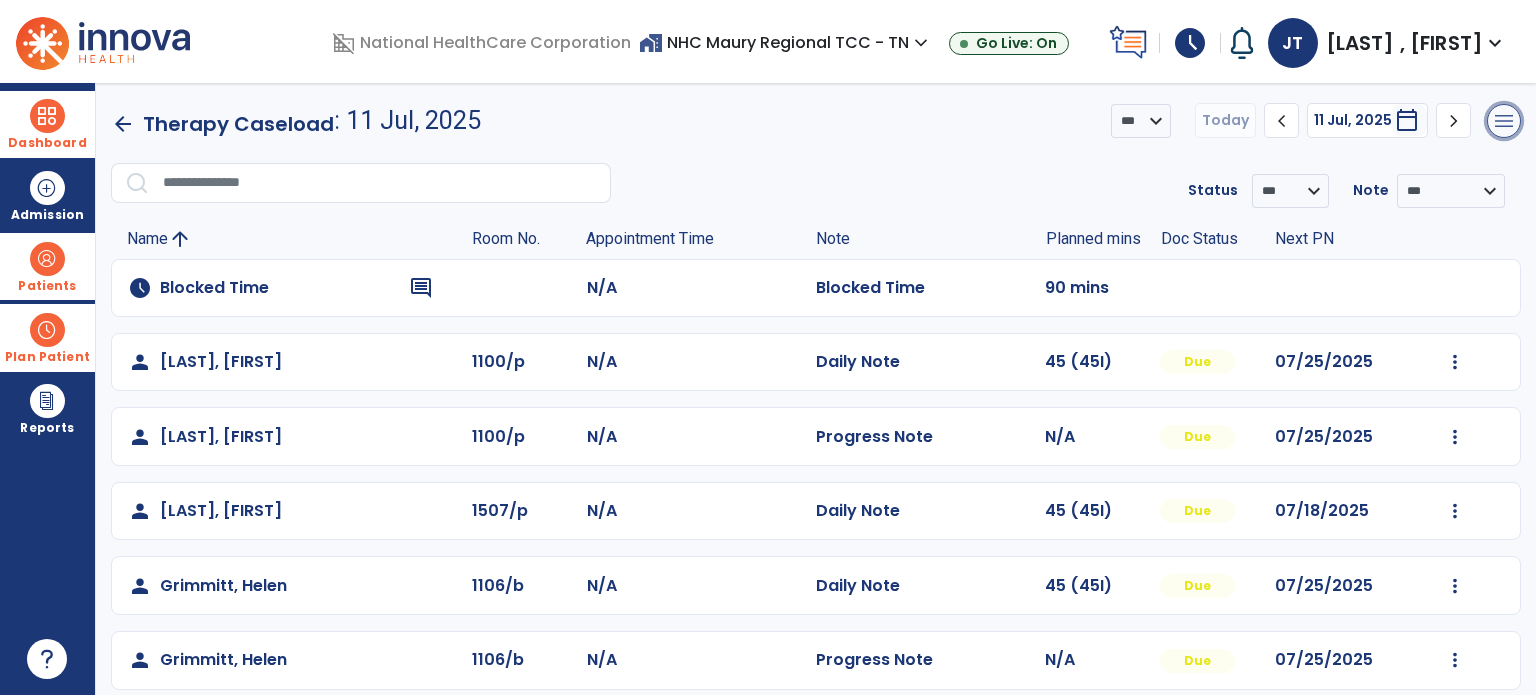 click on "menu" at bounding box center (1504, 121) 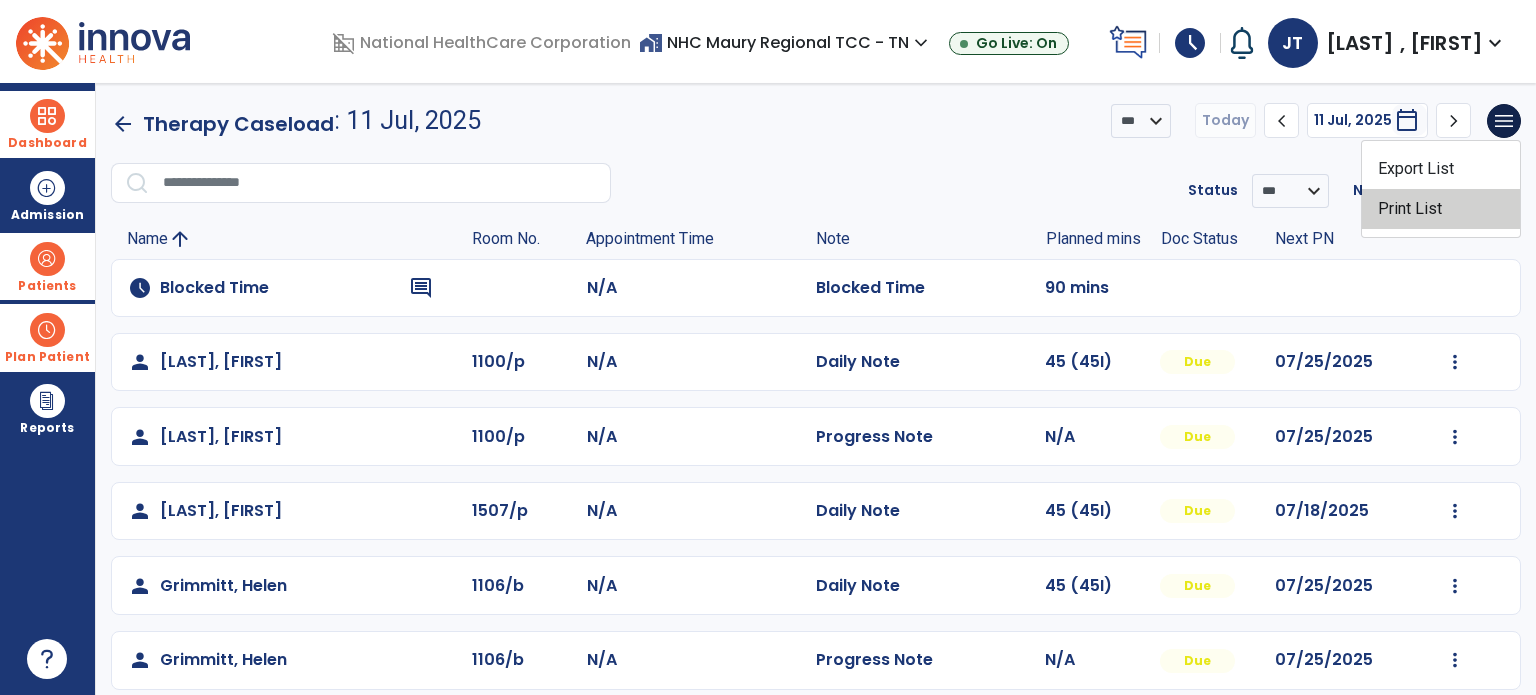 click on "Print List" 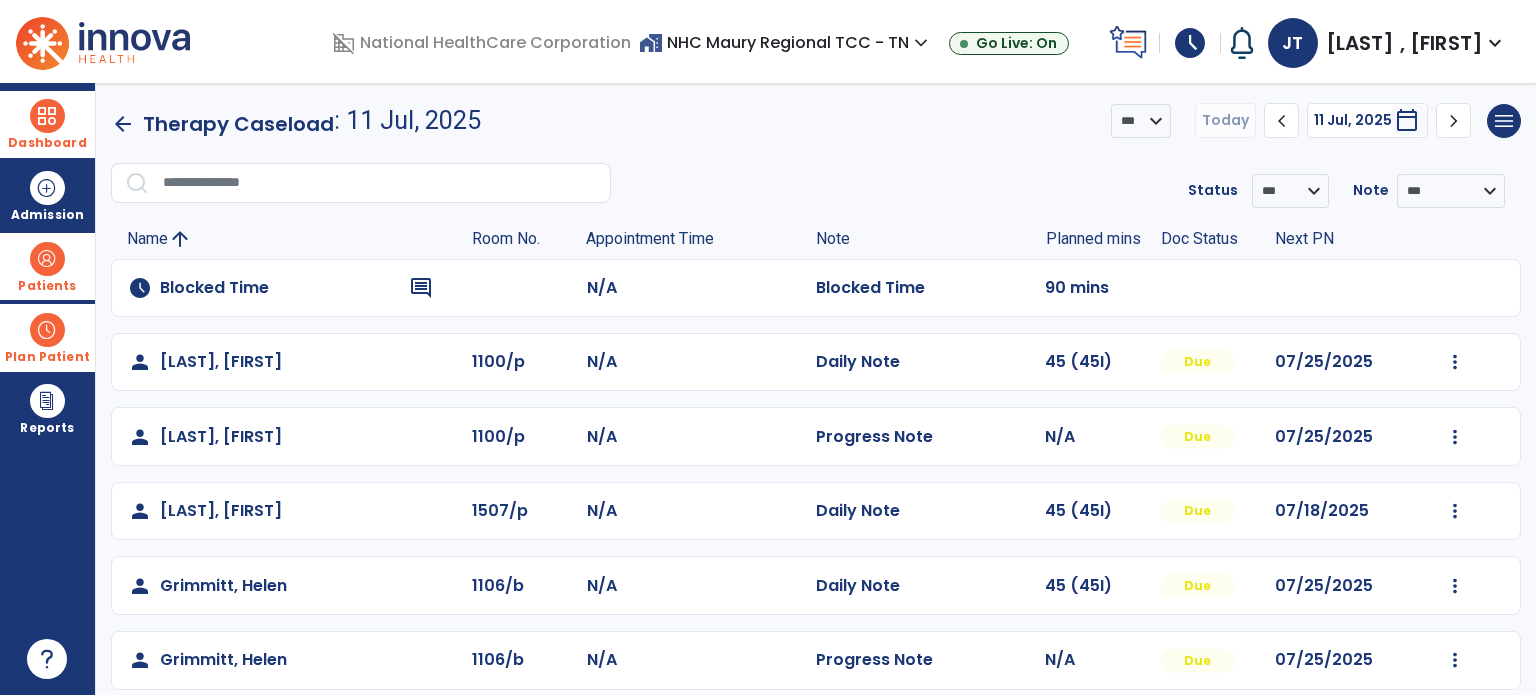 click on "Patients" at bounding box center [47, 266] 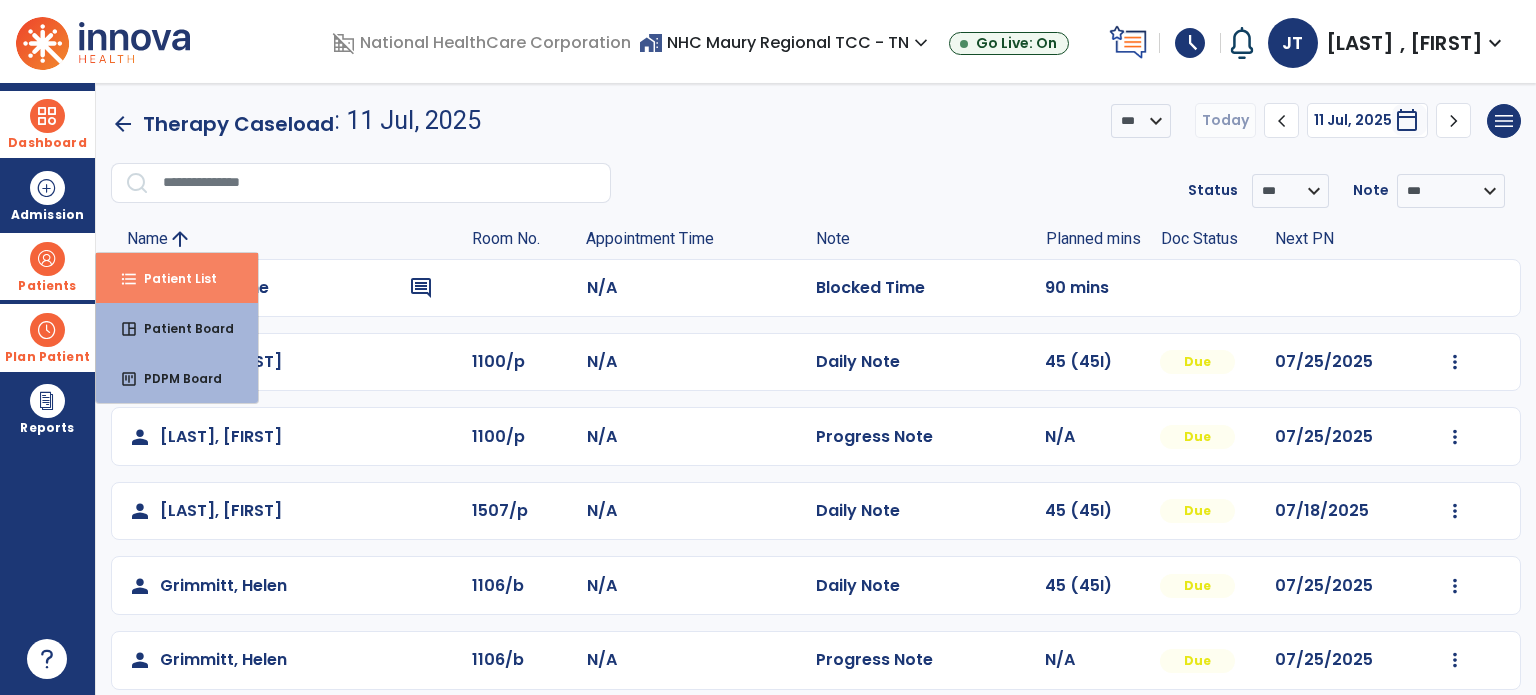 click on "Patient List" at bounding box center (172, 278) 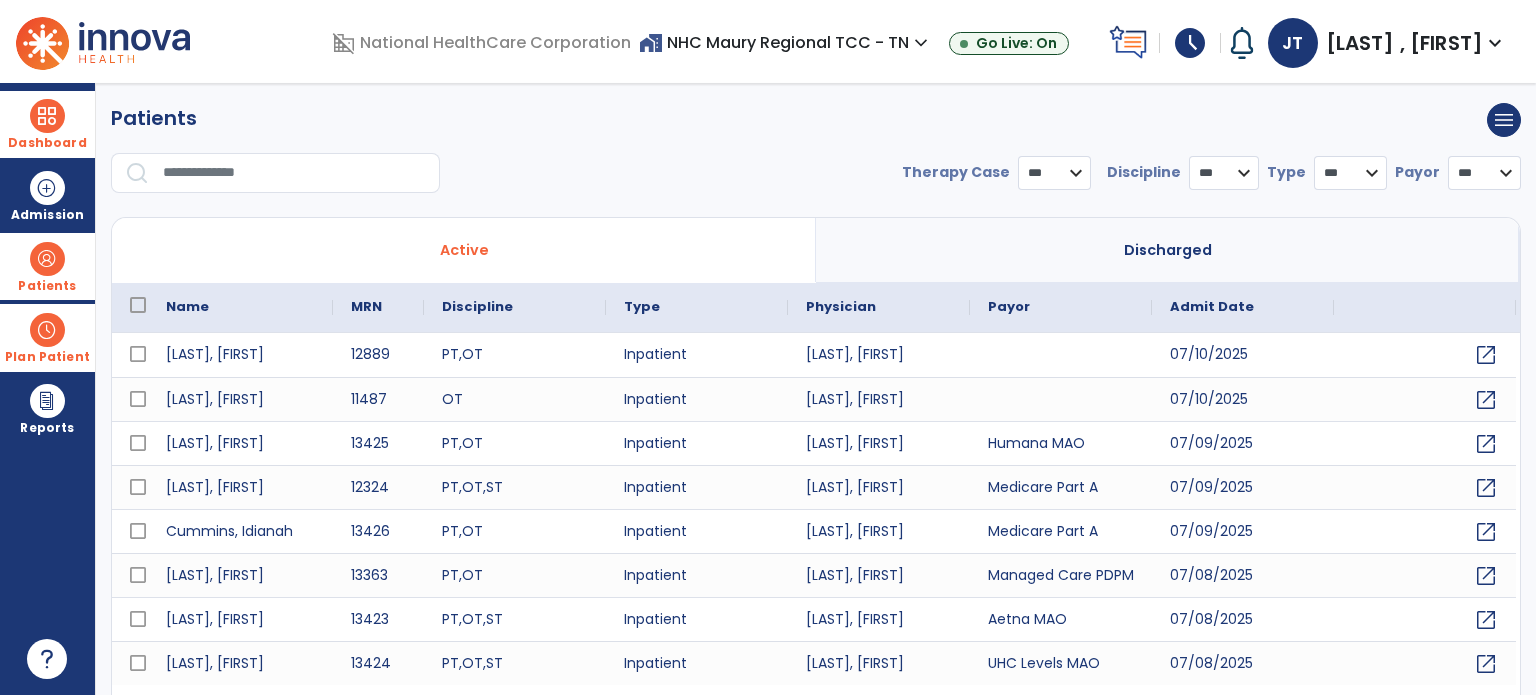 click at bounding box center [294, 173] 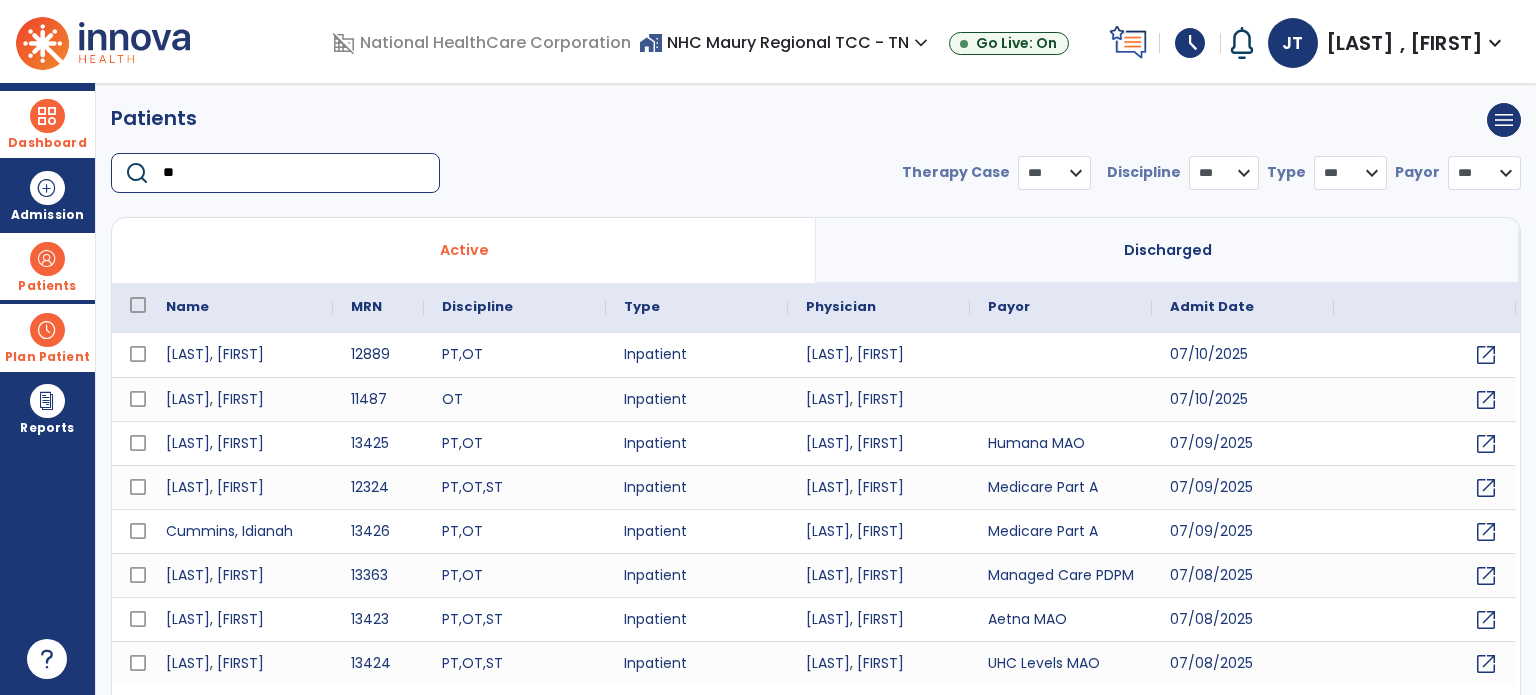 type on "*" 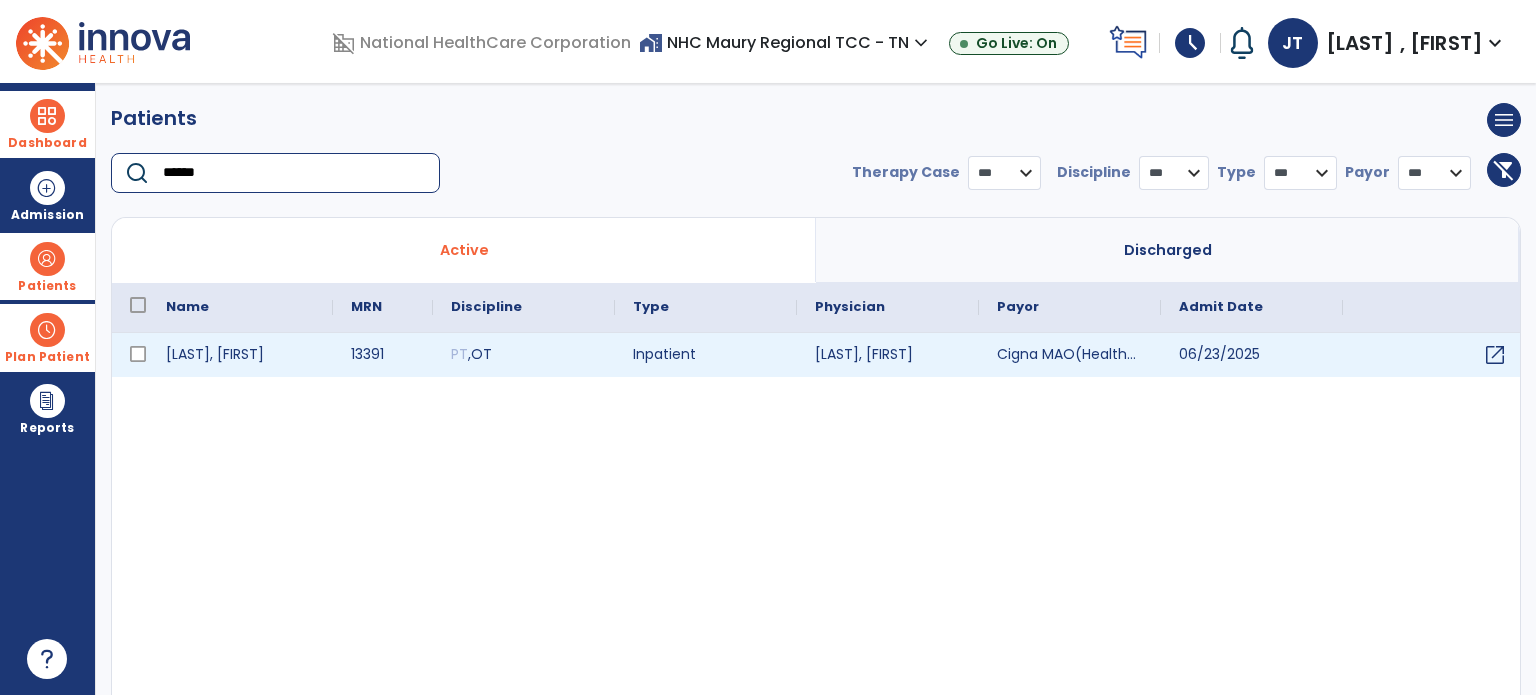 type on "******" 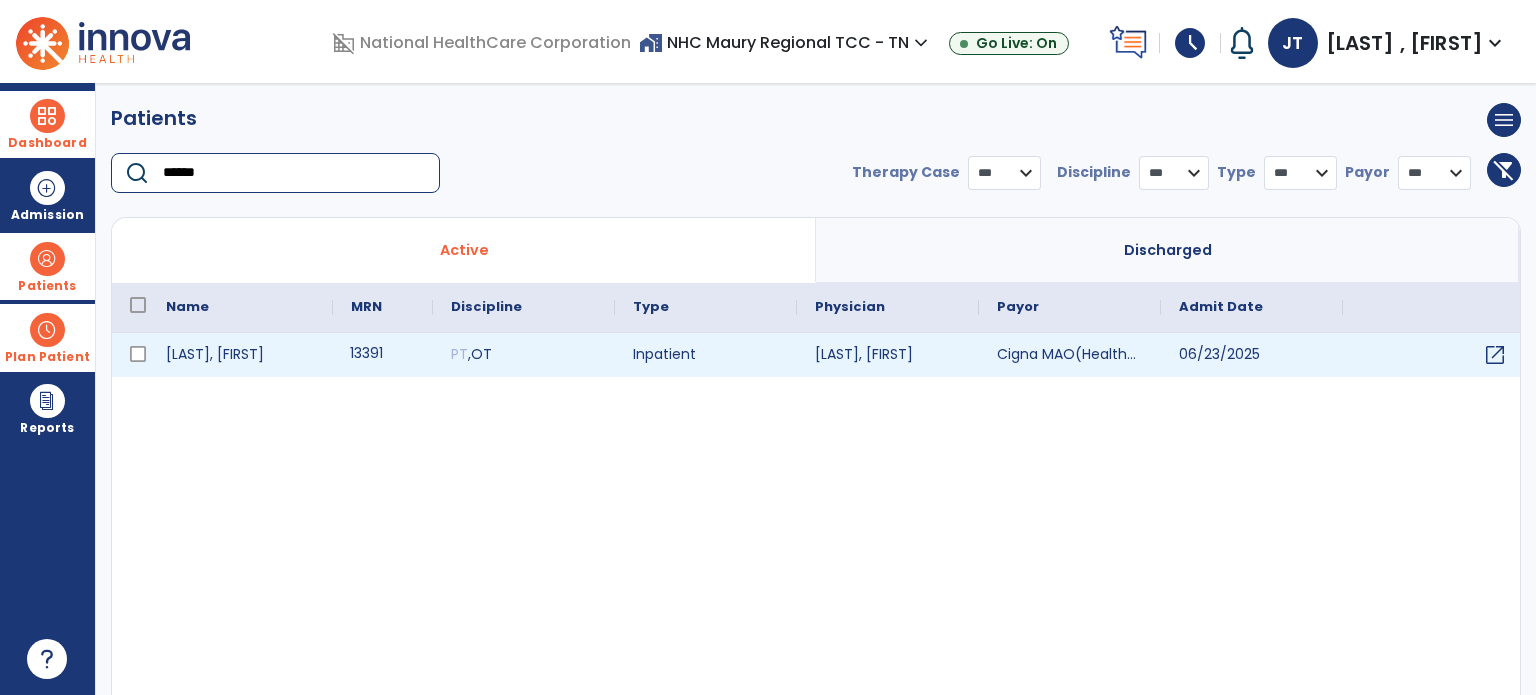 select on "***" 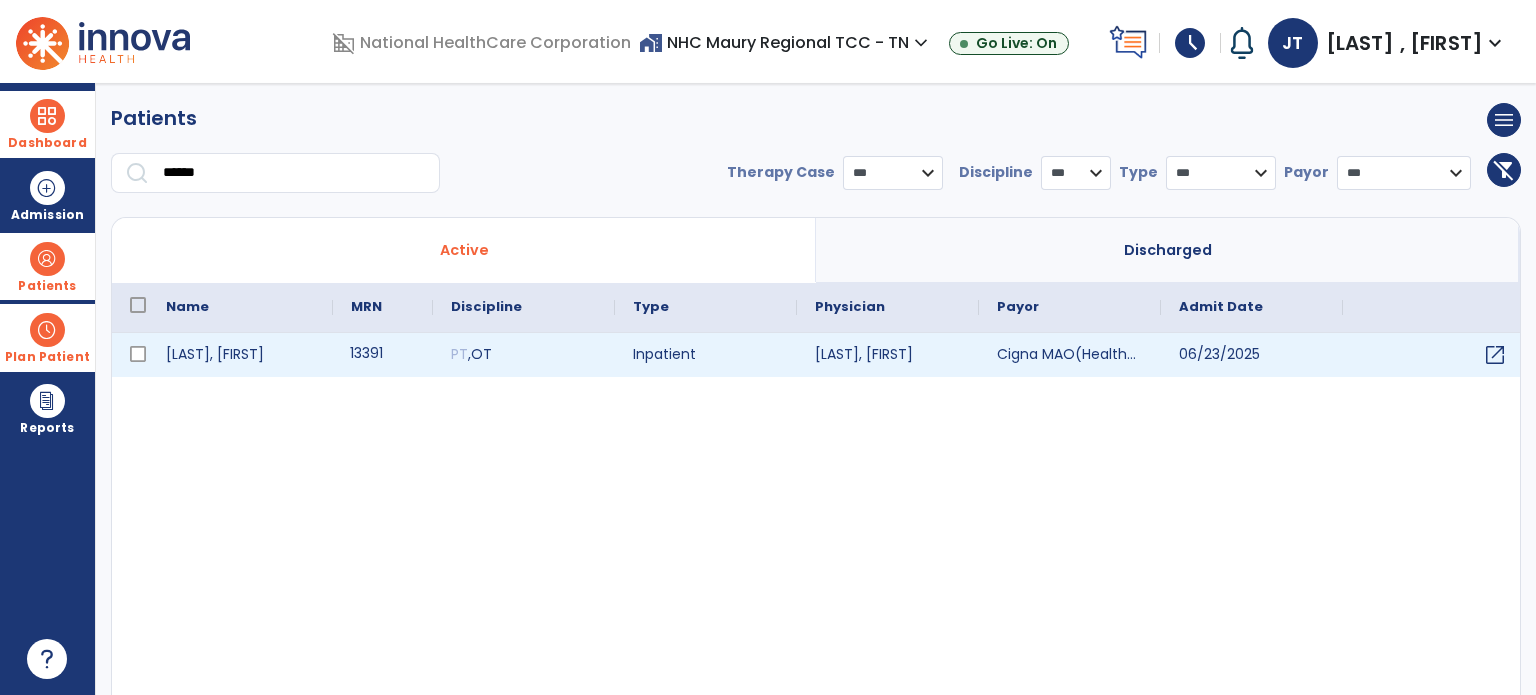click on "13391" at bounding box center (383, 355) 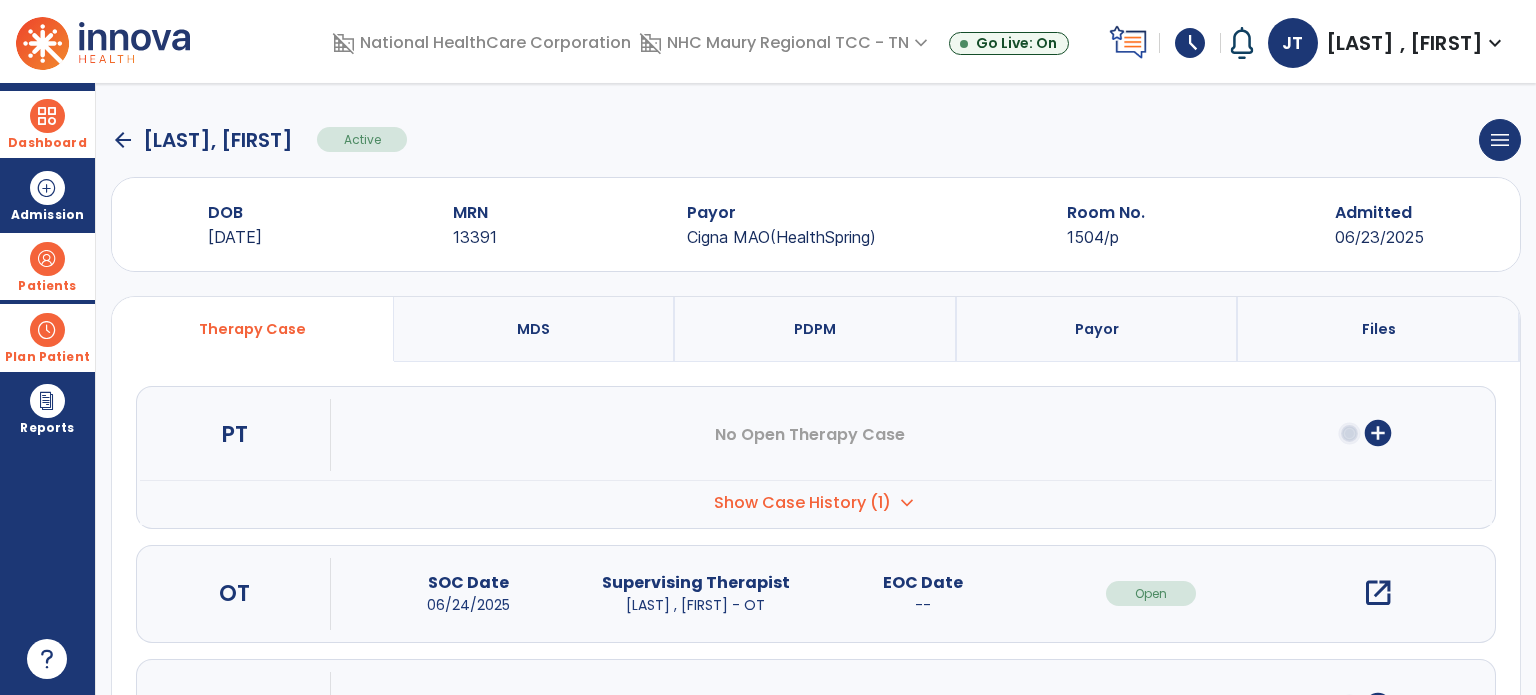 click on "open_in_new" at bounding box center (1378, 593) 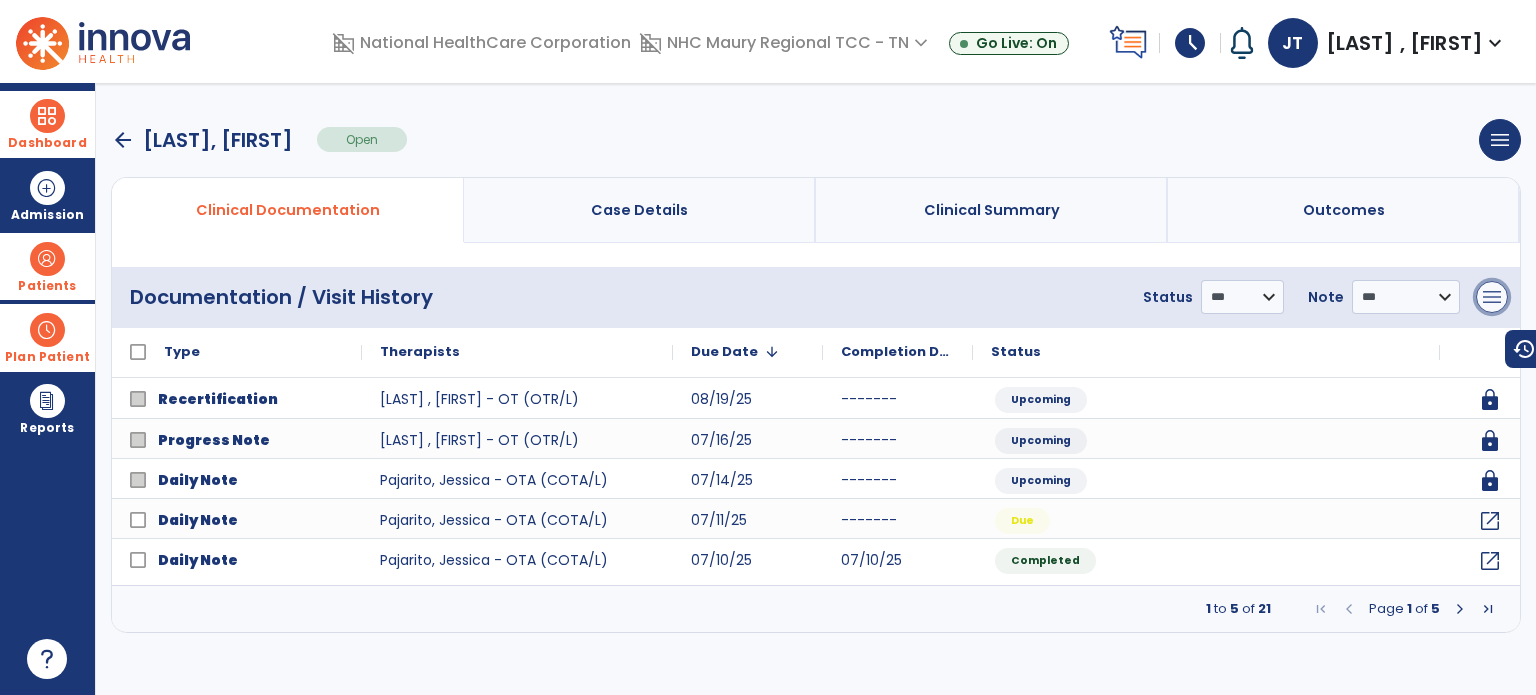 click on "menu" at bounding box center (1492, 297) 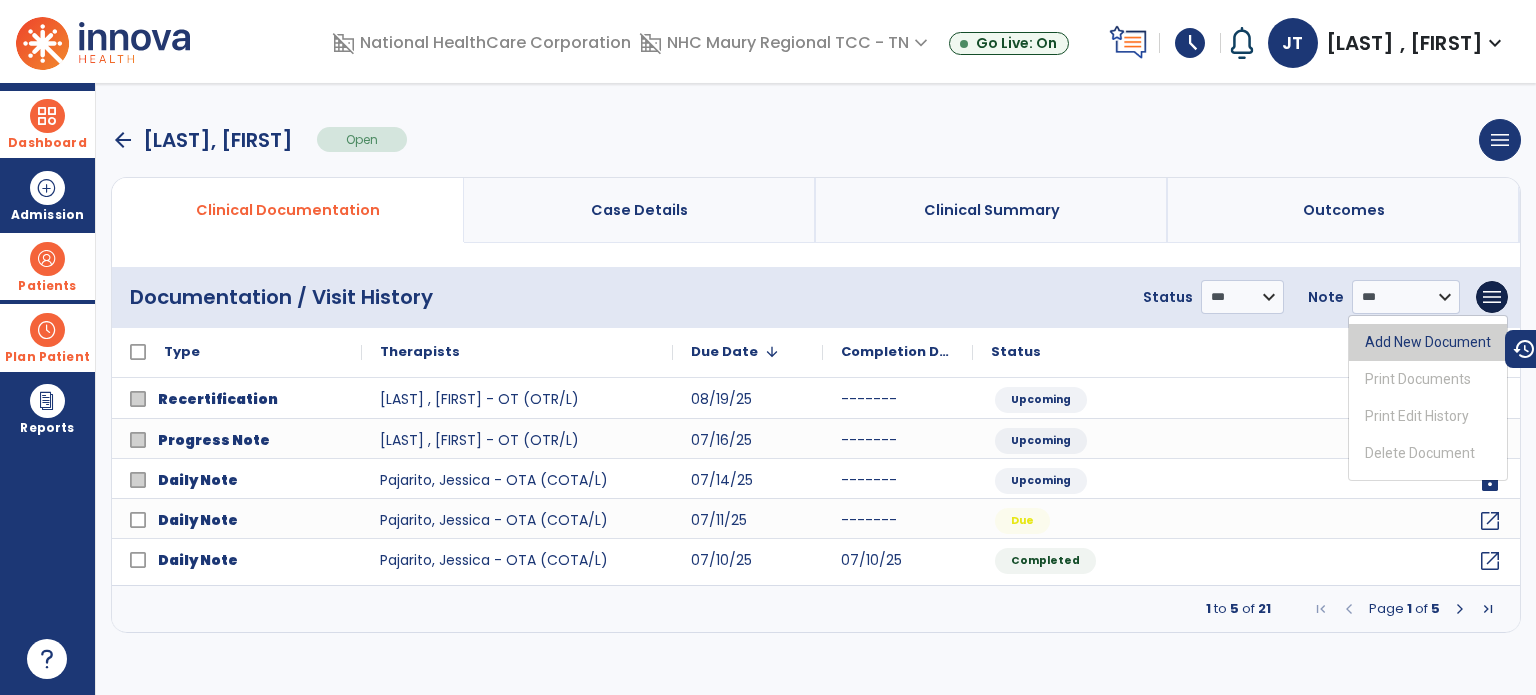 click on "Add New Document" at bounding box center [1428, 342] 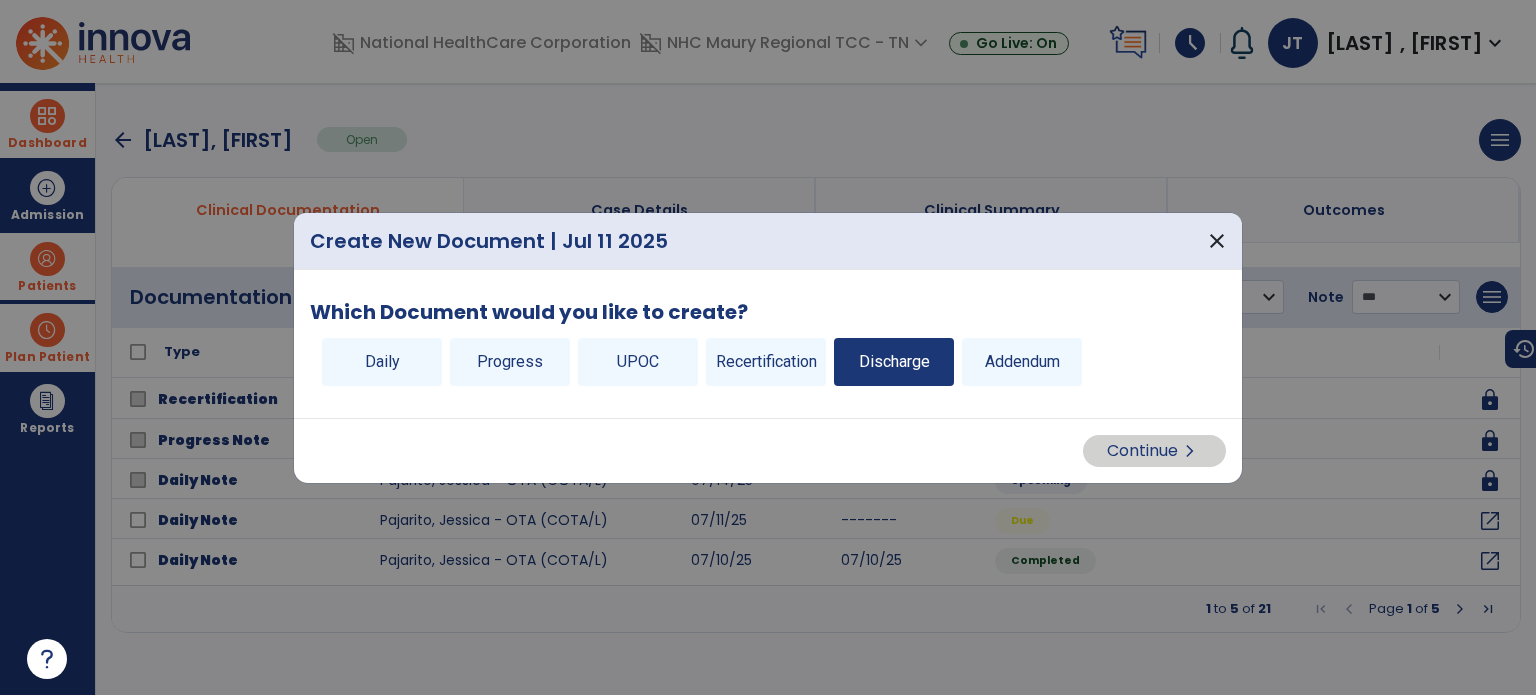 click on "Discharge" at bounding box center [894, 362] 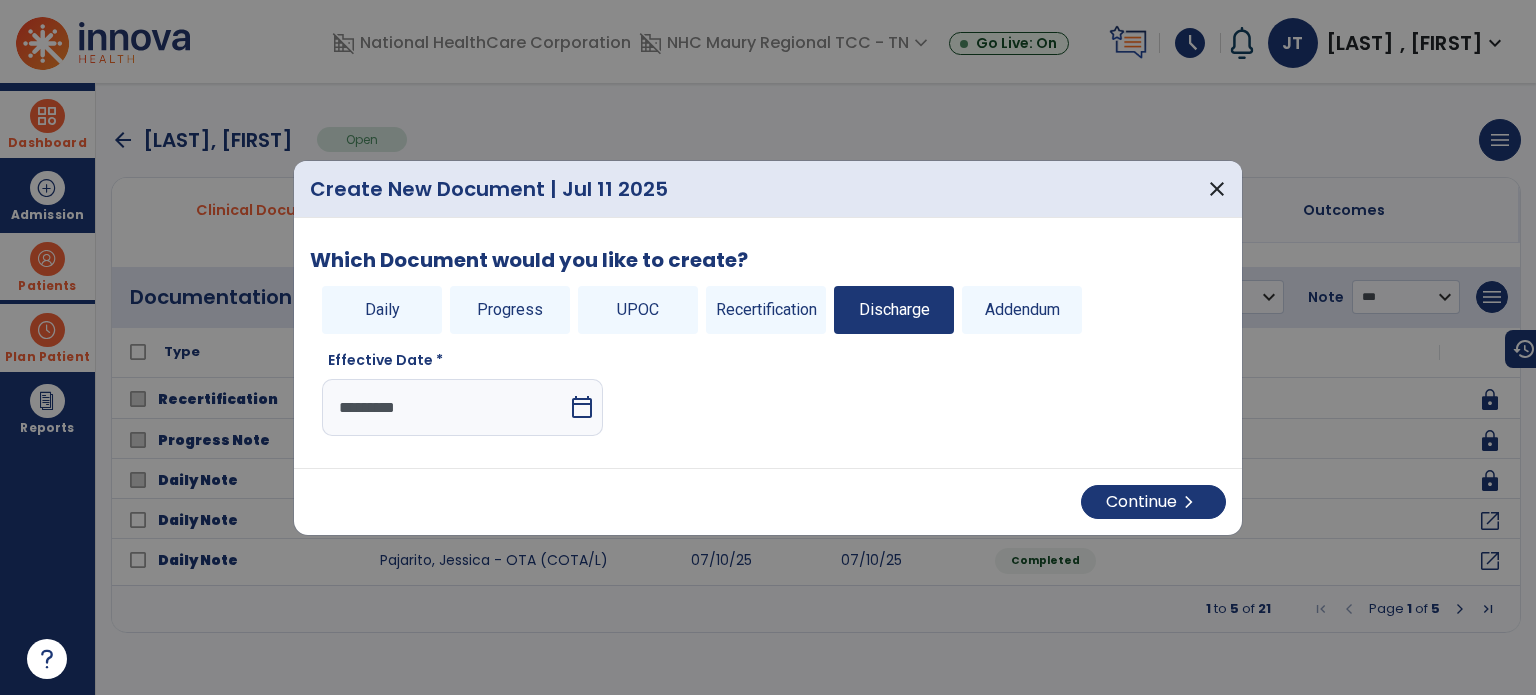 click on "*********" at bounding box center (445, 407) 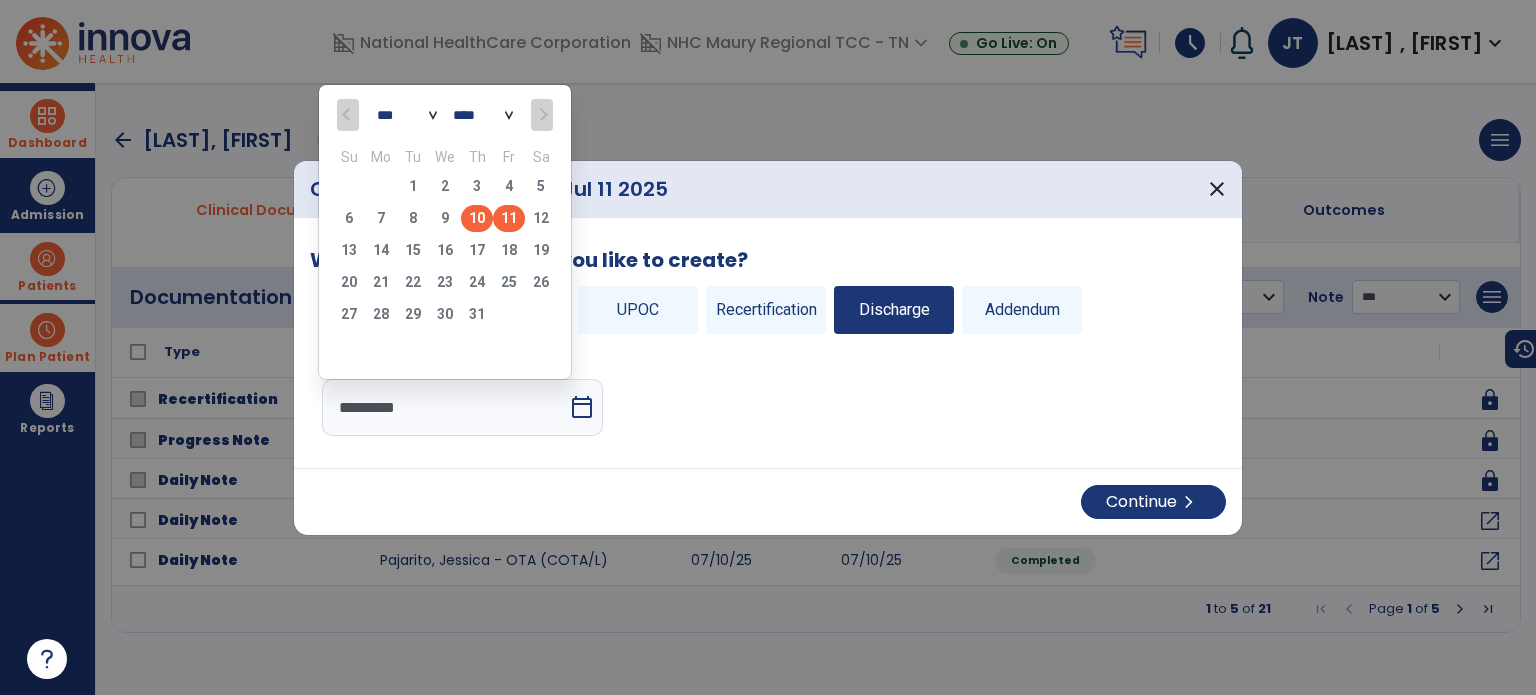 click on "10" 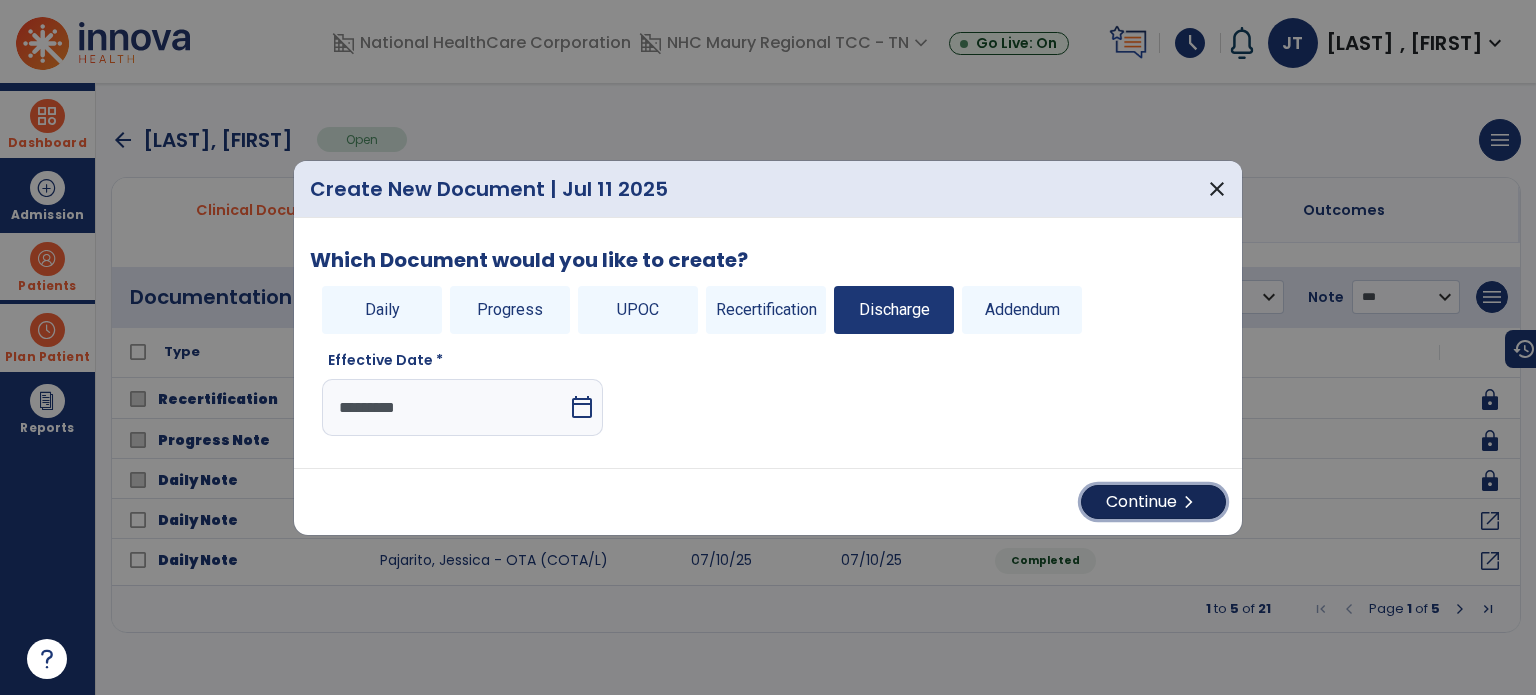 click on "Continue   chevron_right" at bounding box center (1153, 502) 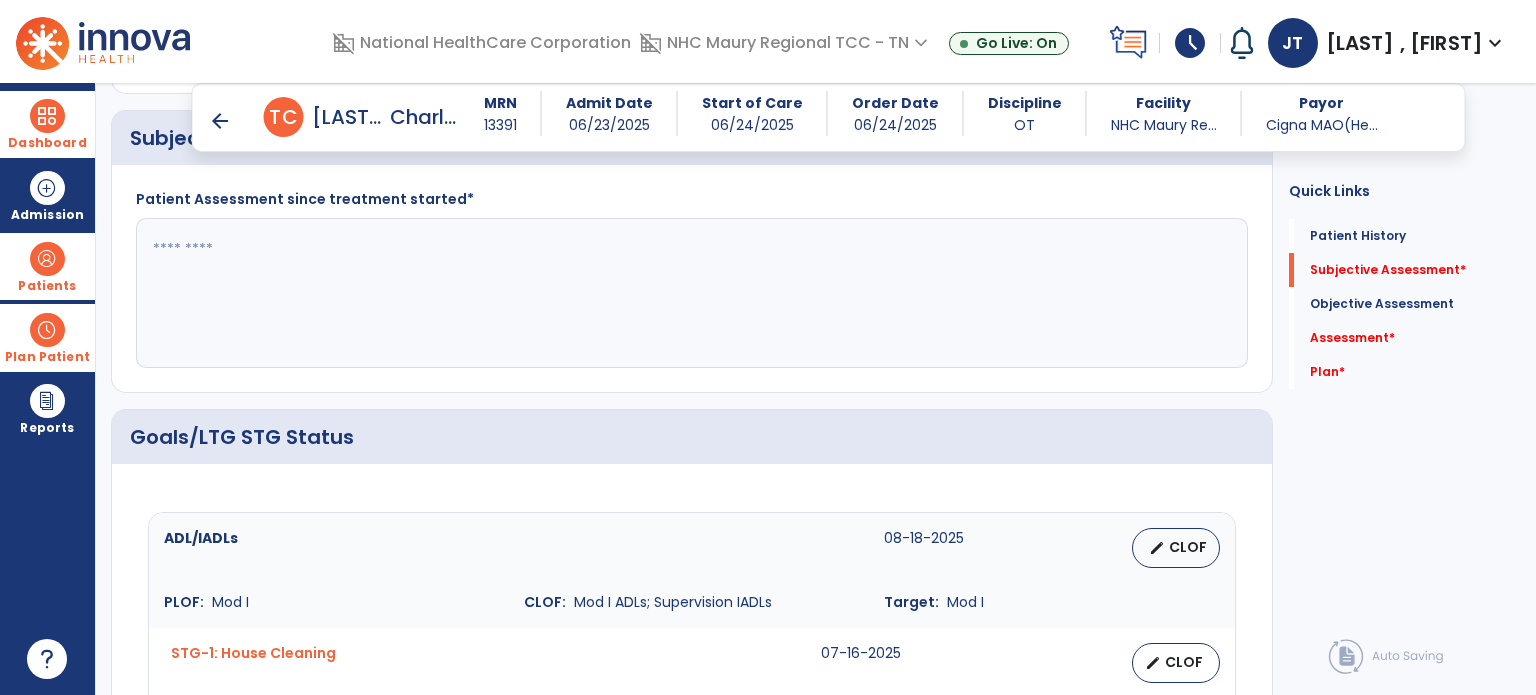 scroll, scrollTop: 403, scrollLeft: 0, axis: vertical 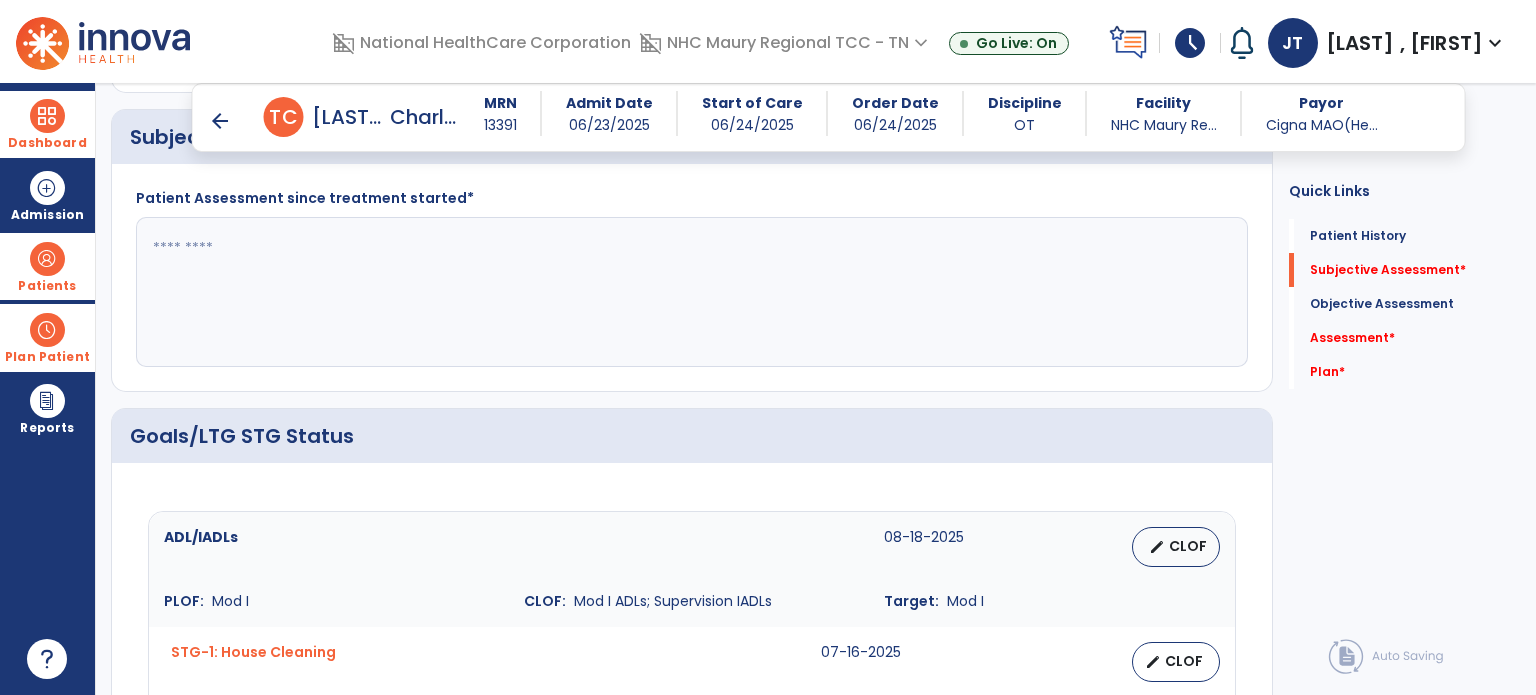 click 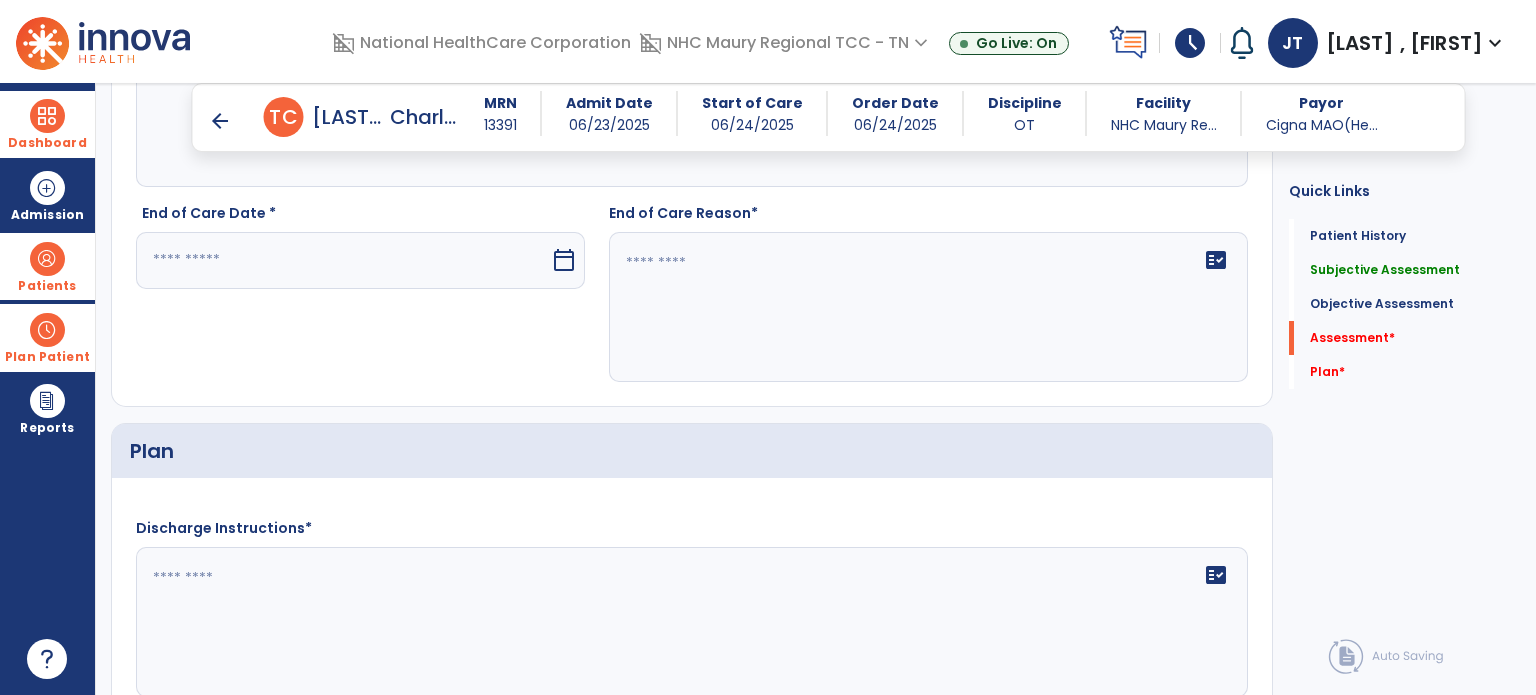 scroll, scrollTop: 2743, scrollLeft: 0, axis: vertical 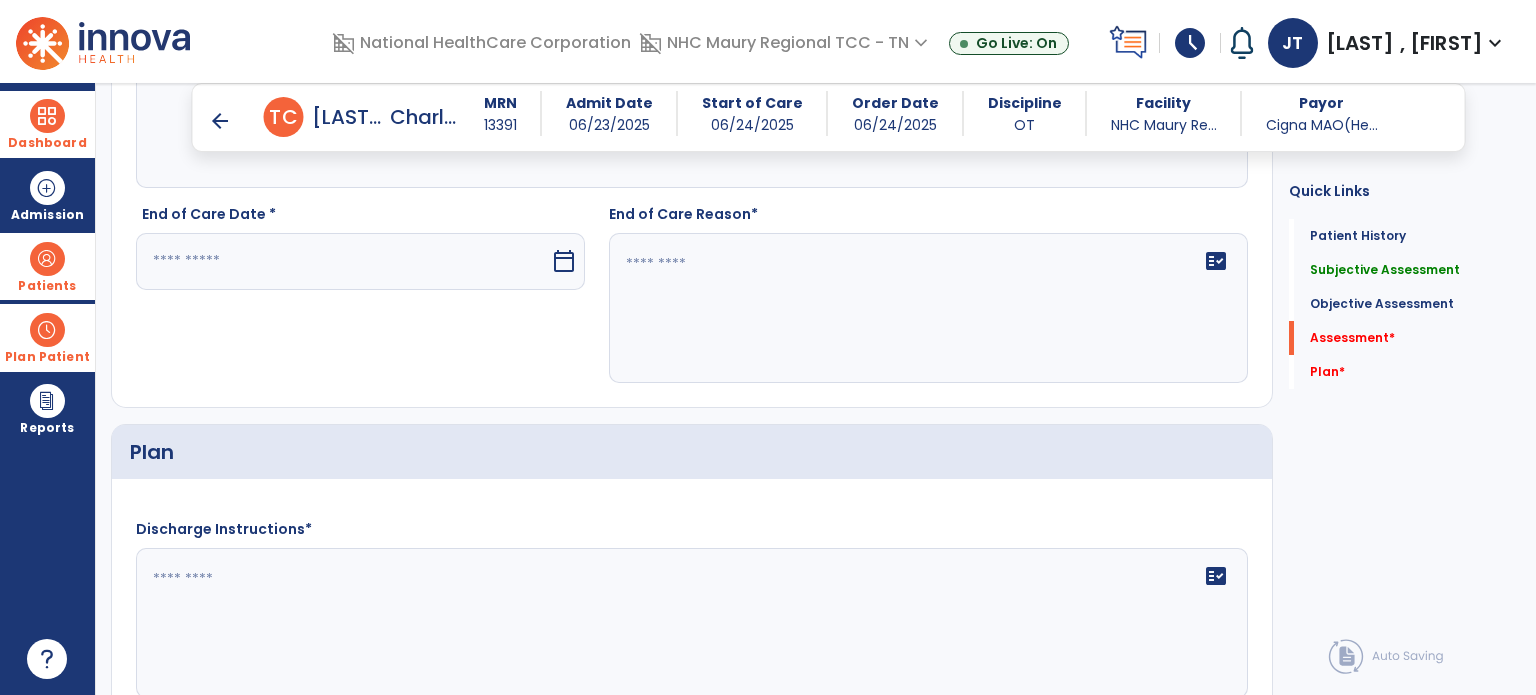 type on "**********" 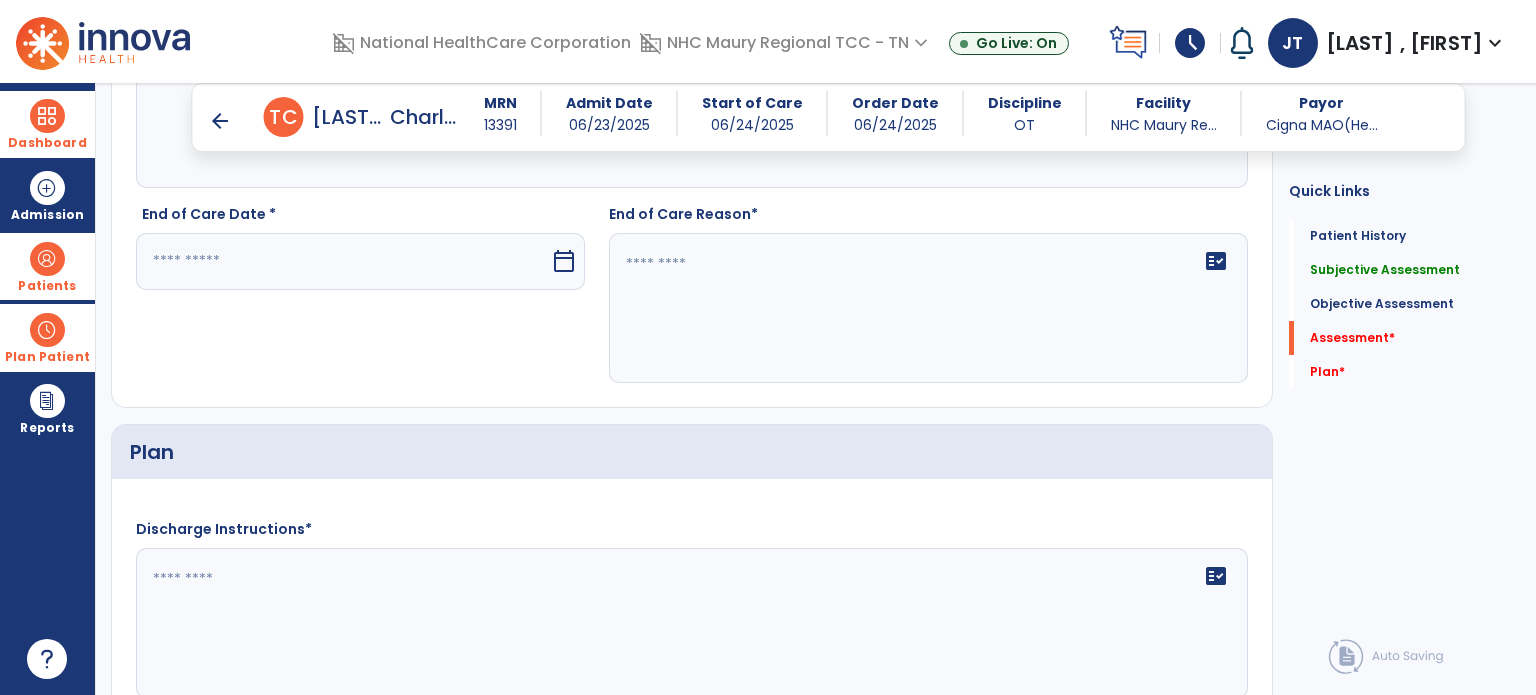 click at bounding box center [343, 261] 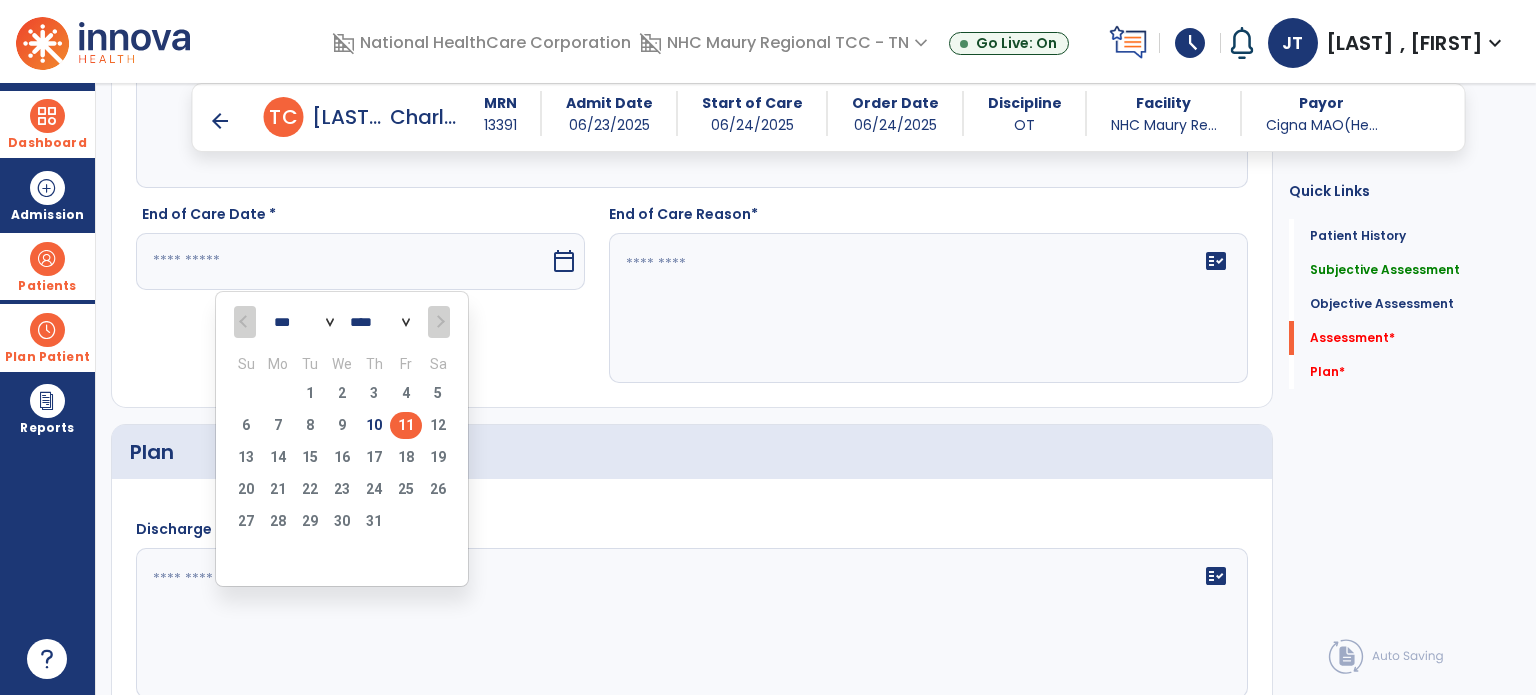 click on "11" at bounding box center (406, 425) 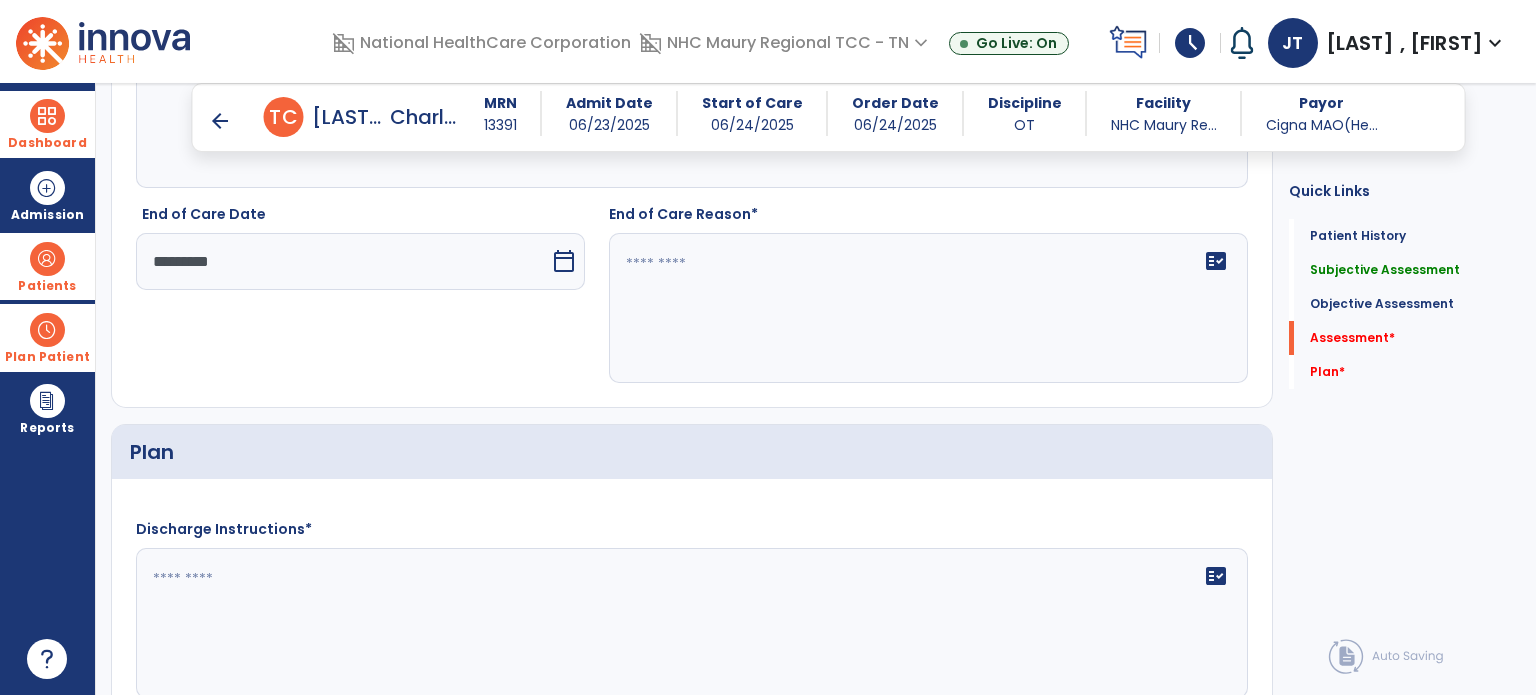click on "*********" at bounding box center (343, 261) 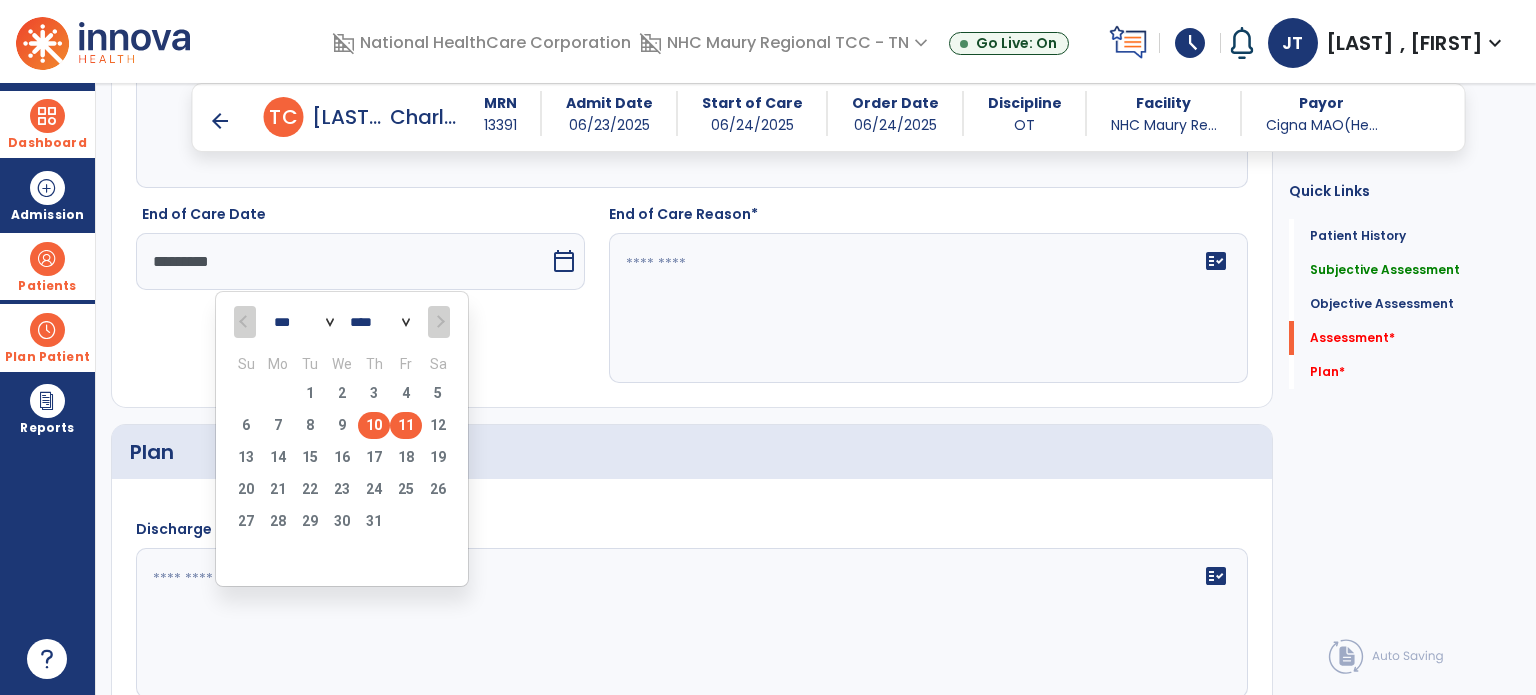 click on "10" at bounding box center (374, 425) 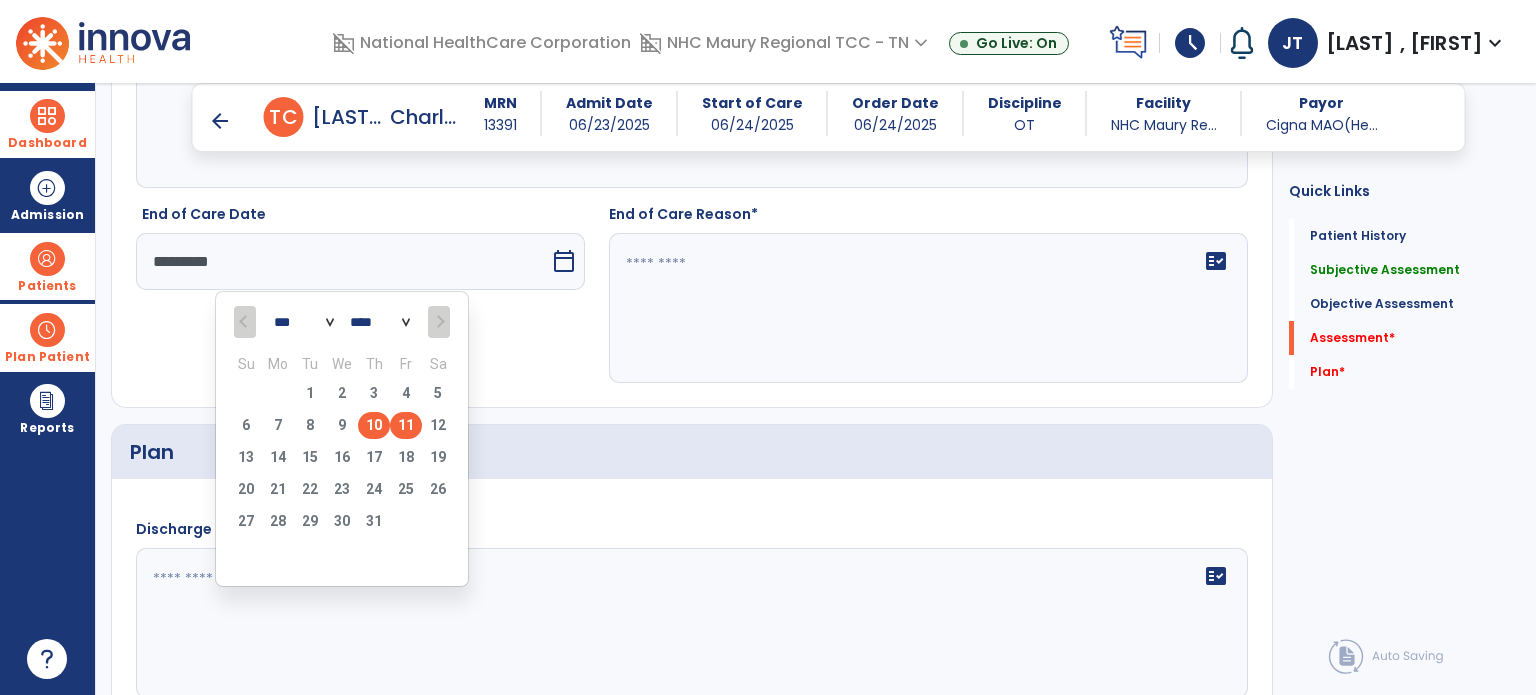 type on "*********" 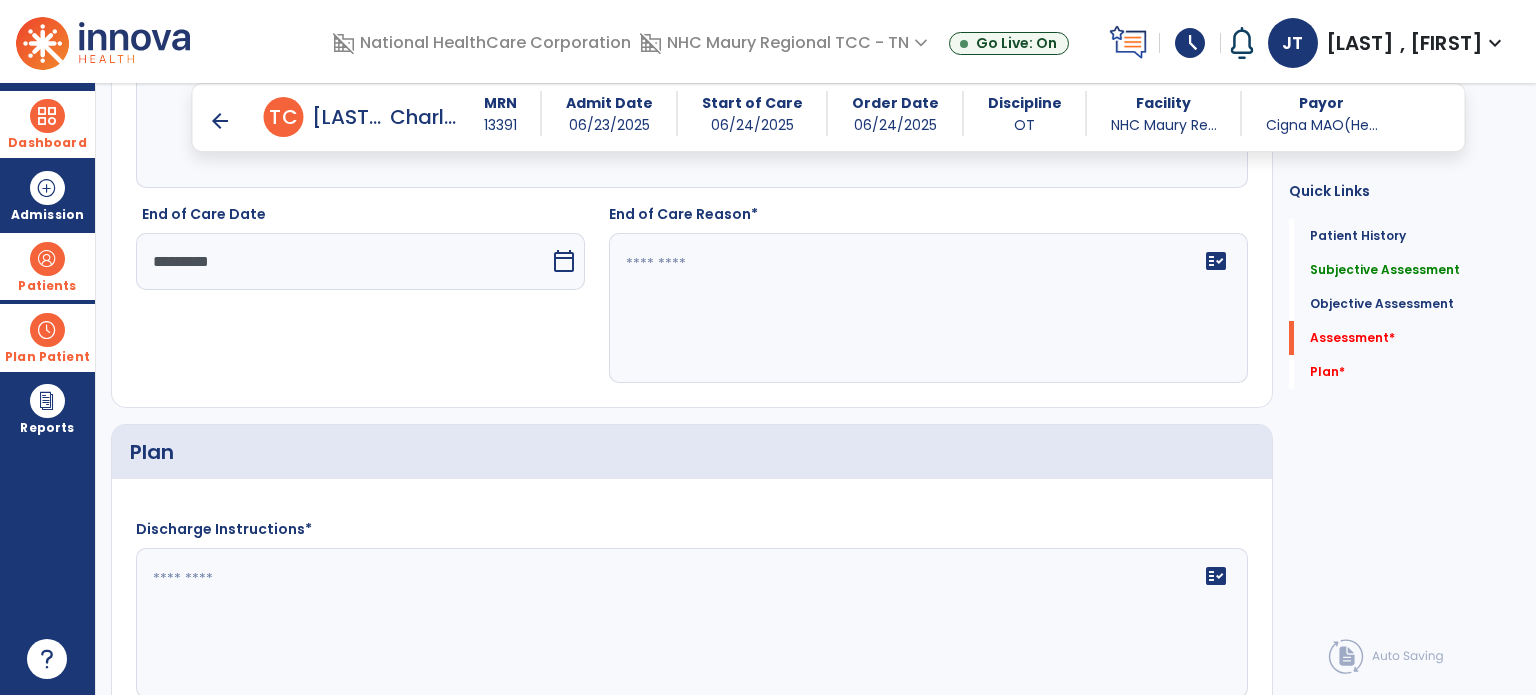 click on "fact_check" 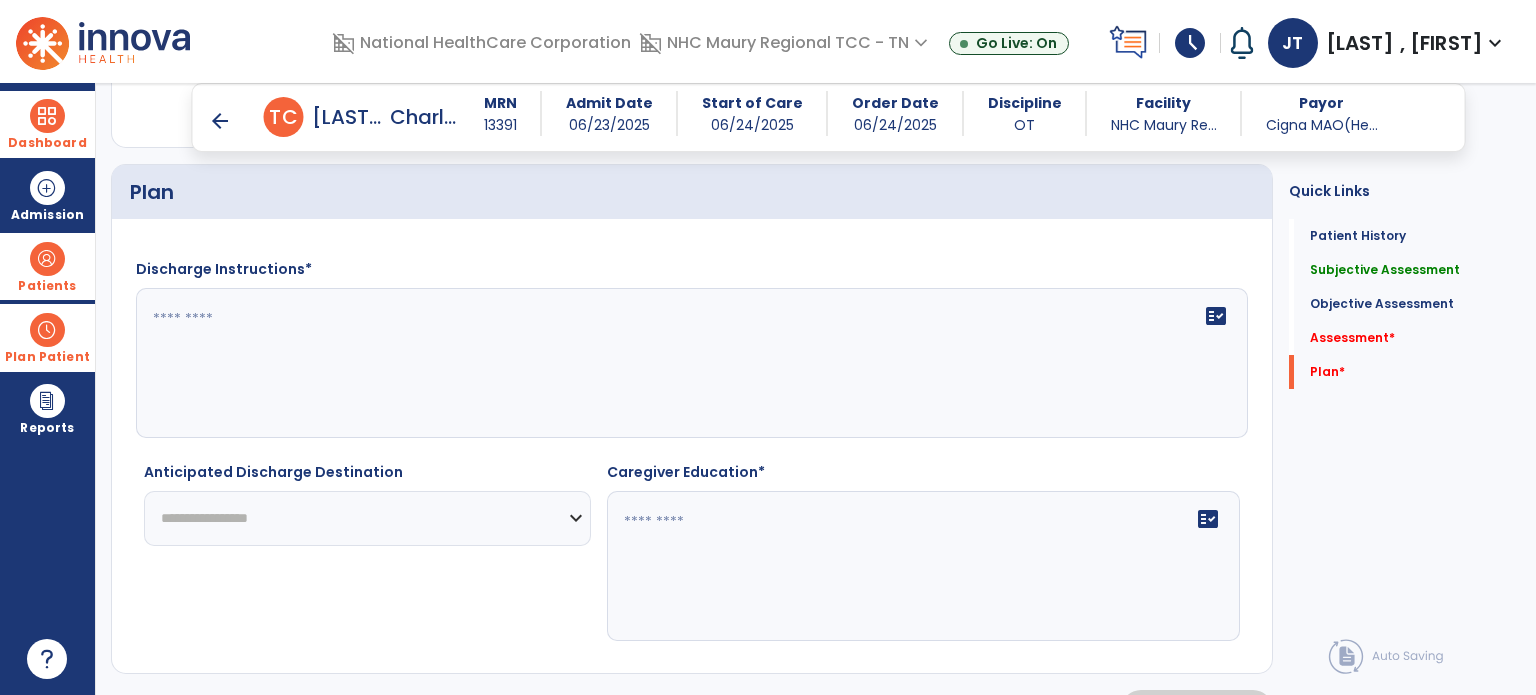 scroll, scrollTop: 3010, scrollLeft: 0, axis: vertical 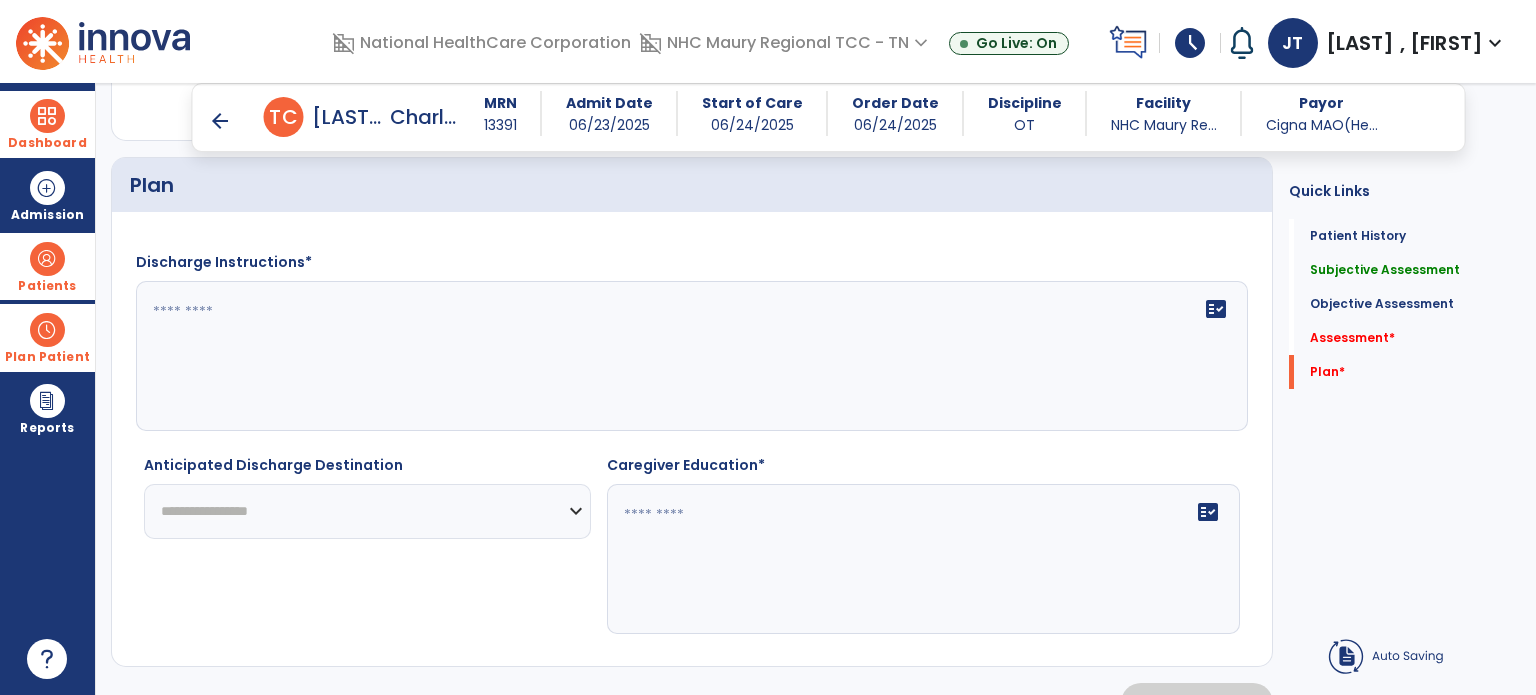 type on "**********" 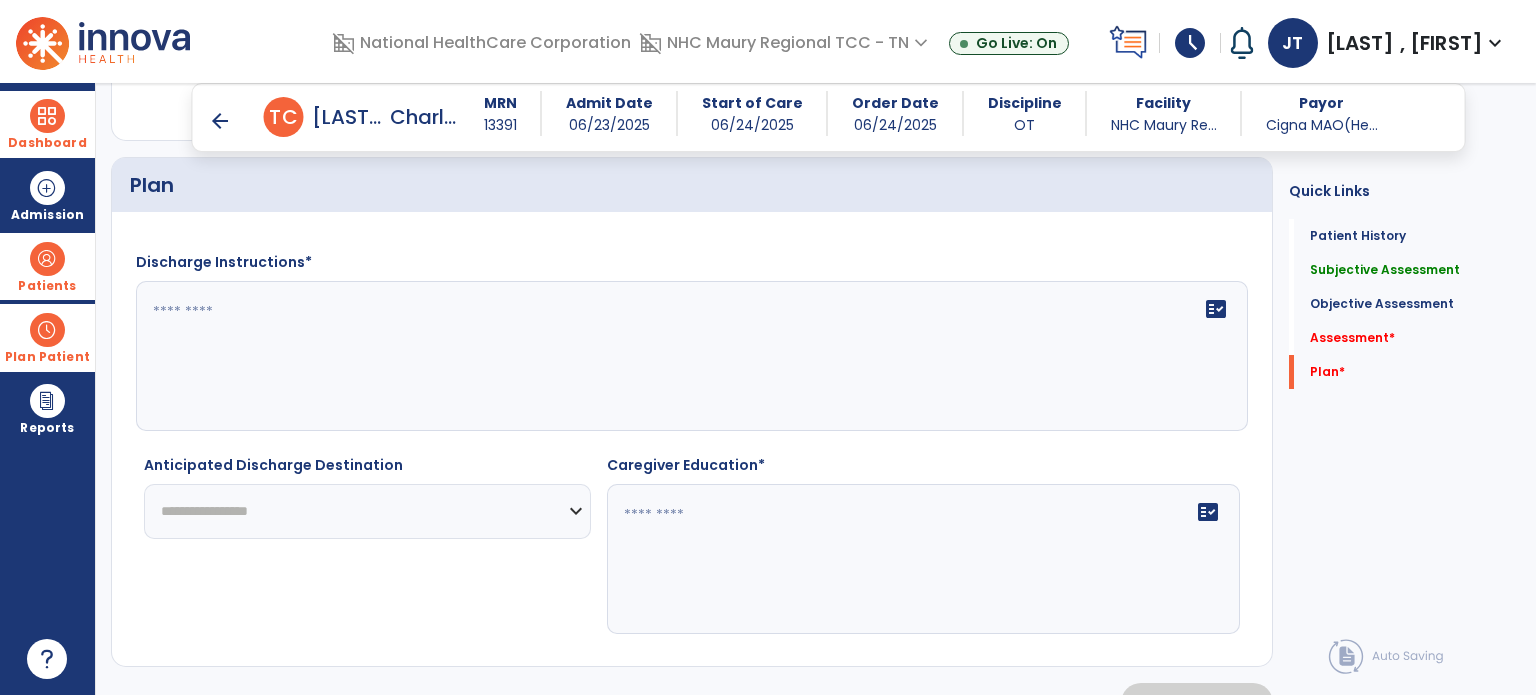 click on "**********" 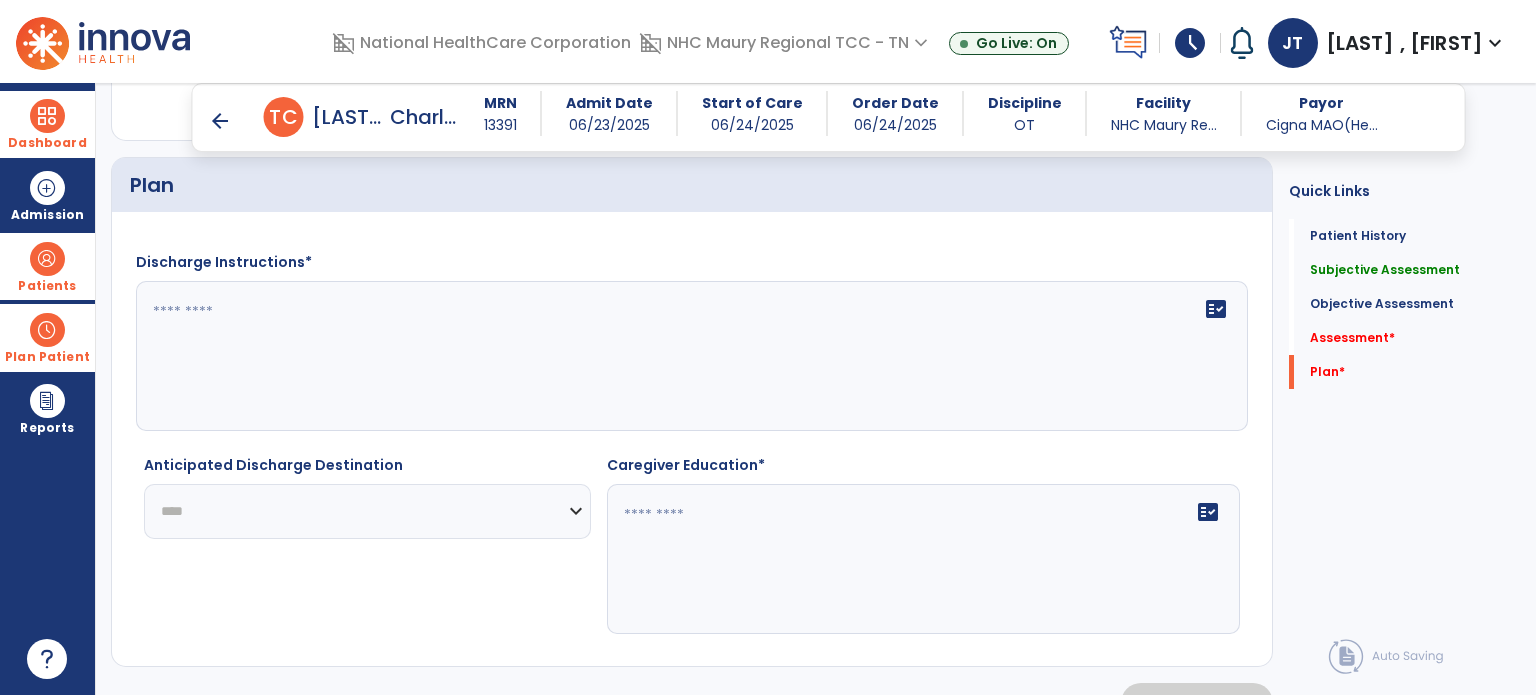 click on "**********" 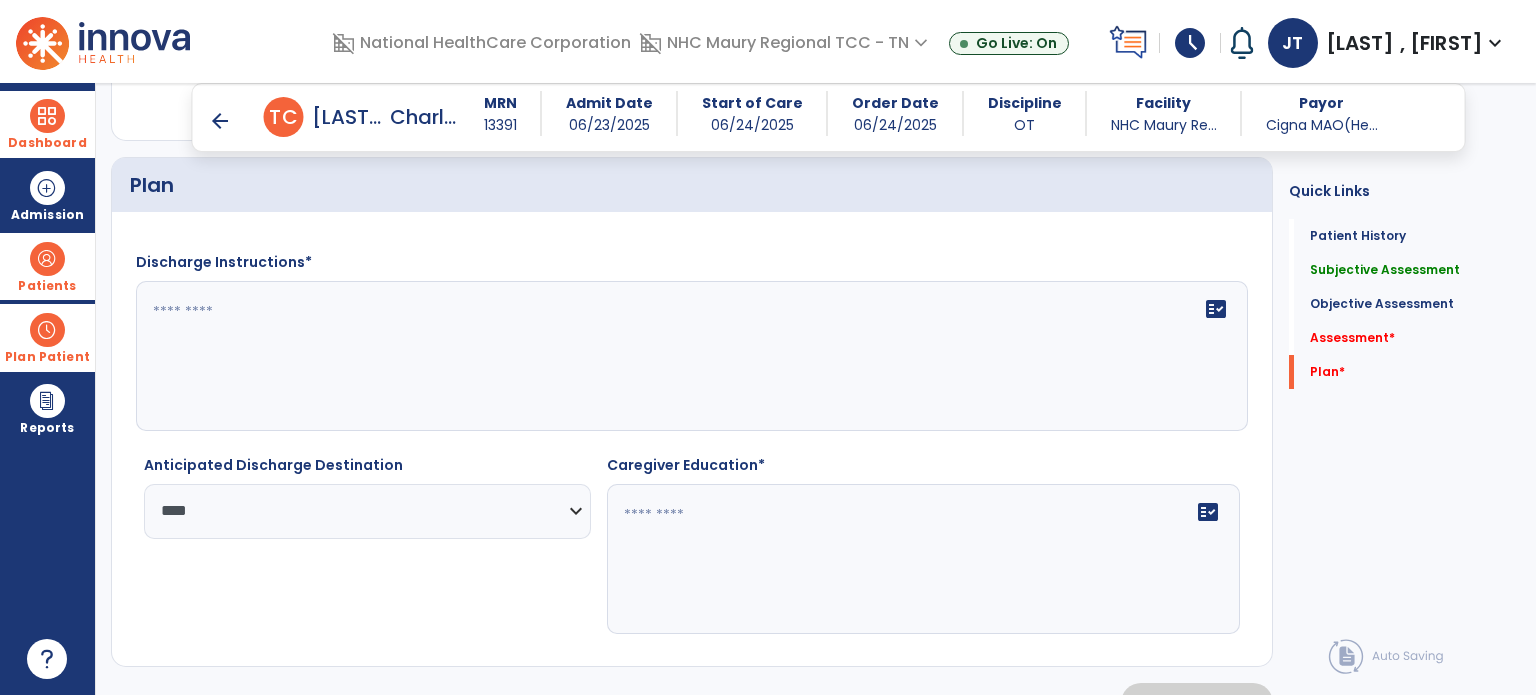 click on "fact_check" 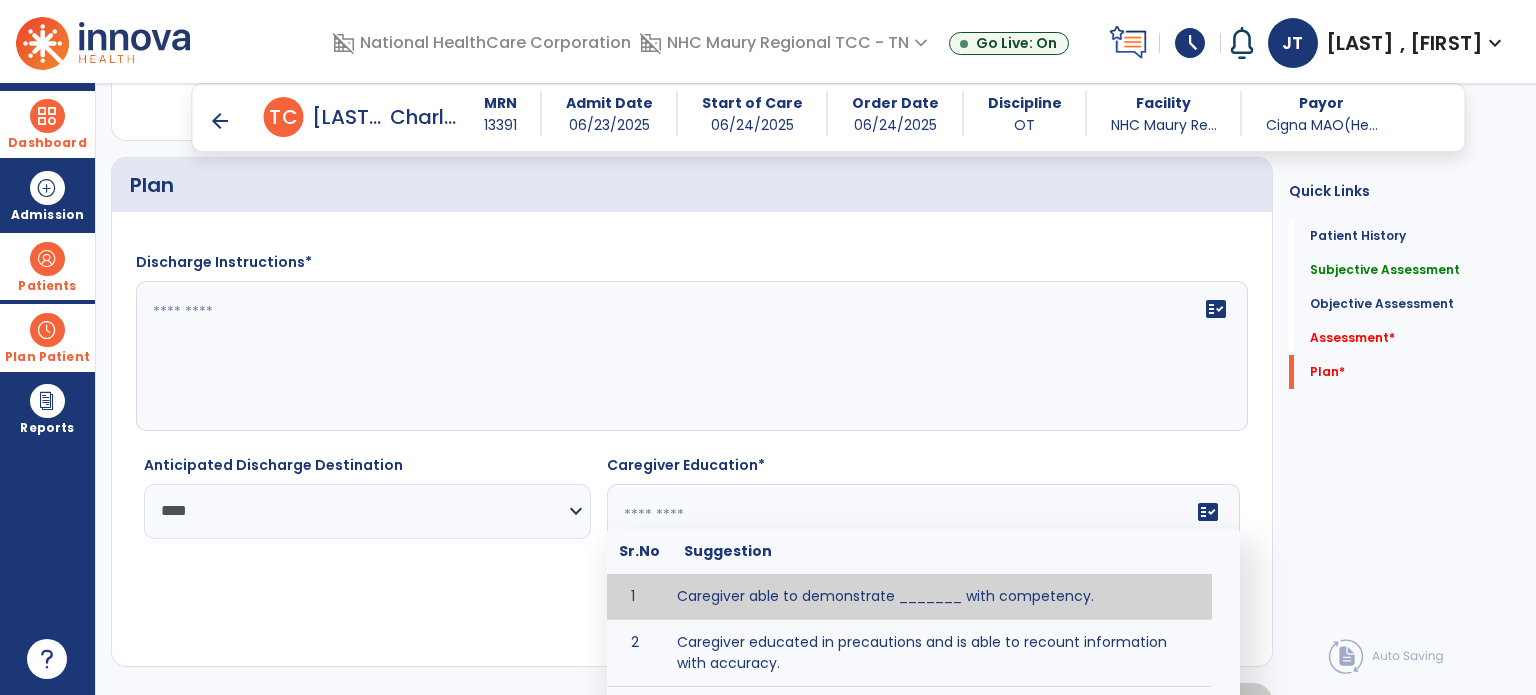 scroll, scrollTop: 3104, scrollLeft: 0, axis: vertical 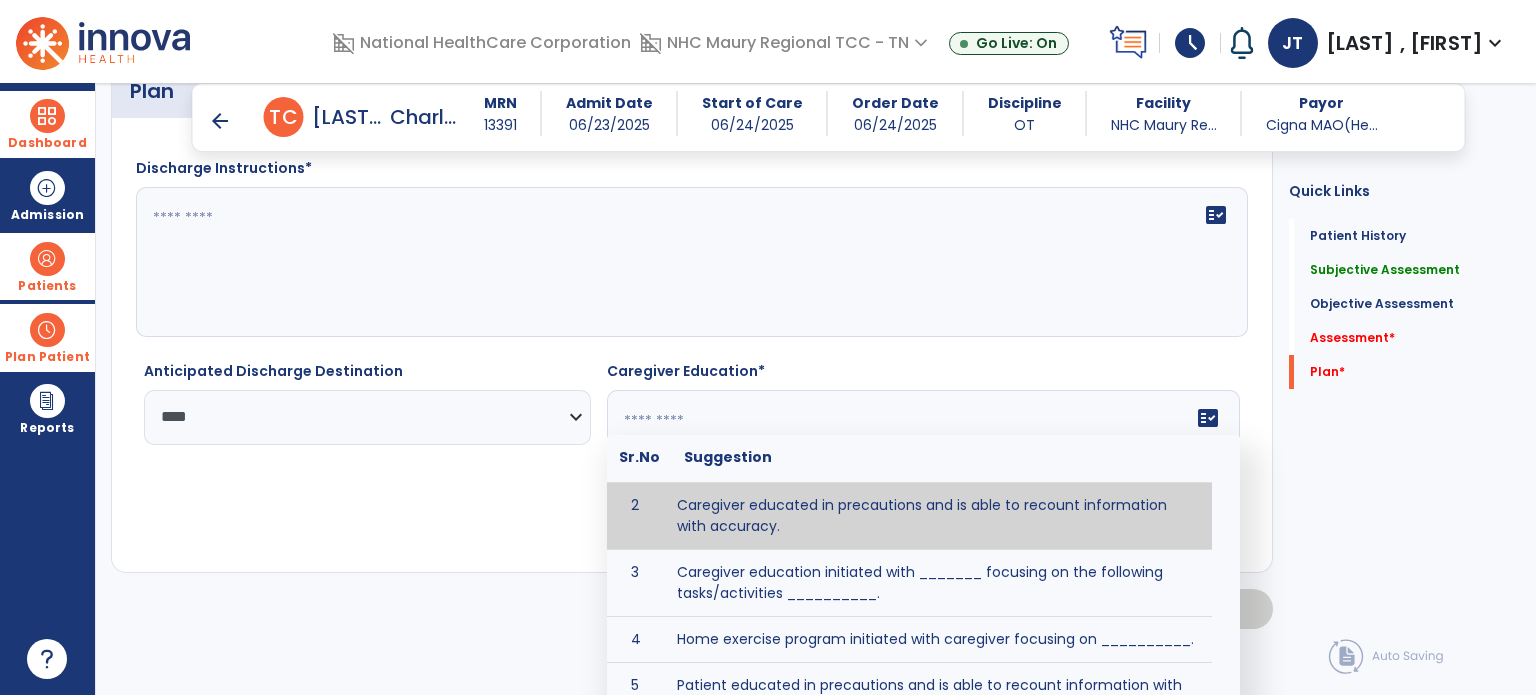 type on "**********" 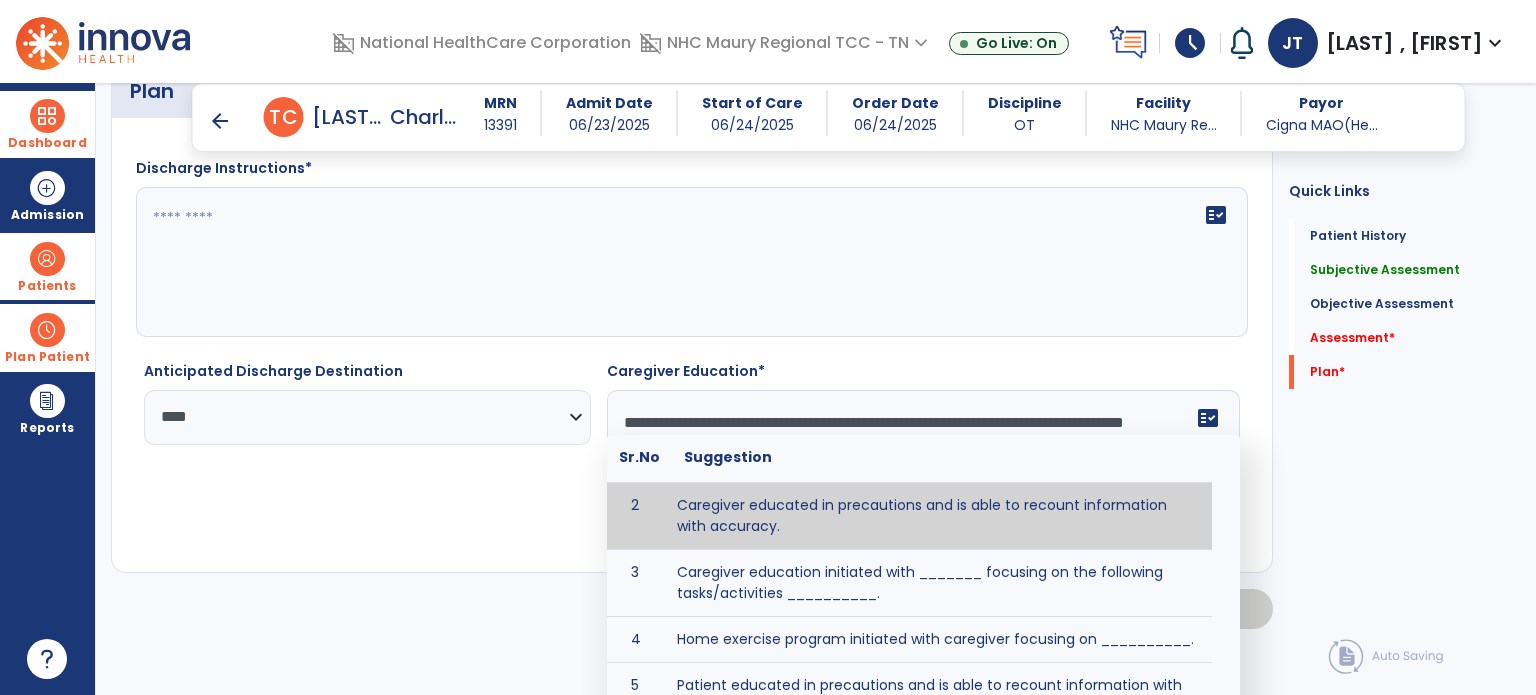 scroll, scrollTop: 3044, scrollLeft: 0, axis: vertical 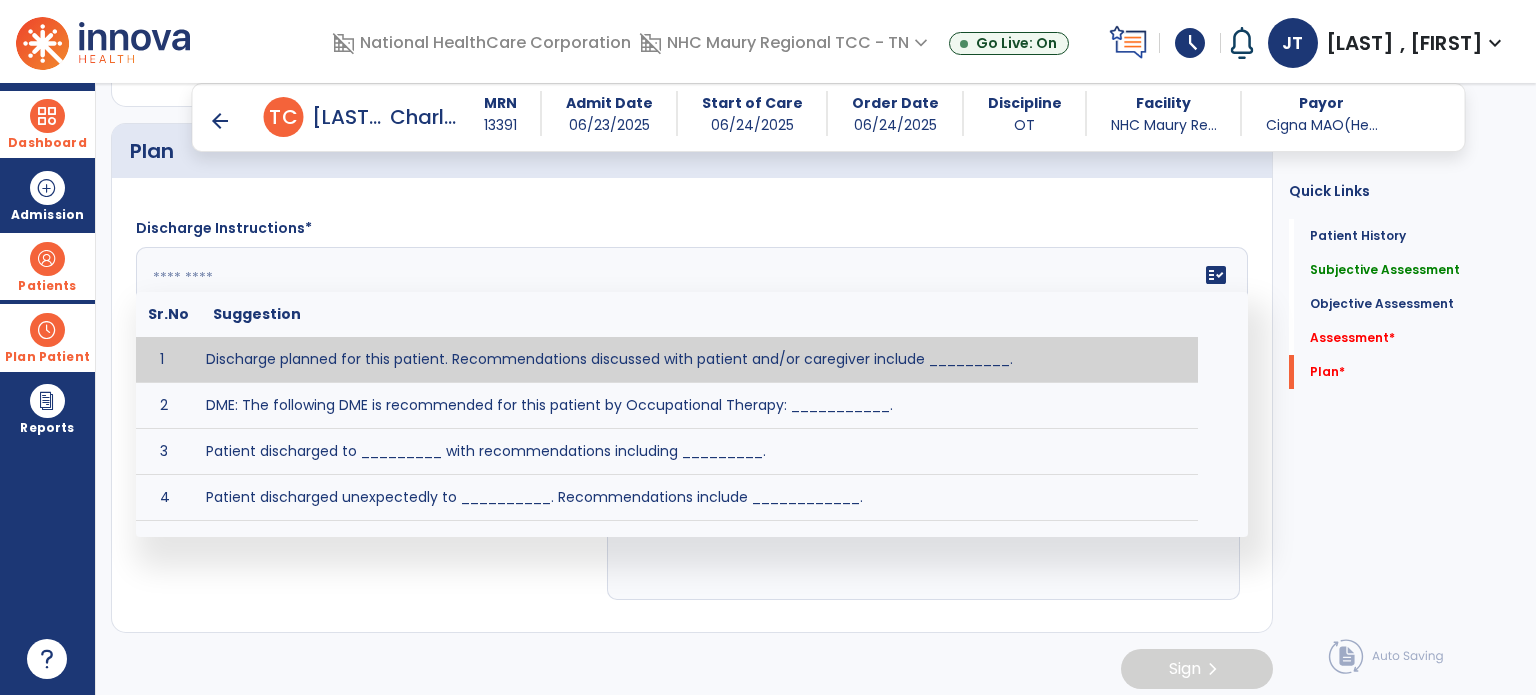 click 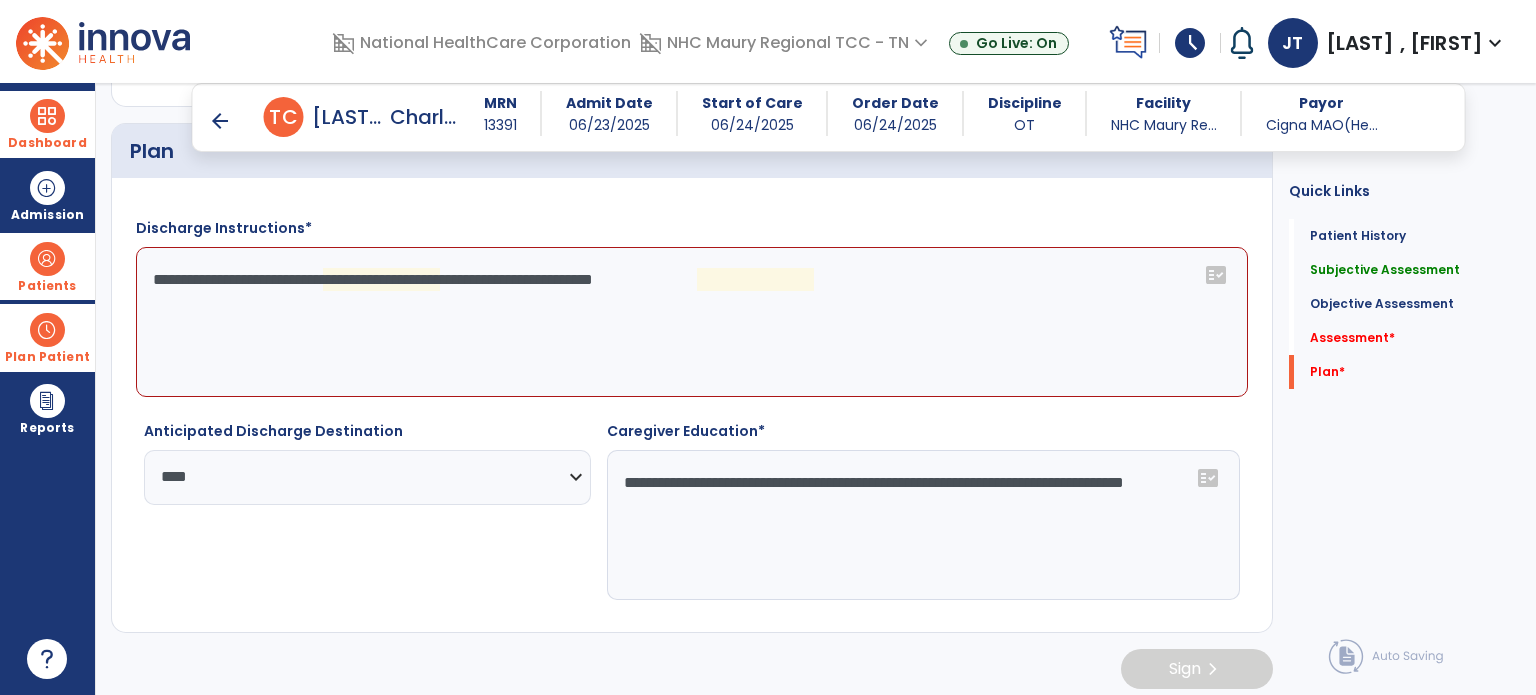 click on "**********" 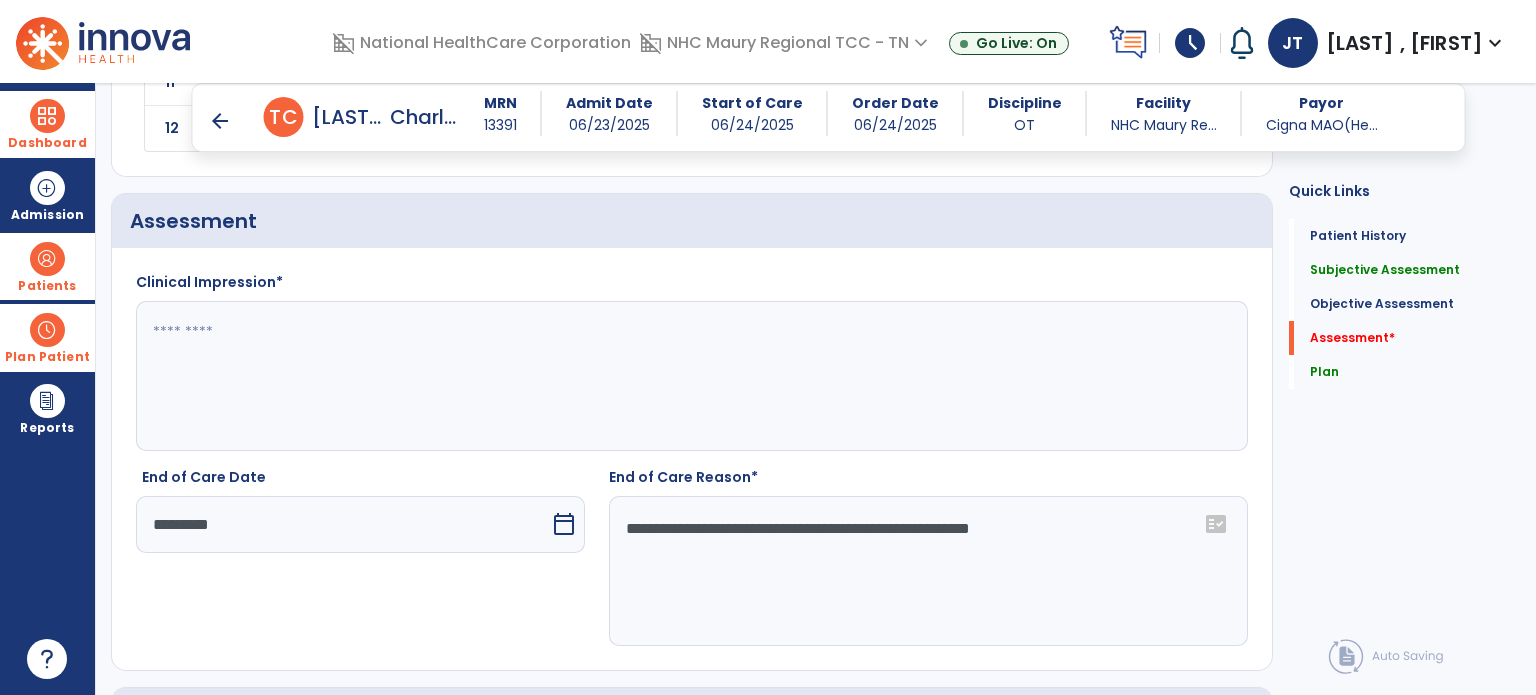 scroll, scrollTop: 2480, scrollLeft: 0, axis: vertical 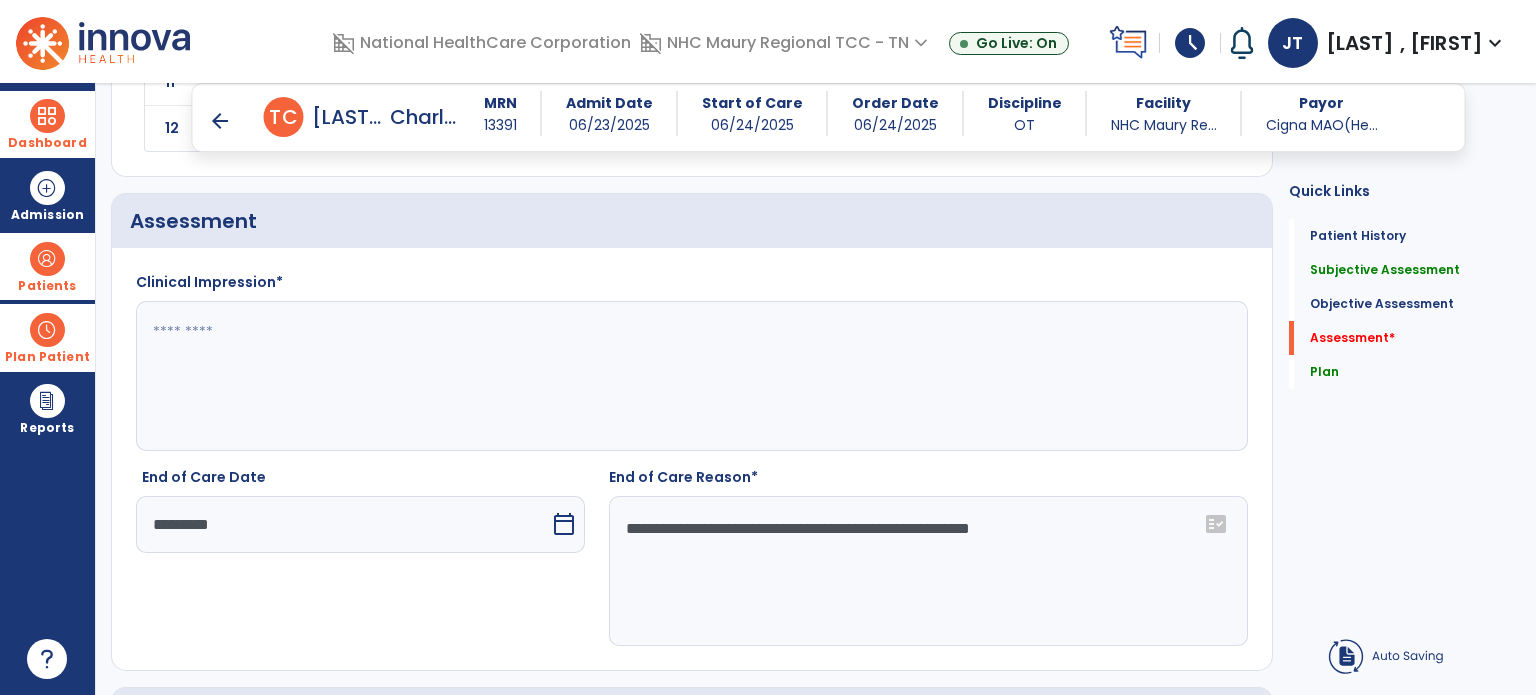 type on "**********" 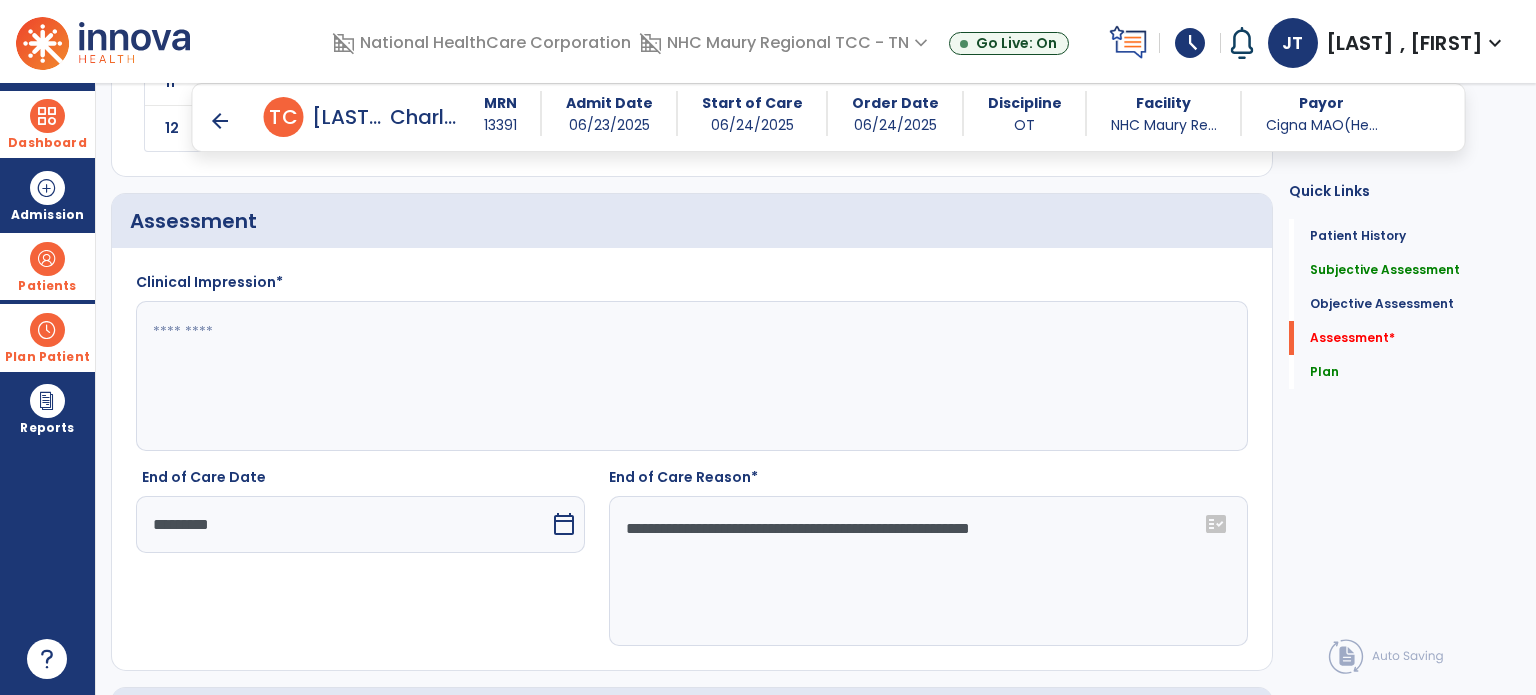 click on "Clinical Impression*" 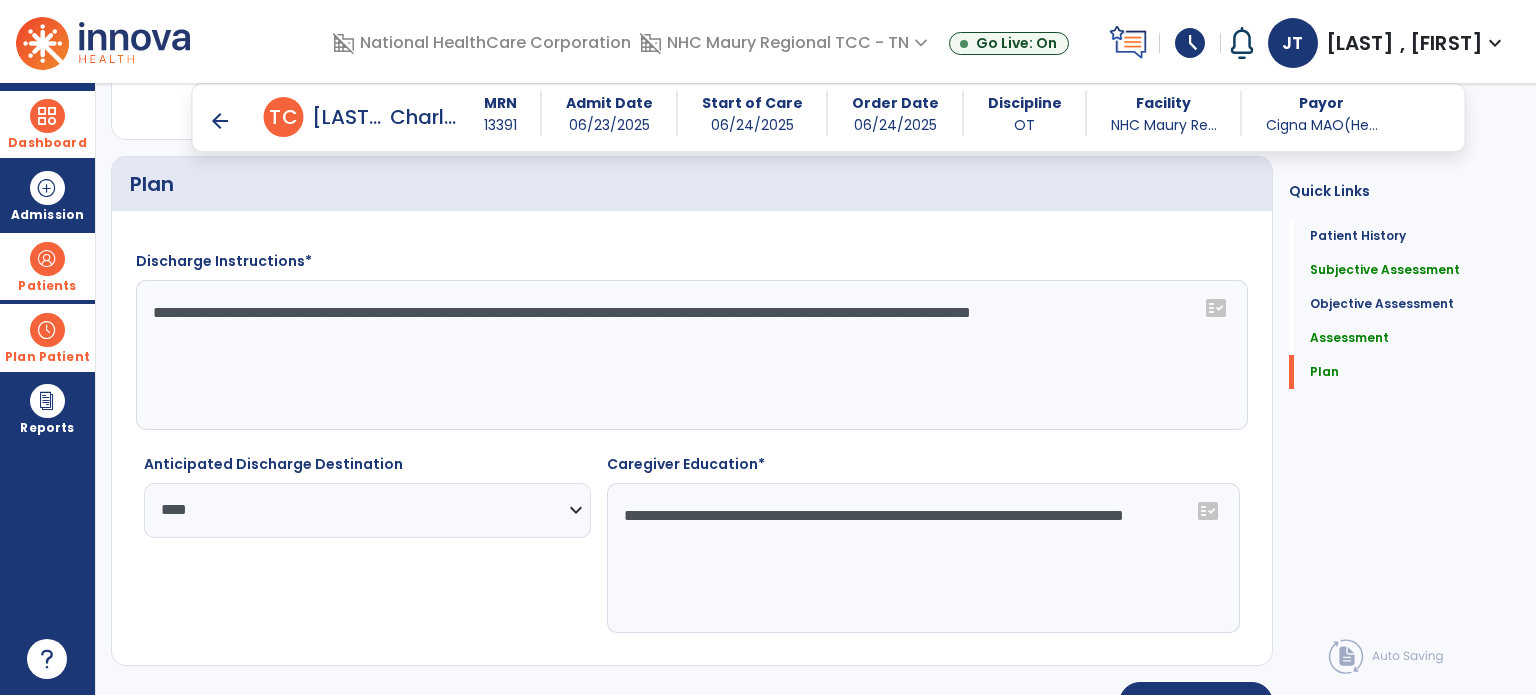 scroll, scrollTop: 3046, scrollLeft: 0, axis: vertical 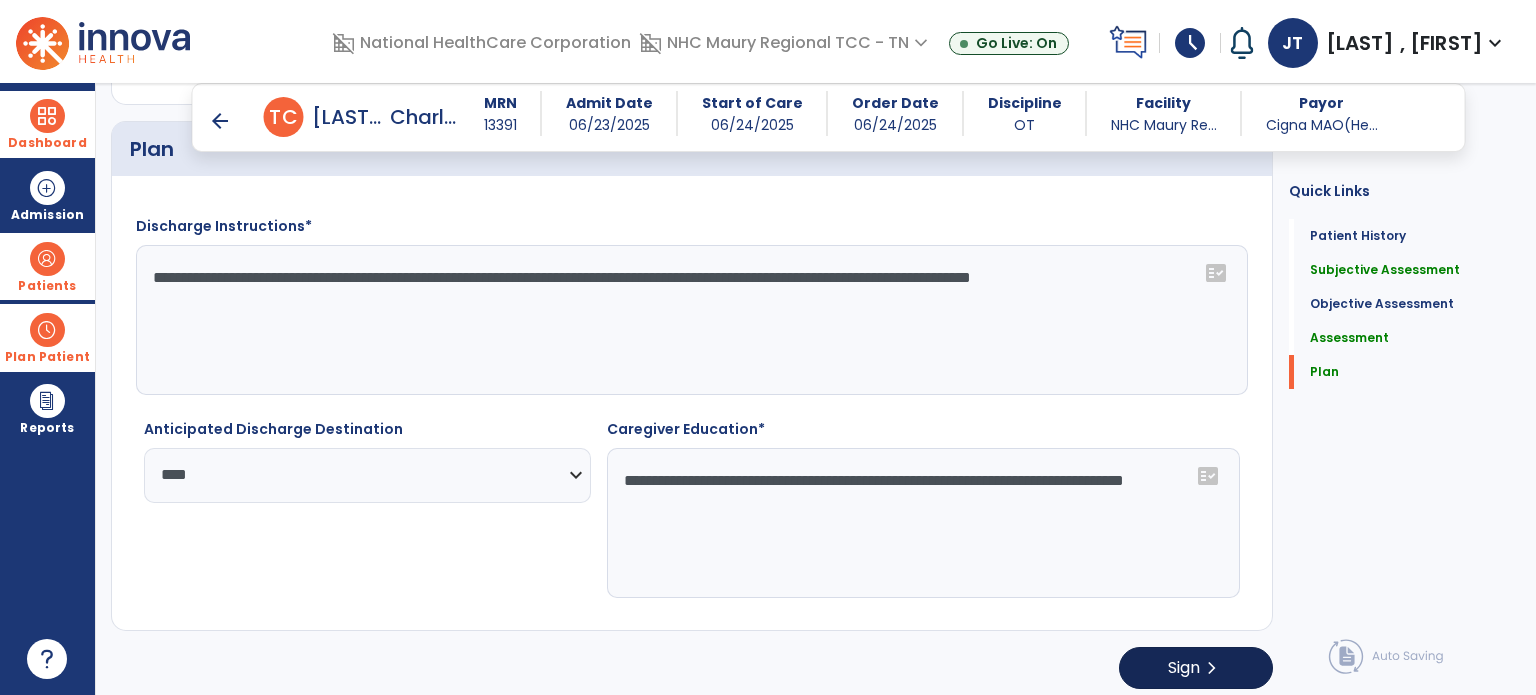 type on "**********" 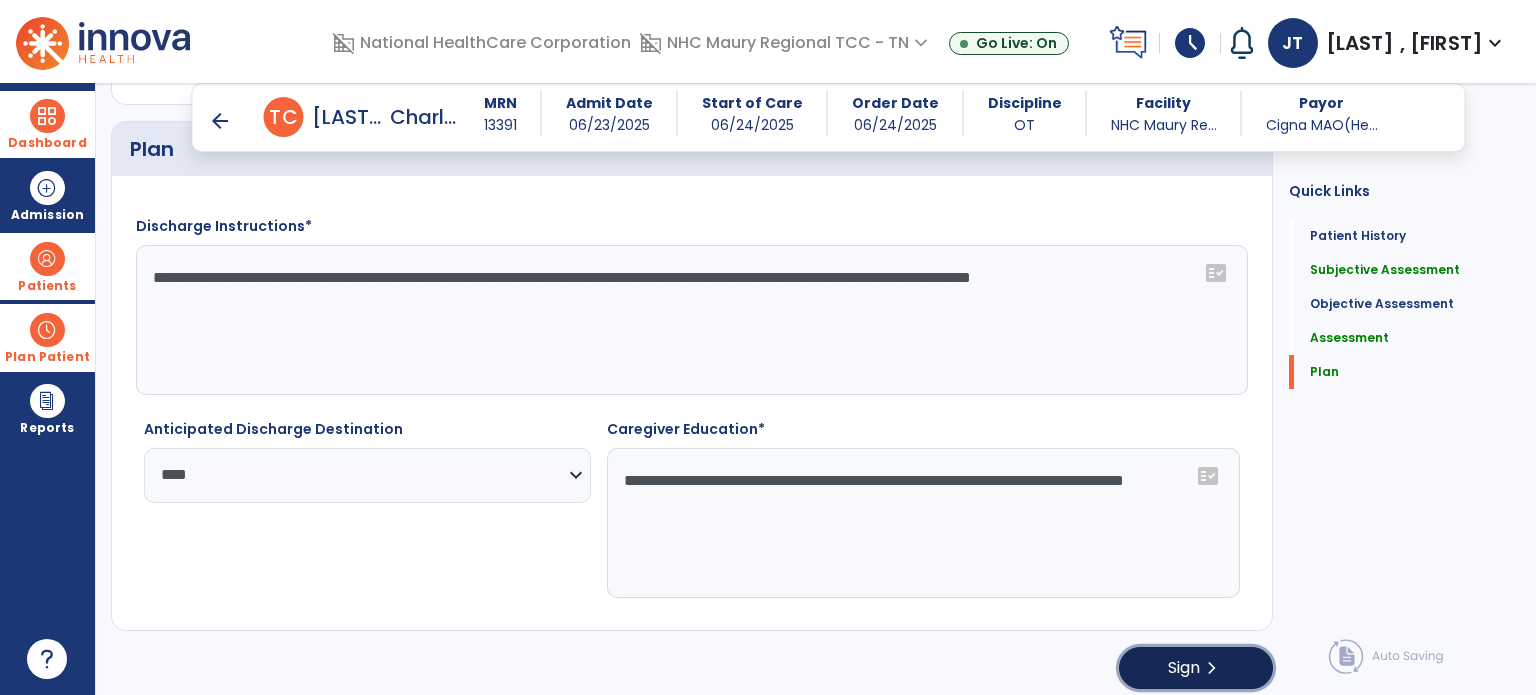 click on "Sign" 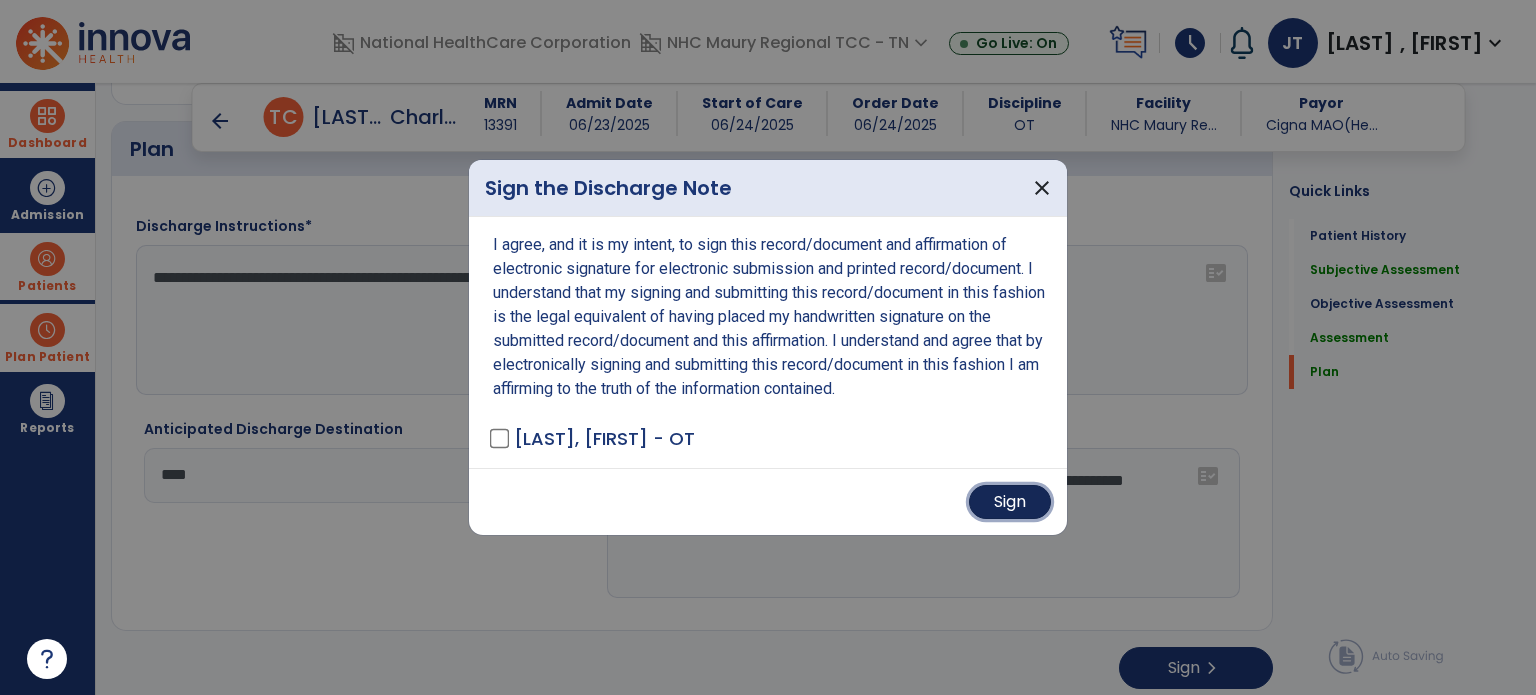 click on "Sign" at bounding box center (1010, 502) 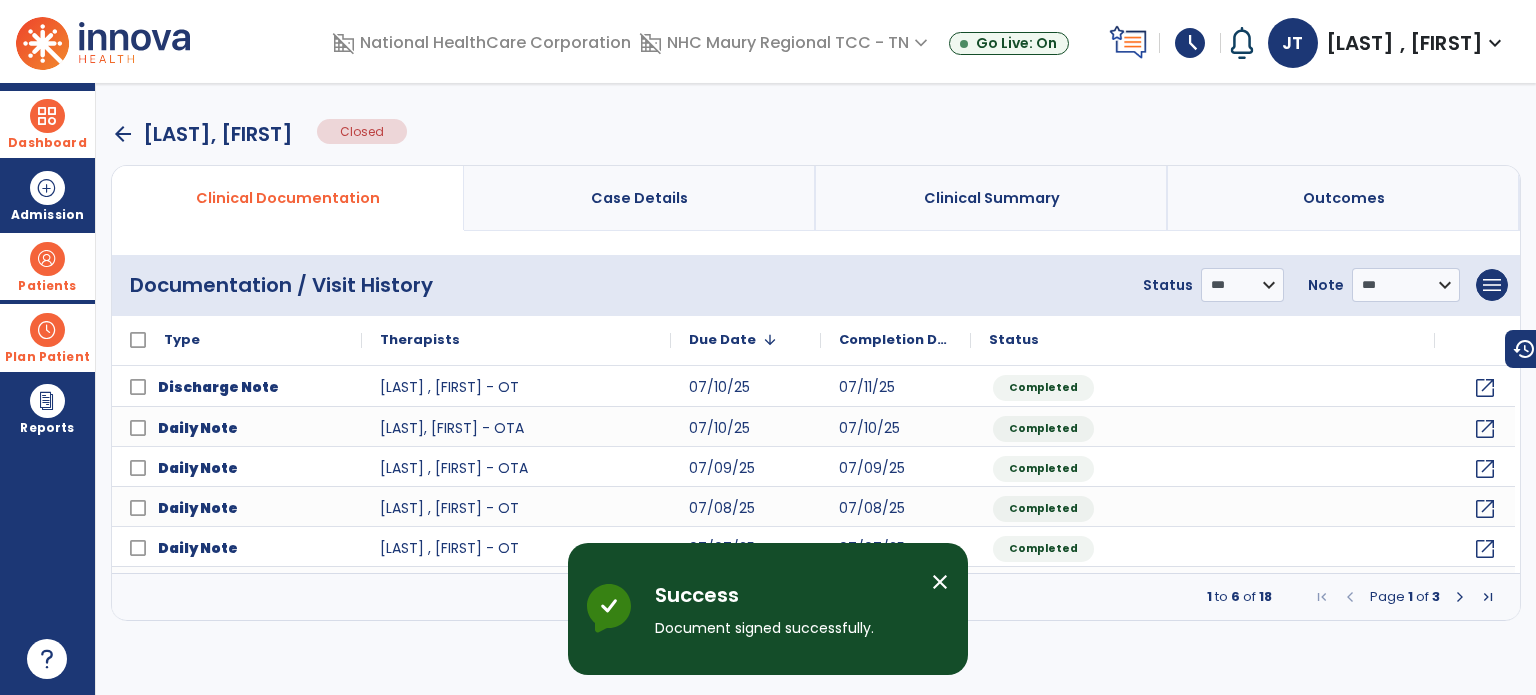 scroll, scrollTop: 0, scrollLeft: 0, axis: both 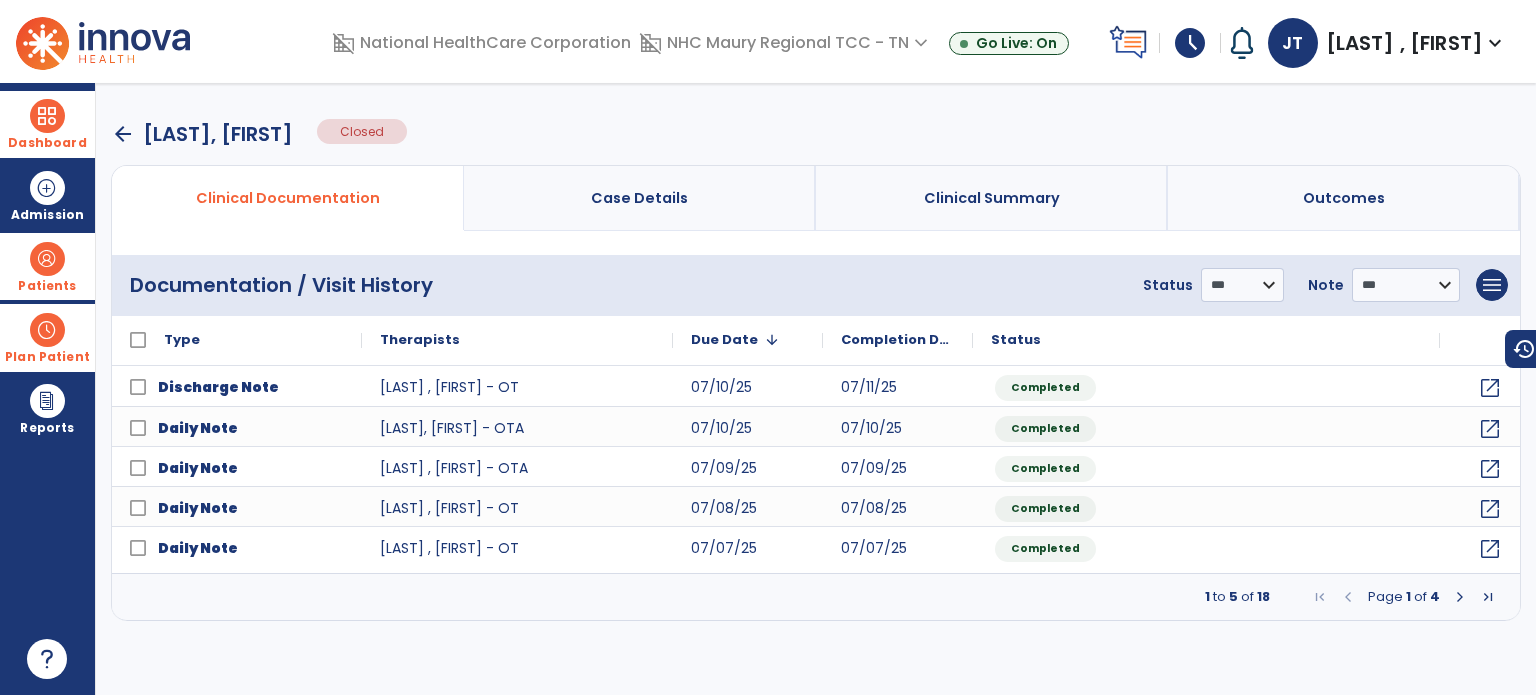 click on "arrow_back" at bounding box center [123, 134] 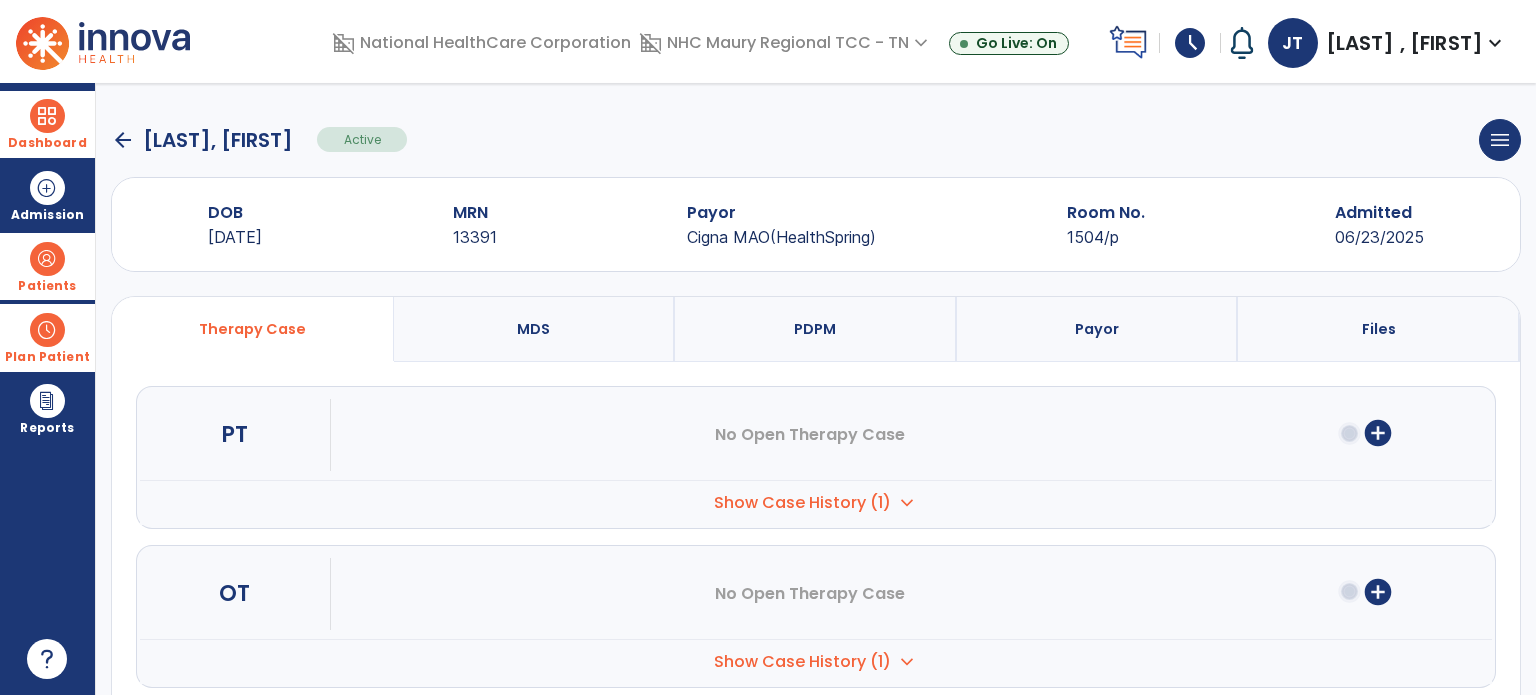 click on "arrow_back" 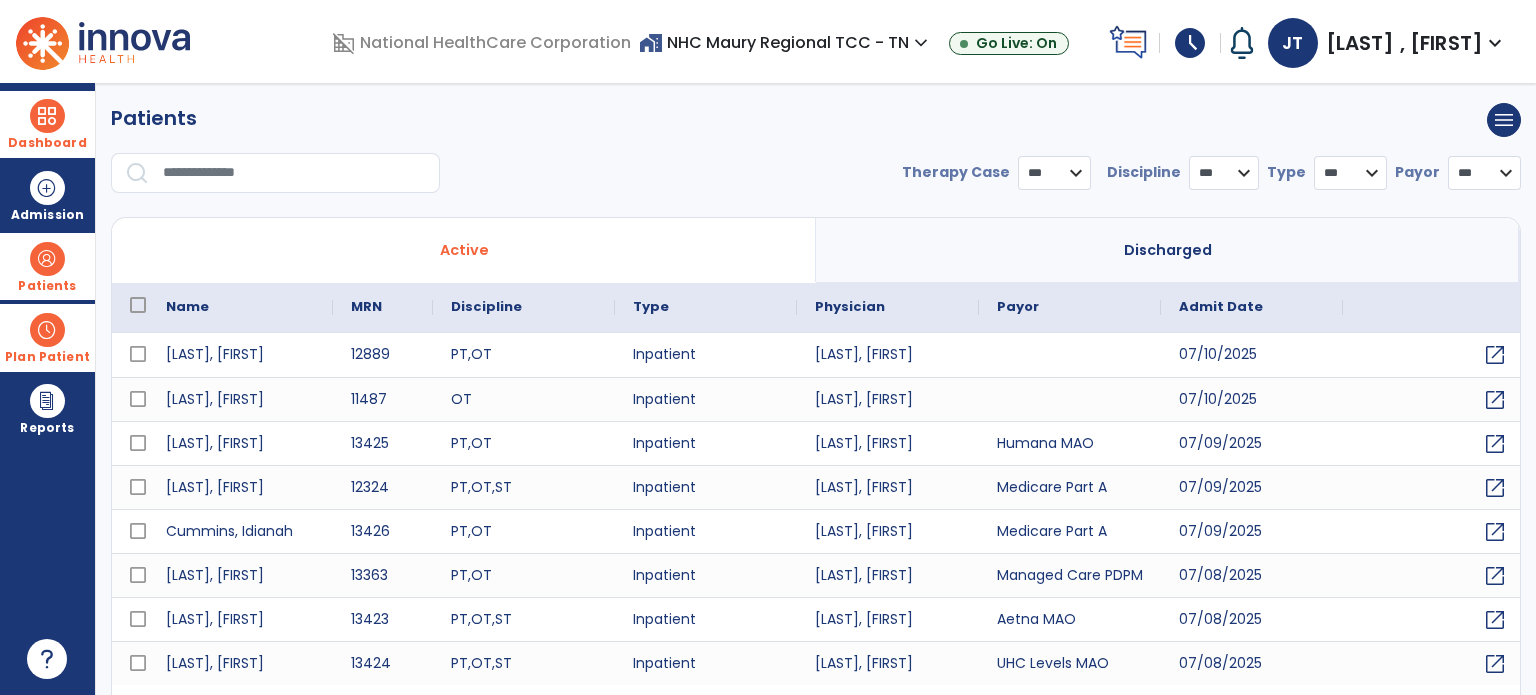 select on "***" 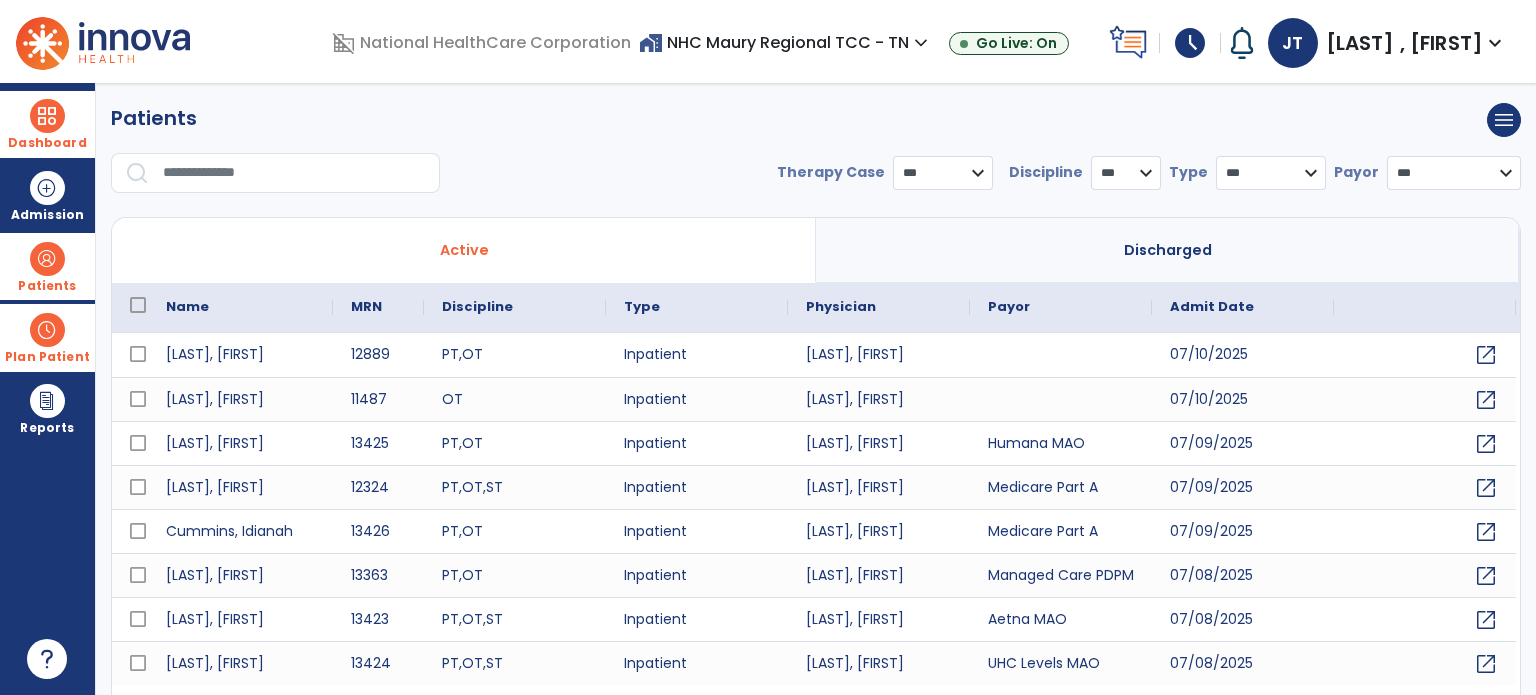 click at bounding box center [47, 116] 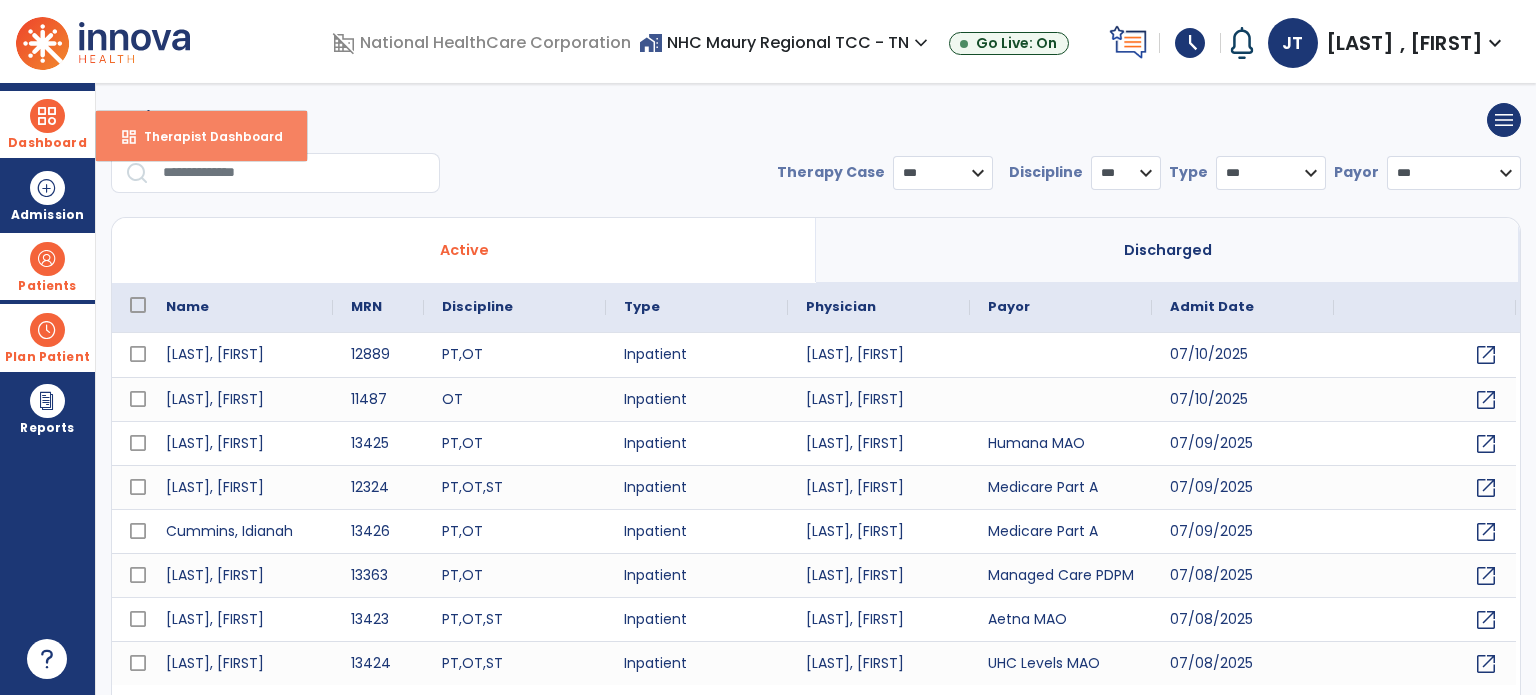 click on "dashboard  Therapist Dashboard" at bounding box center [201, 136] 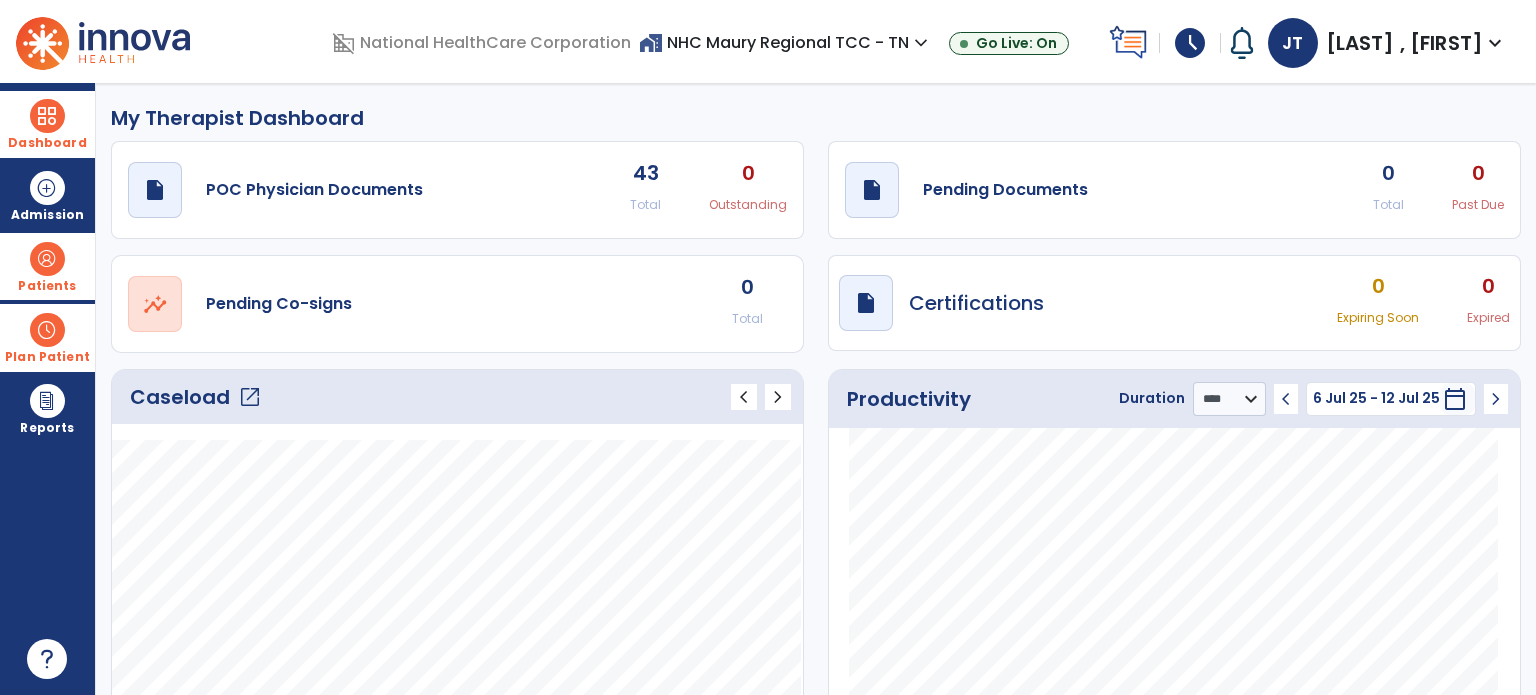 click on "Caseload   open_in_new" 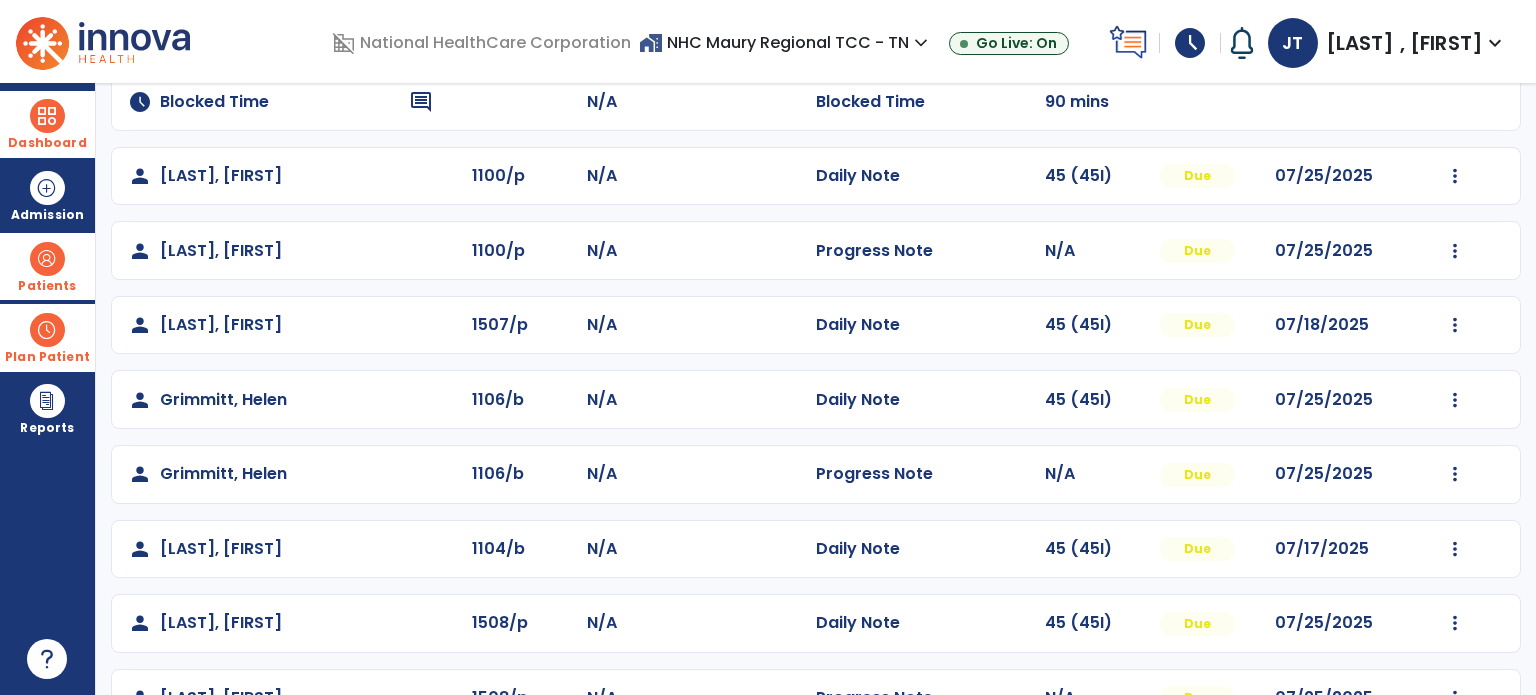 scroll, scrollTop: 187, scrollLeft: 0, axis: vertical 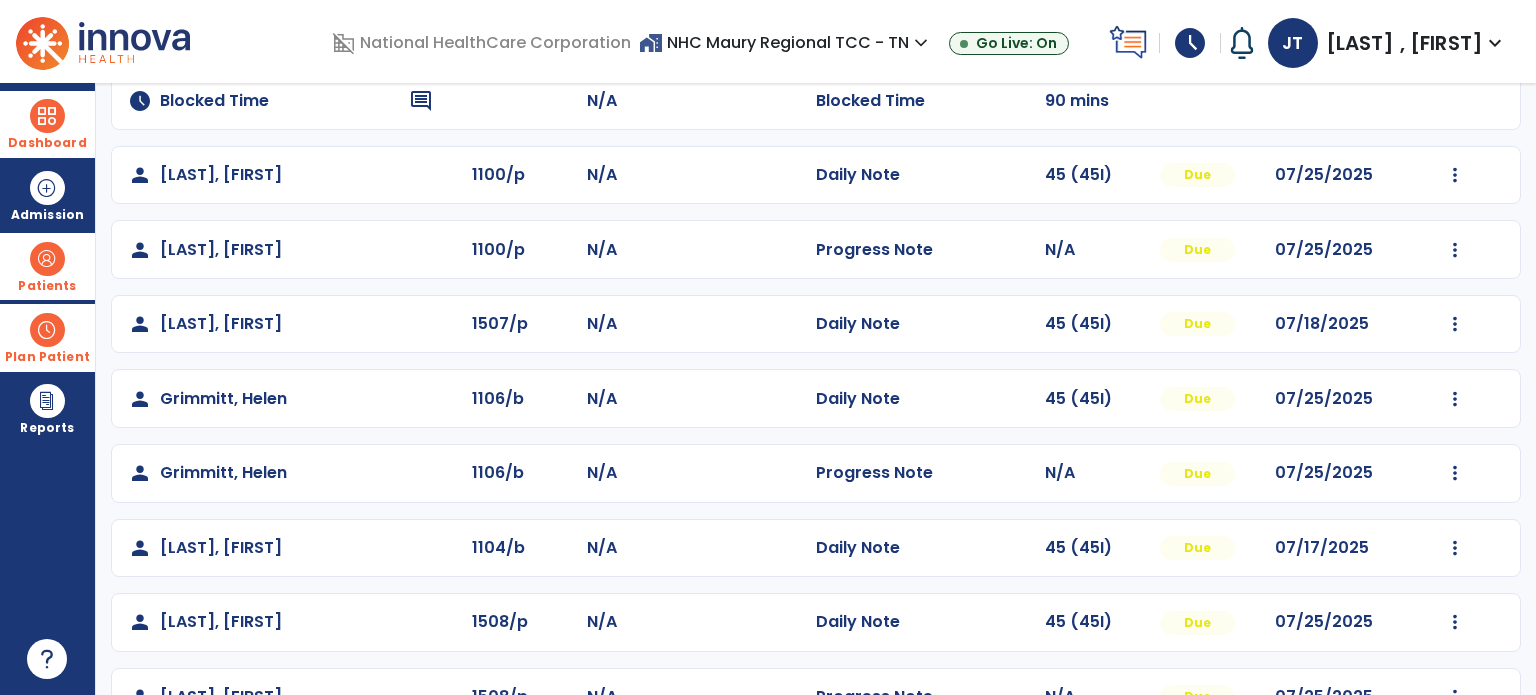 click on "Patients" at bounding box center [47, 266] 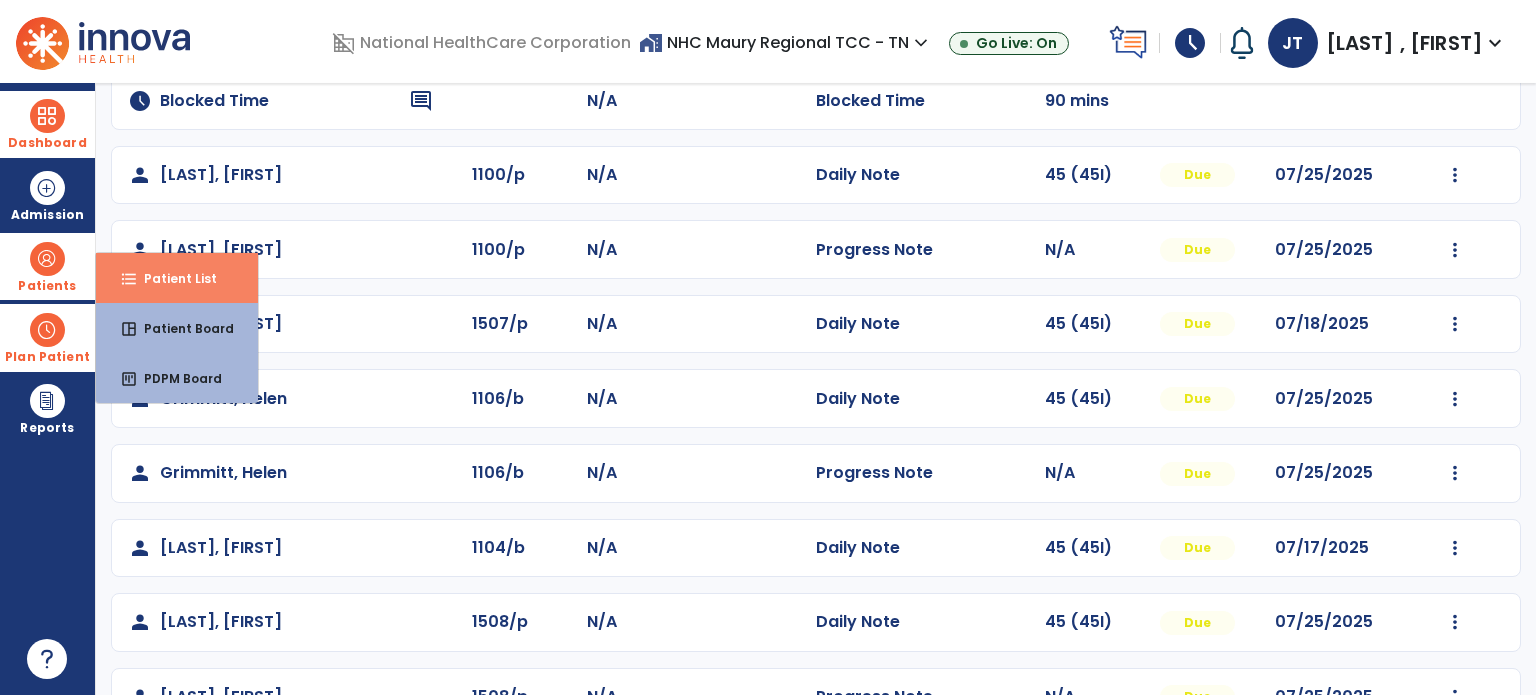 click on "format_list_bulleted  Patient List" at bounding box center [177, 278] 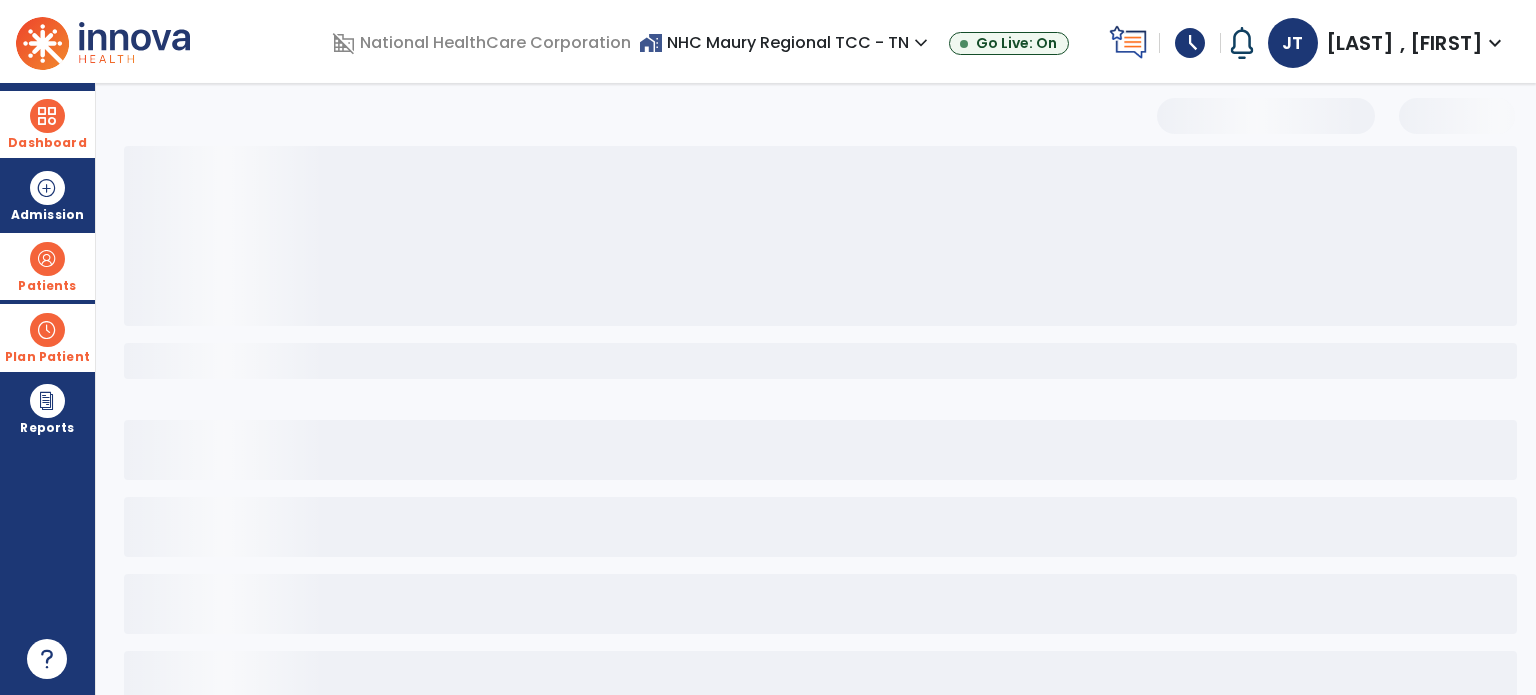 scroll, scrollTop: 46, scrollLeft: 0, axis: vertical 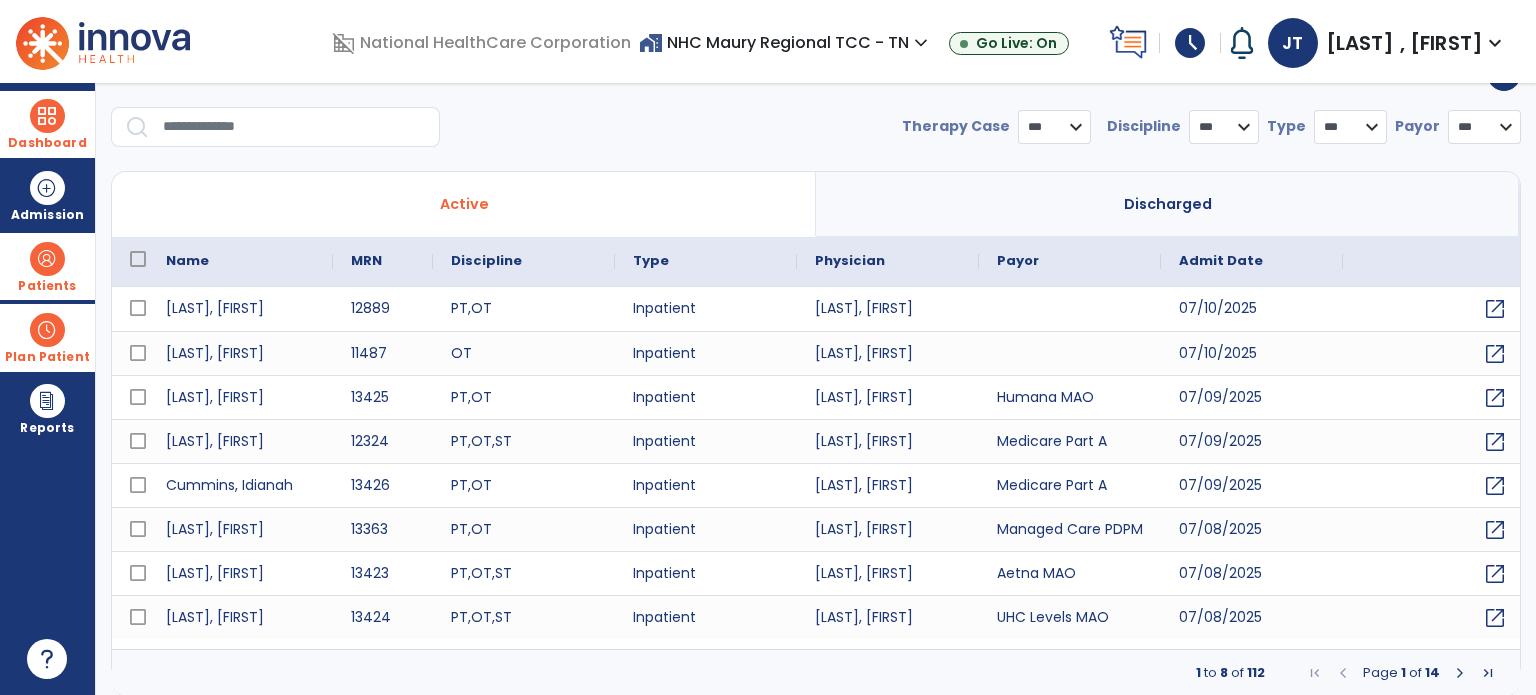 select on "***" 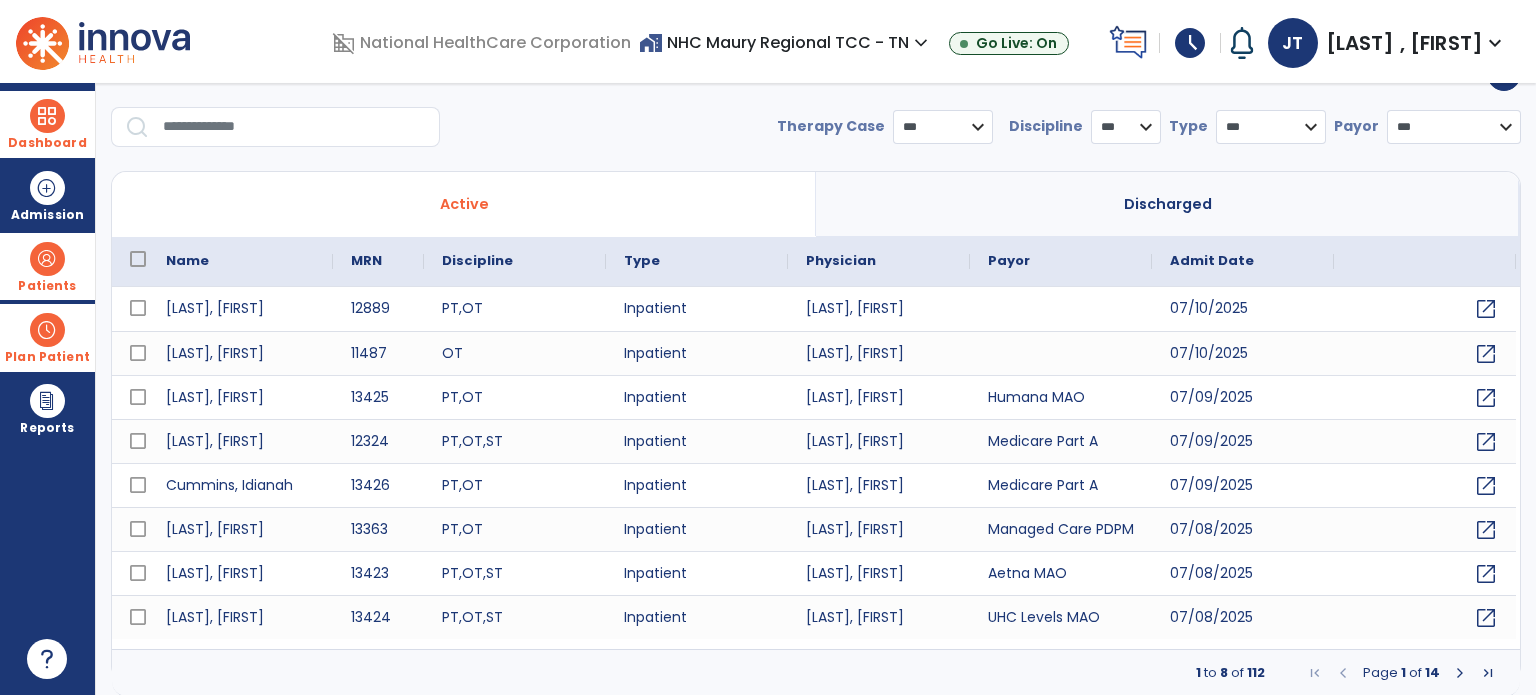 click at bounding box center (294, 127) 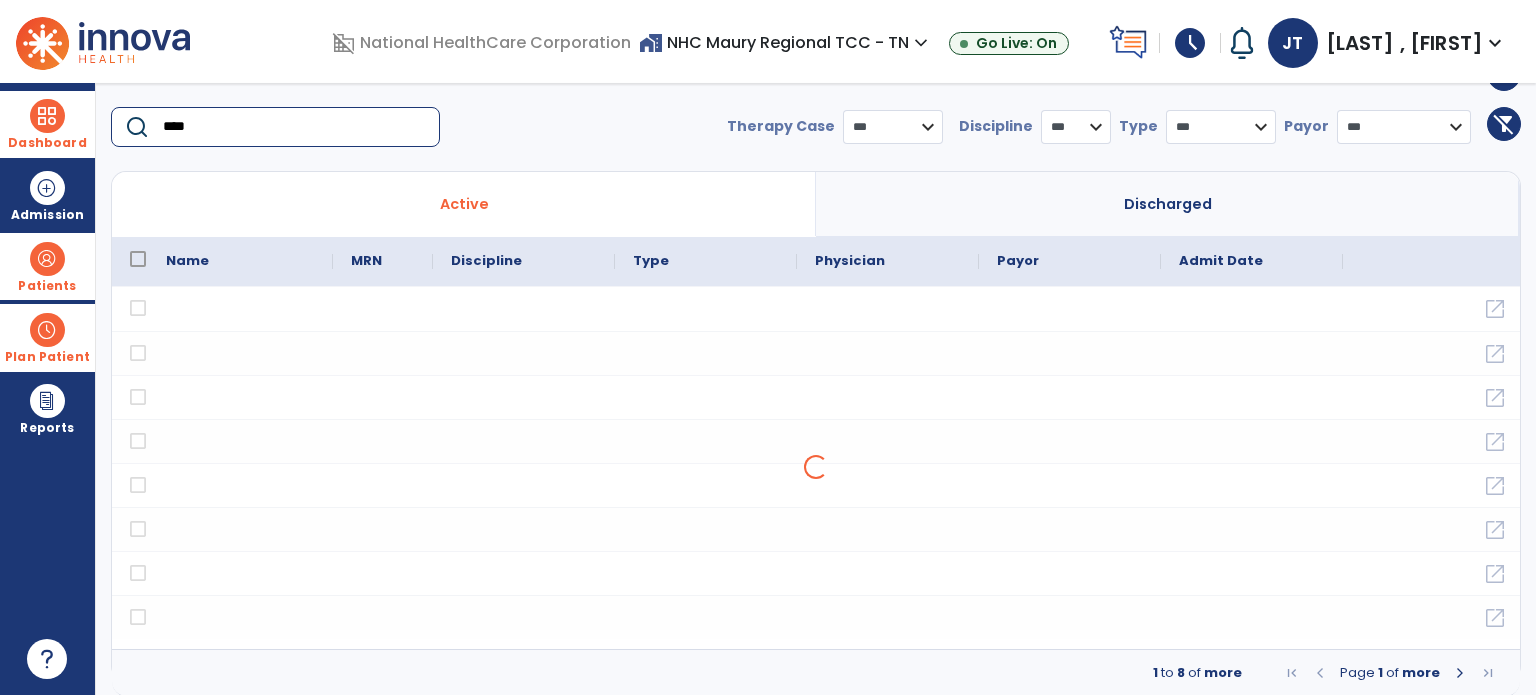 type on "****" 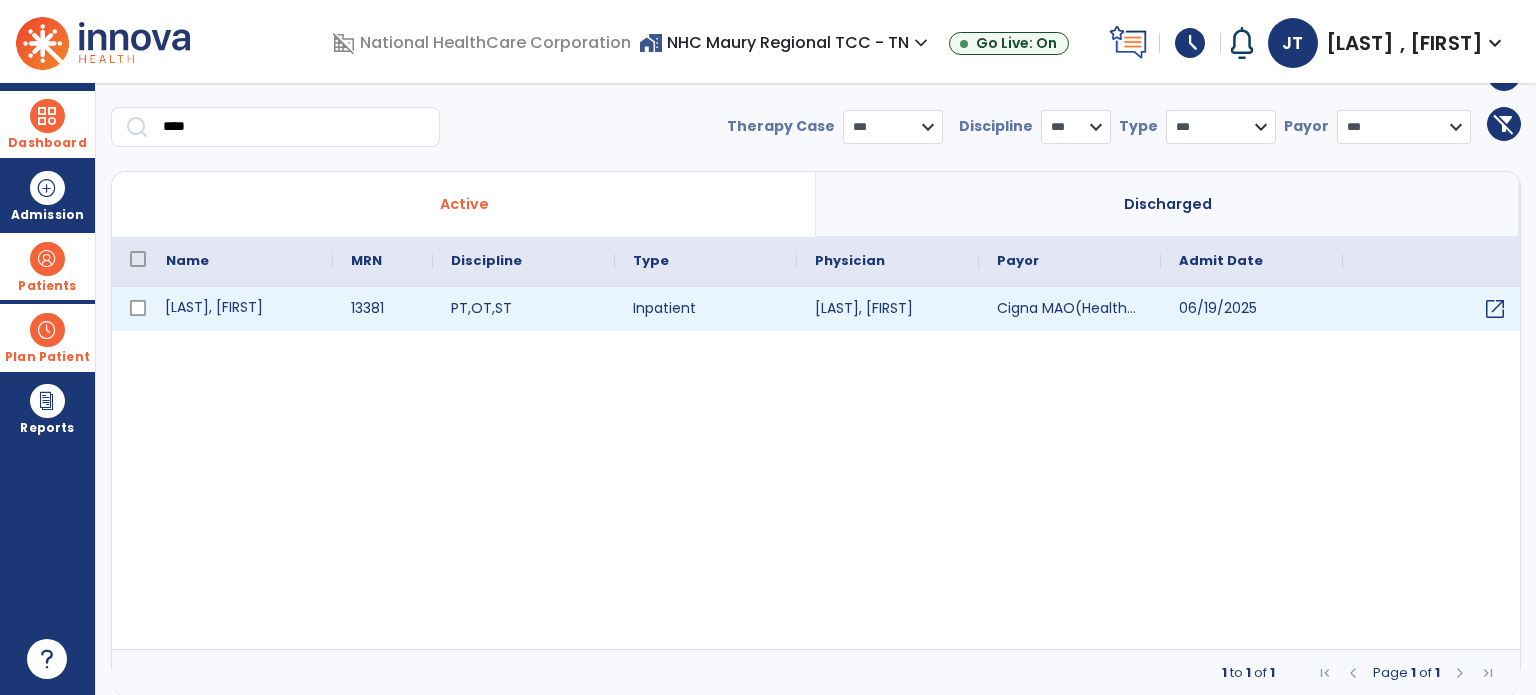 click on "[LAST], [FIRST]" at bounding box center (240, 309) 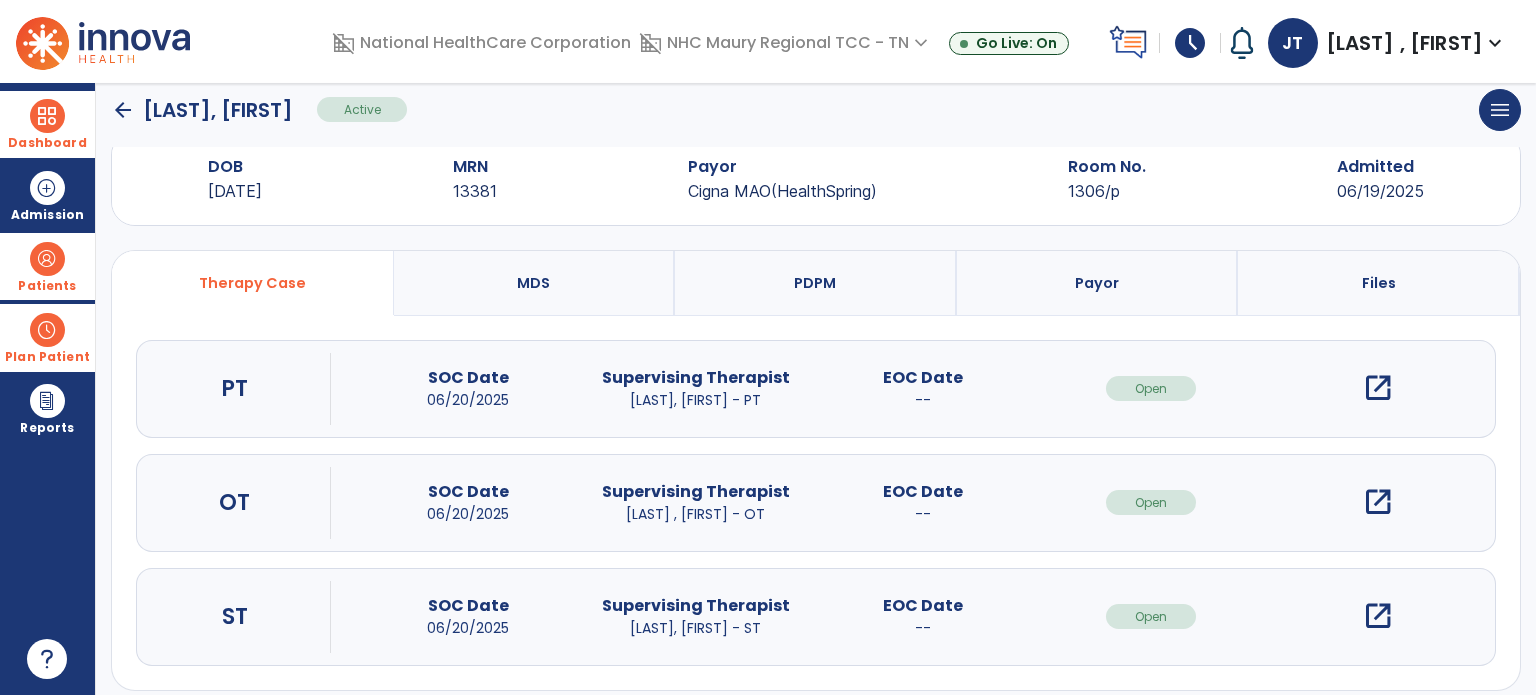 click on "open_in_new" at bounding box center (1378, 388) 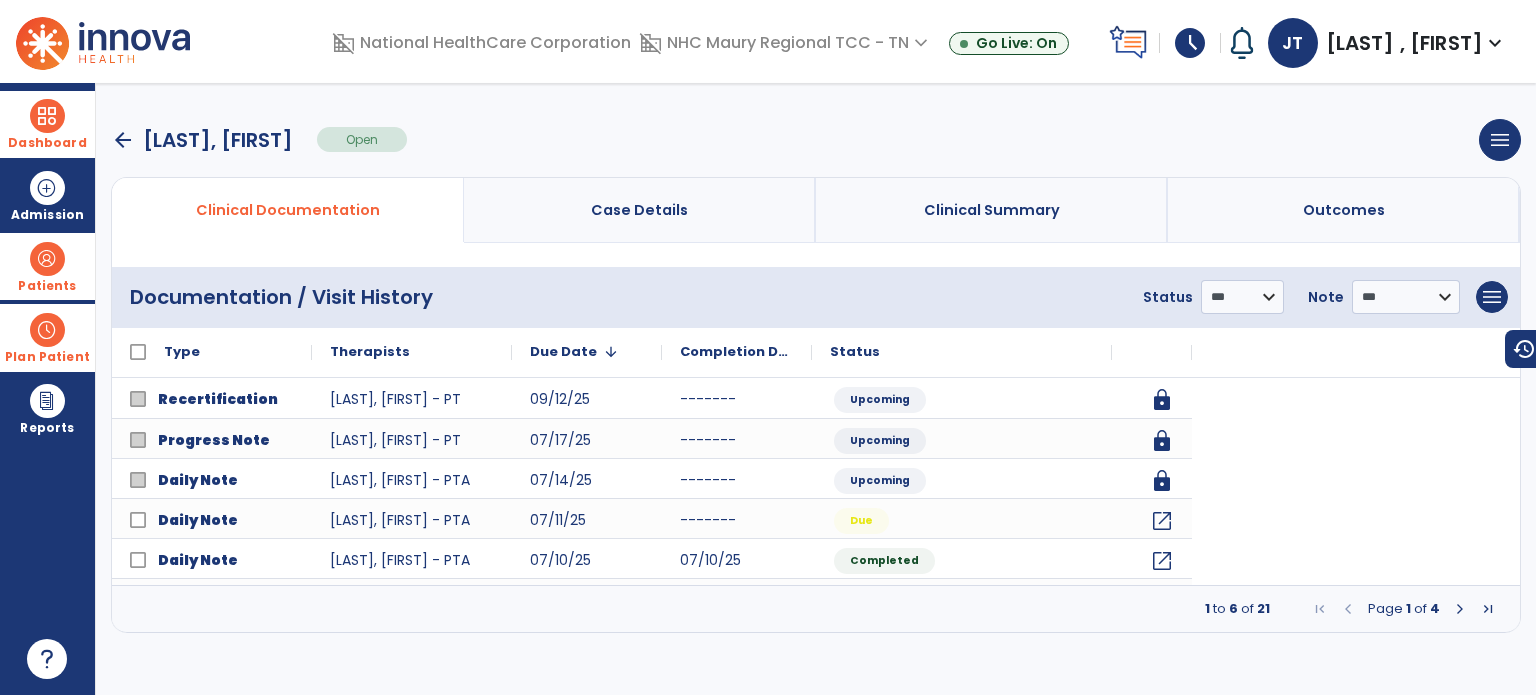 scroll, scrollTop: 0, scrollLeft: 0, axis: both 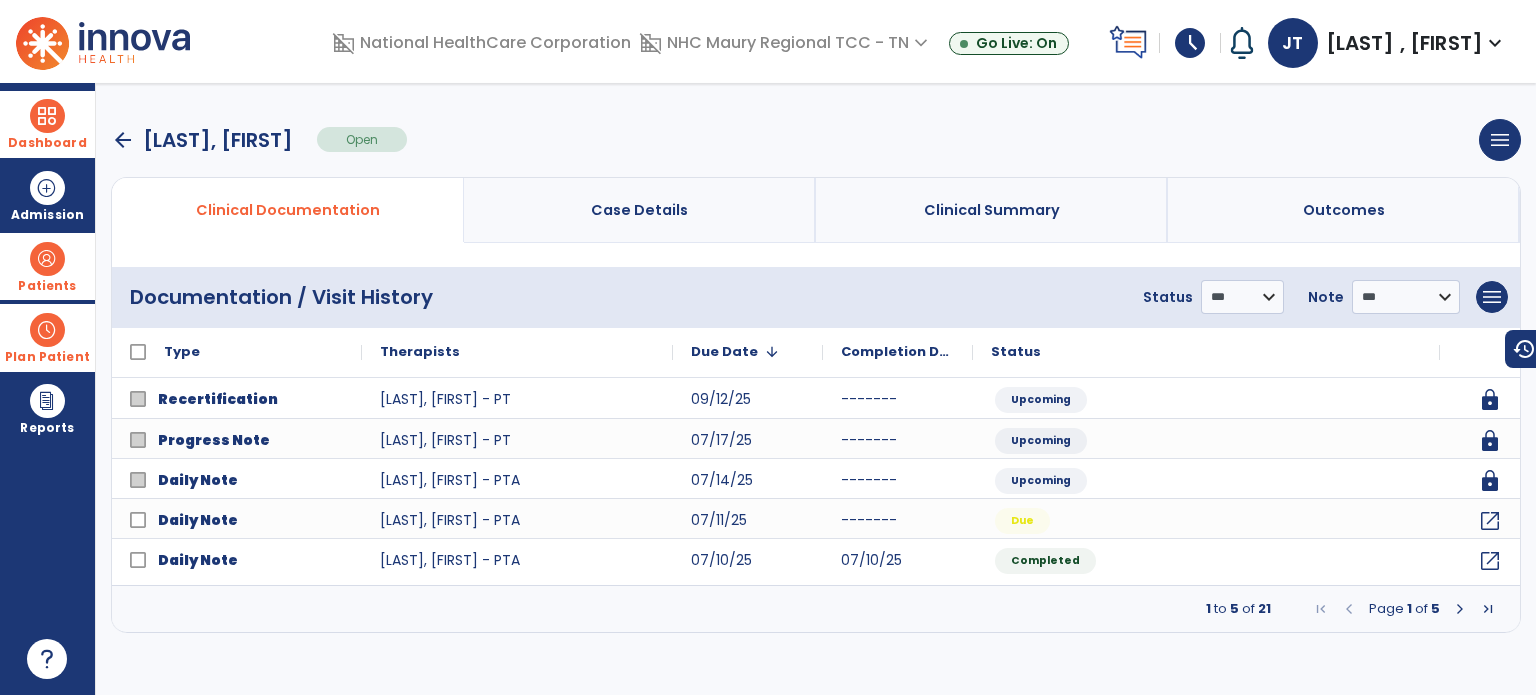 click on "arrow_back" at bounding box center (123, 140) 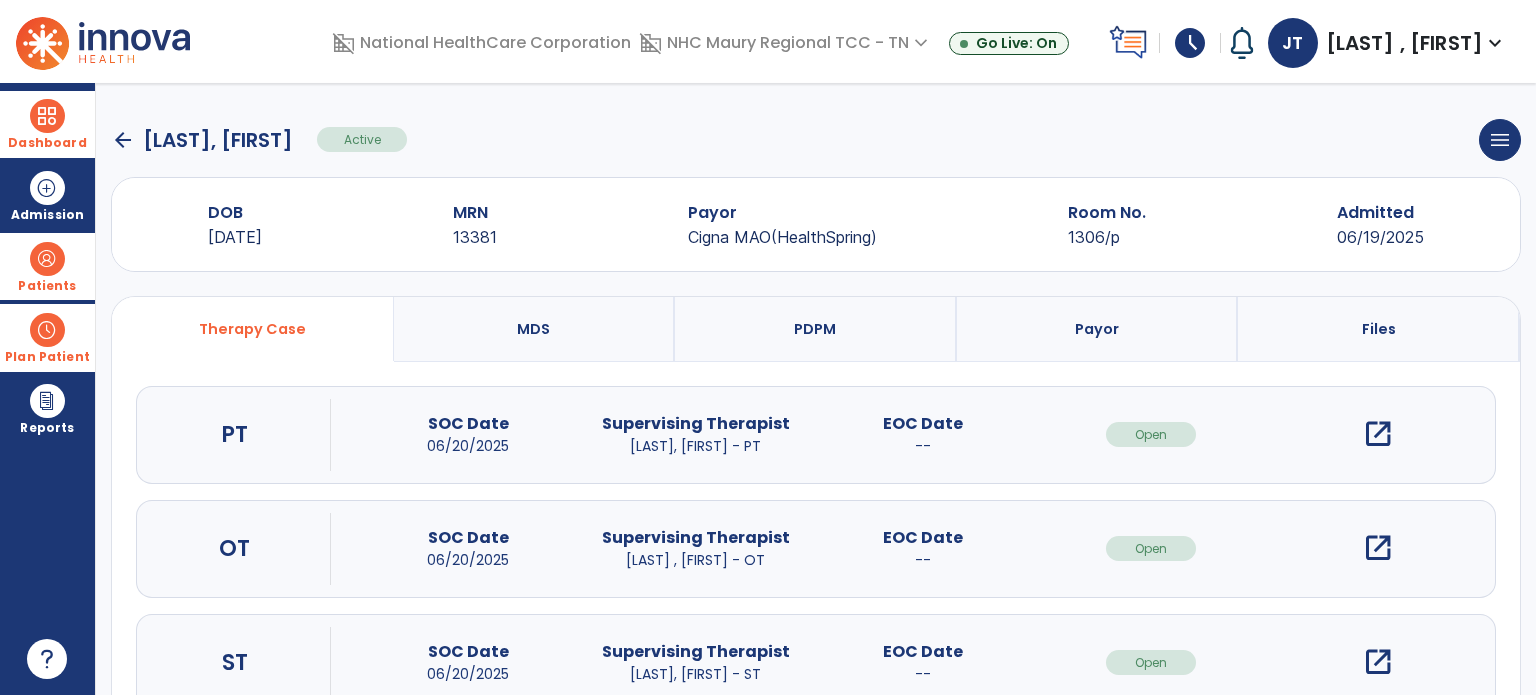 click on "arrow_back" 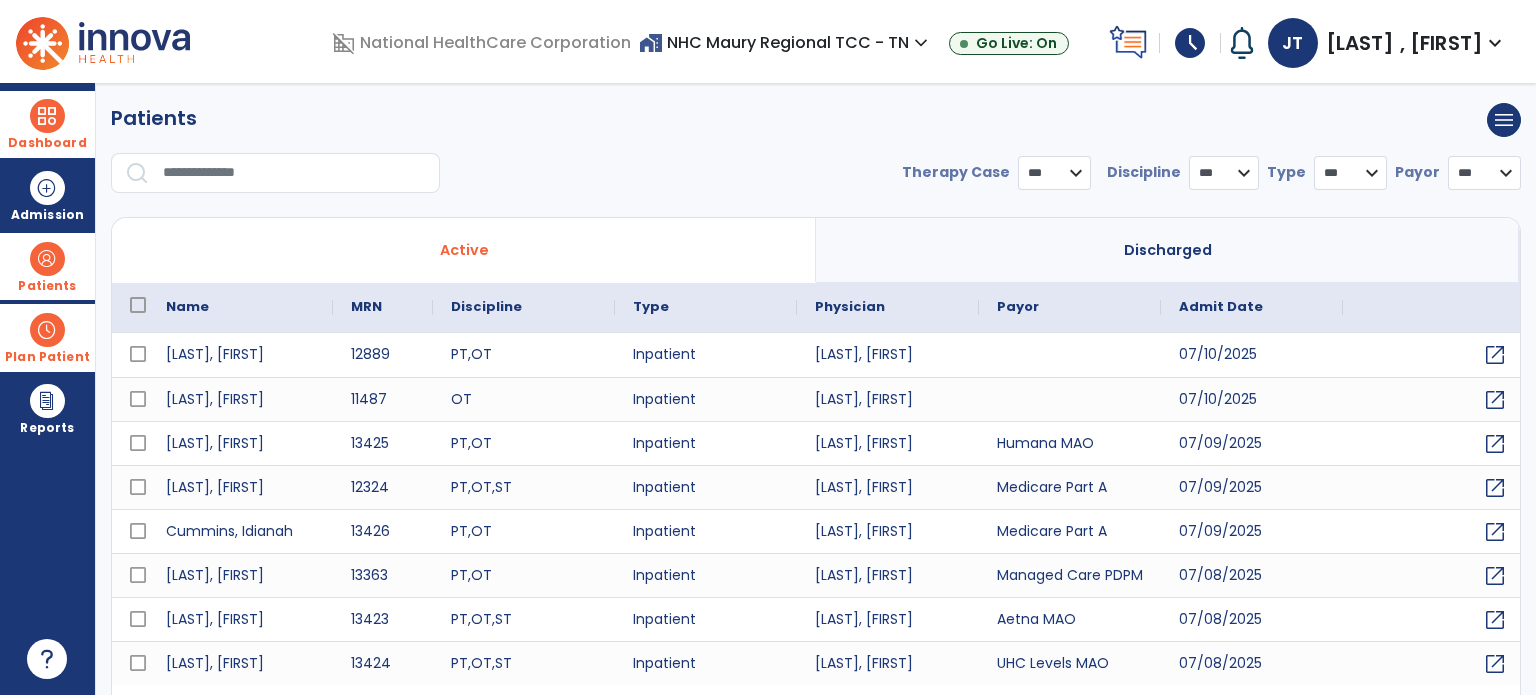 select on "***" 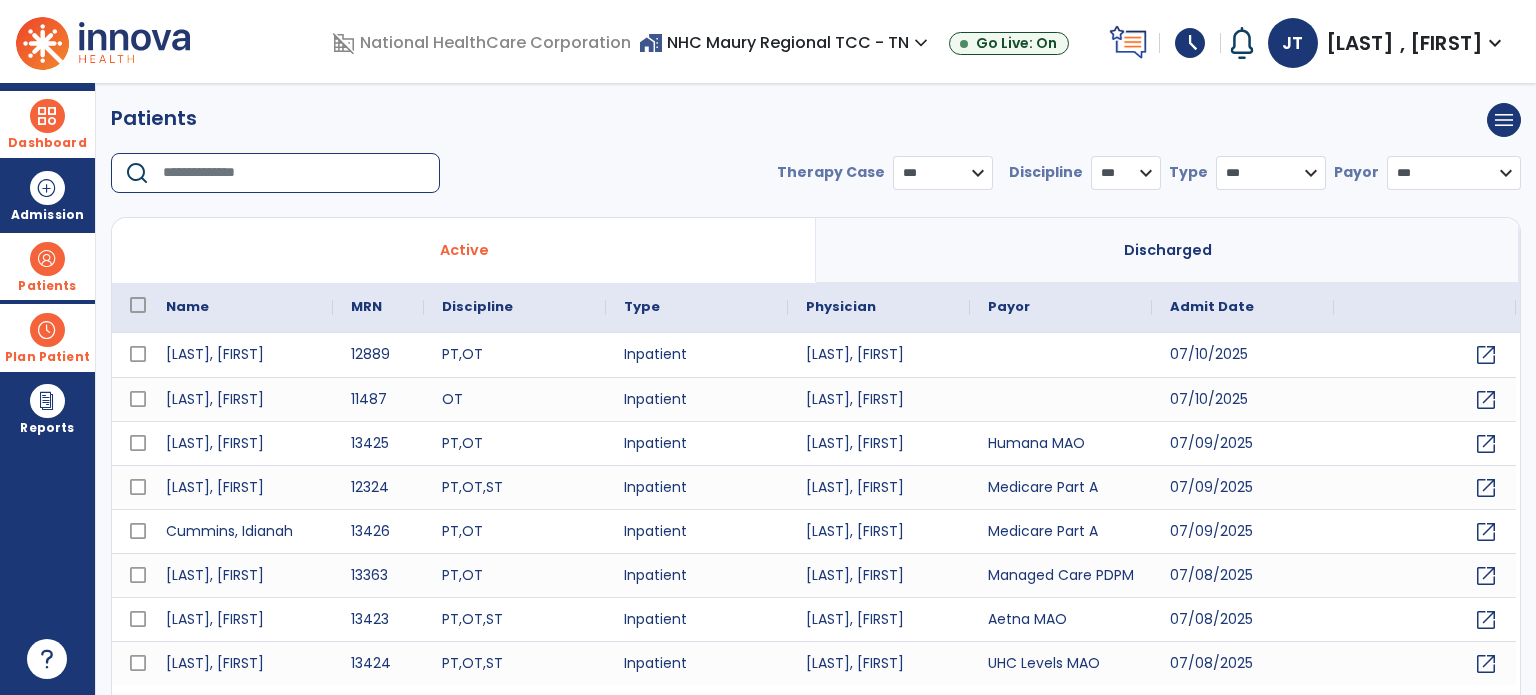 click at bounding box center [294, 173] 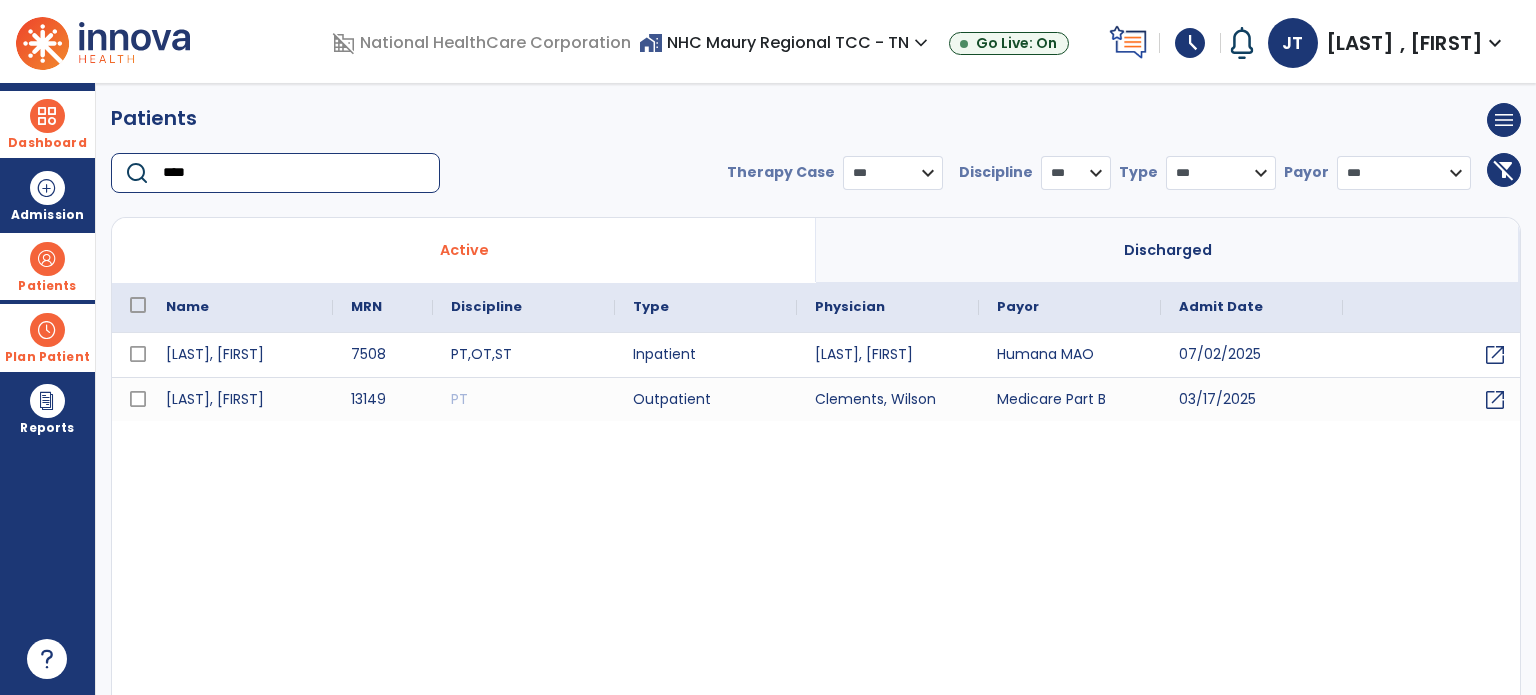 click on "****" at bounding box center [294, 173] 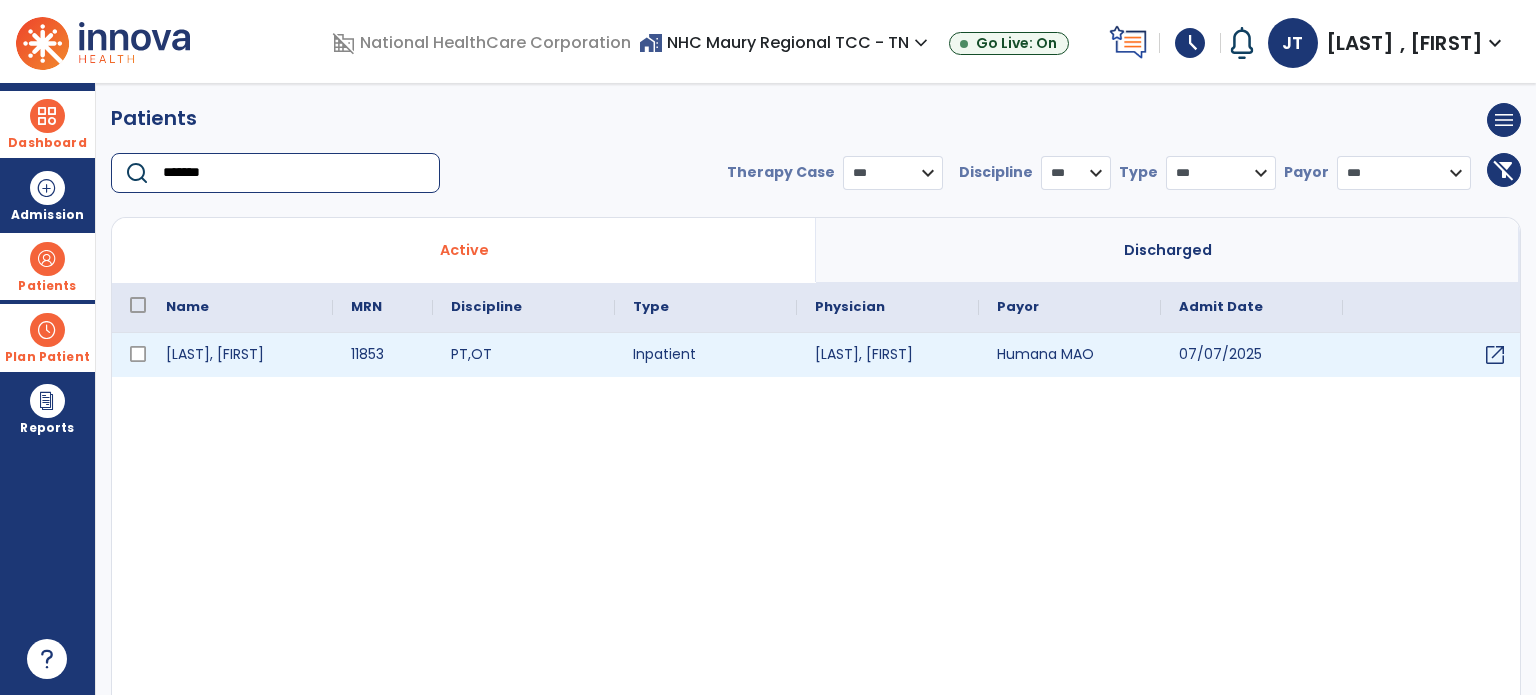 type on "*******" 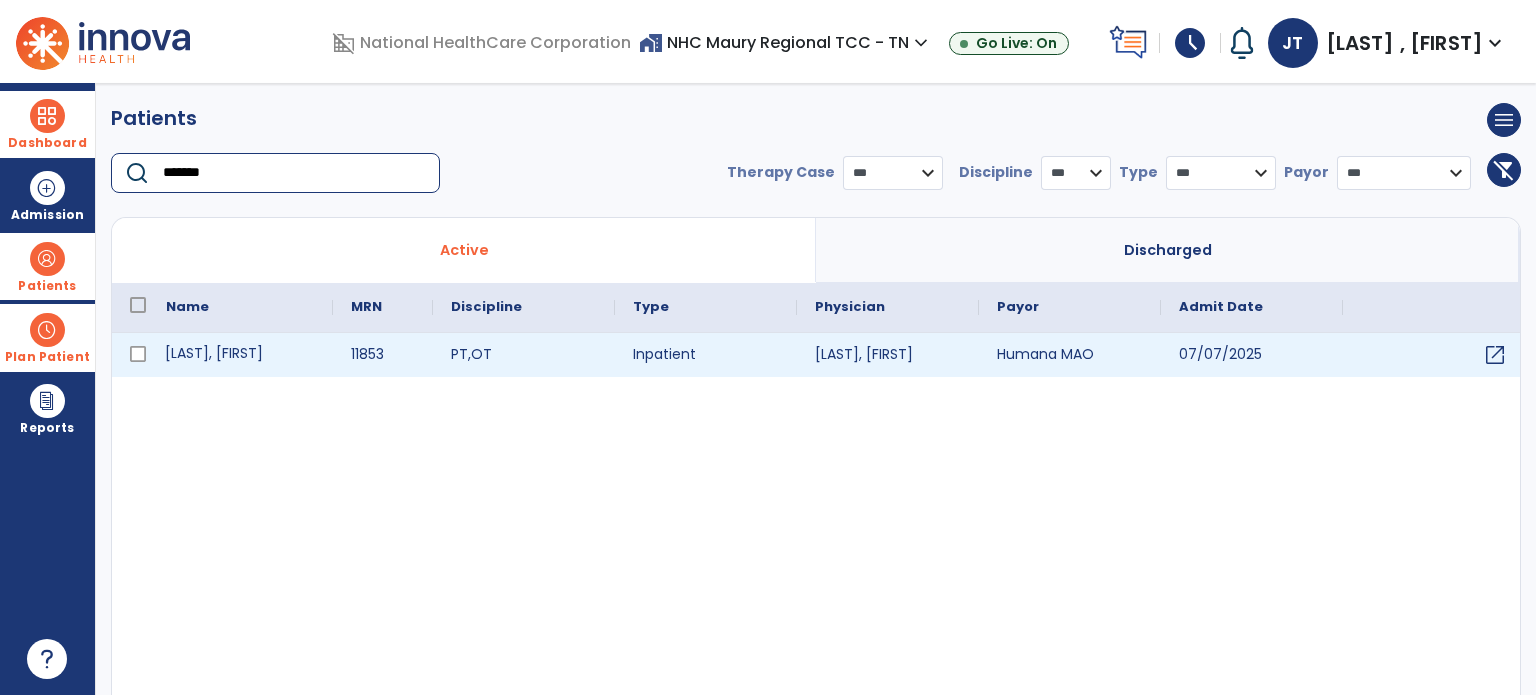 click on "[LAST], [FIRST]" at bounding box center (240, 355) 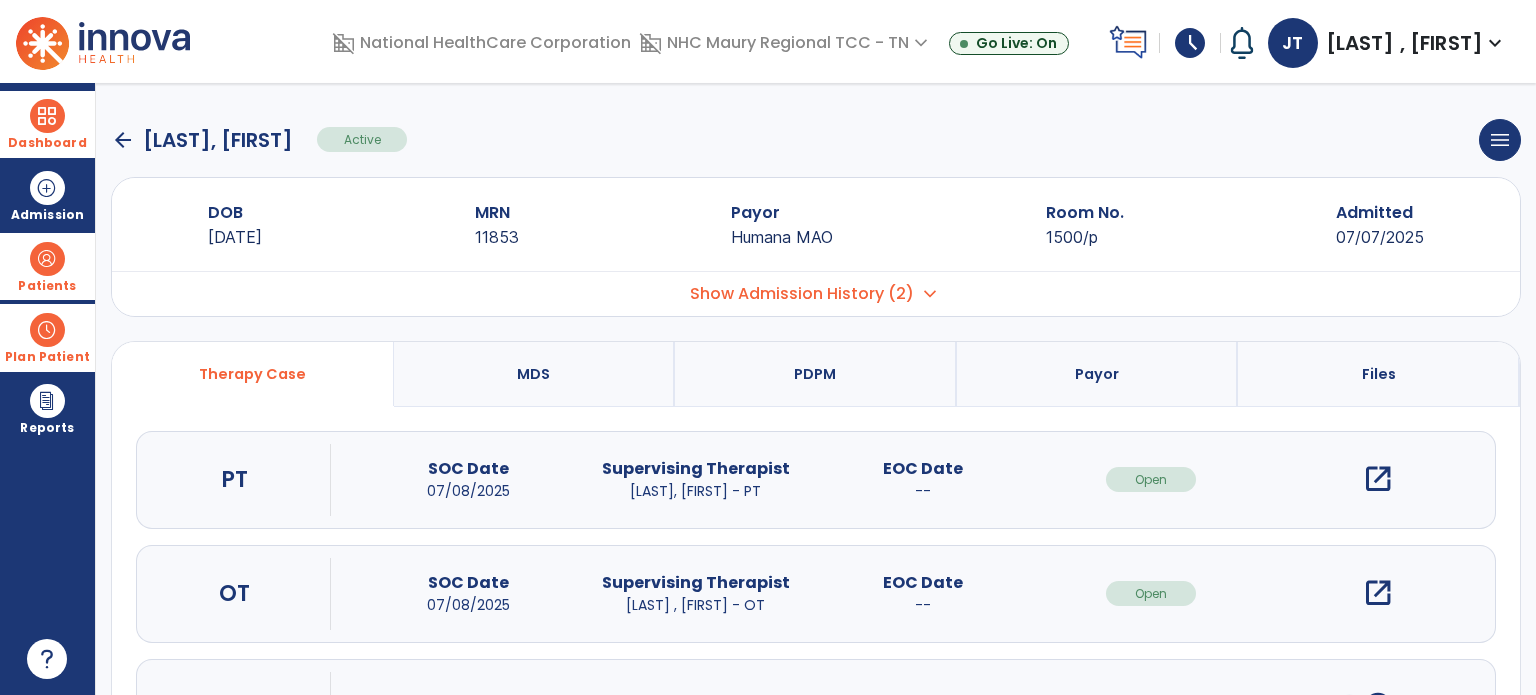 click on "open_in_new" at bounding box center (1378, 479) 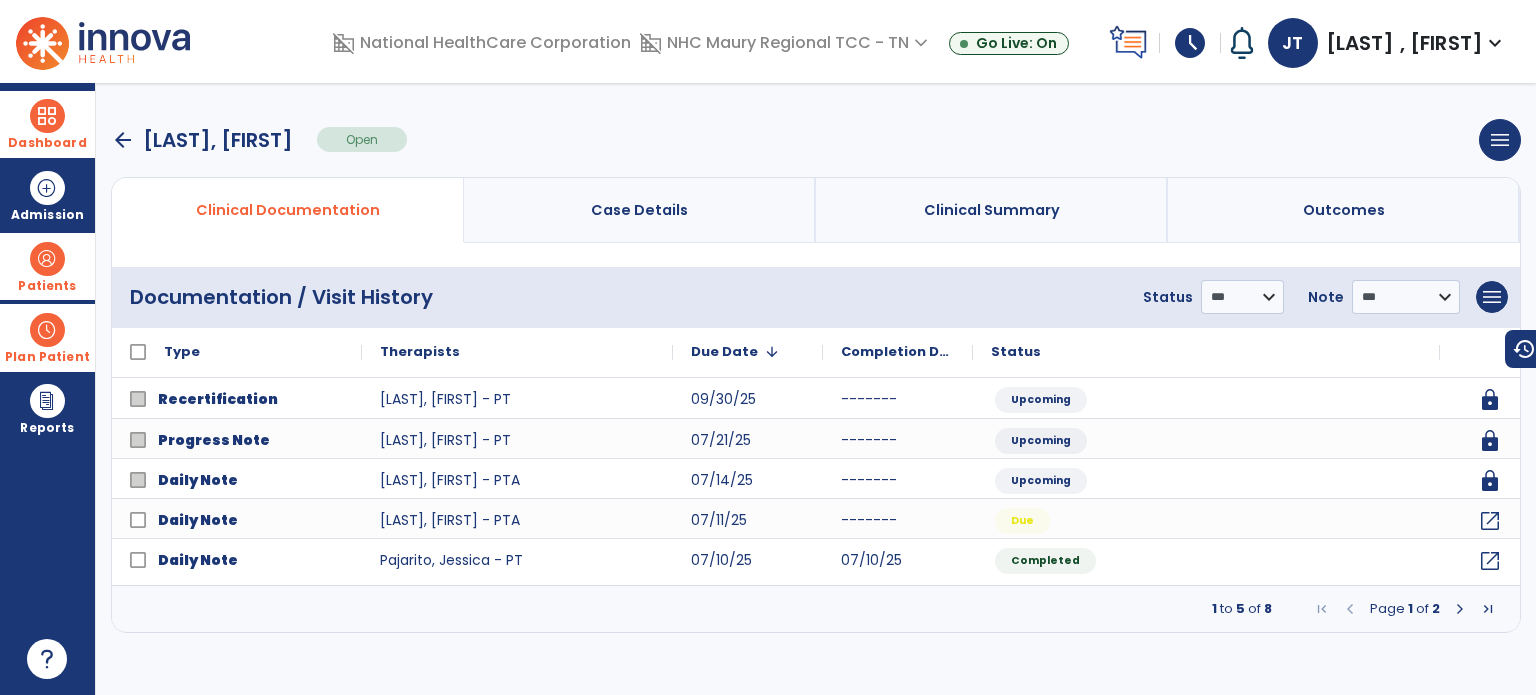 click on "**********" at bounding box center [816, 389] 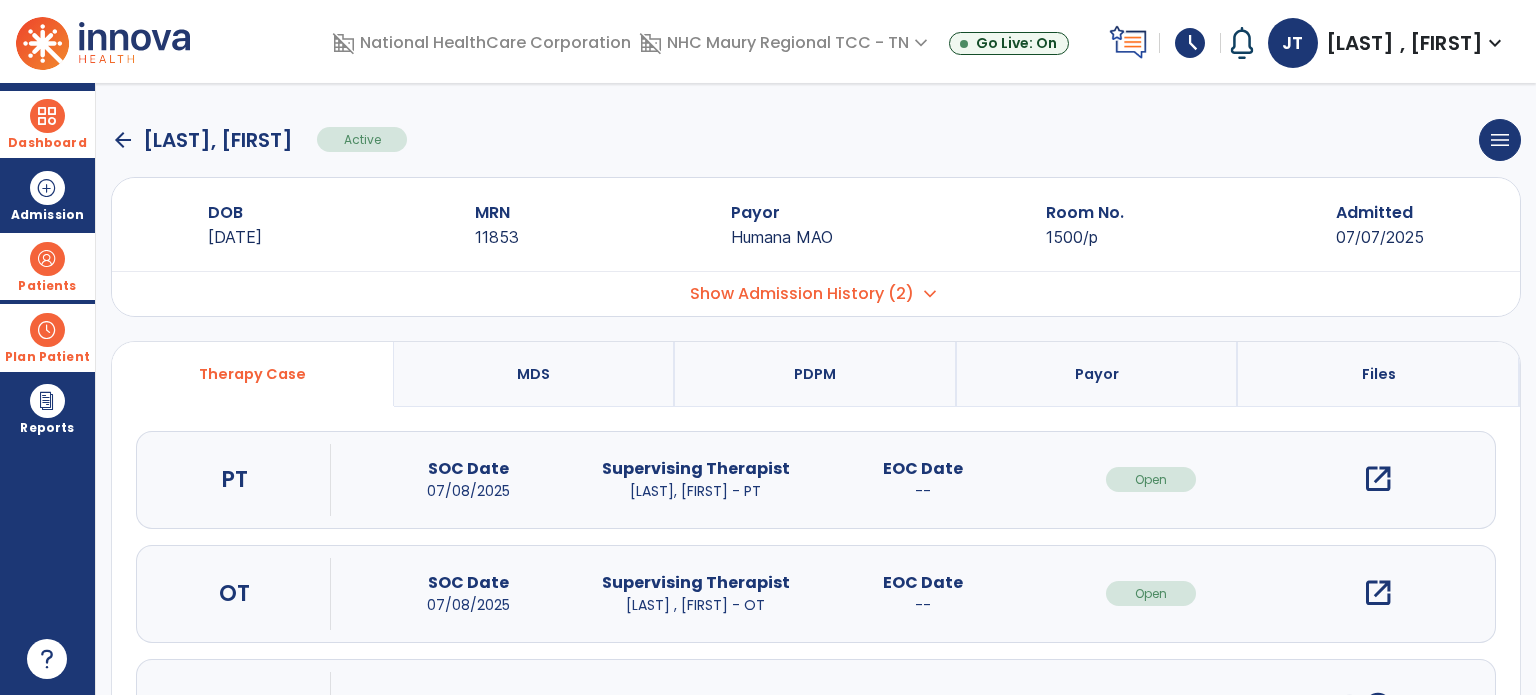 click on "arrow_back" 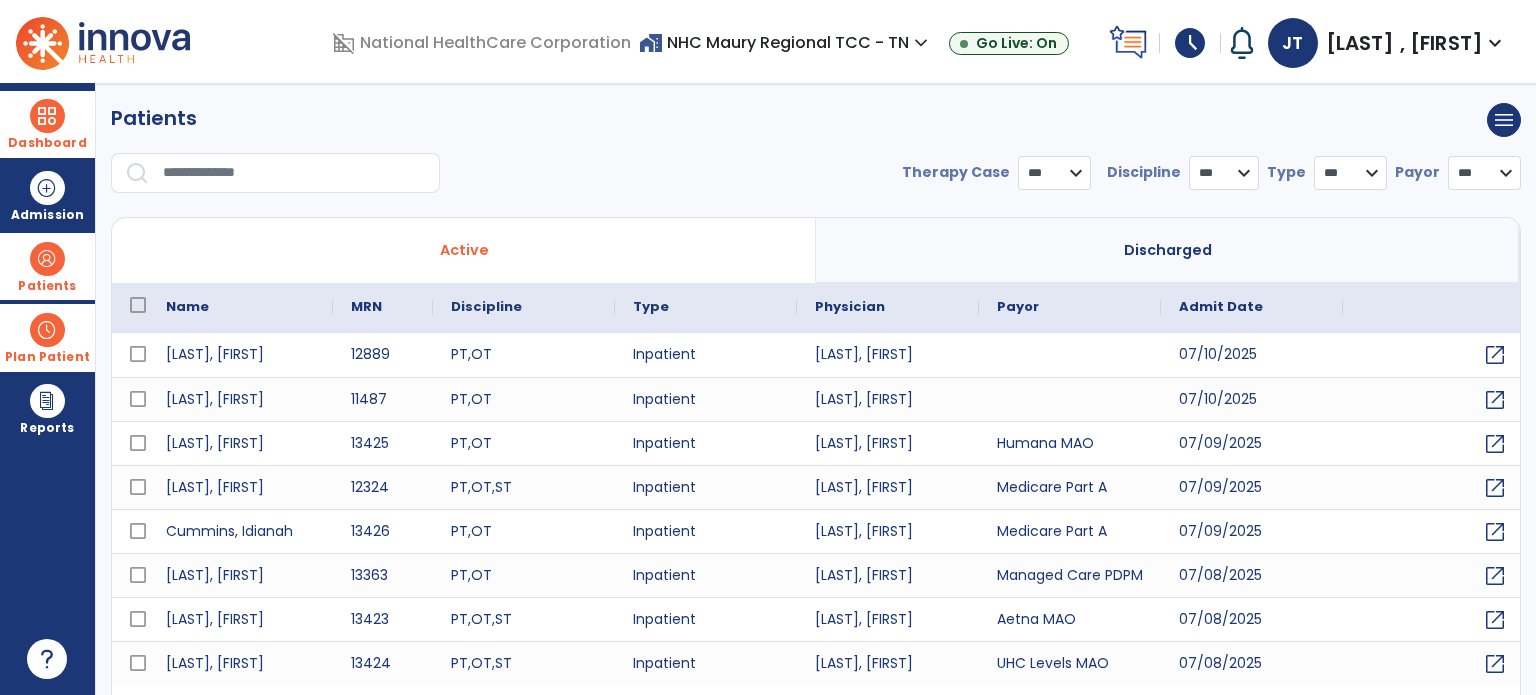 click on "Dashboard" at bounding box center [47, 124] 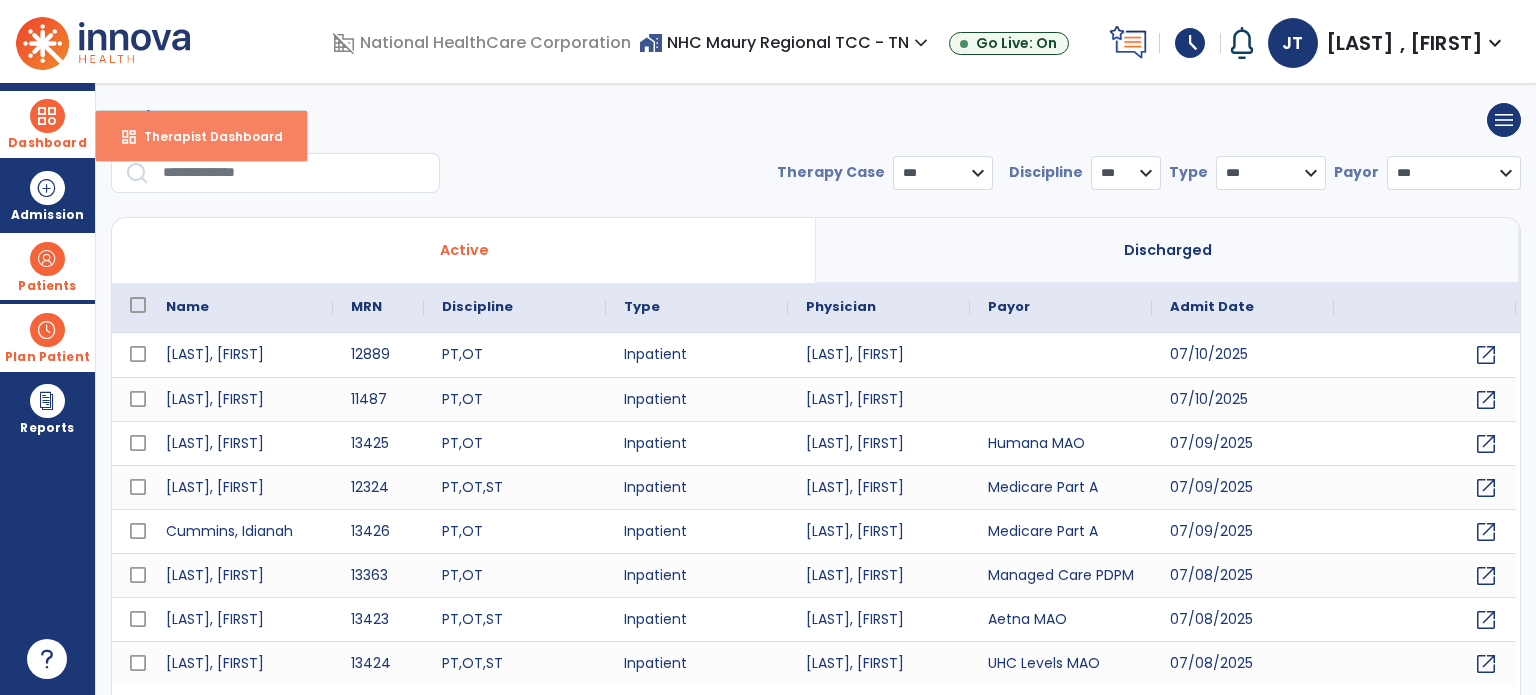 click on "dashboard" at bounding box center [129, 137] 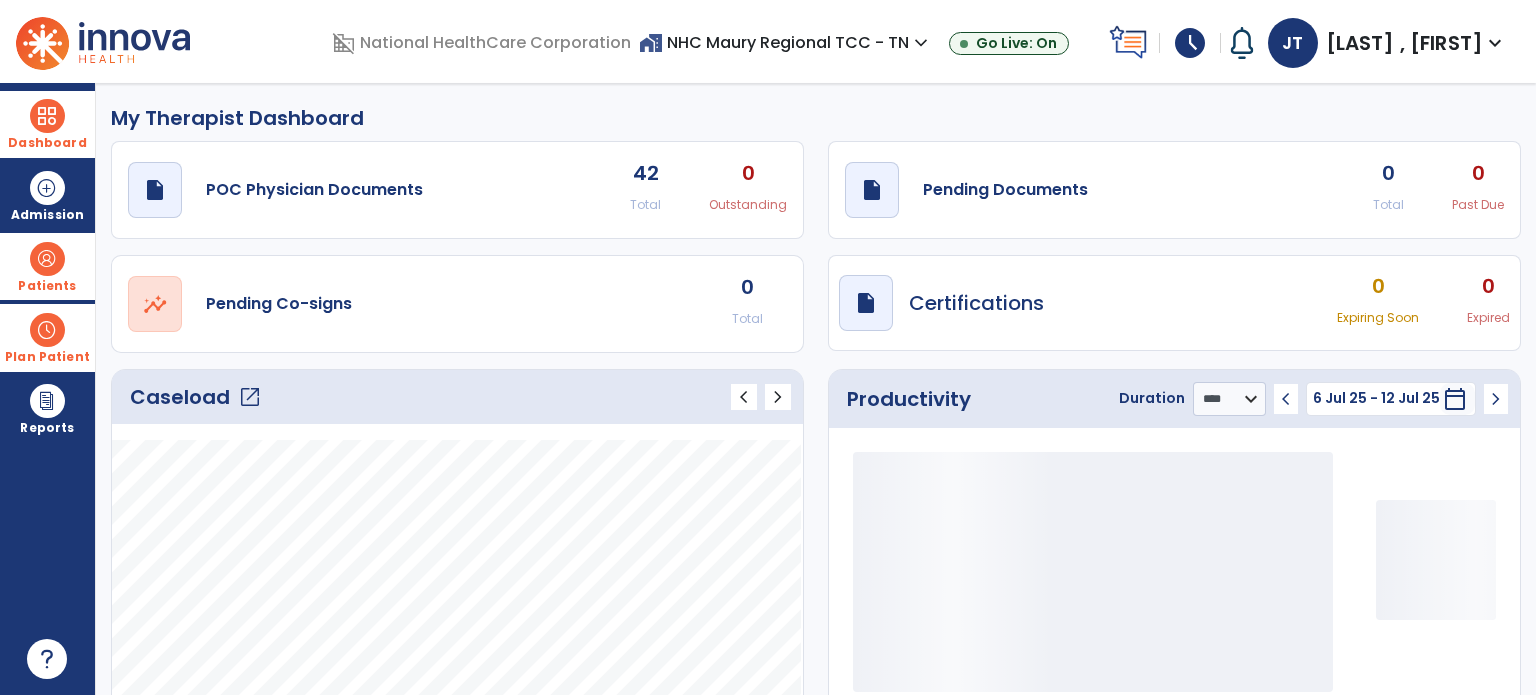 click on "open_in_new" 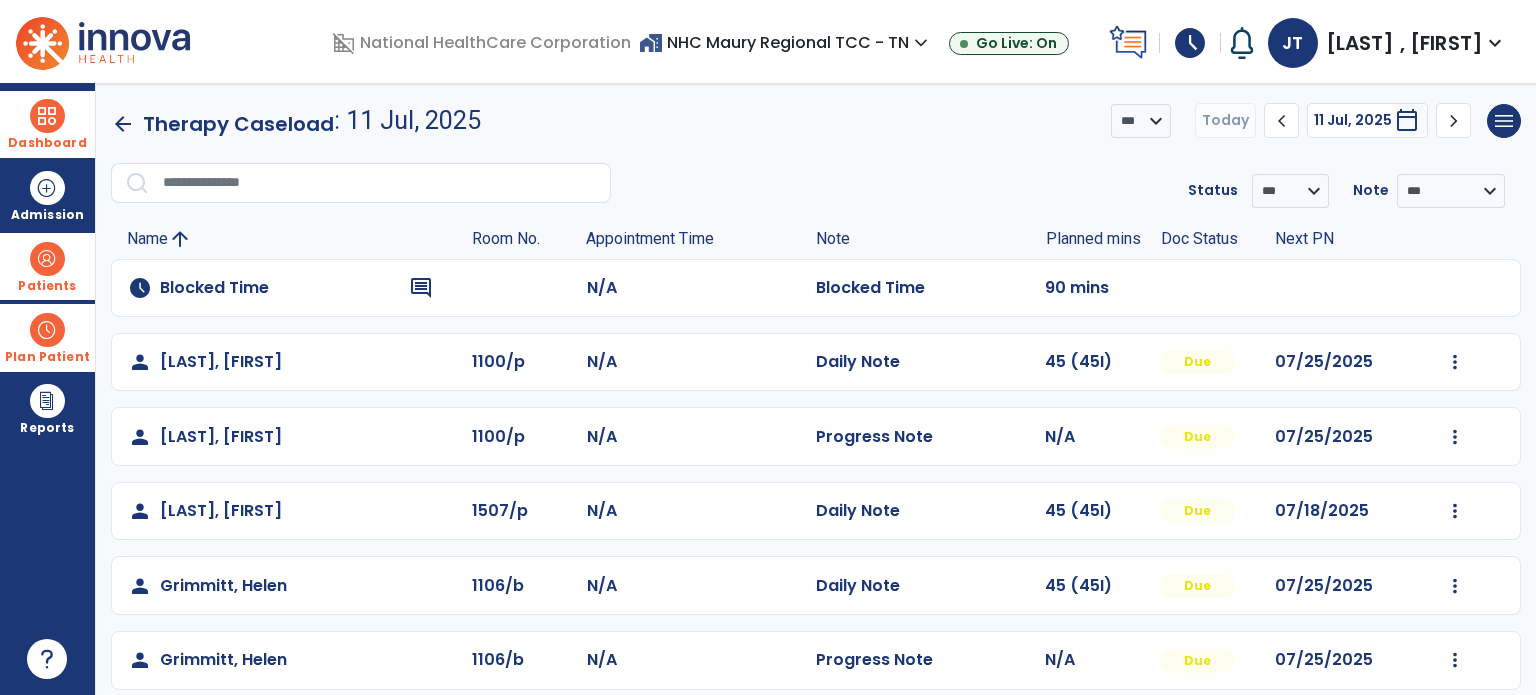 click on "Patients" at bounding box center [47, 266] 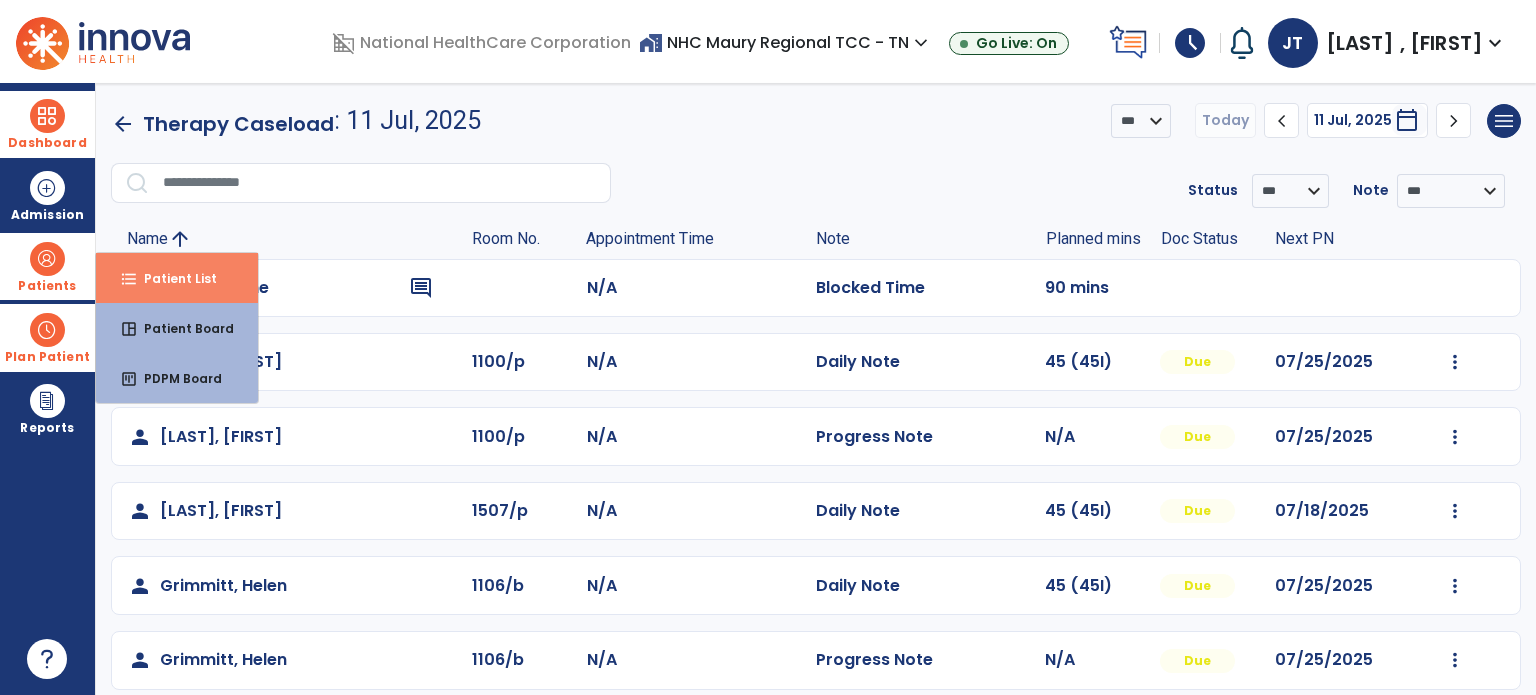 click on "format_list_bulleted  Patient List" at bounding box center (177, 278) 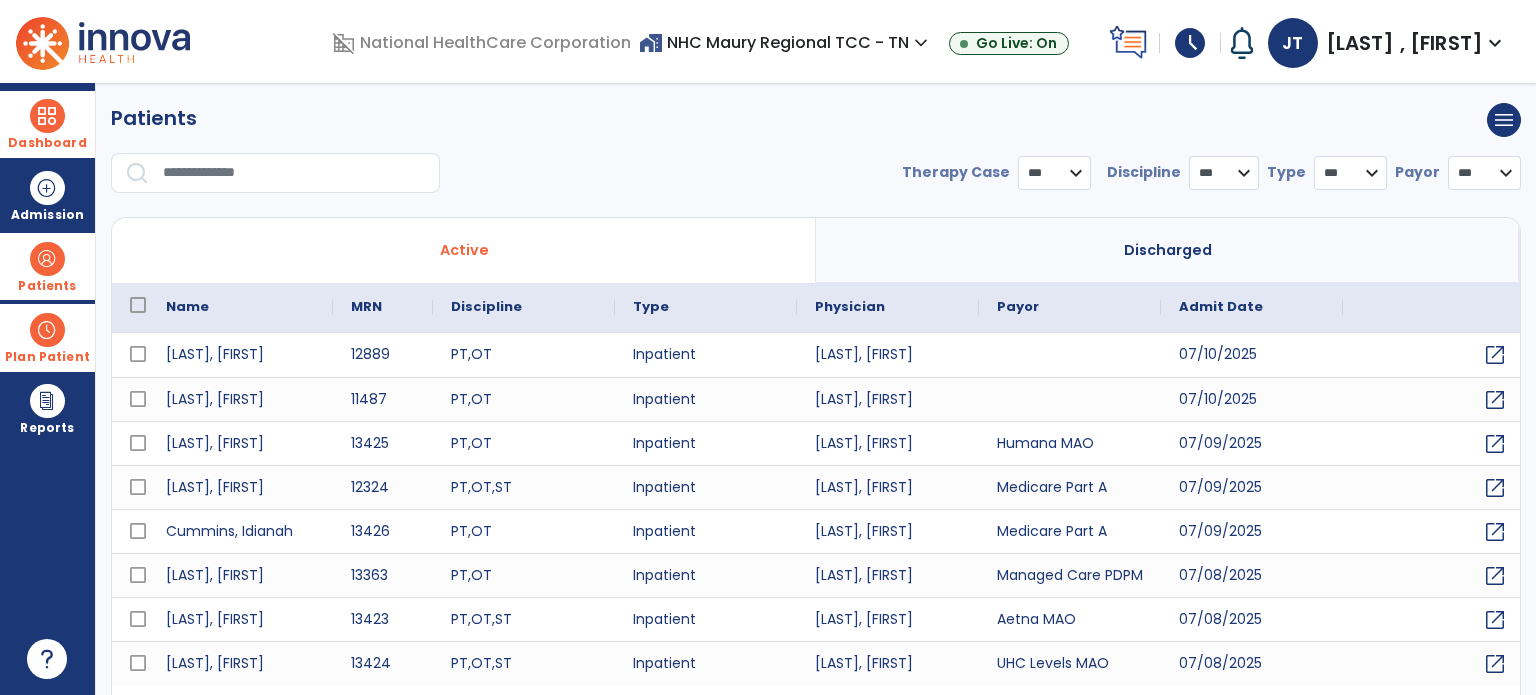 select on "***" 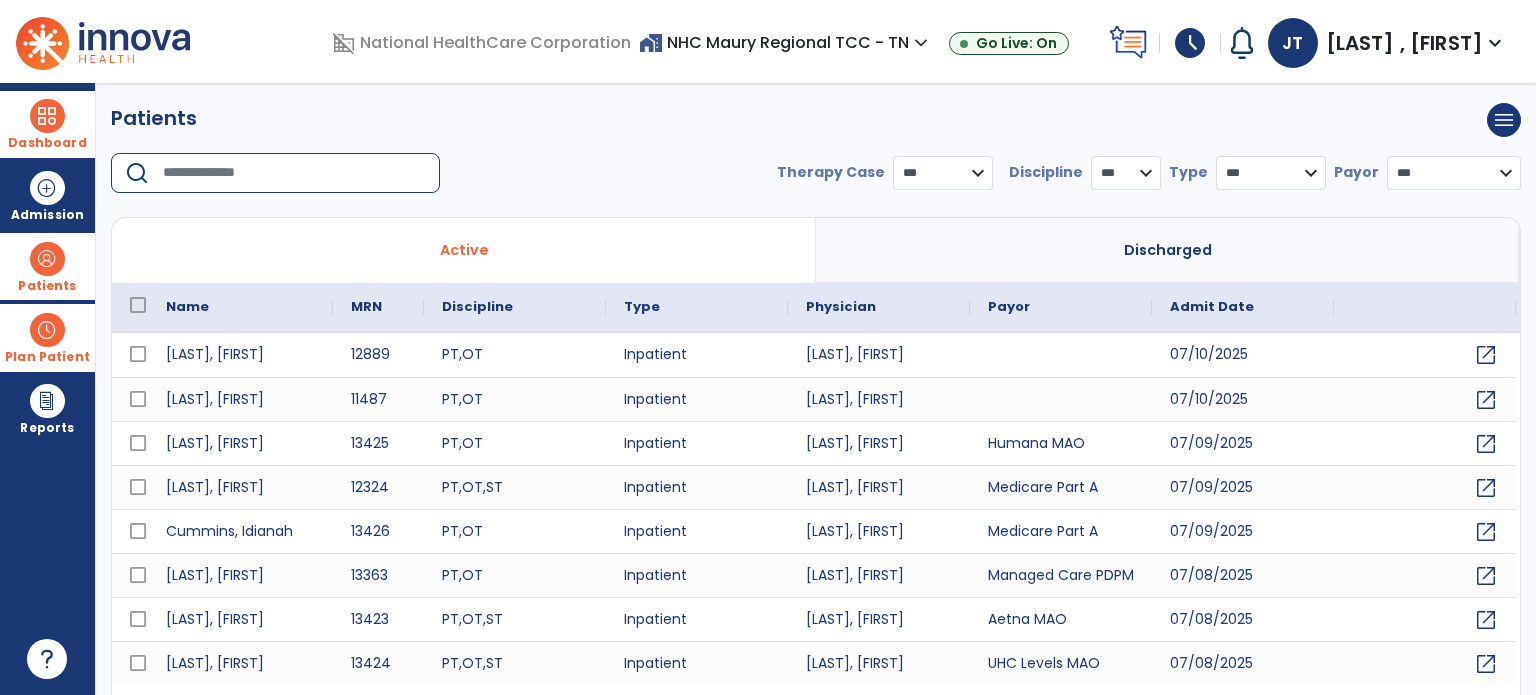 click at bounding box center (294, 173) 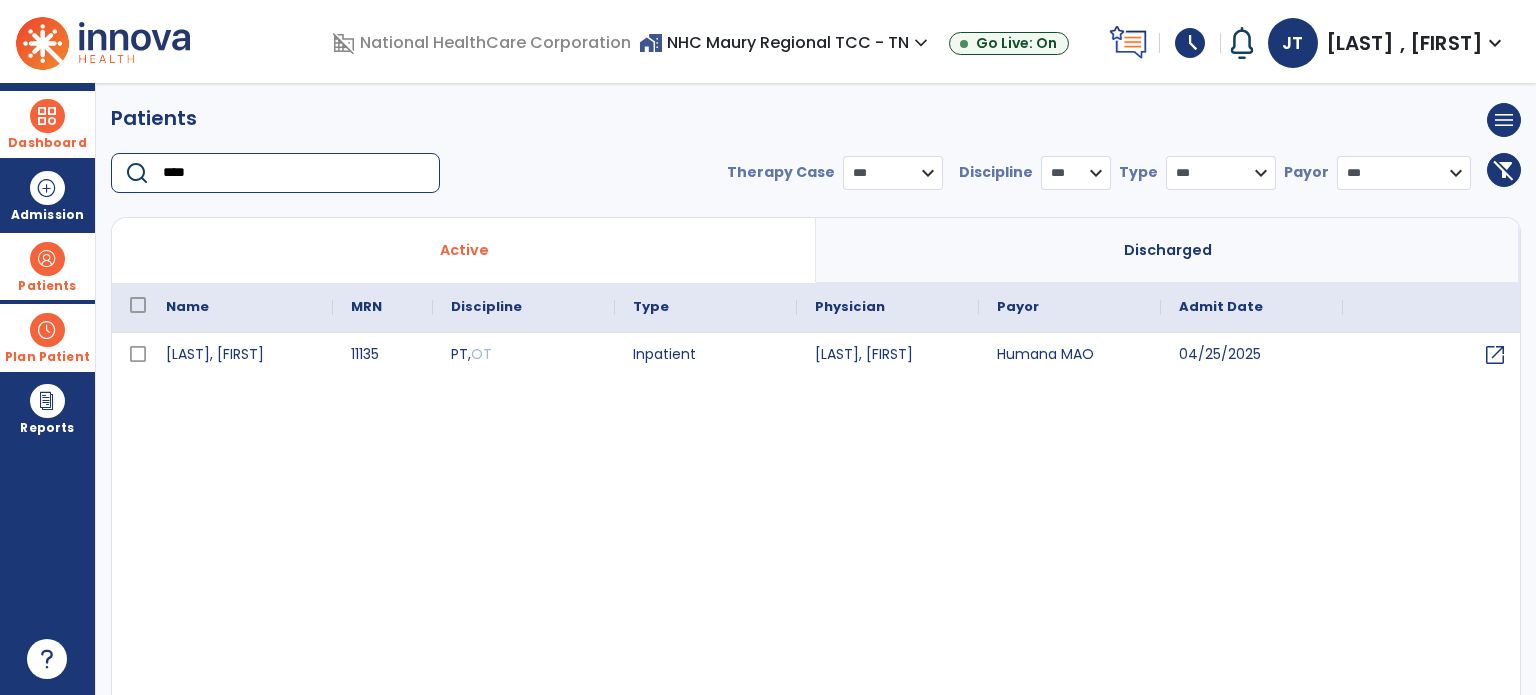 click on "****" at bounding box center (294, 173) 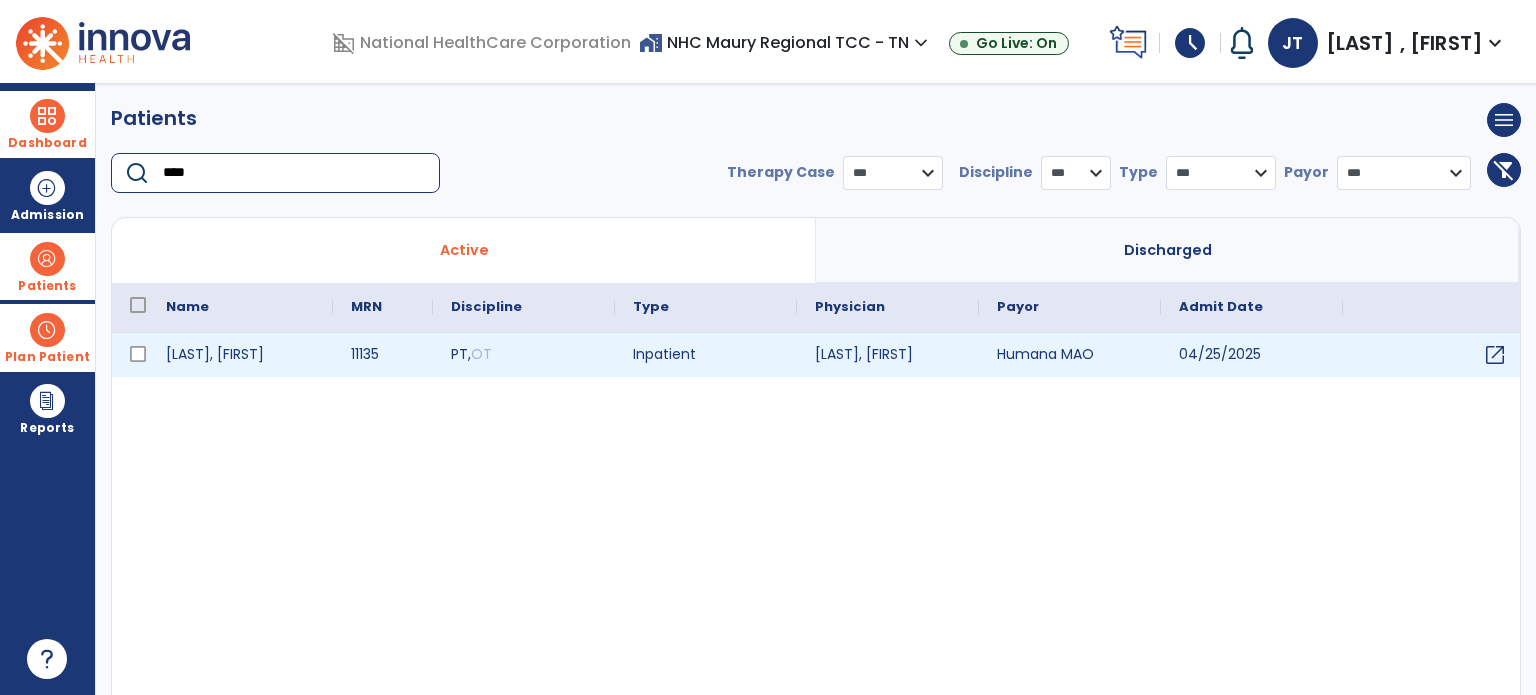 type on "****" 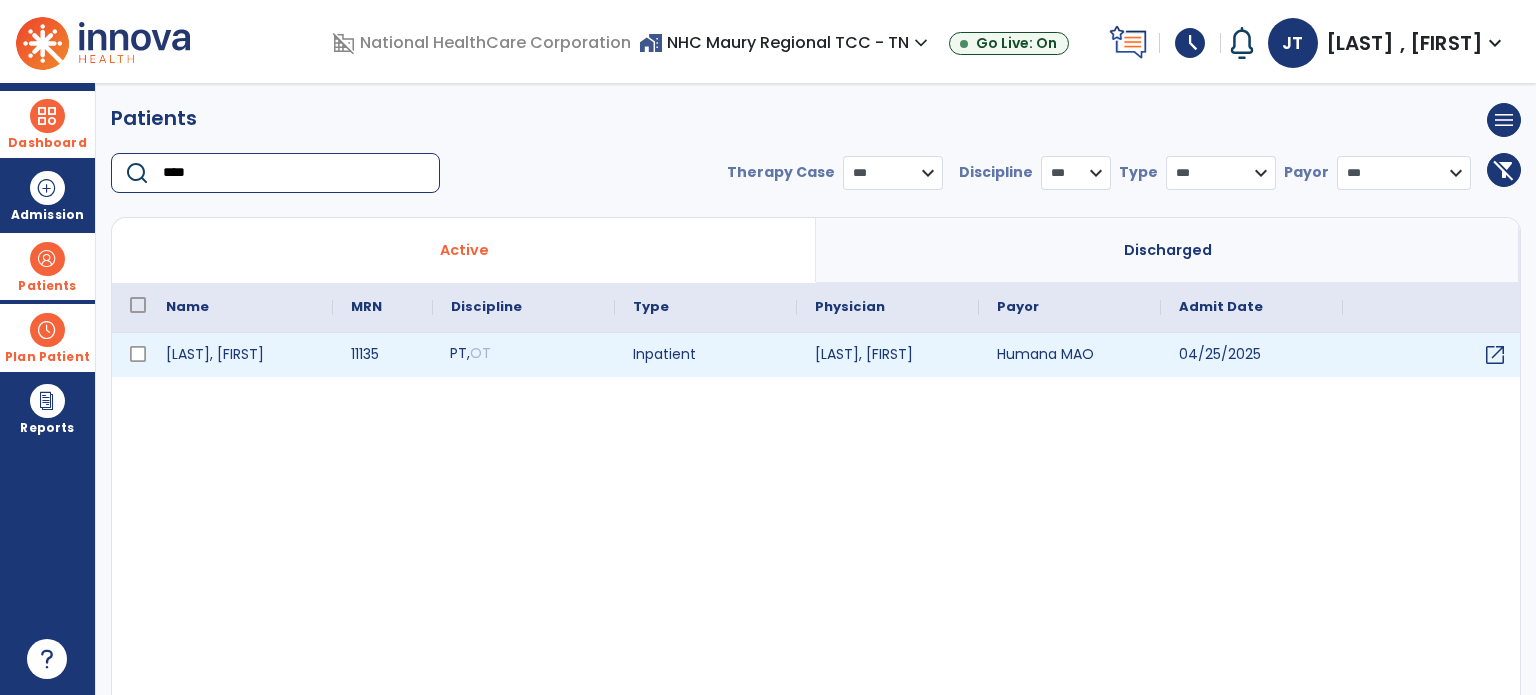 click on "PT , OT" at bounding box center (524, 355) 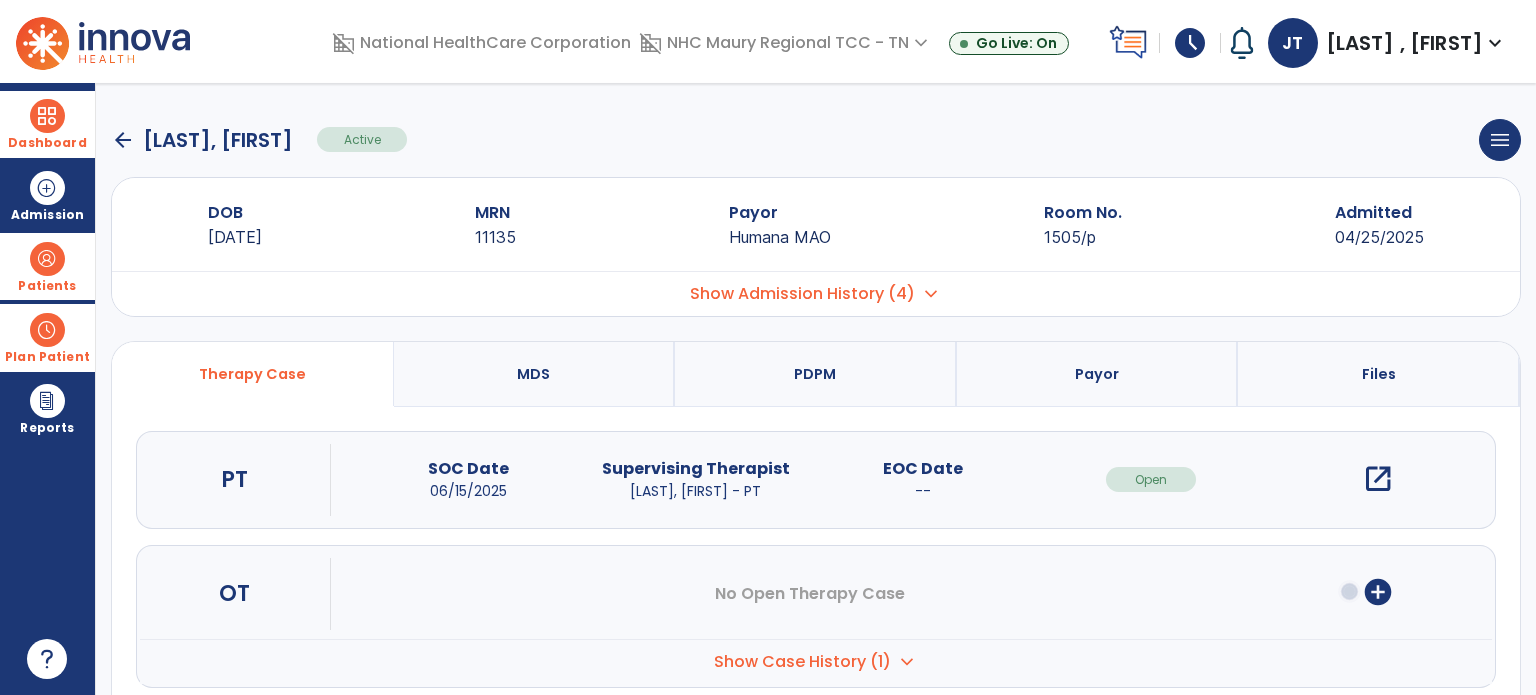 click on "Show Admission History (4)     expand_more" at bounding box center (816, 293) 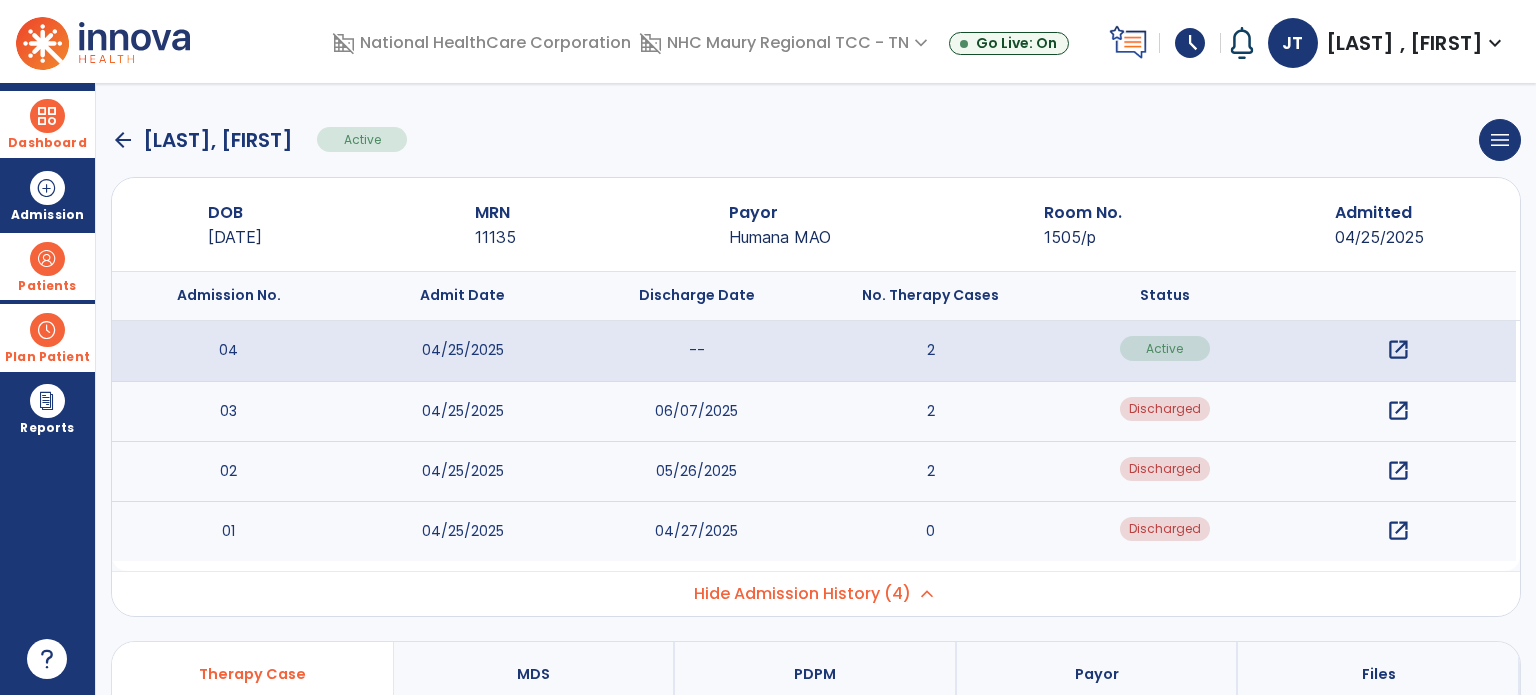 click on "Hide Admission History (4)" at bounding box center (802, 594) 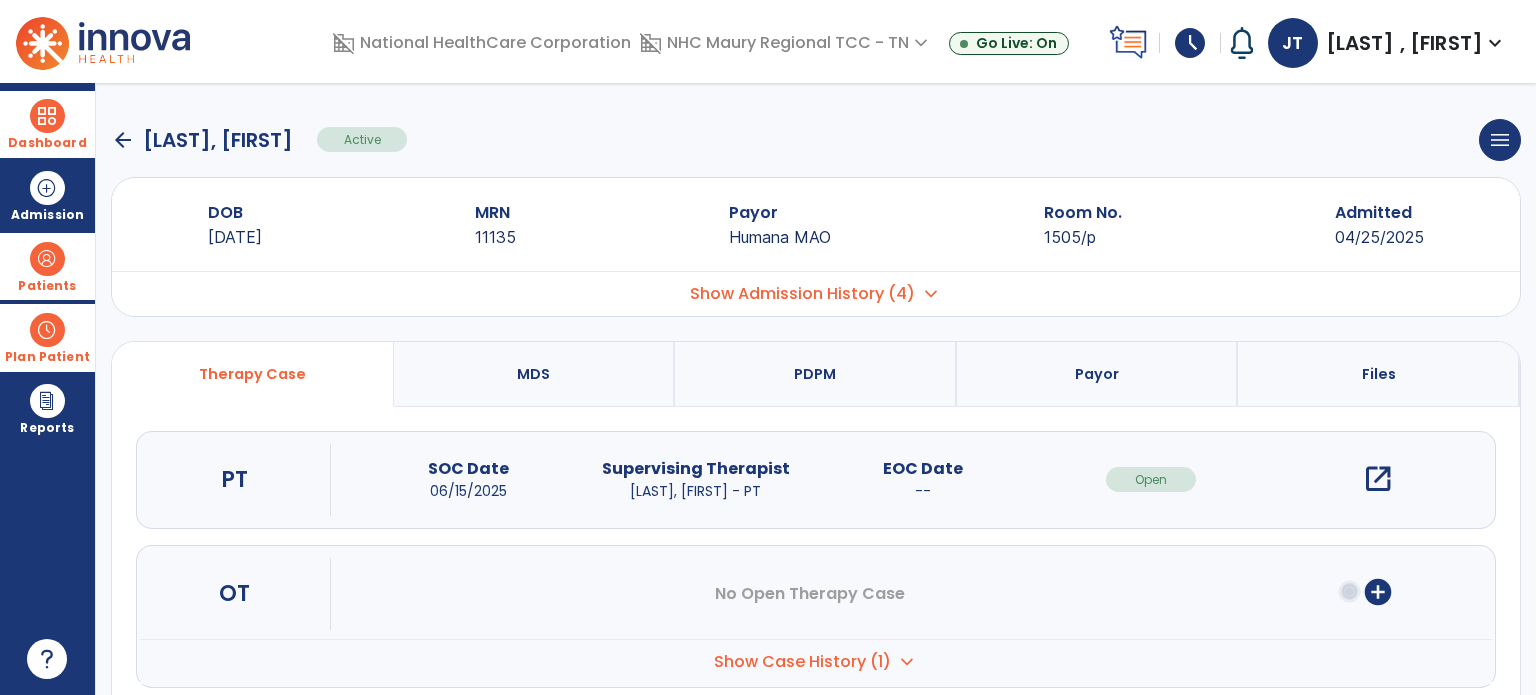 click on "Dashboard" at bounding box center [47, 143] 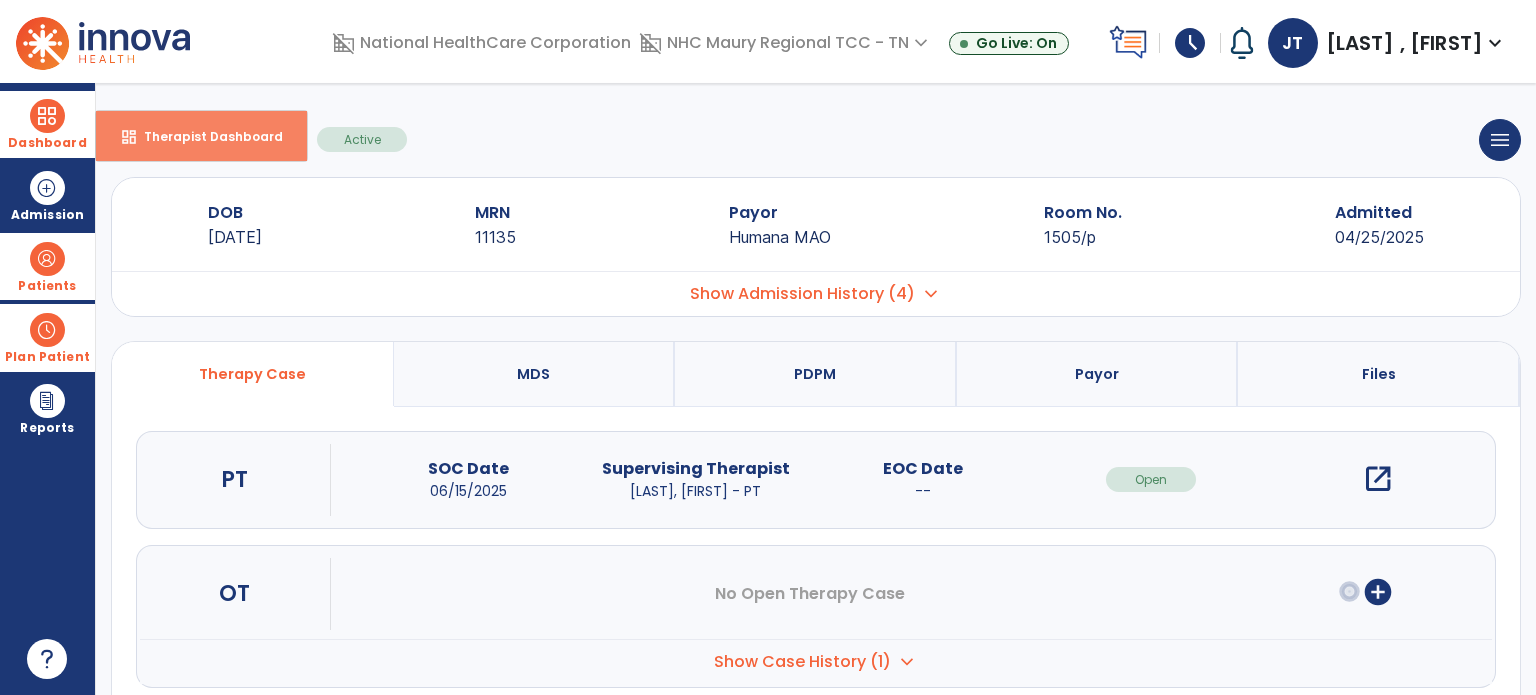 click on "Therapist Dashboard" at bounding box center (205, 136) 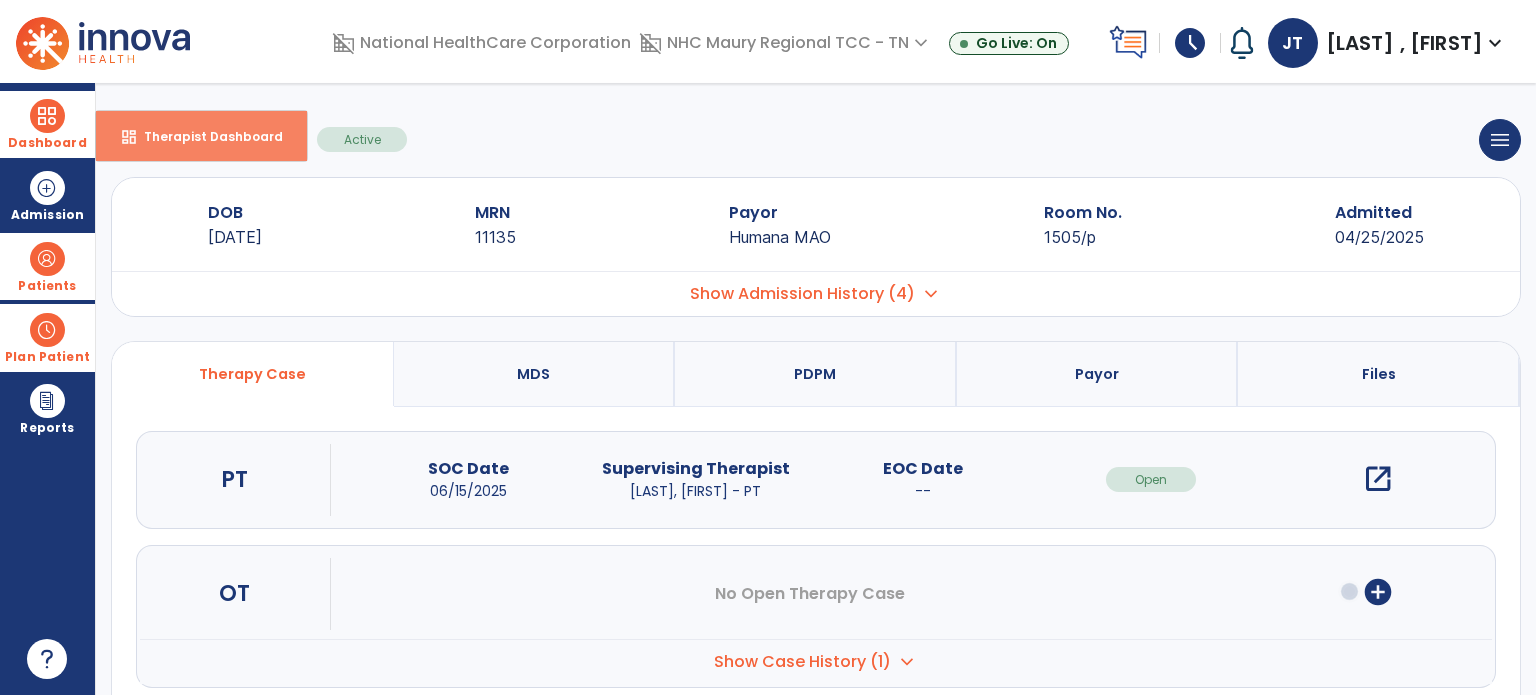 select on "****" 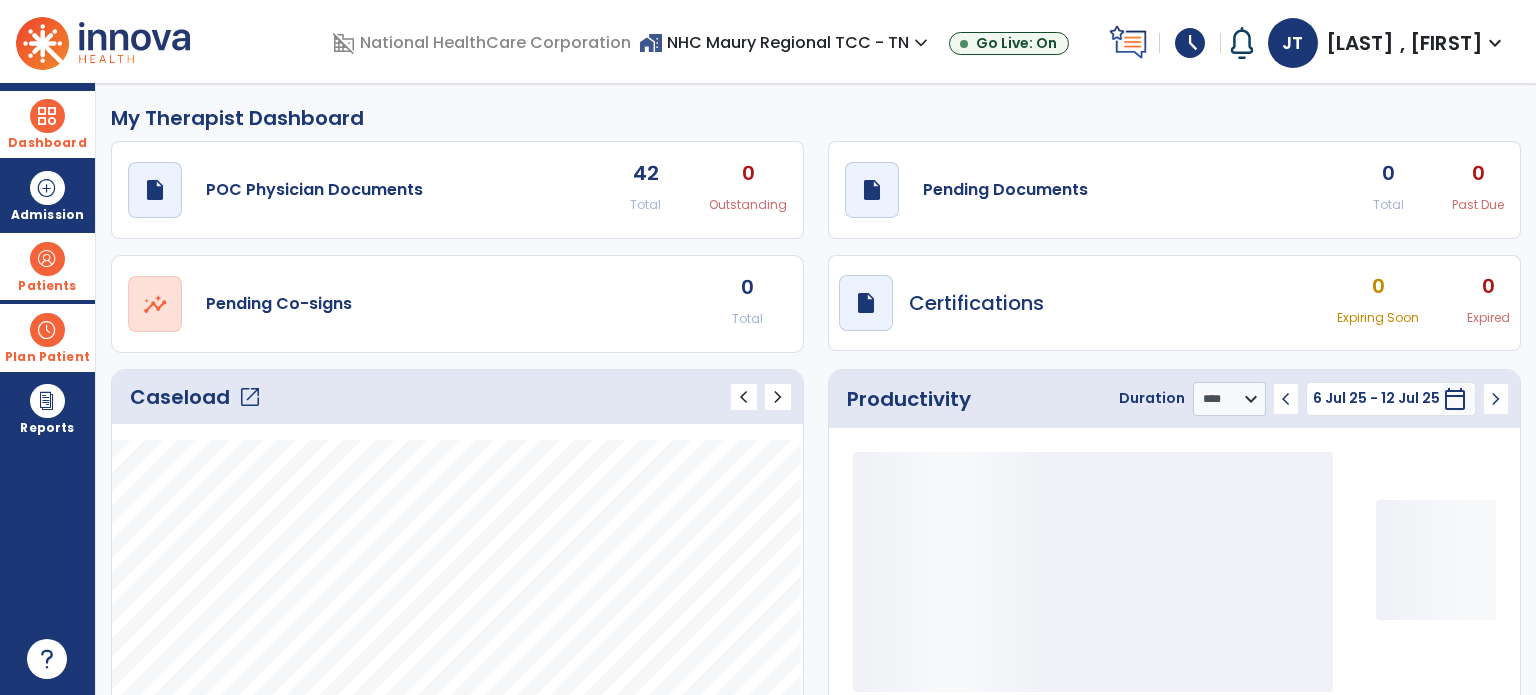 click on "Caseload   open_in_new   chevron_left   chevron_right" 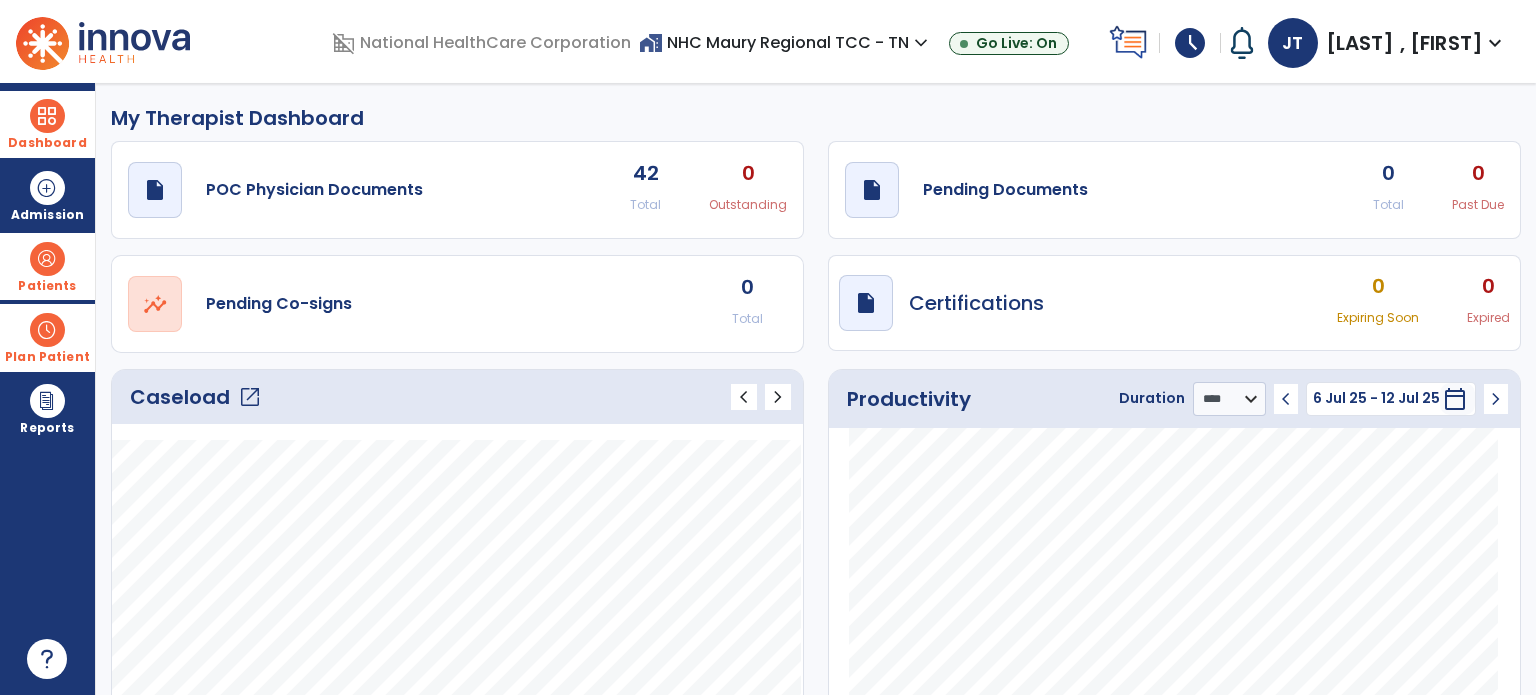 click on "open_in_new" 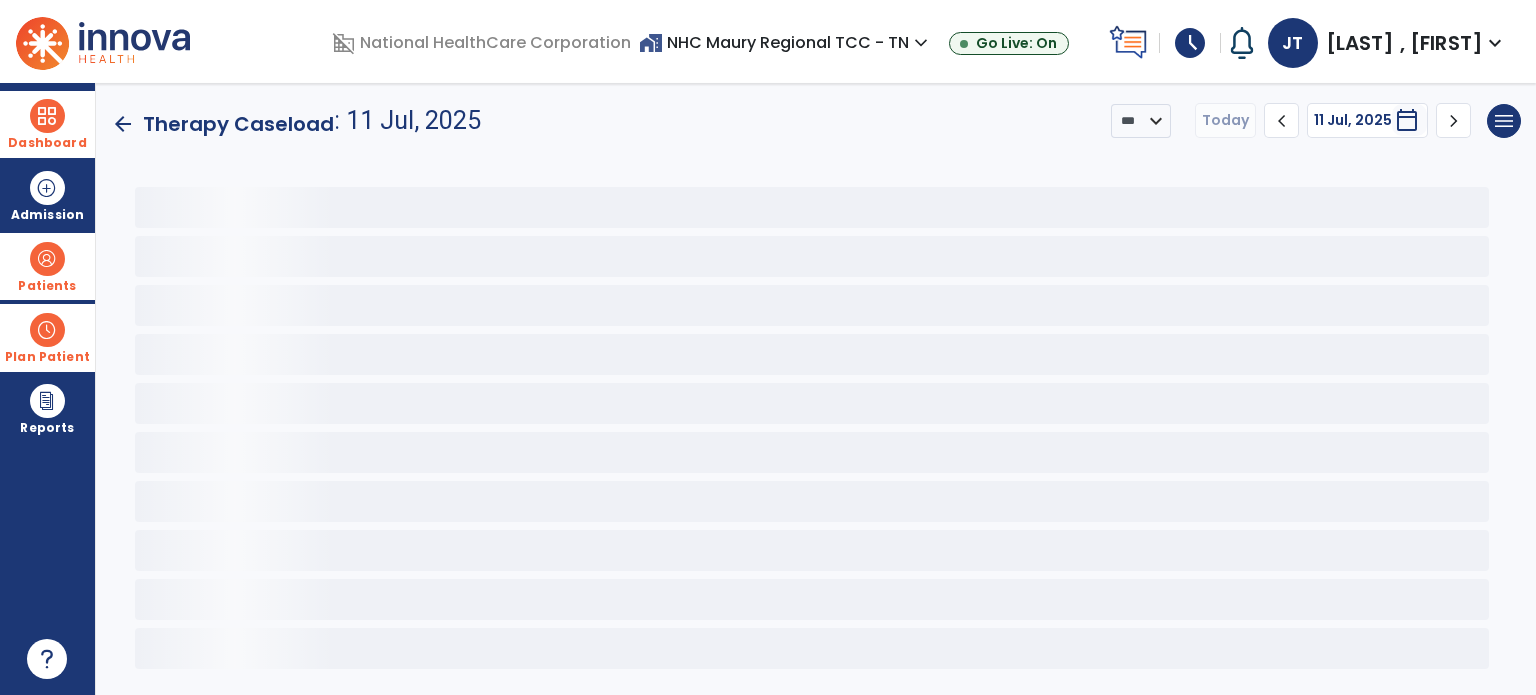 click 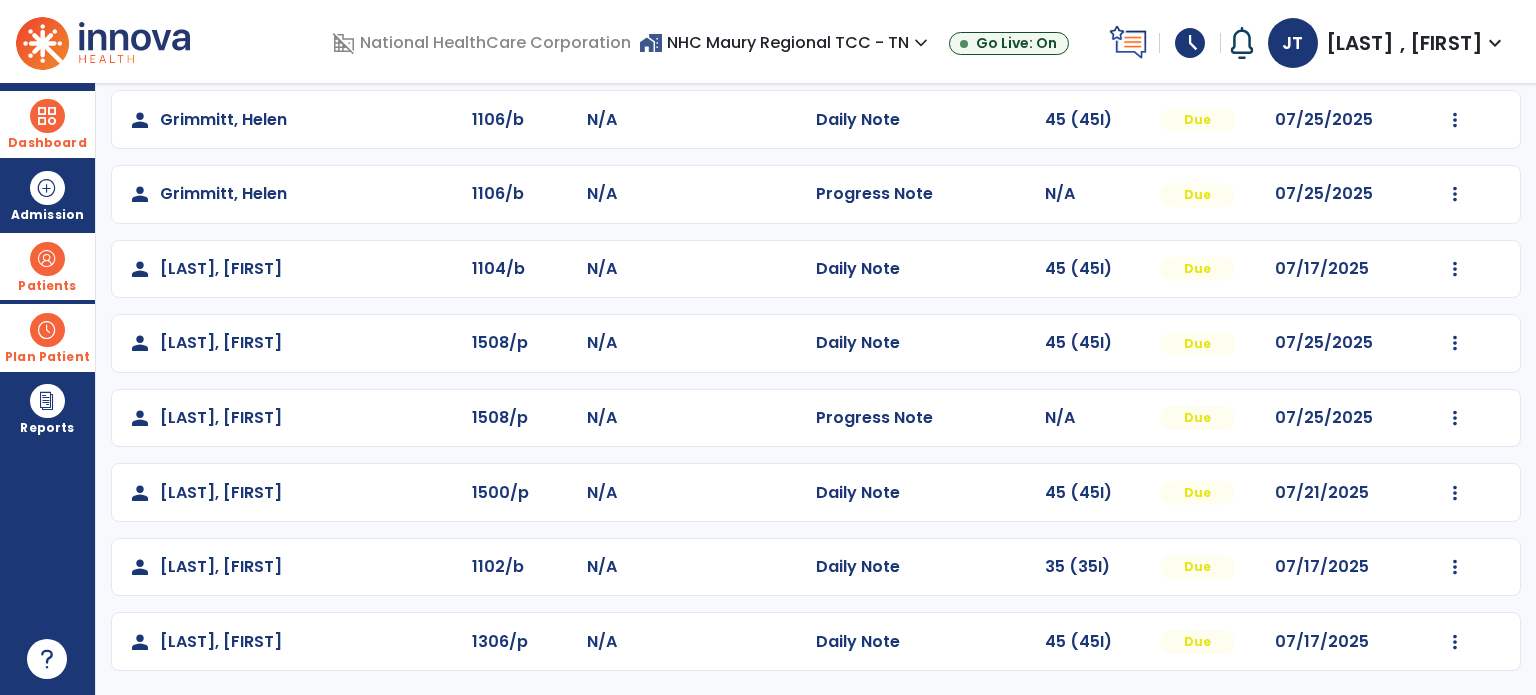 scroll, scrollTop: 466, scrollLeft: 0, axis: vertical 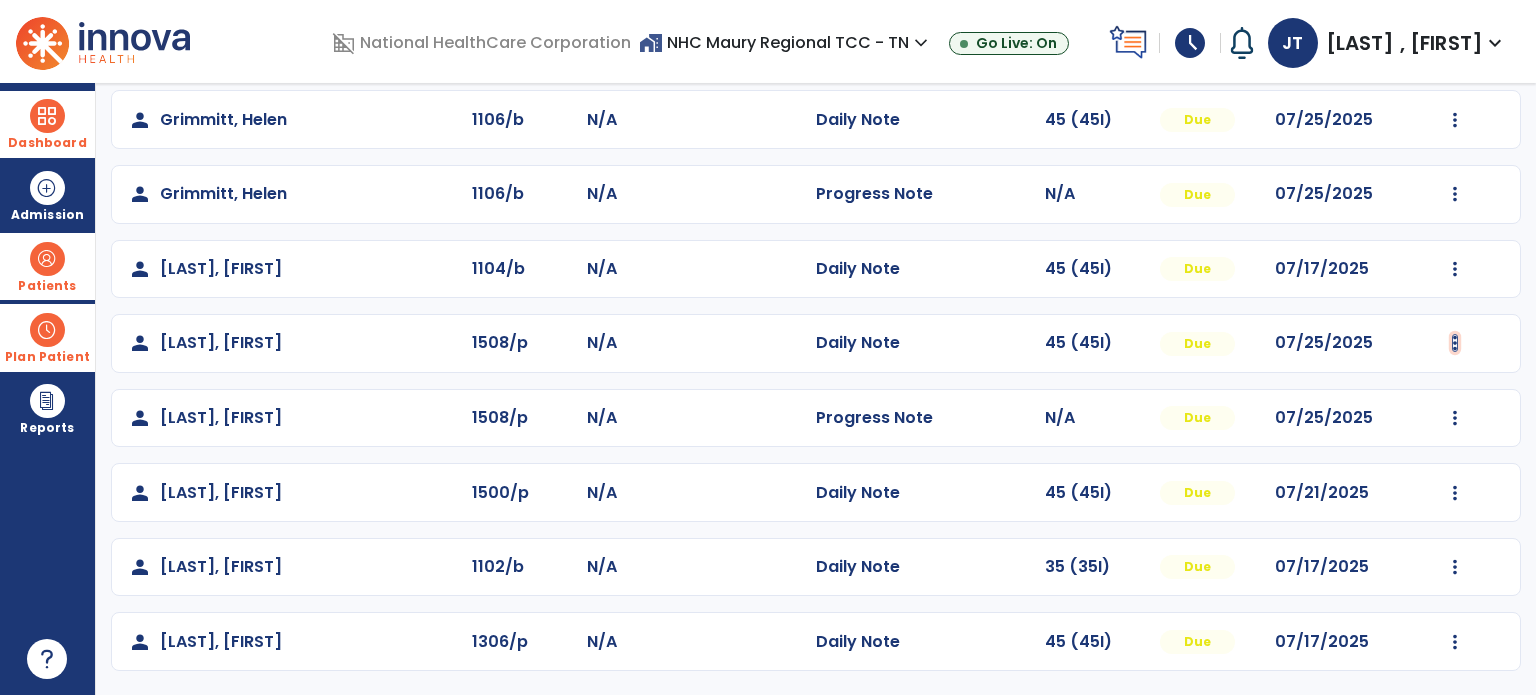 click at bounding box center (1455, -104) 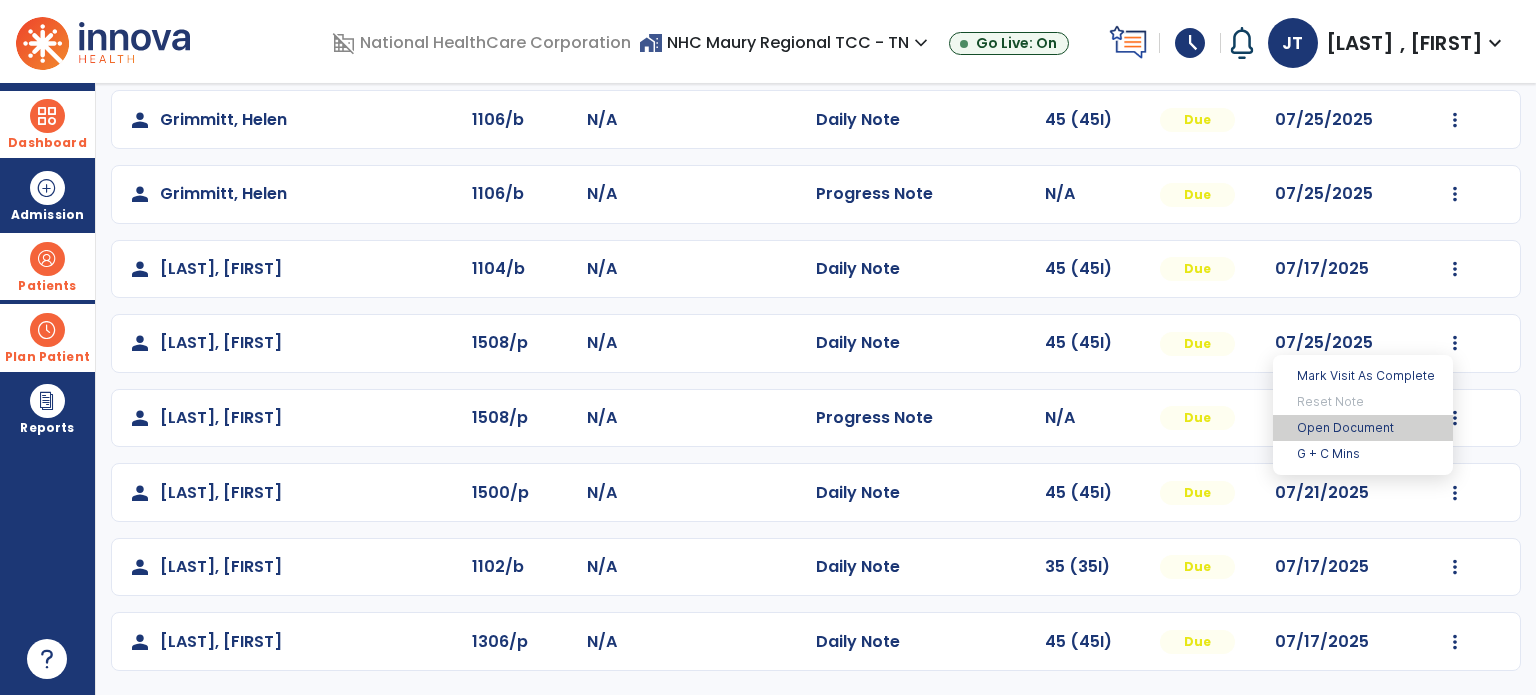 click on "Open Document" at bounding box center [1363, 428] 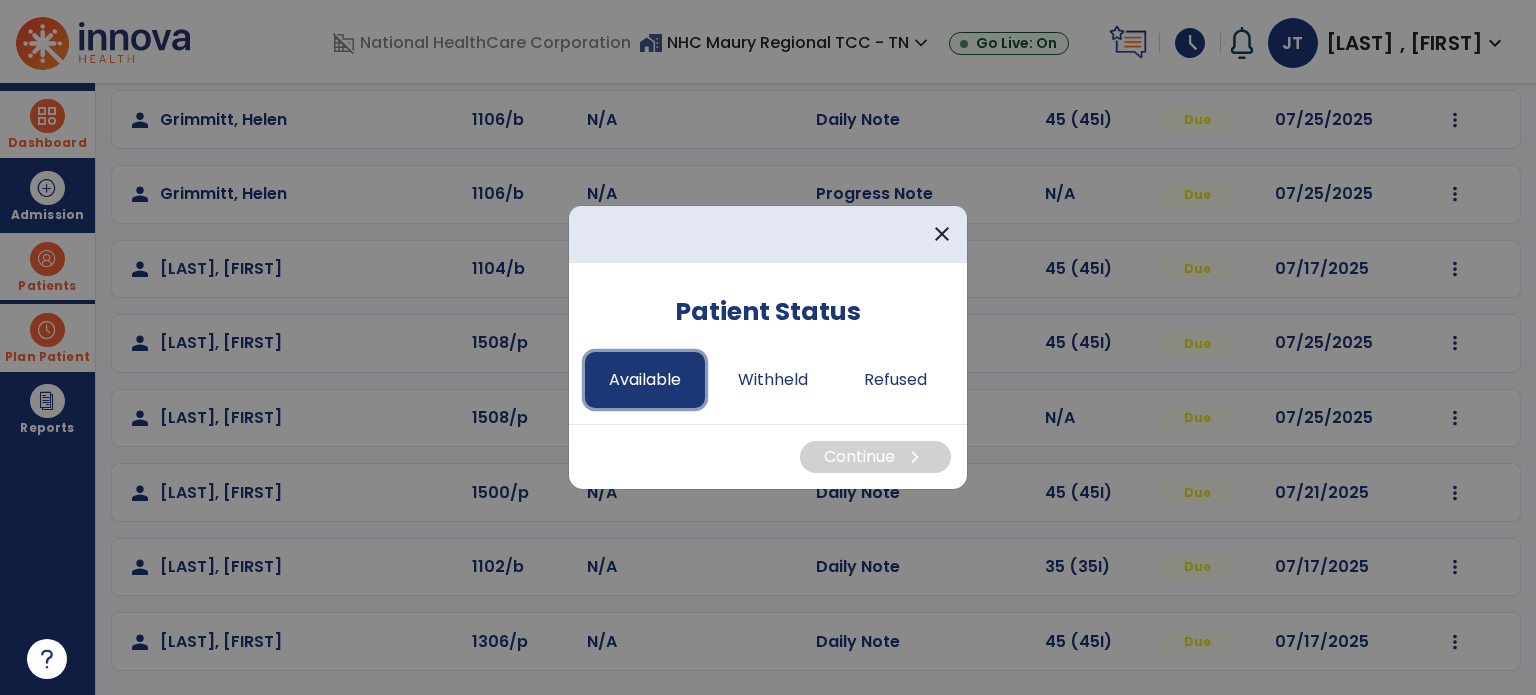 click on "Available" at bounding box center [645, 380] 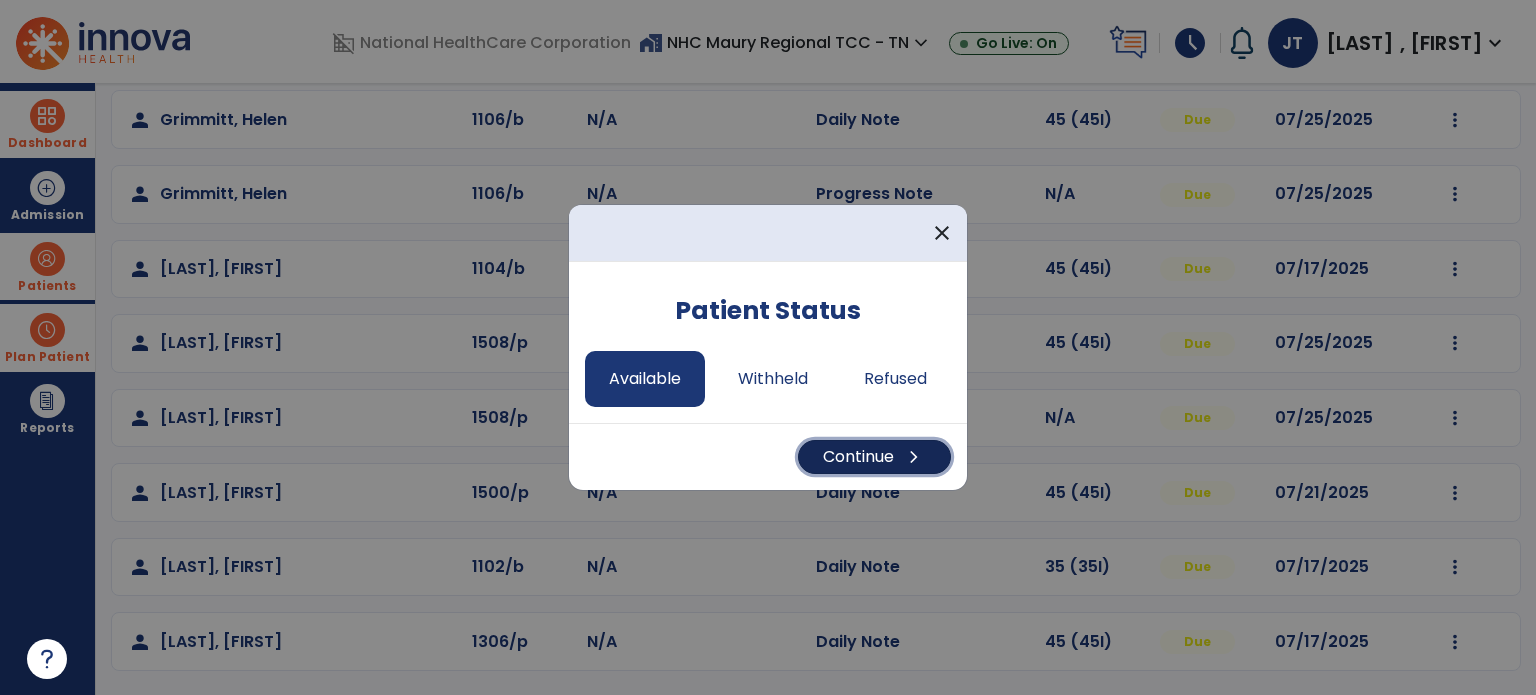 click on "Continue   chevron_right" at bounding box center [874, 457] 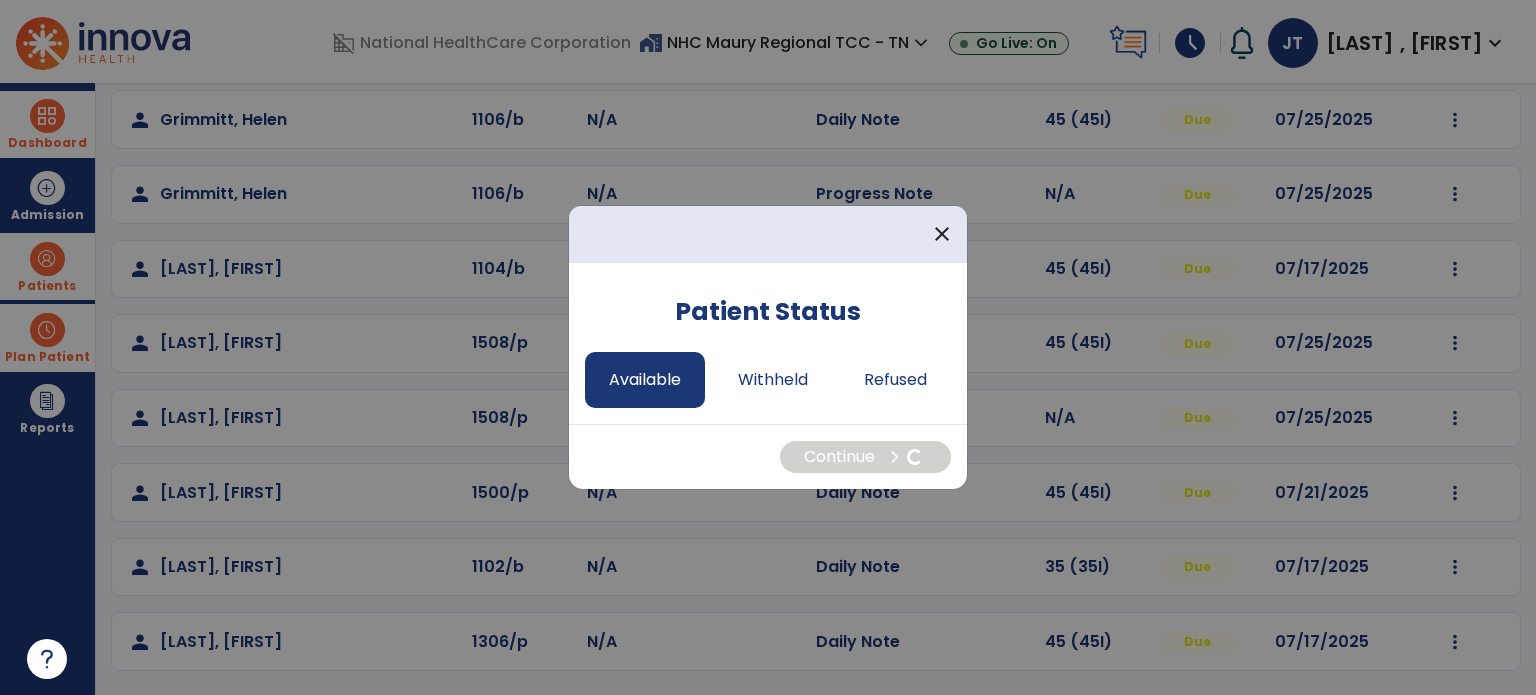 select on "*" 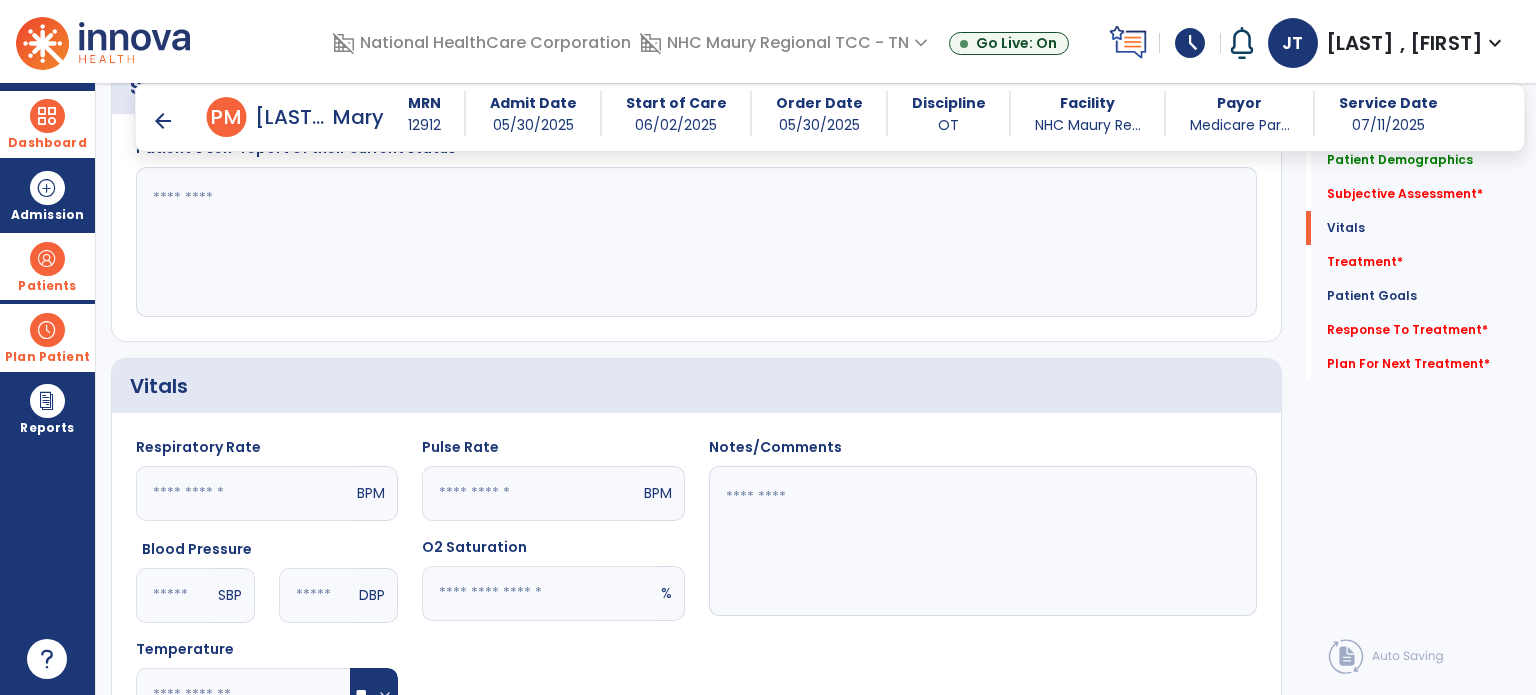 scroll, scrollTop: 470, scrollLeft: 0, axis: vertical 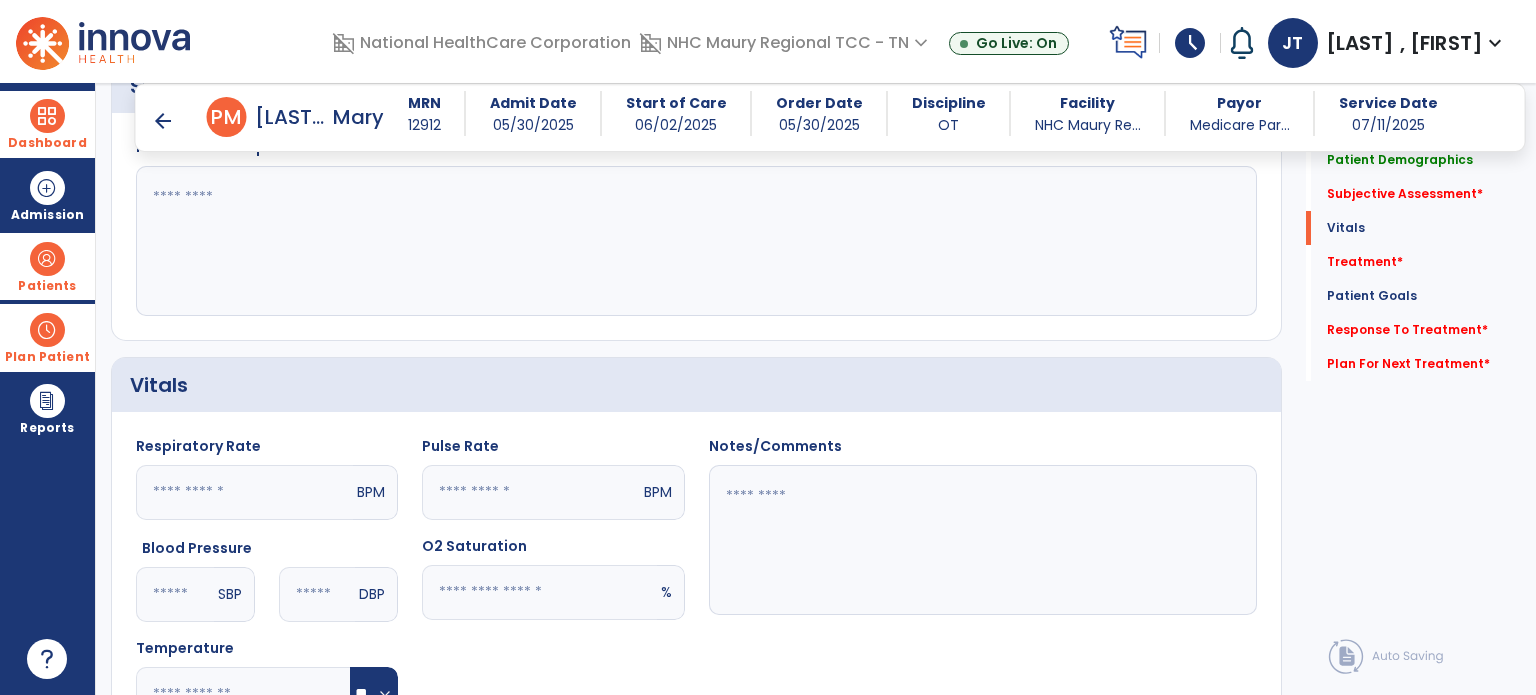 click 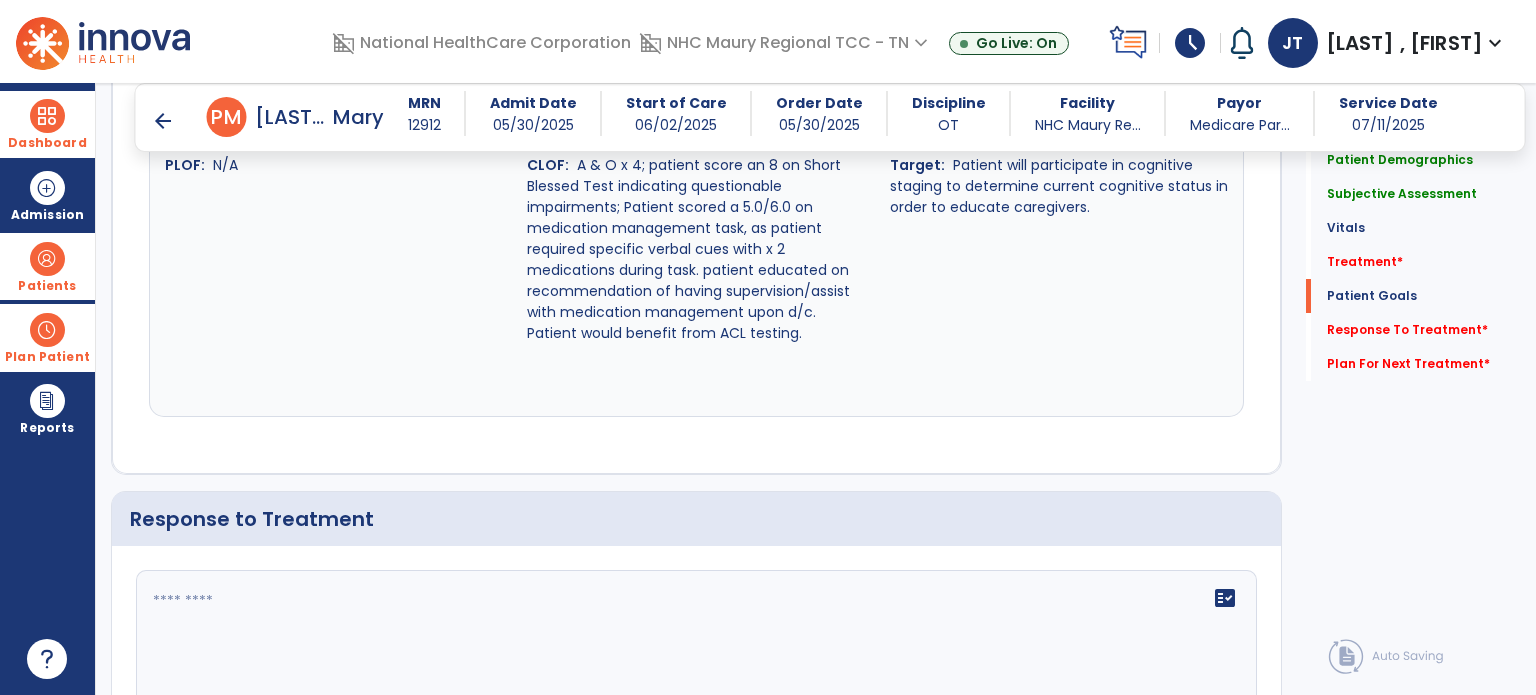 scroll, scrollTop: 2679, scrollLeft: 0, axis: vertical 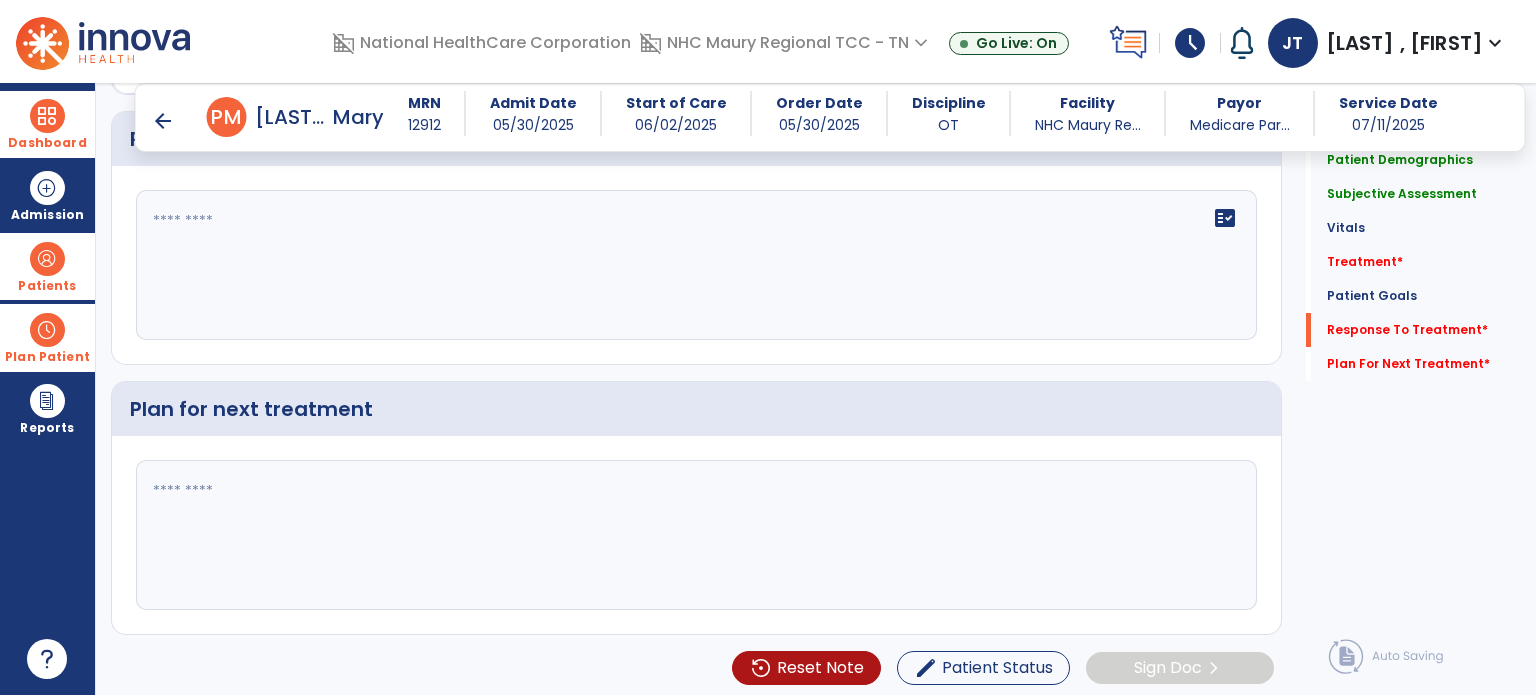 type on "**********" 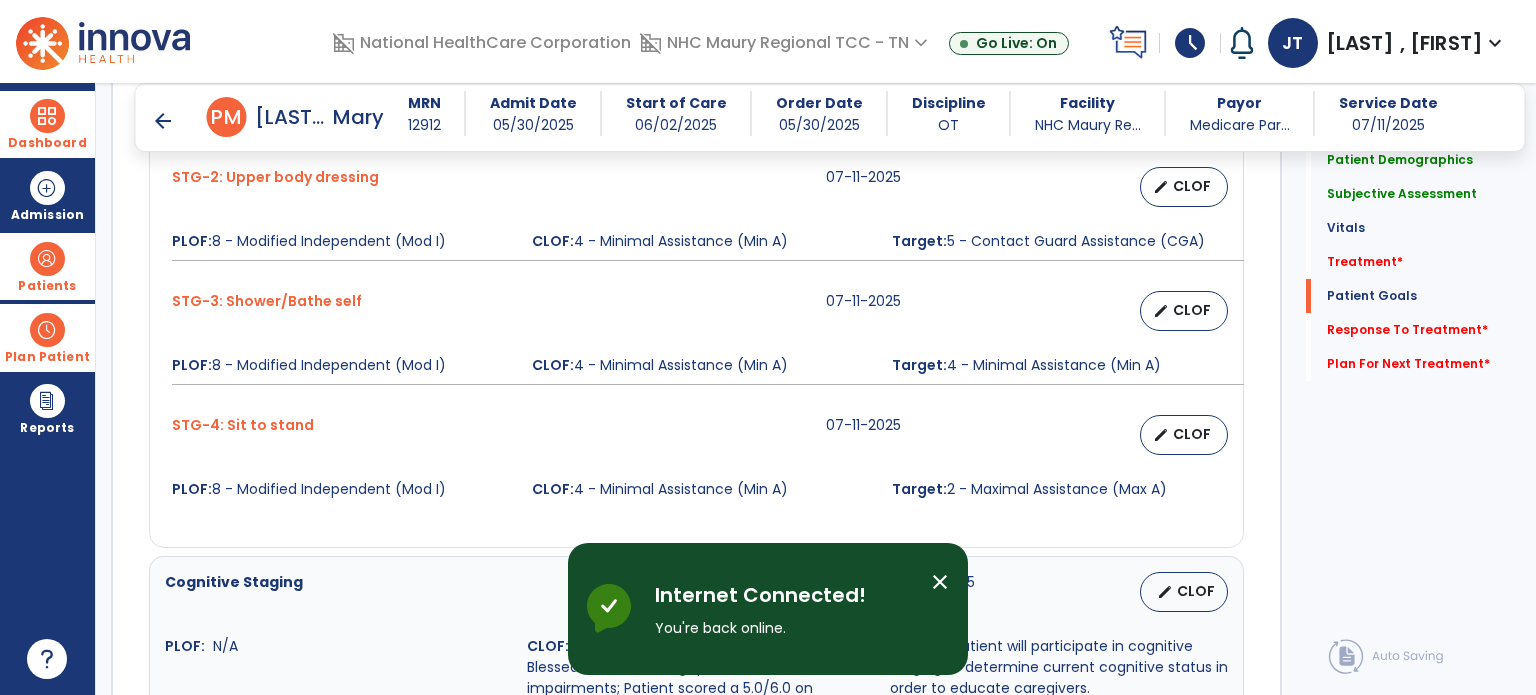 scroll, scrollTop: 1817, scrollLeft: 0, axis: vertical 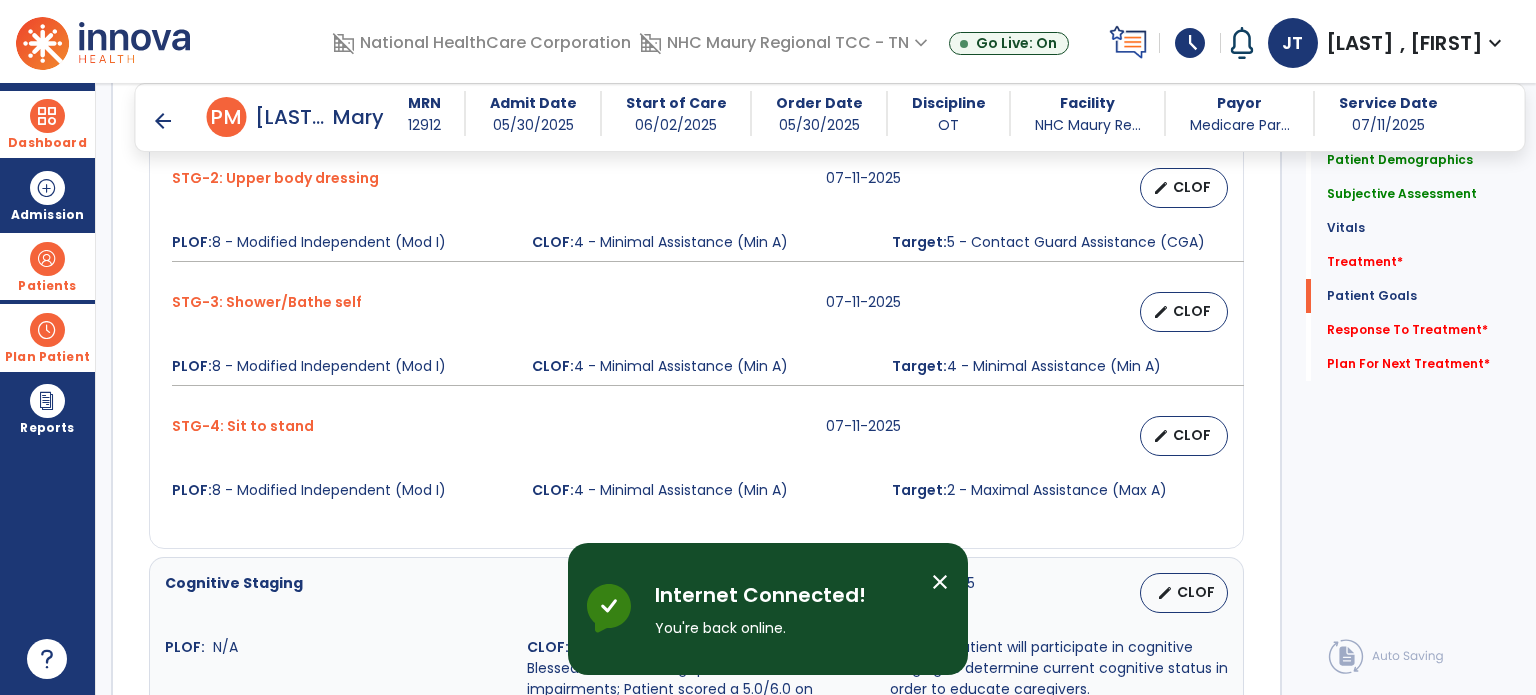 click on "arrow_back" at bounding box center (163, 121) 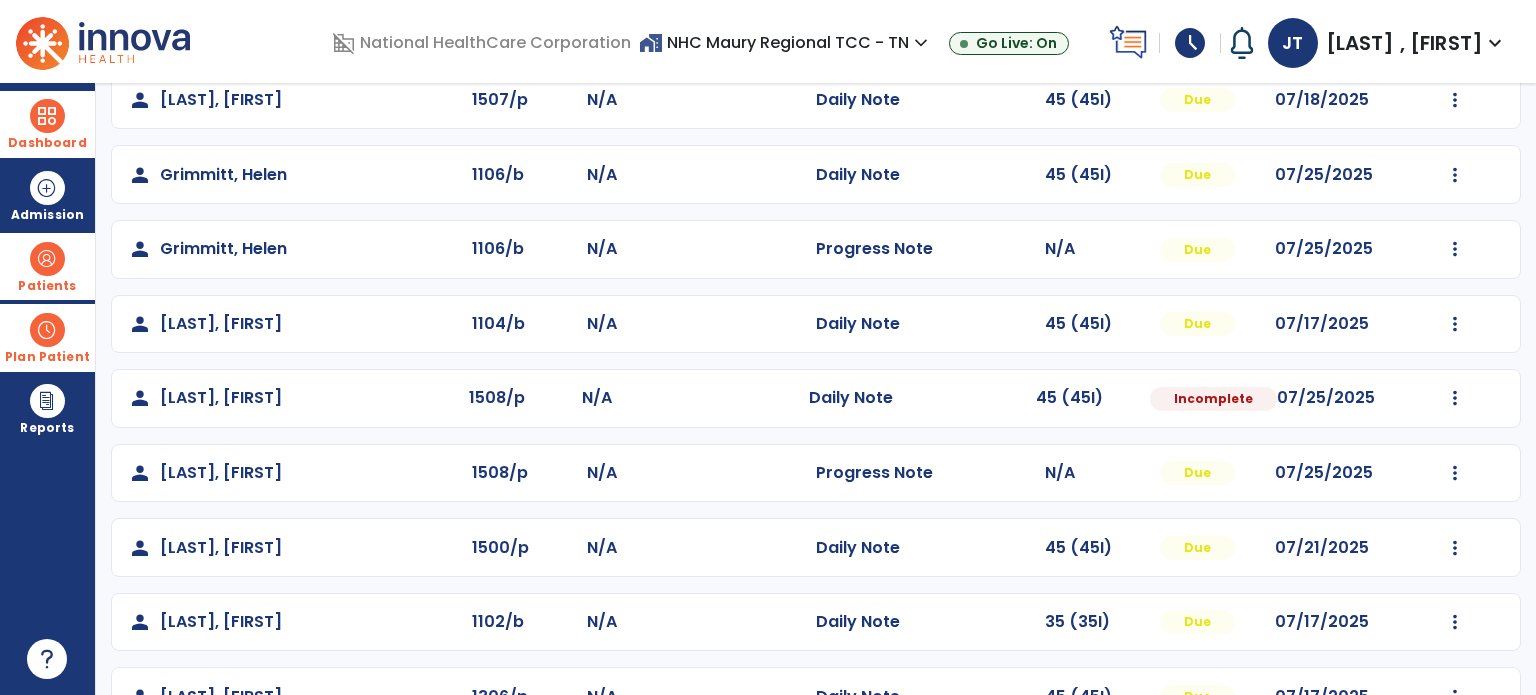 scroll, scrollTop: 467, scrollLeft: 0, axis: vertical 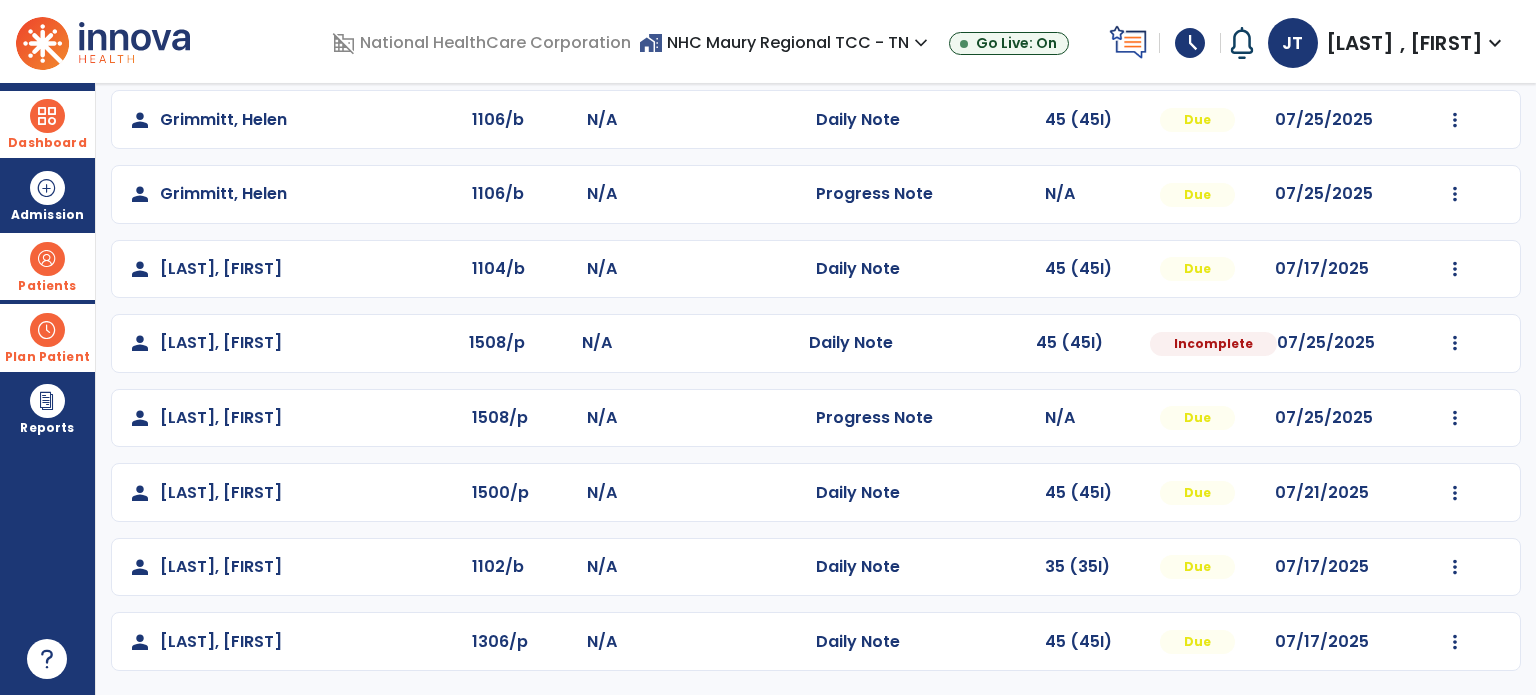 click at bounding box center (47, 259) 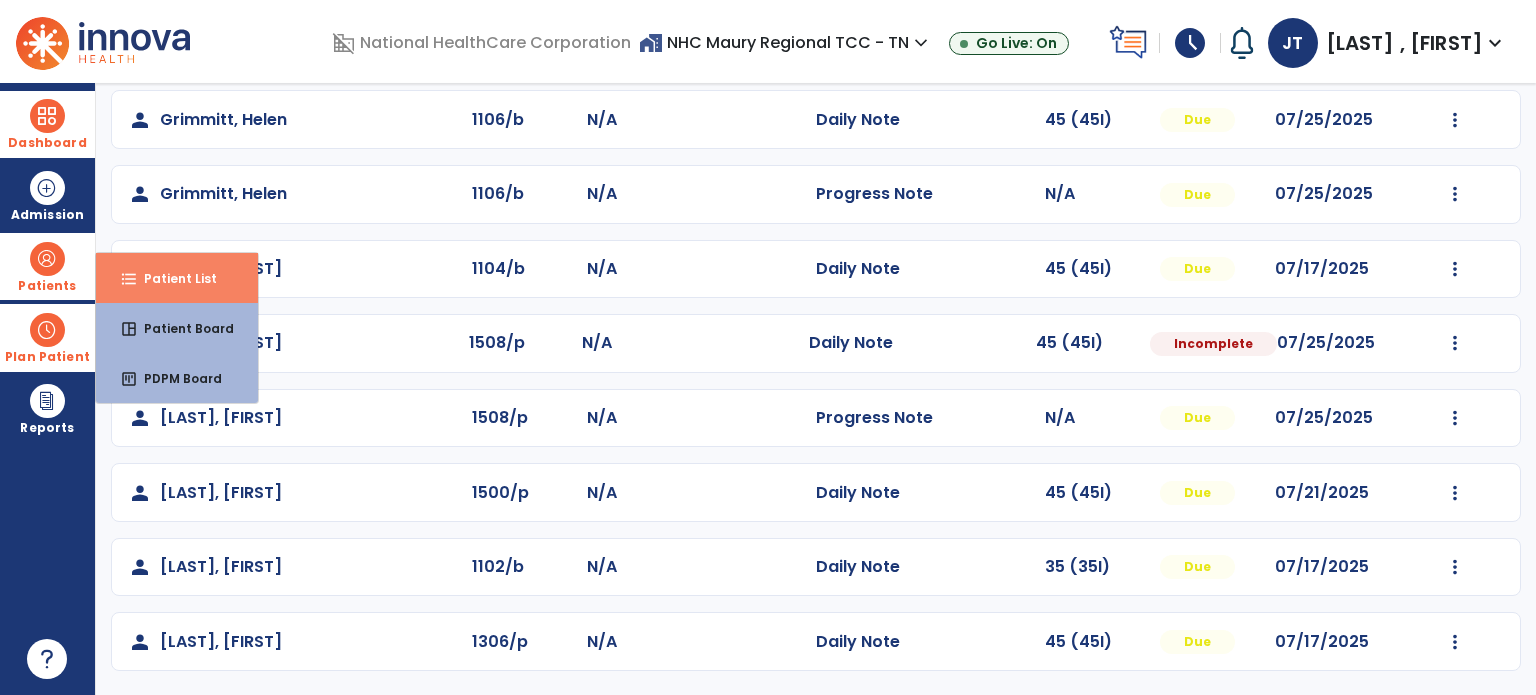 click on "format_list_bulleted  Patient List" at bounding box center [177, 278] 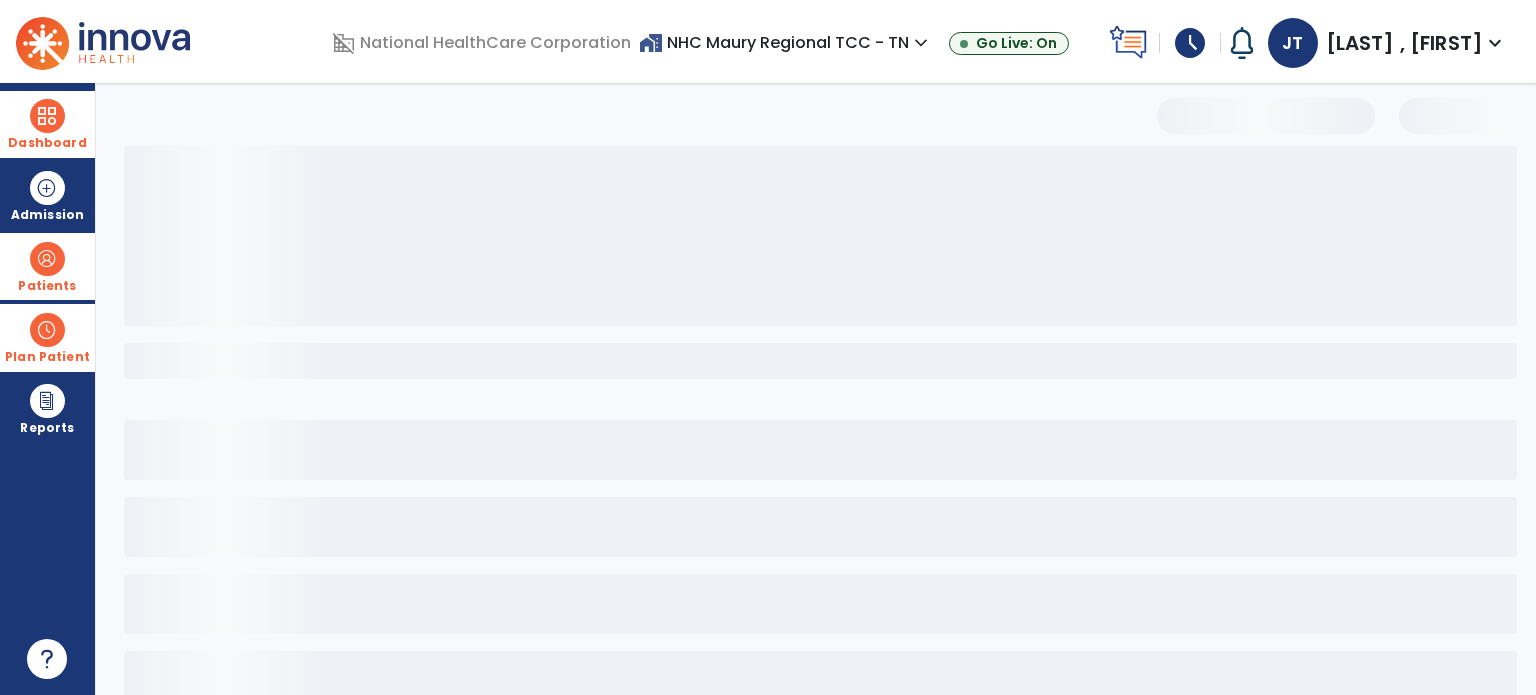 scroll, scrollTop: 46, scrollLeft: 0, axis: vertical 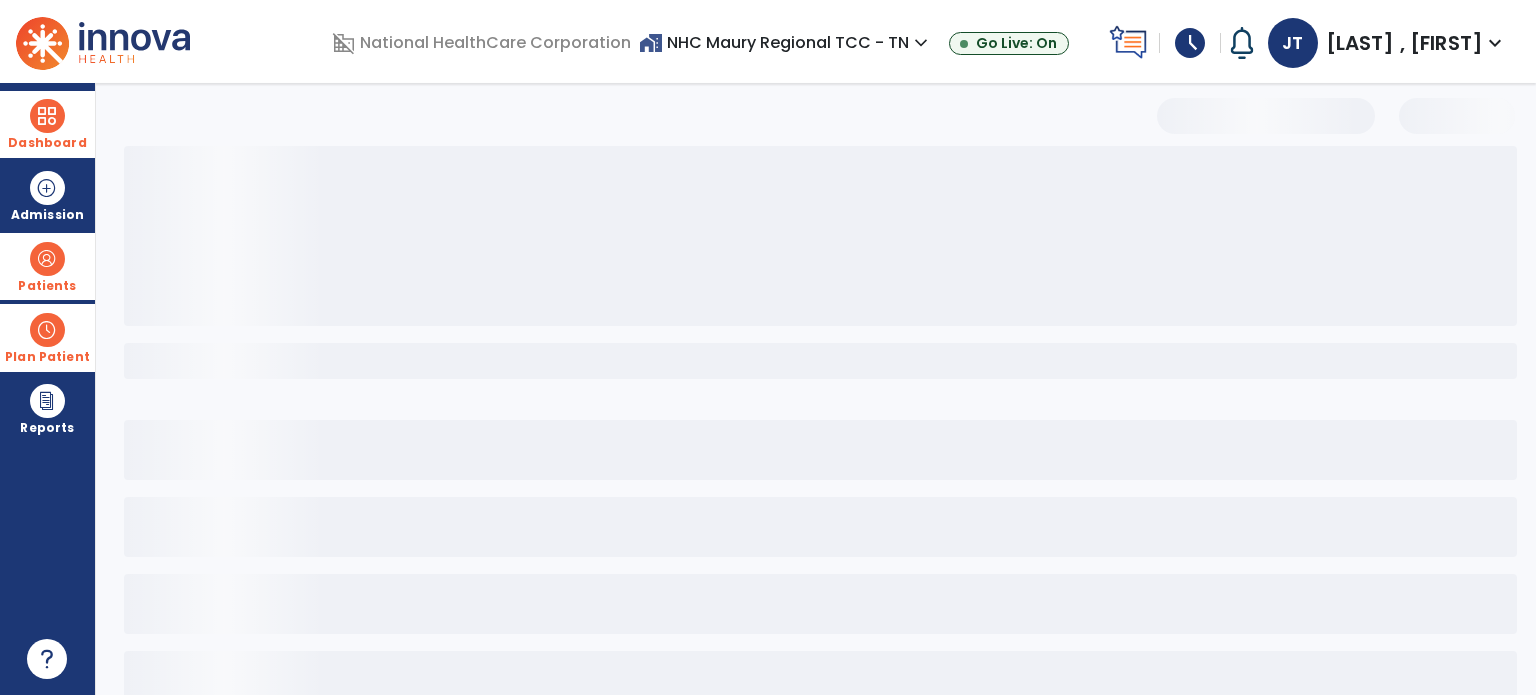 select on "***" 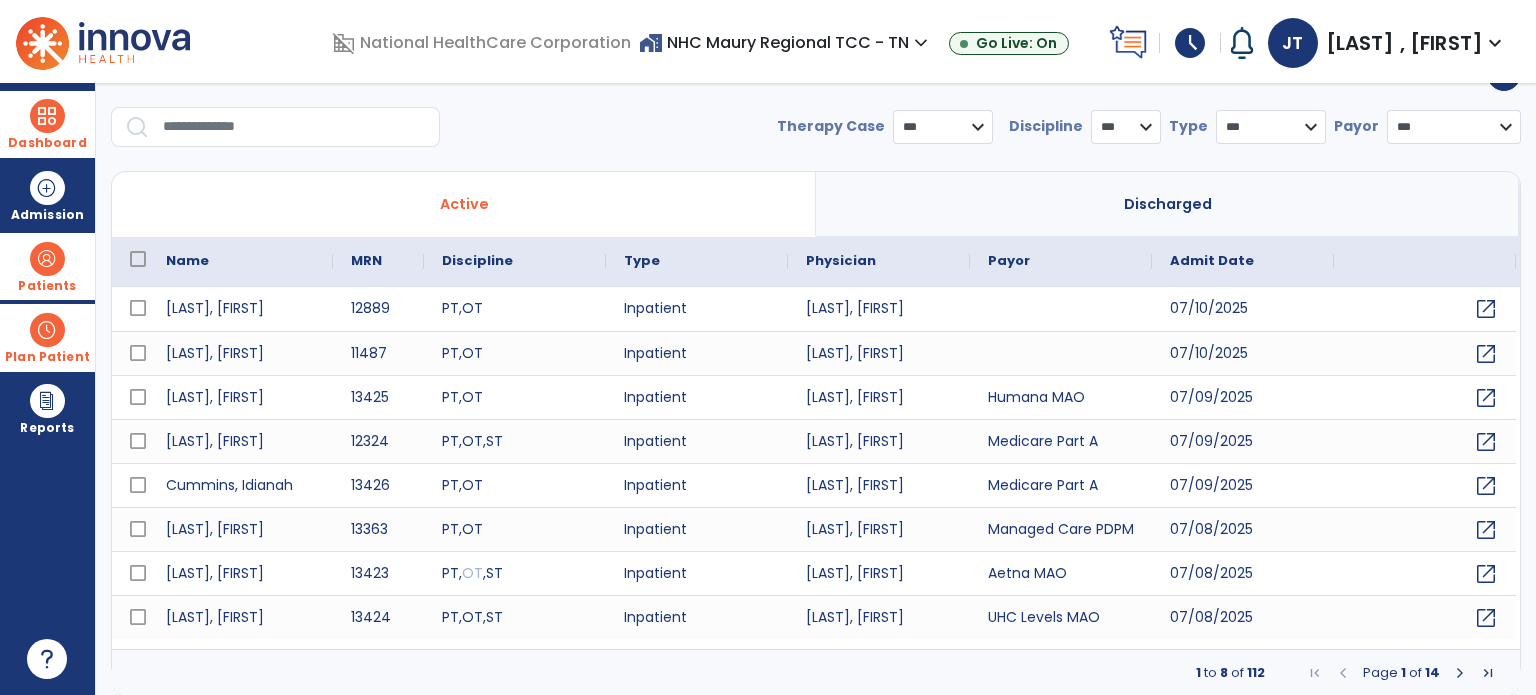 click at bounding box center (294, 127) 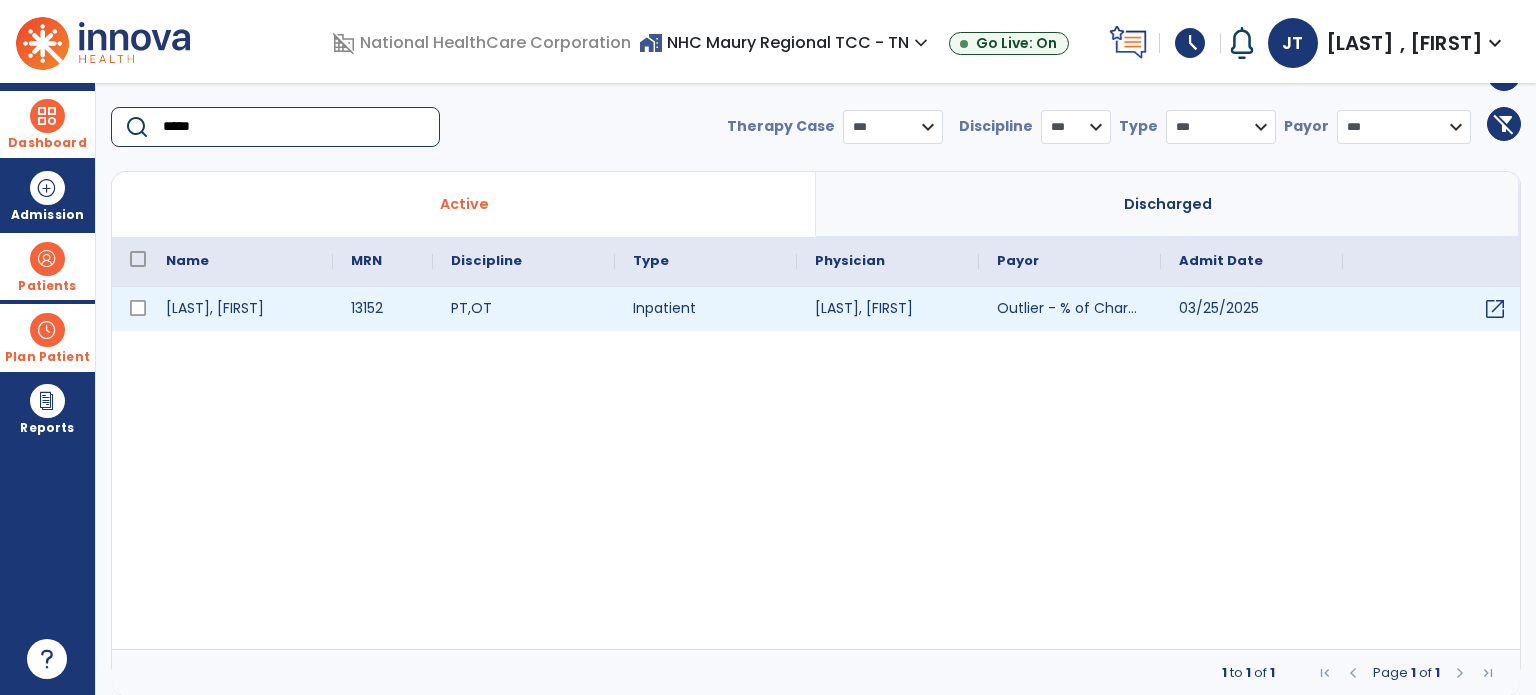 type on "*****" 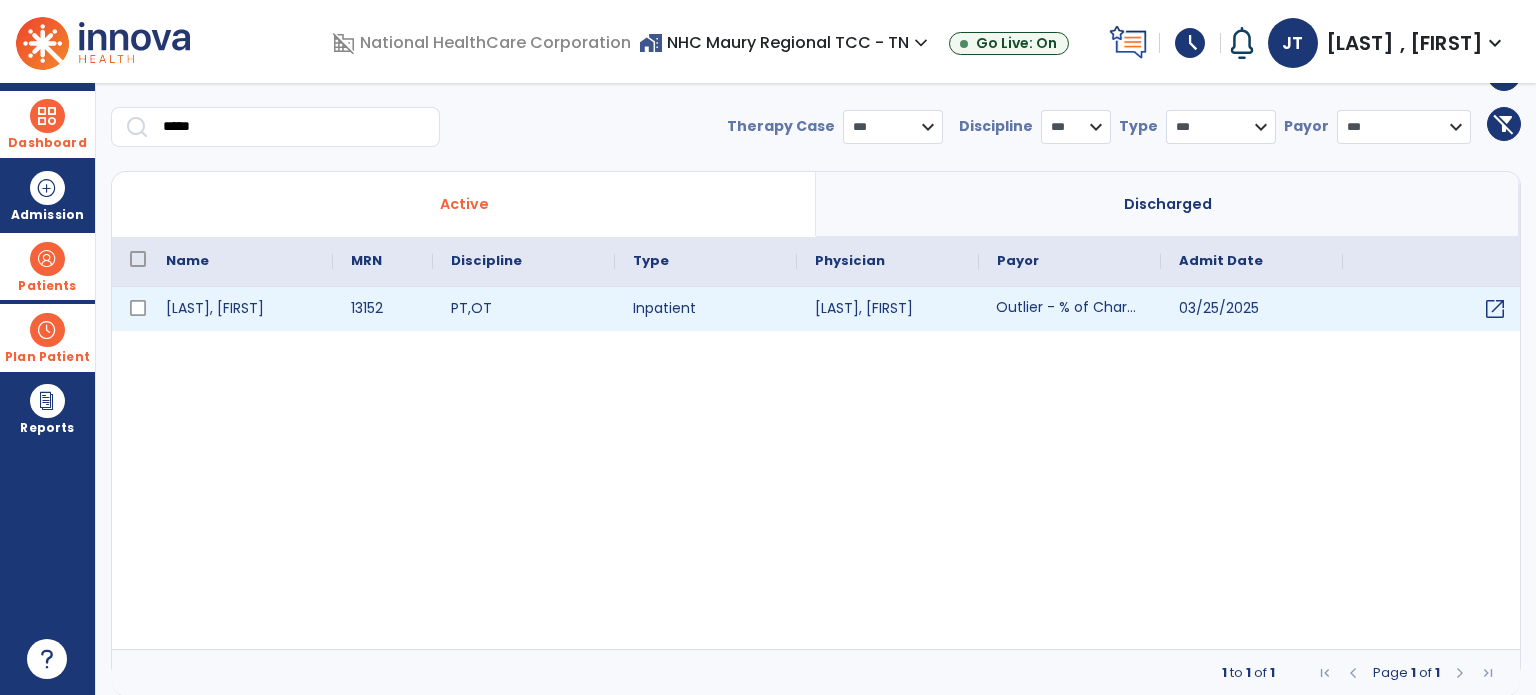 click on "Outlier - % of Charges" at bounding box center (1070, 309) 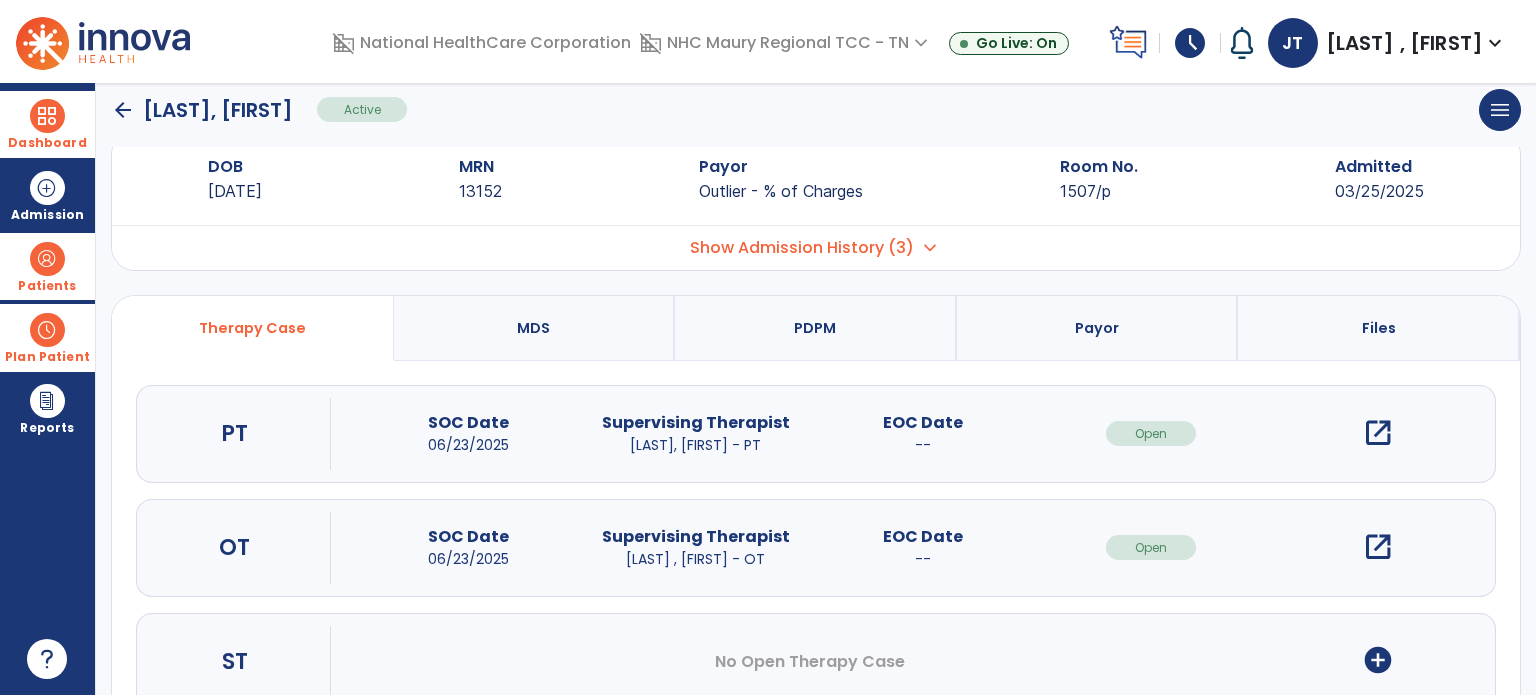 scroll, scrollTop: 0, scrollLeft: 0, axis: both 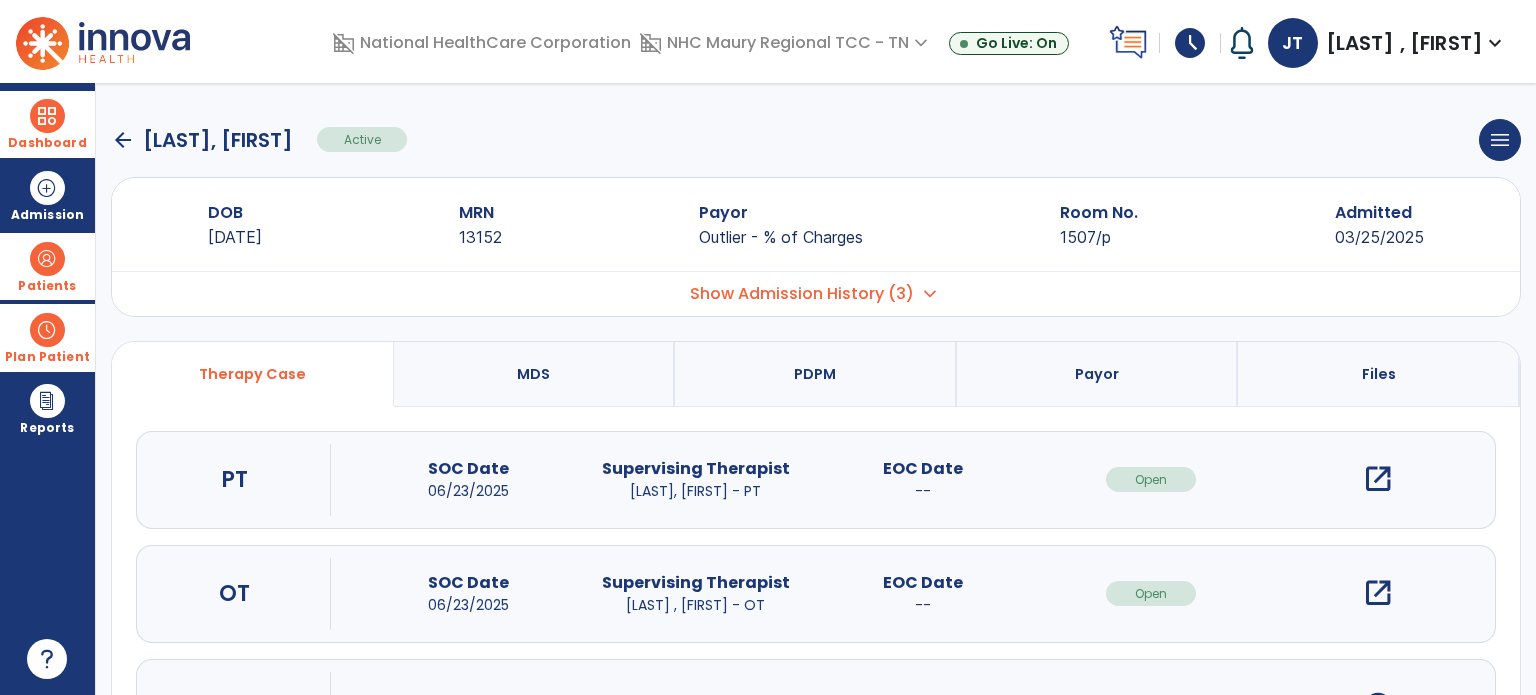 click on "open_in_new" at bounding box center [1378, 593] 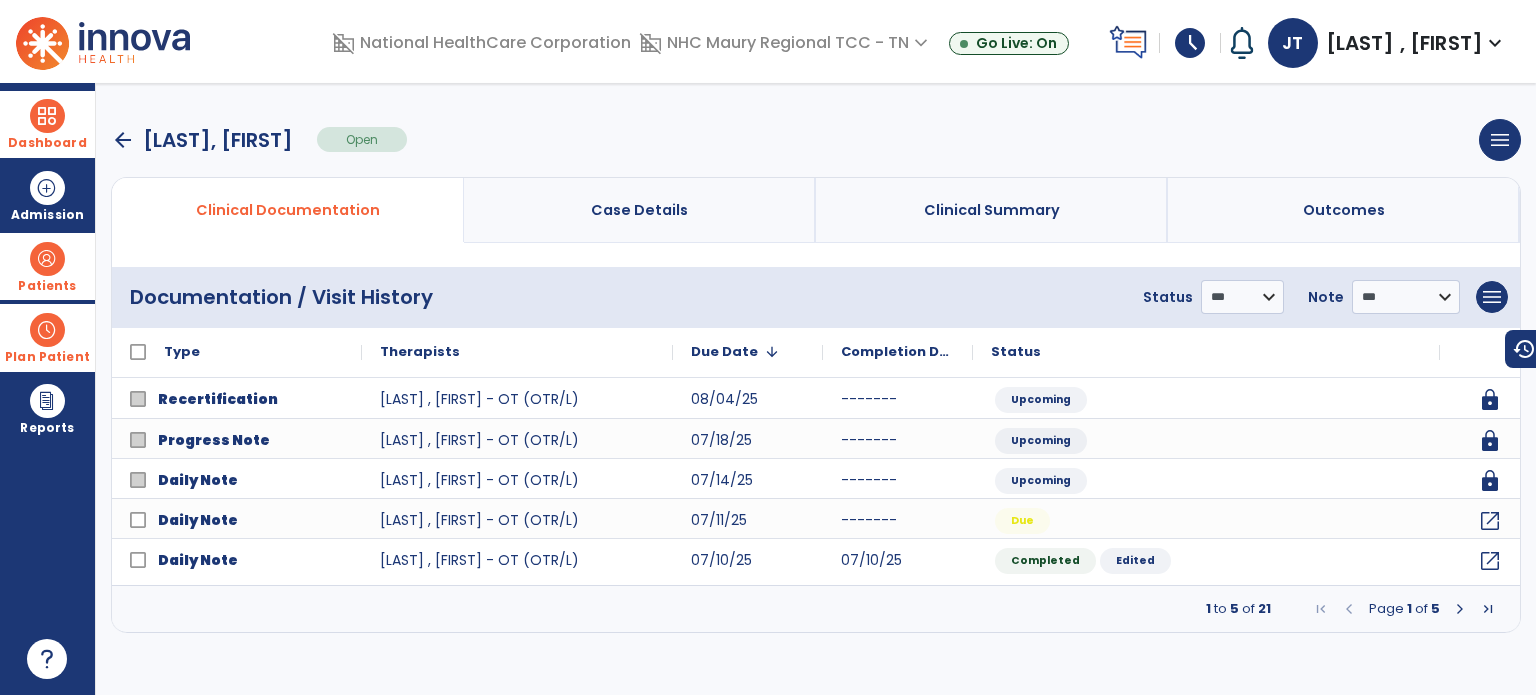 click at bounding box center (1460, 609) 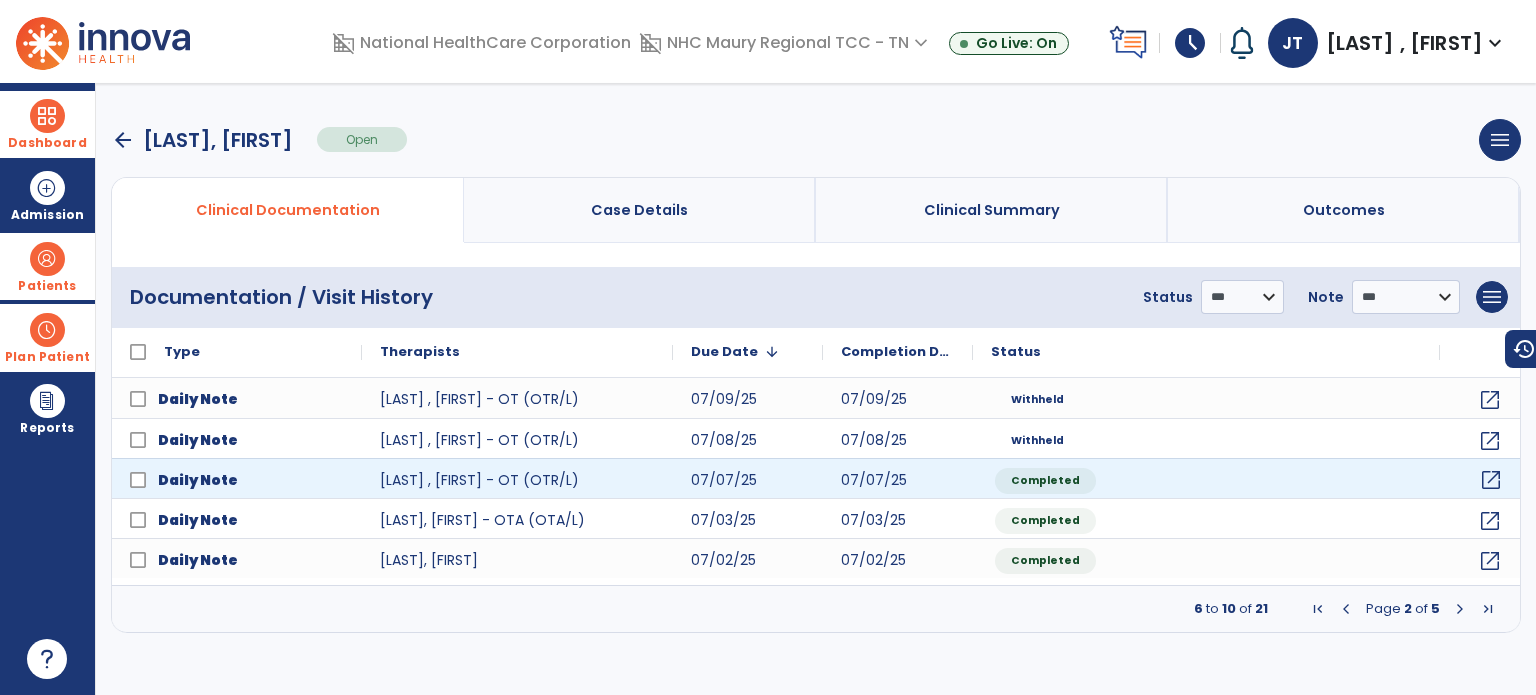 click on "open_in_new" 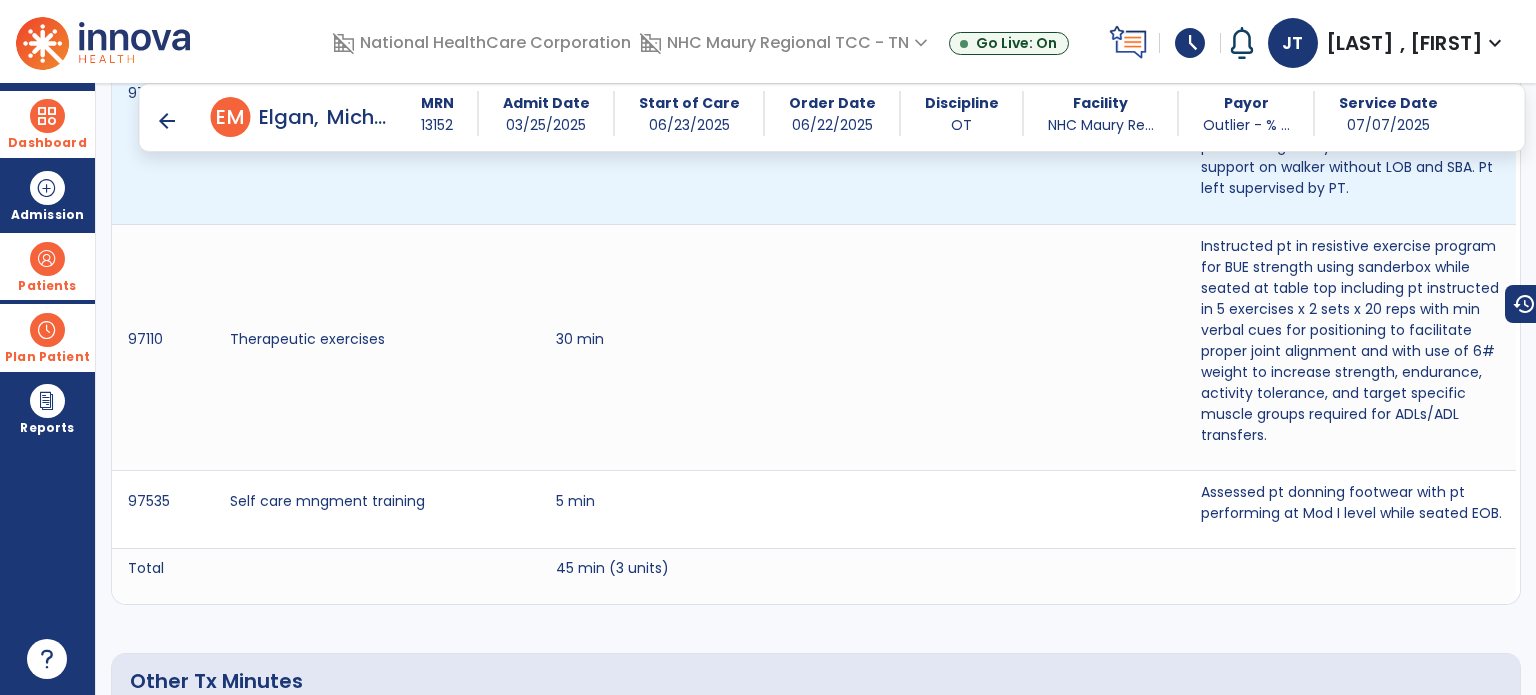scroll, scrollTop: 1372, scrollLeft: 0, axis: vertical 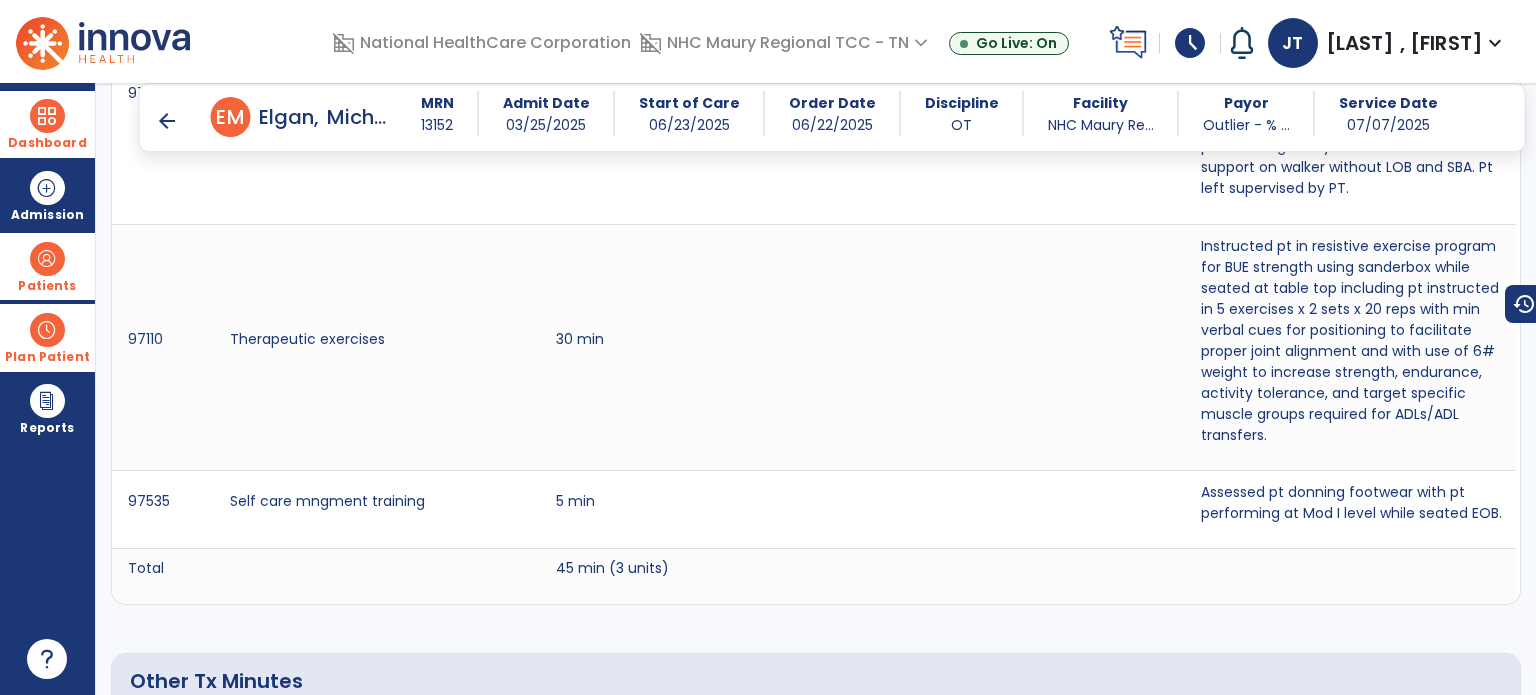 click on "arrow_back" at bounding box center (167, 121) 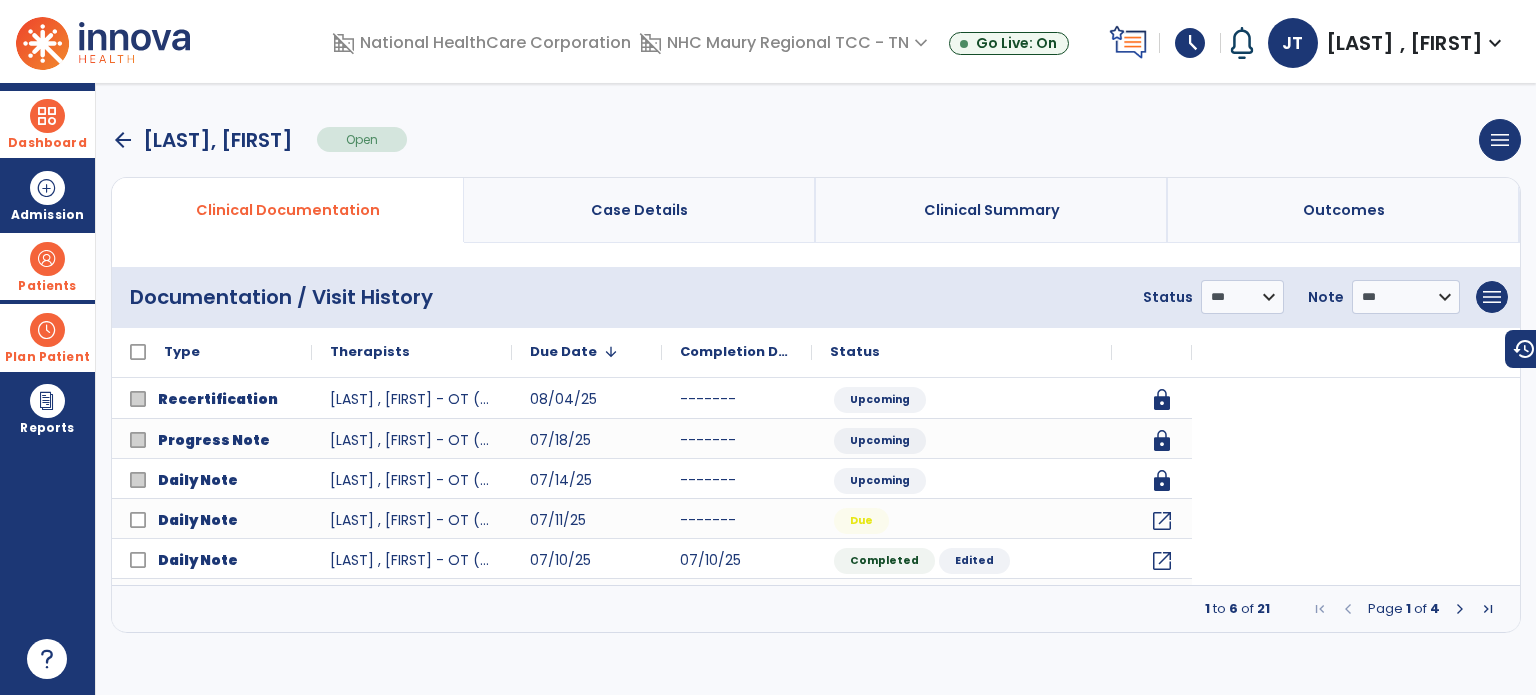 scroll, scrollTop: 0, scrollLeft: 0, axis: both 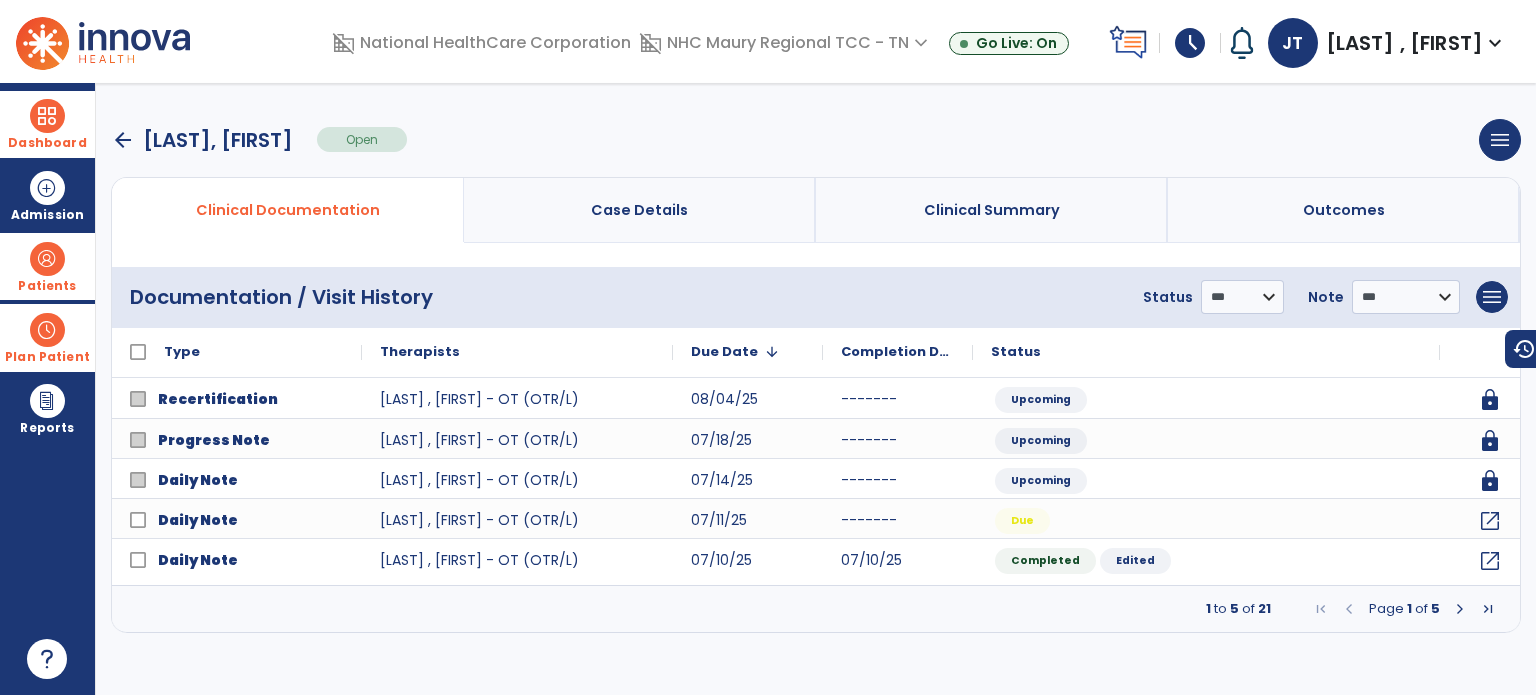 click at bounding box center [1460, 609] 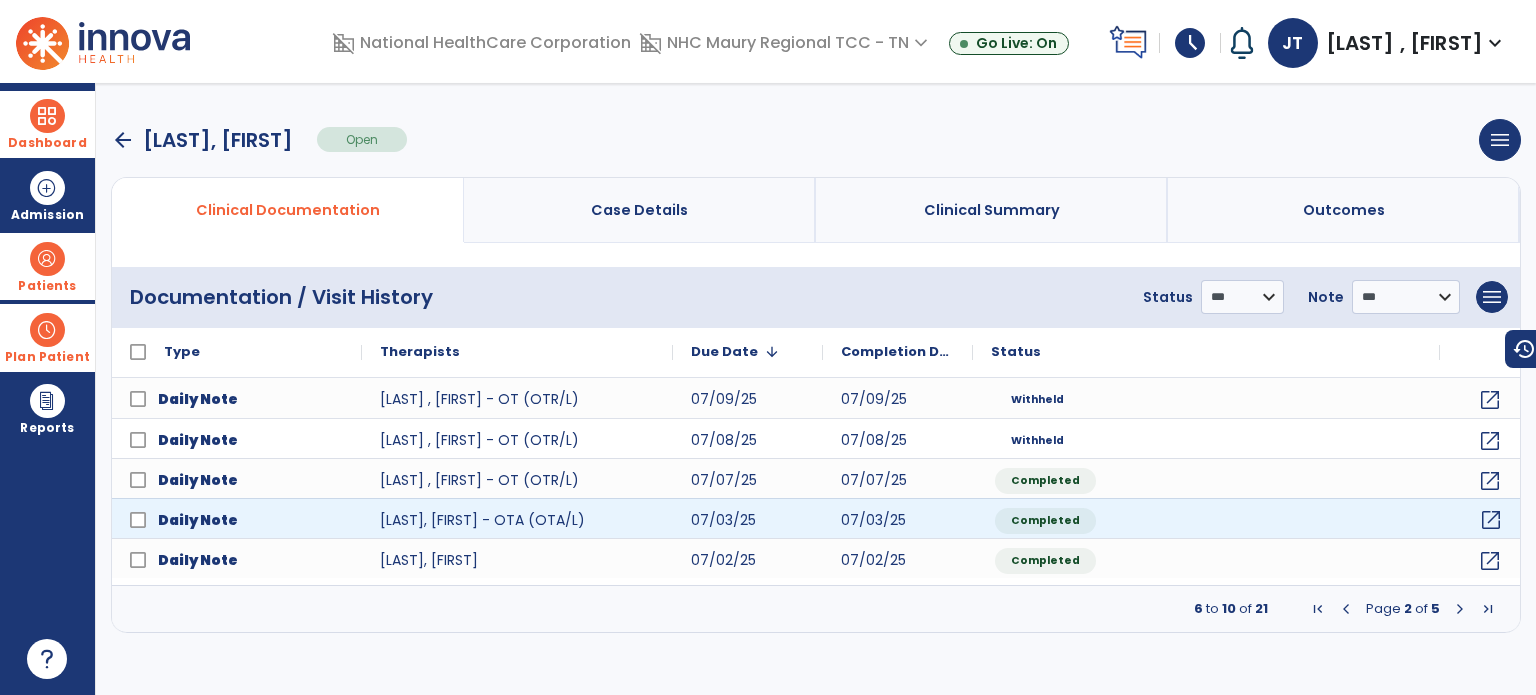 click on "open_in_new" 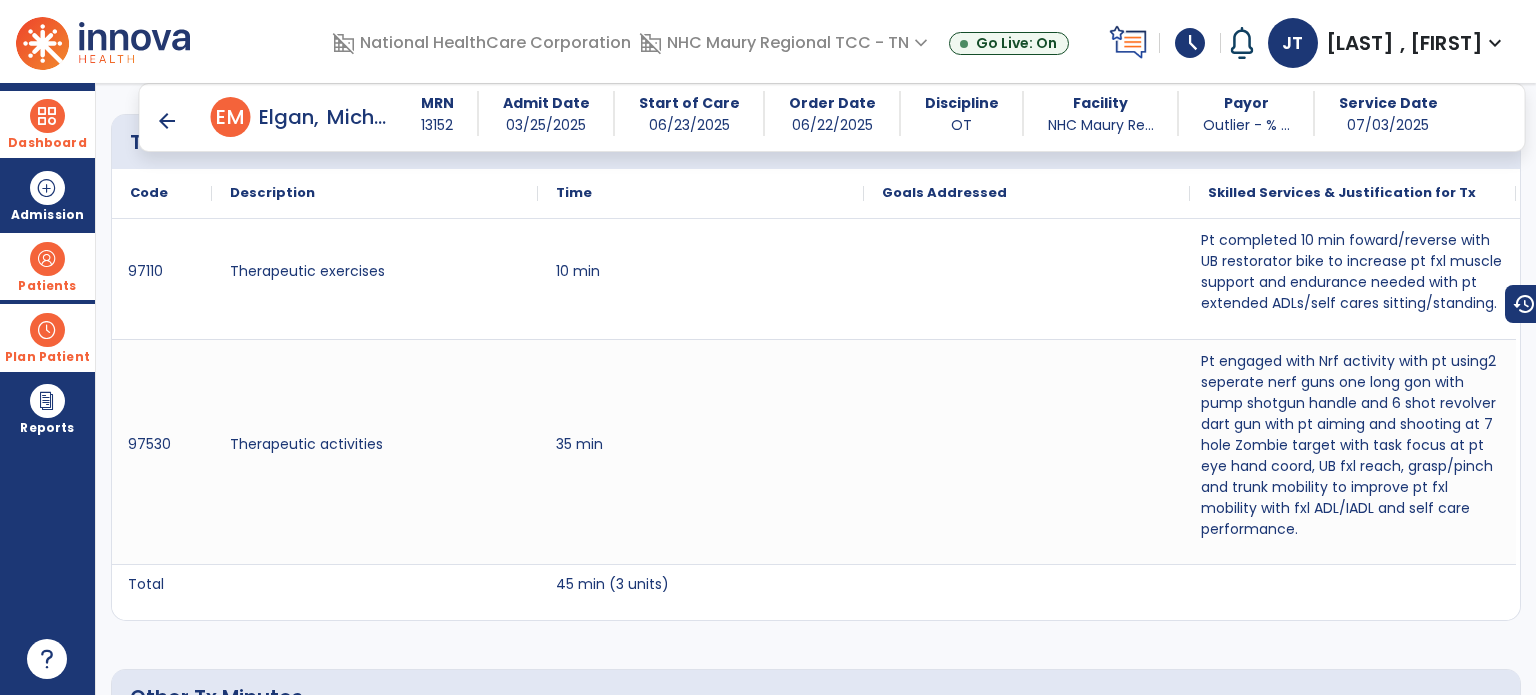 scroll, scrollTop: 1130, scrollLeft: 0, axis: vertical 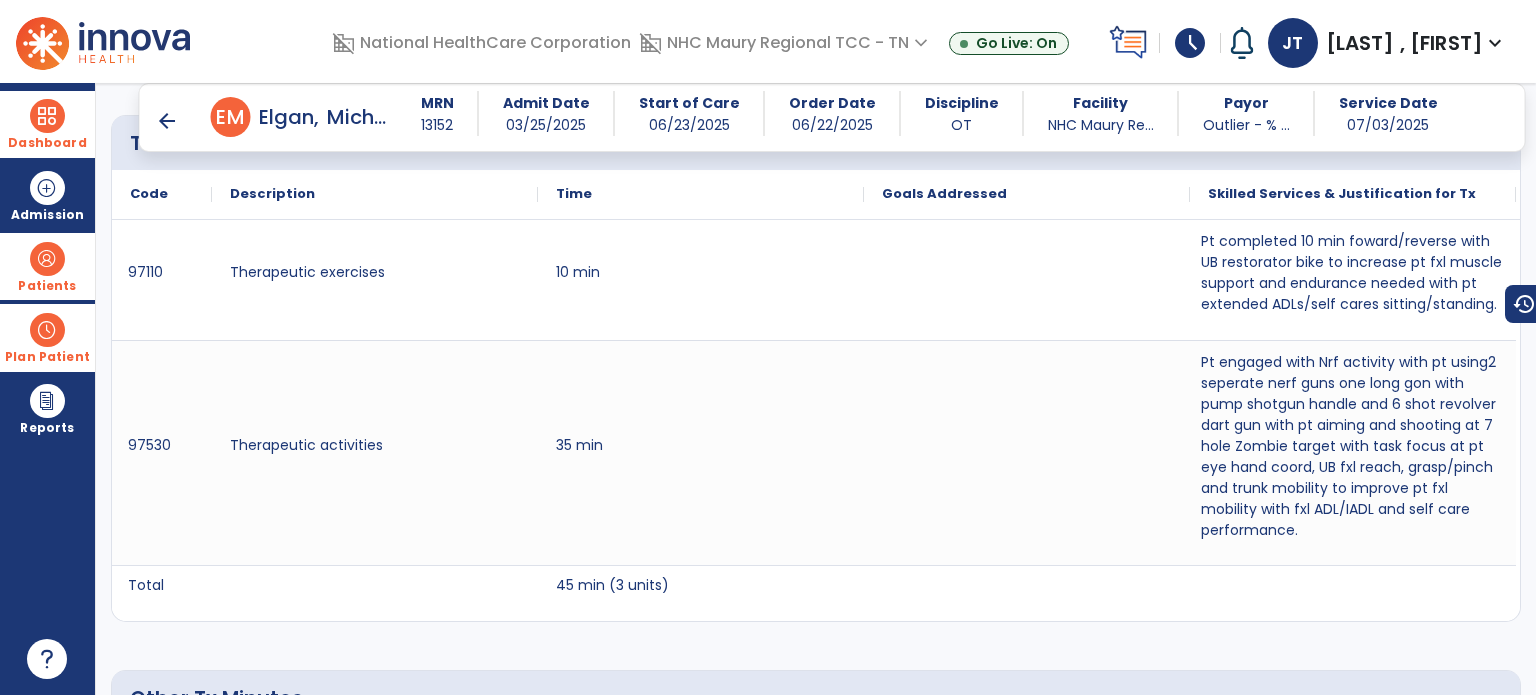 click on "arrow_back" at bounding box center [167, 121] 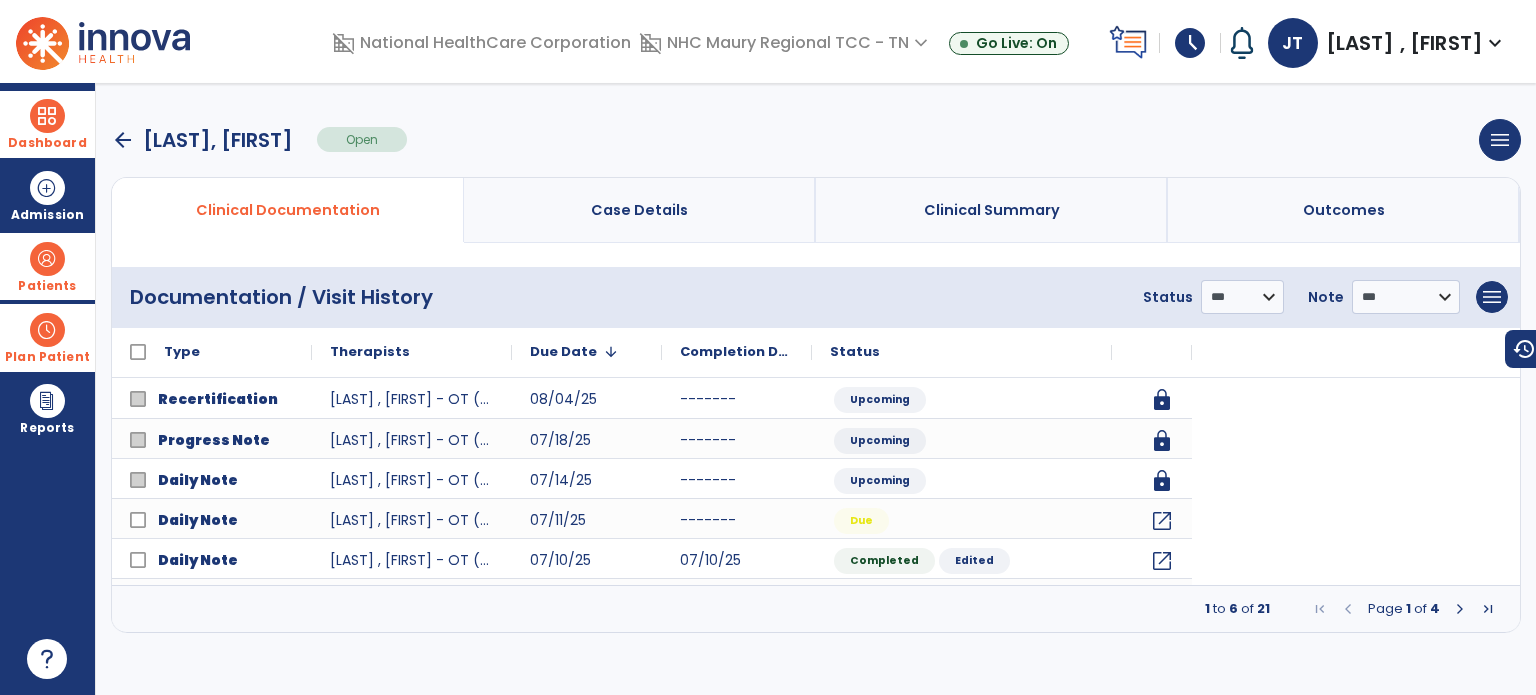 scroll, scrollTop: 0, scrollLeft: 0, axis: both 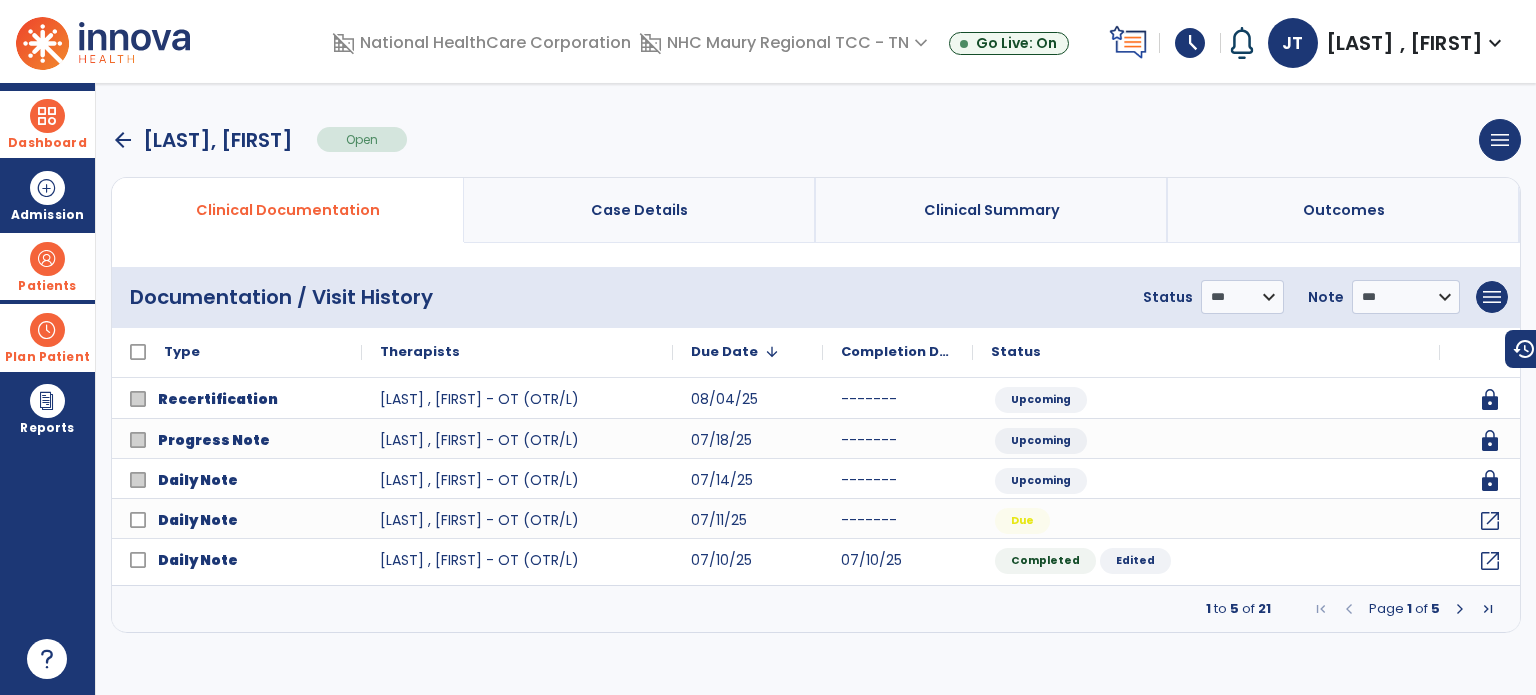 click at bounding box center [1460, 609] 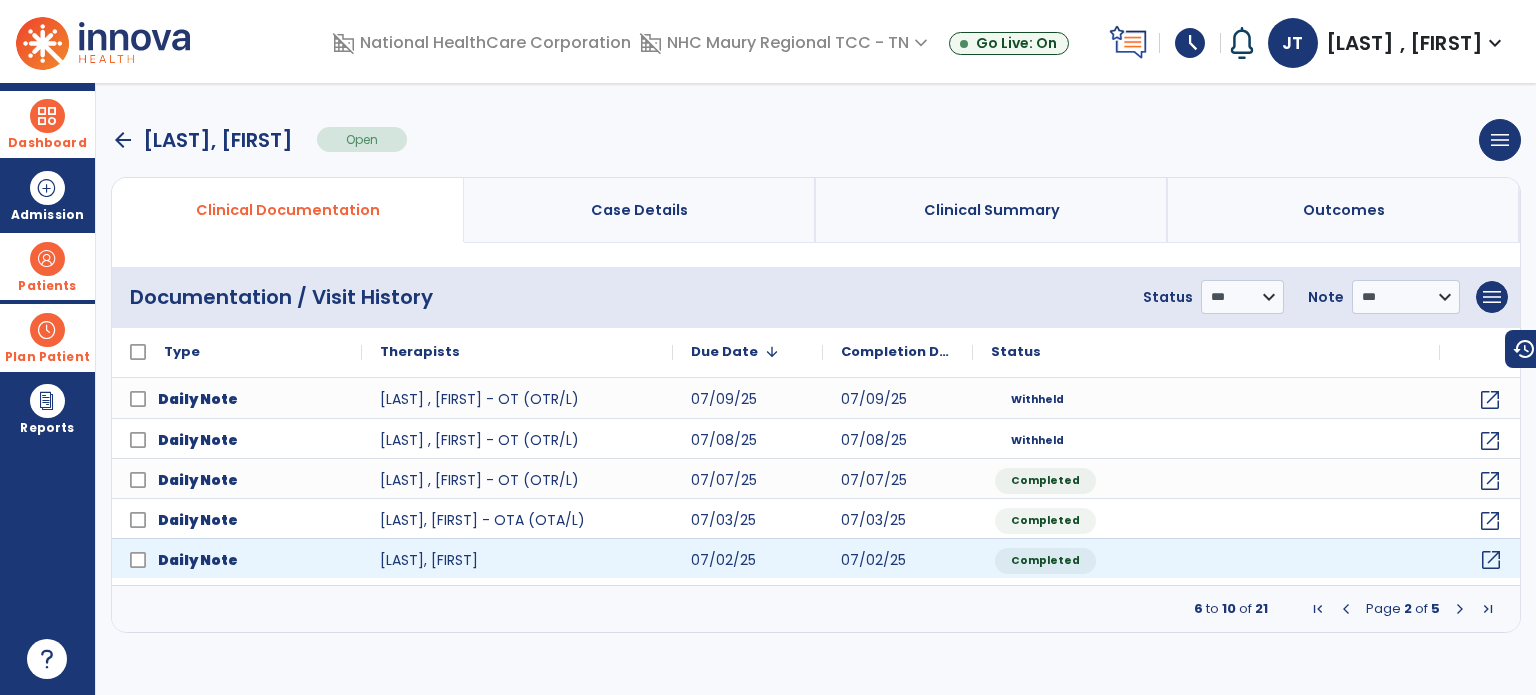 click on "open_in_new" 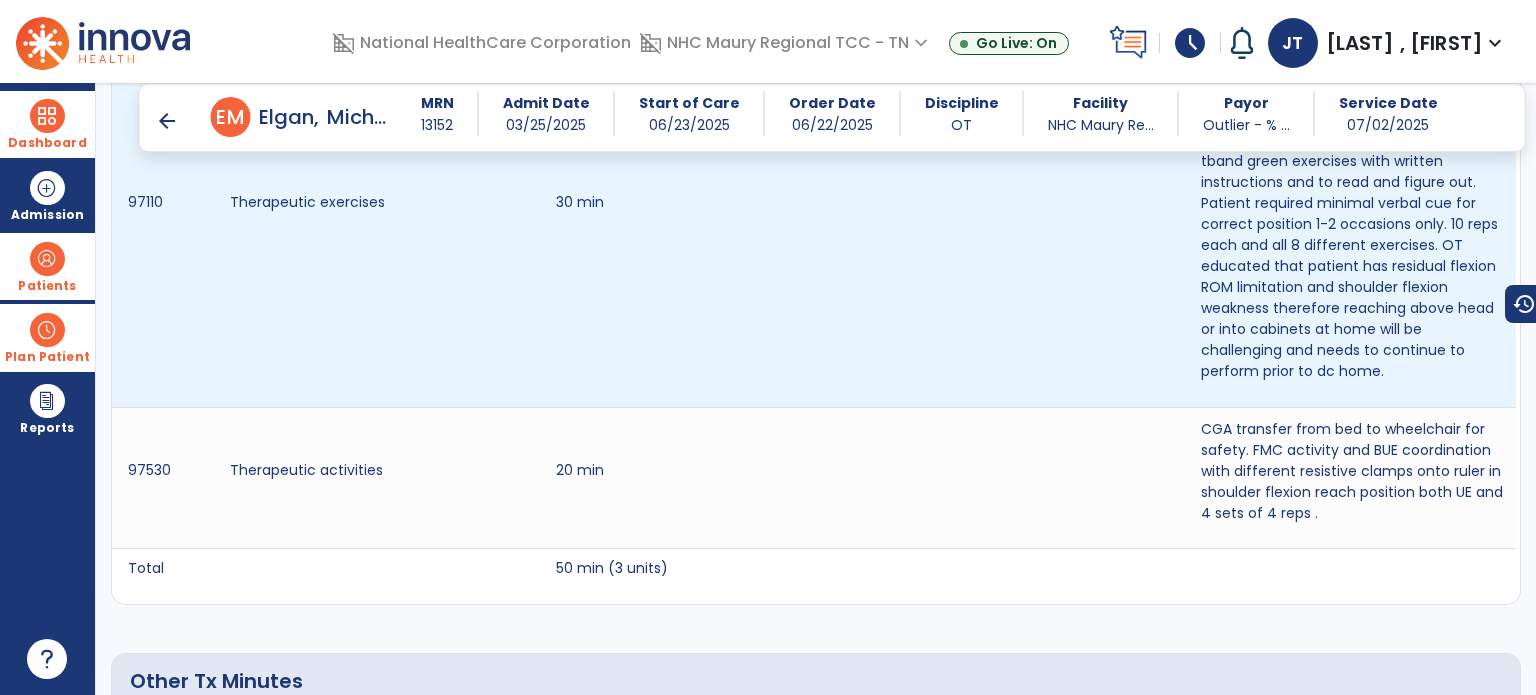 scroll, scrollTop: 1338, scrollLeft: 0, axis: vertical 